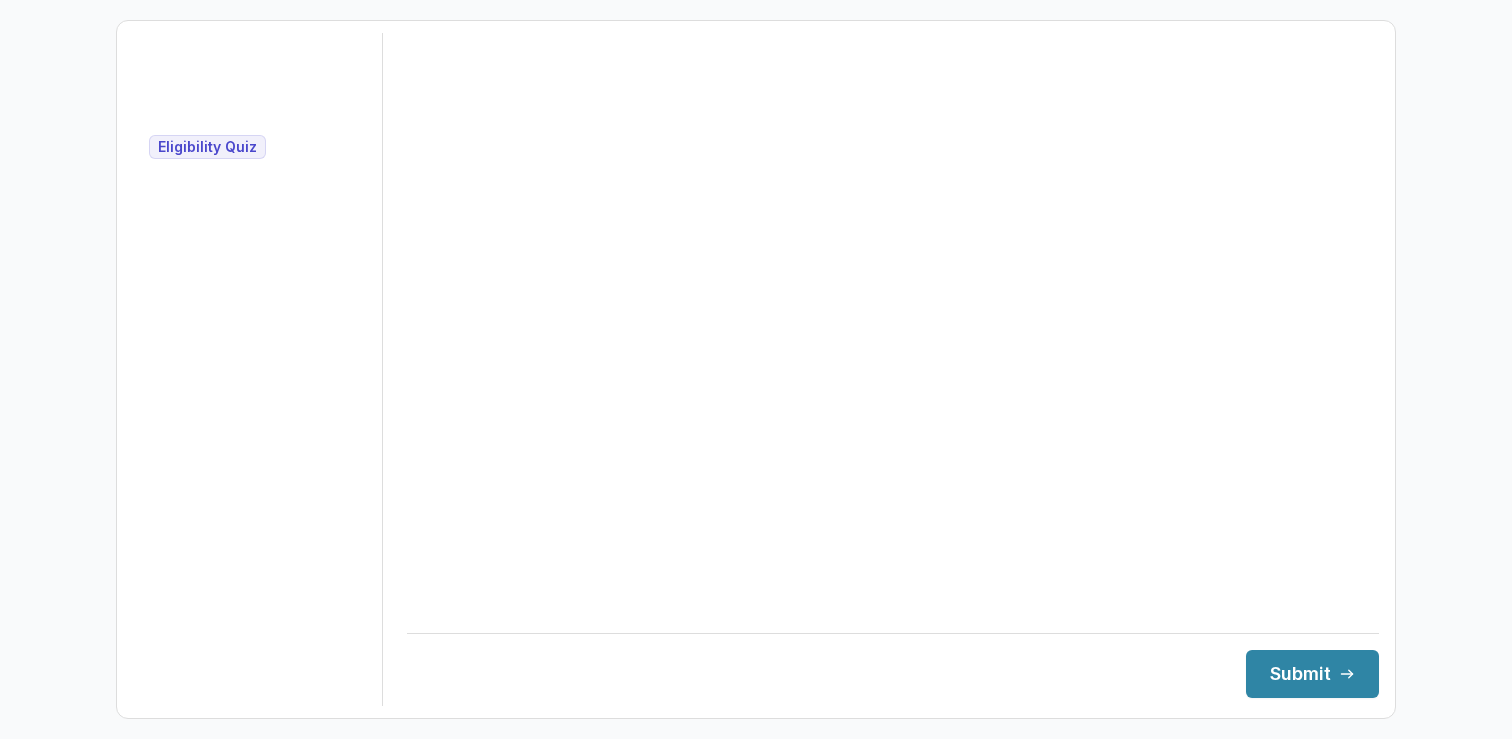 scroll, scrollTop: 0, scrollLeft: 0, axis: both 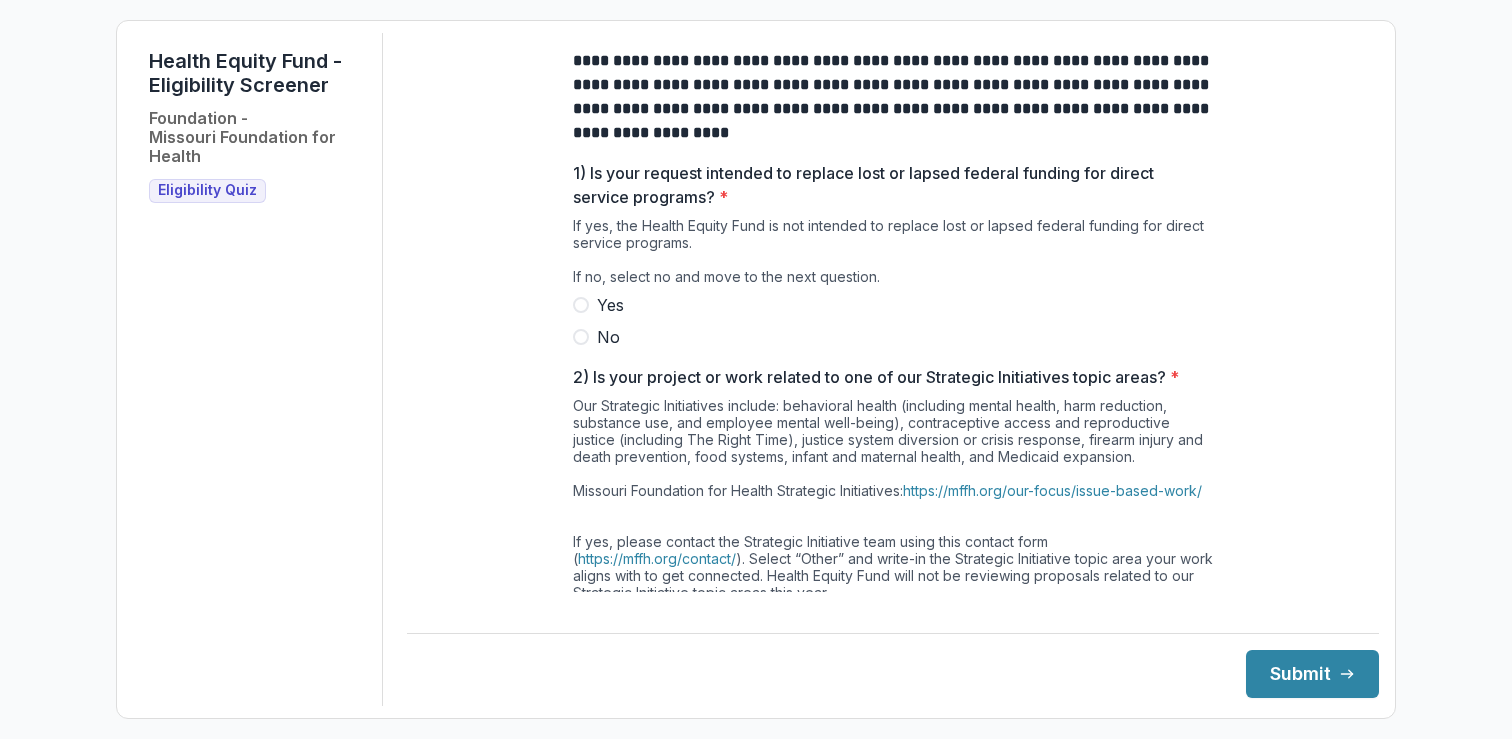 click at bounding box center [581, 337] 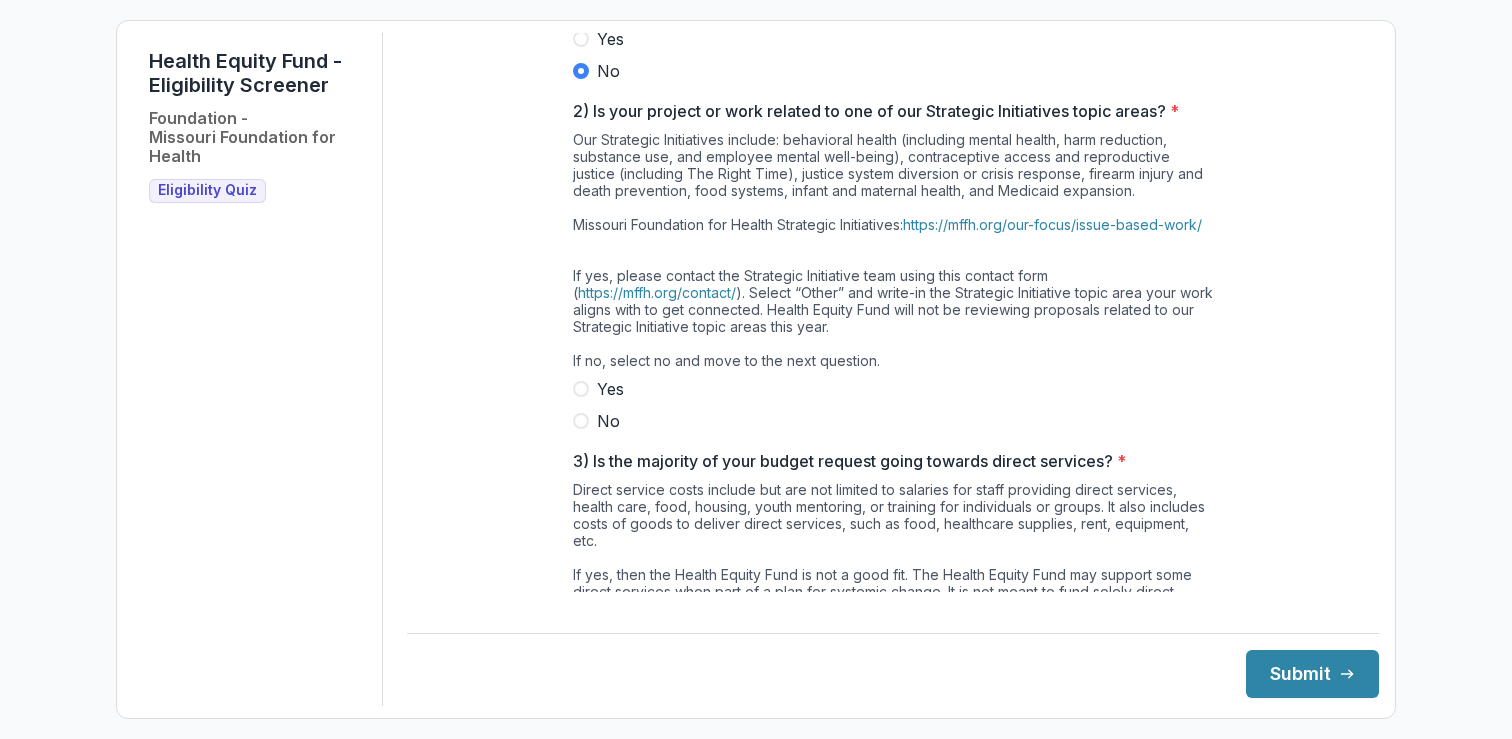 scroll, scrollTop: 270, scrollLeft: 0, axis: vertical 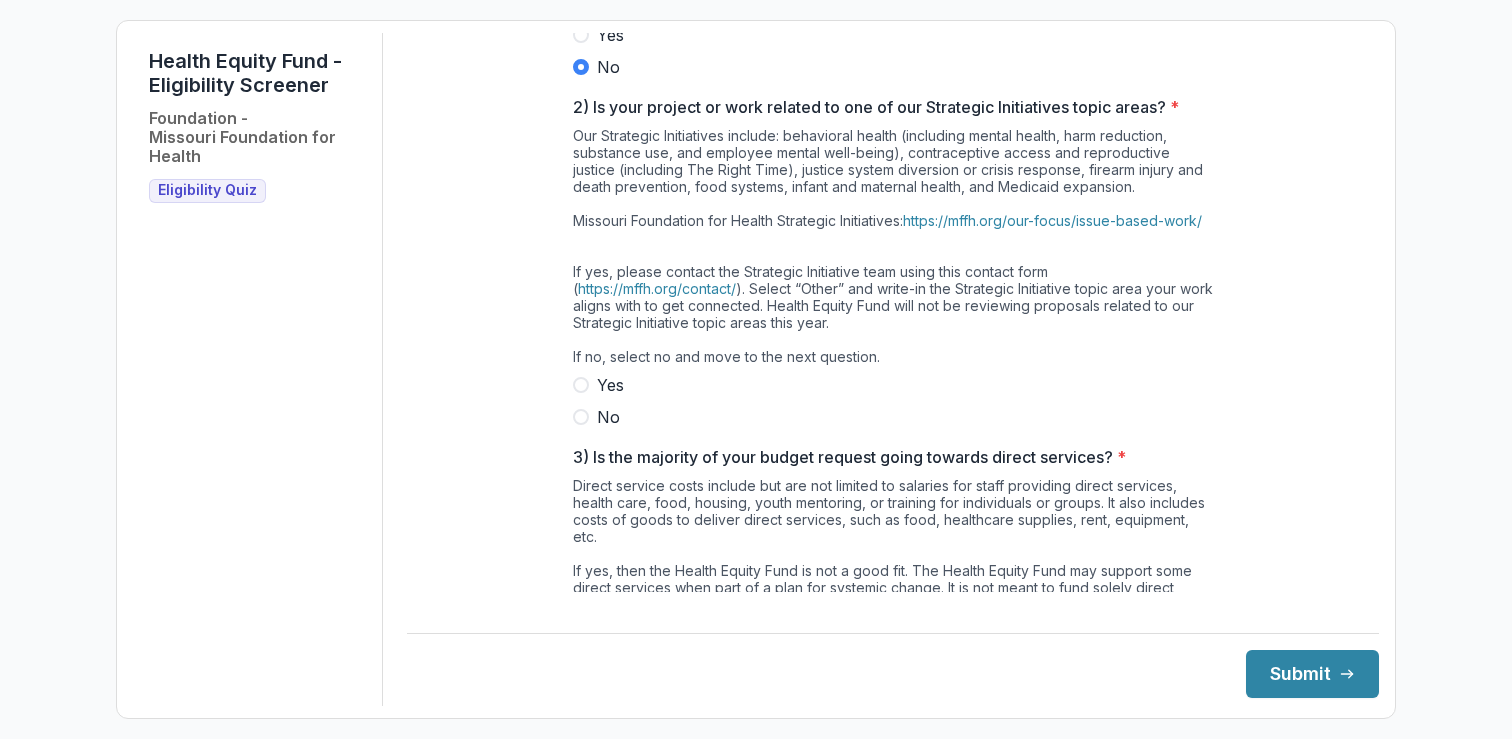 click at bounding box center (581, 417) 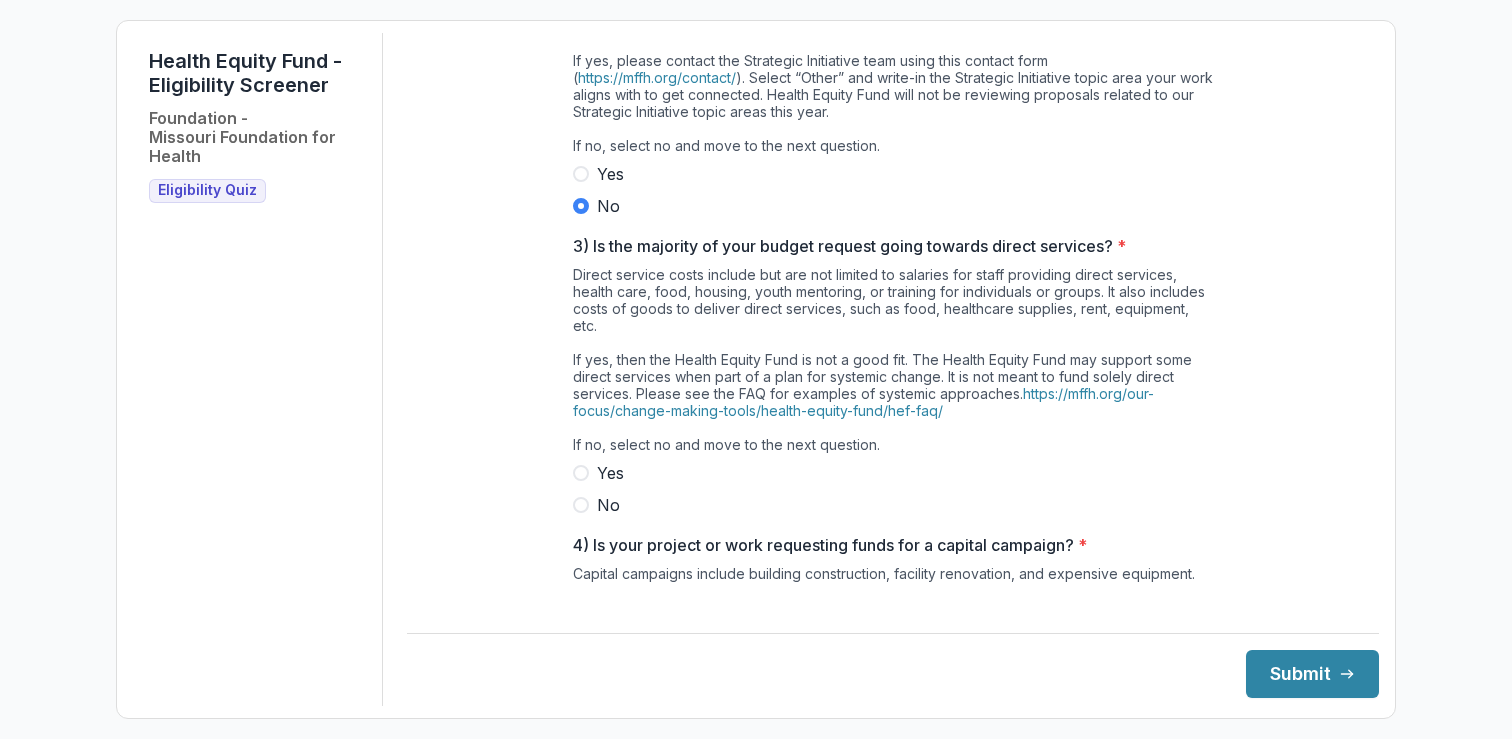 scroll, scrollTop: 511, scrollLeft: 0, axis: vertical 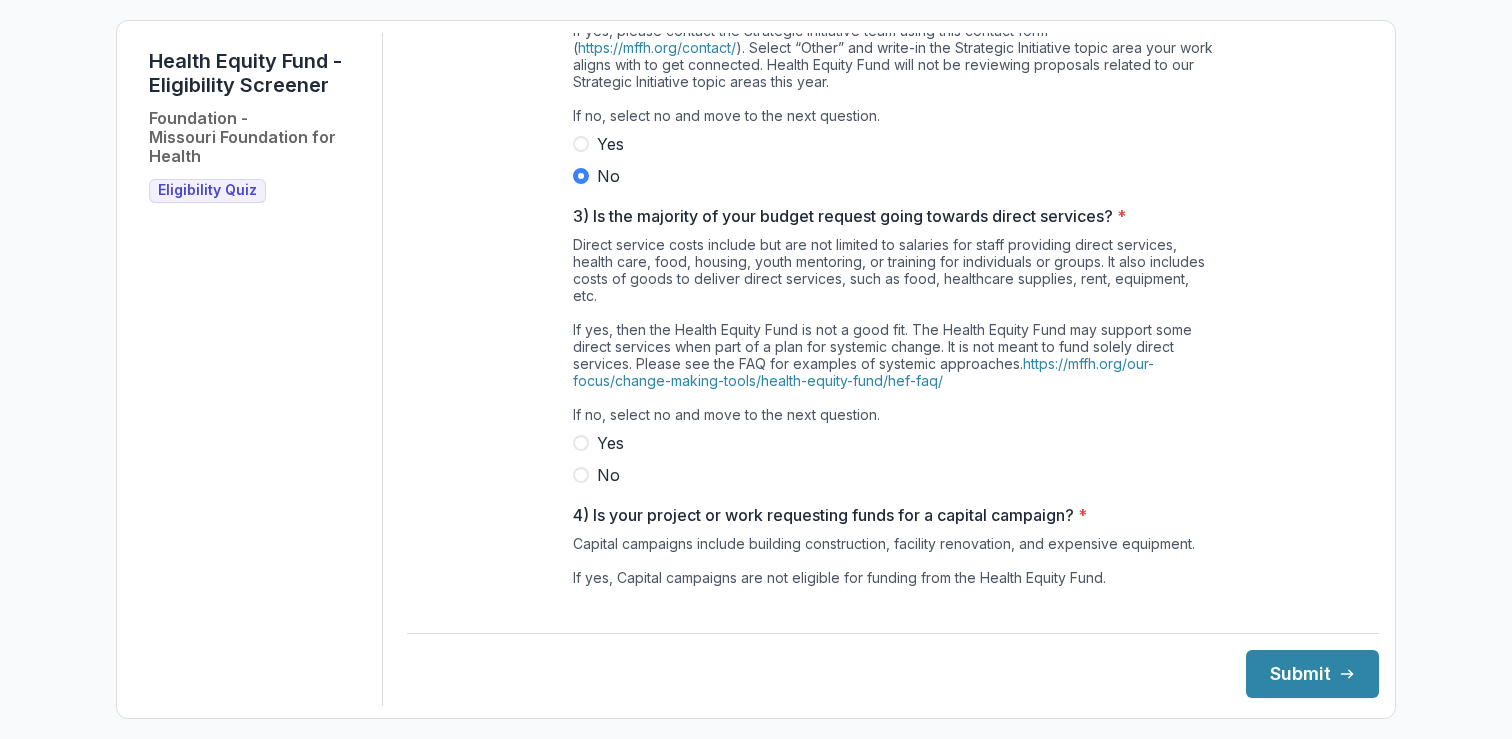 click at bounding box center (581, 475) 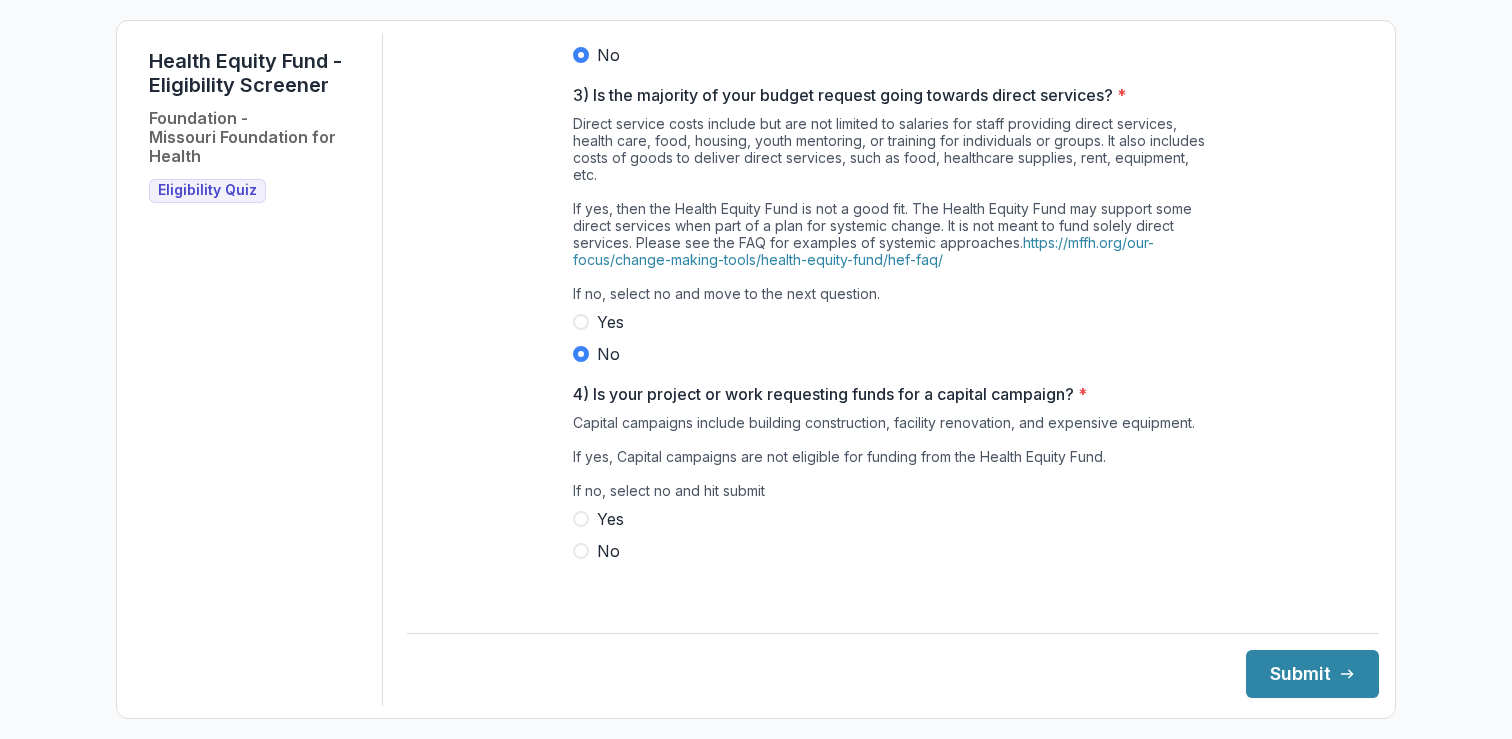 scroll, scrollTop: 652, scrollLeft: 0, axis: vertical 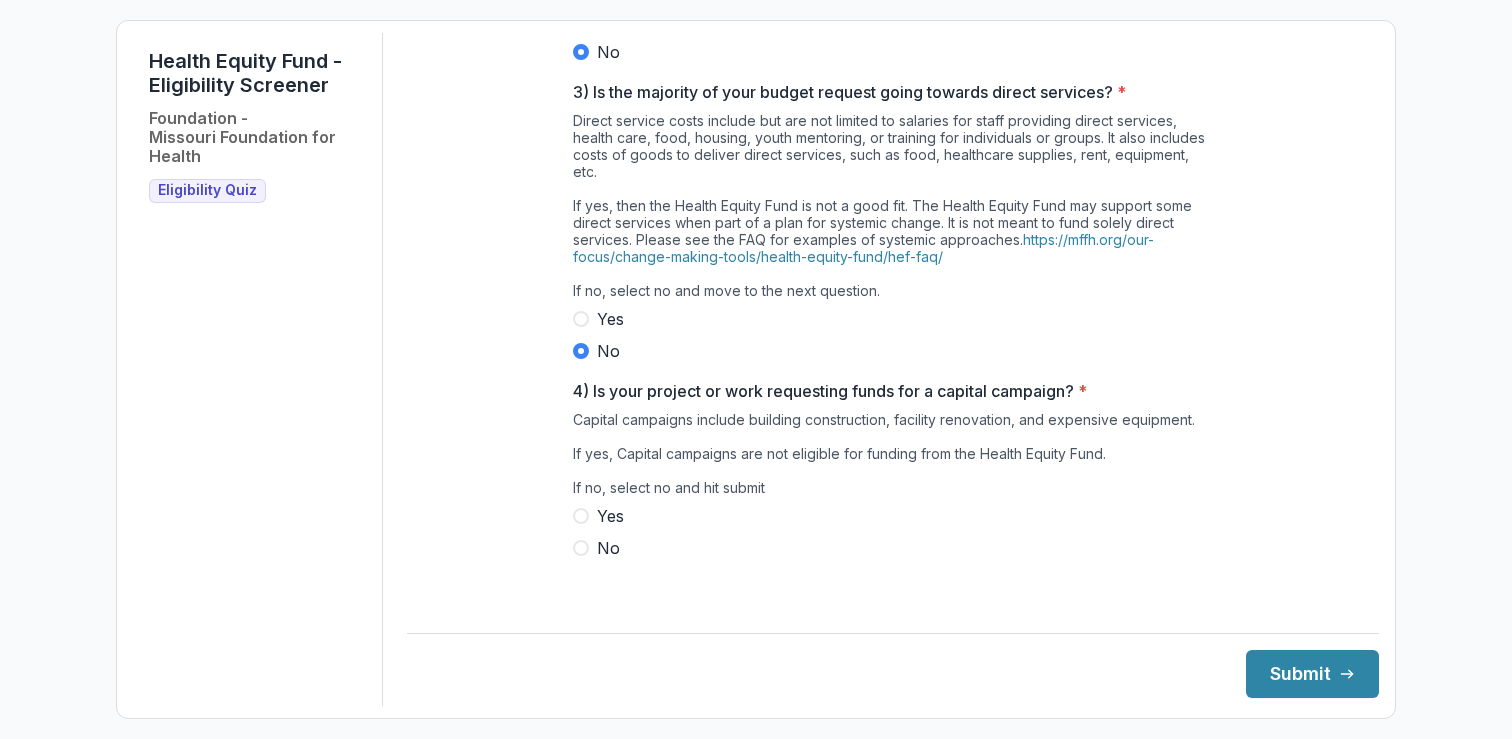 click at bounding box center (581, 548) 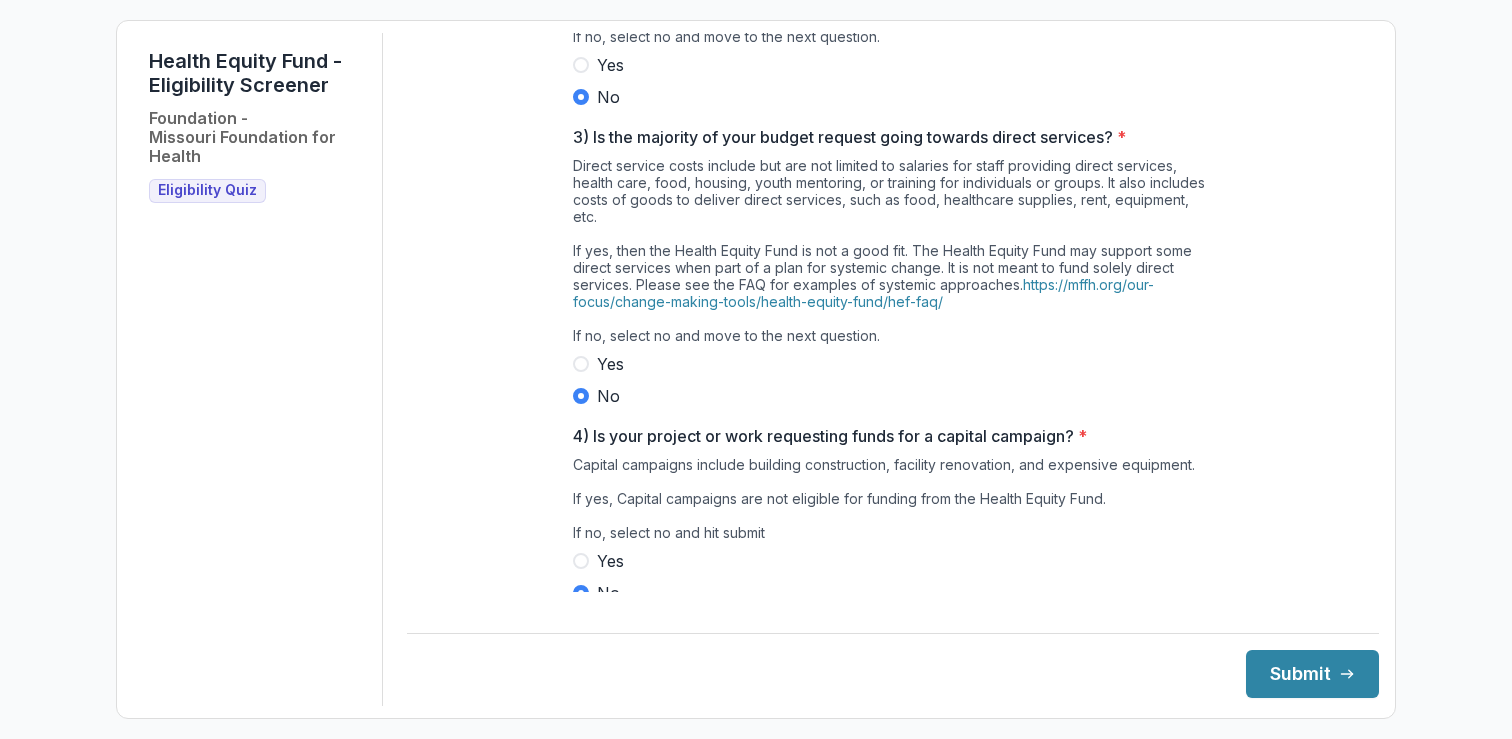 scroll, scrollTop: 652, scrollLeft: 0, axis: vertical 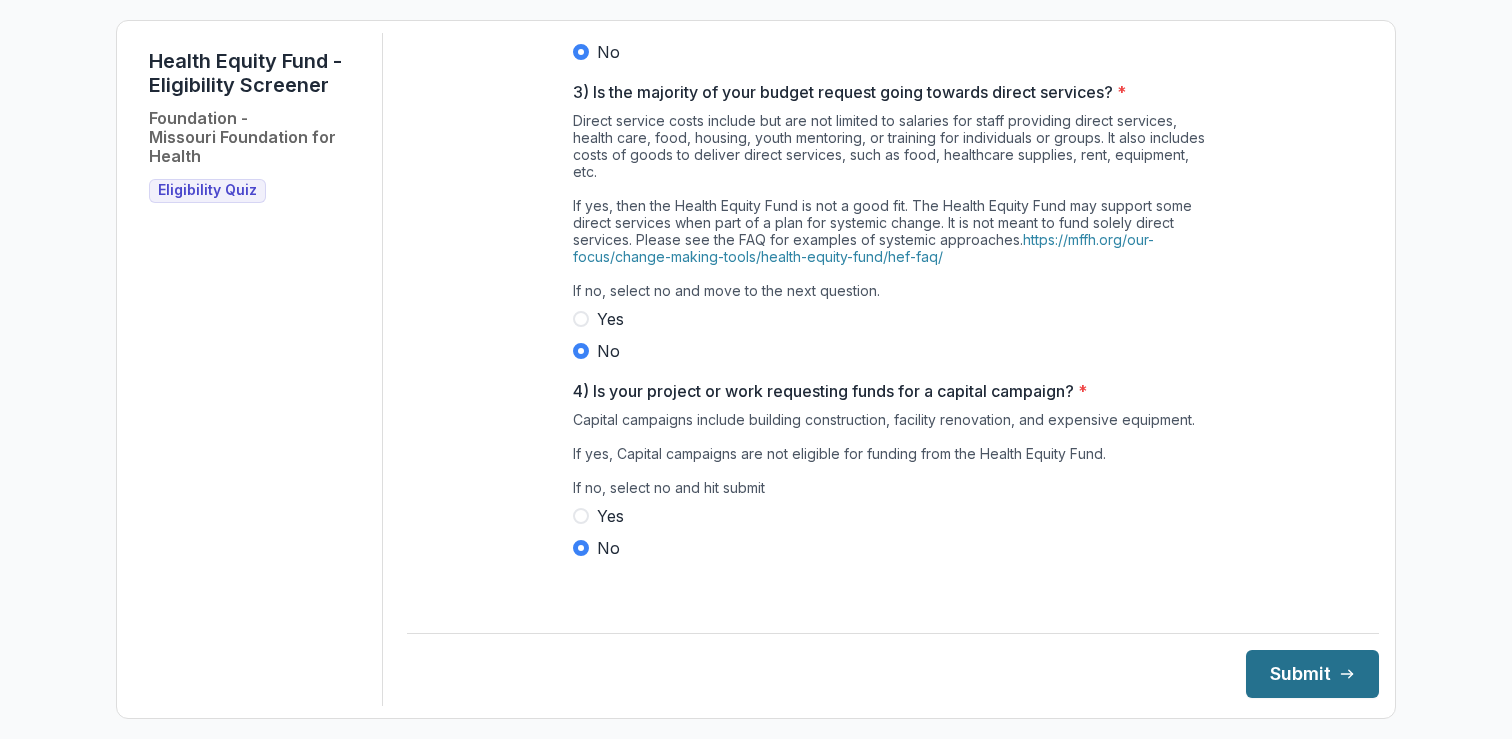 click on "Submit" at bounding box center [1312, 674] 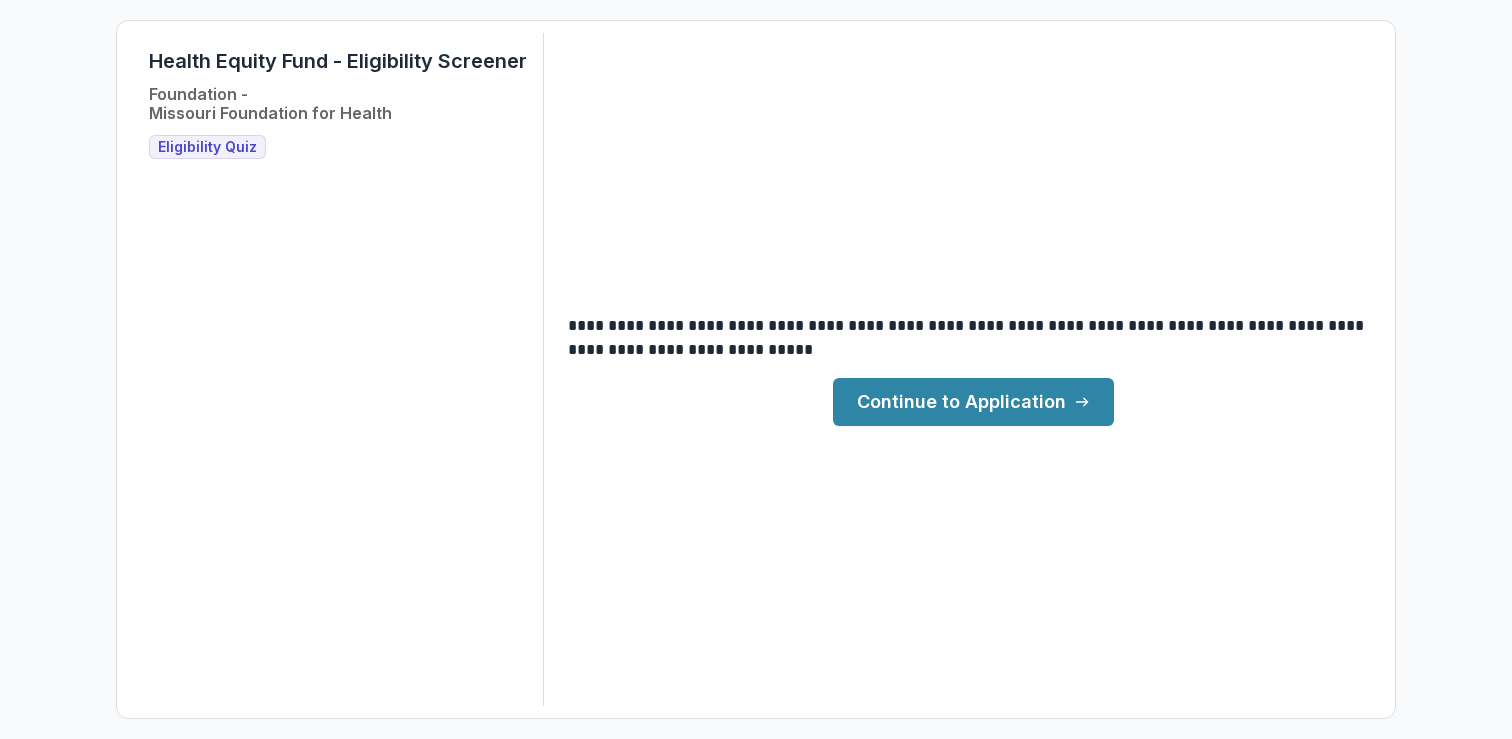 click on "Continue to Application" at bounding box center (973, 402) 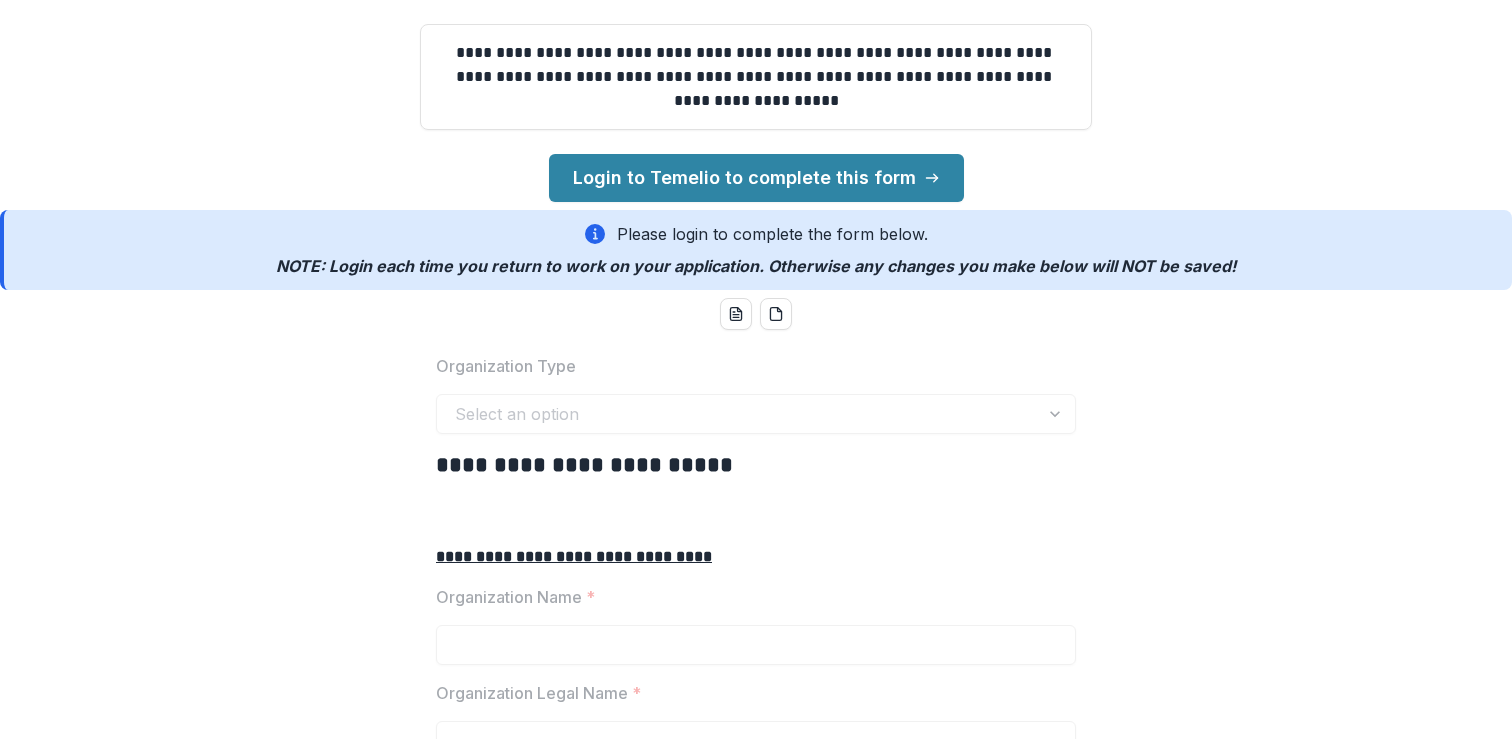 scroll, scrollTop: 0, scrollLeft: 0, axis: both 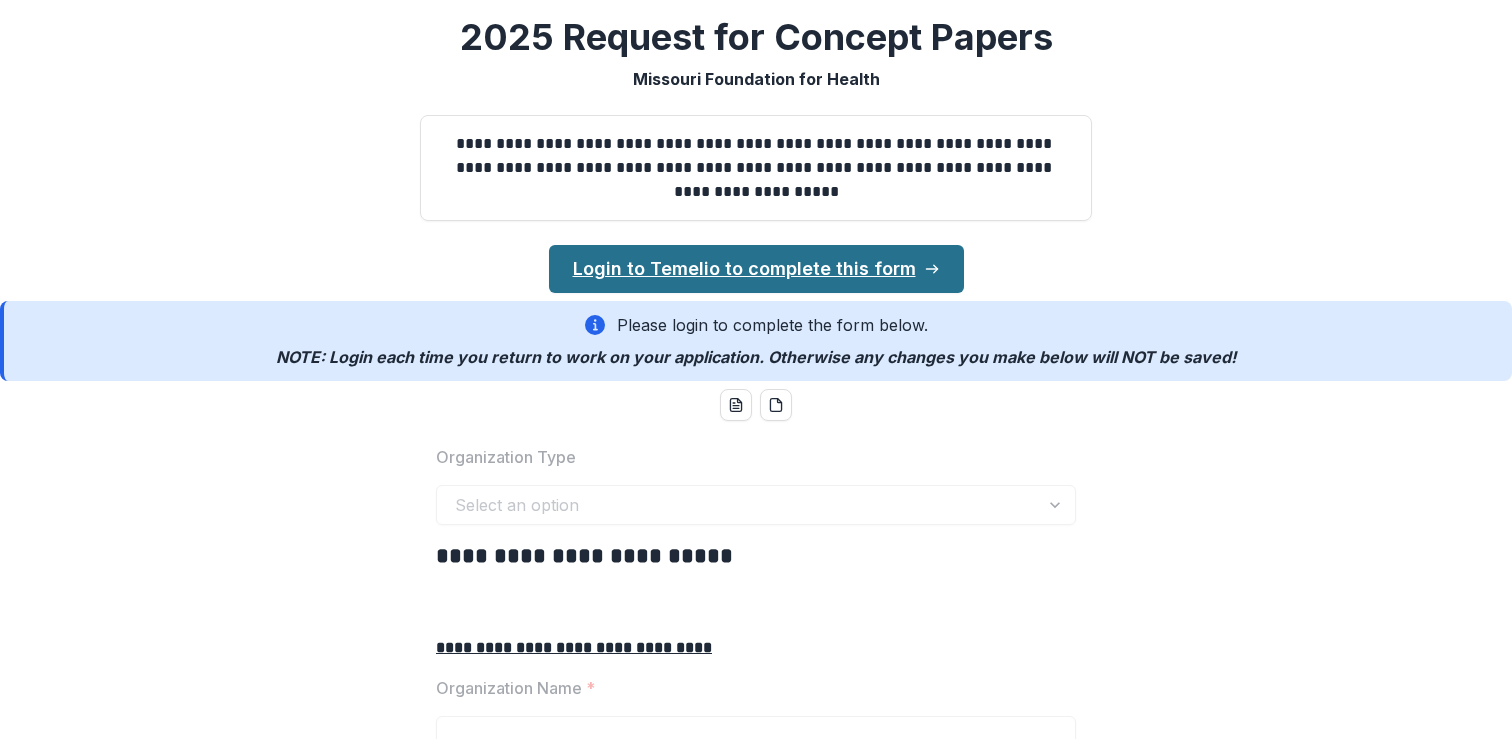 click on "Login to Temelio to complete this form" at bounding box center [756, 269] 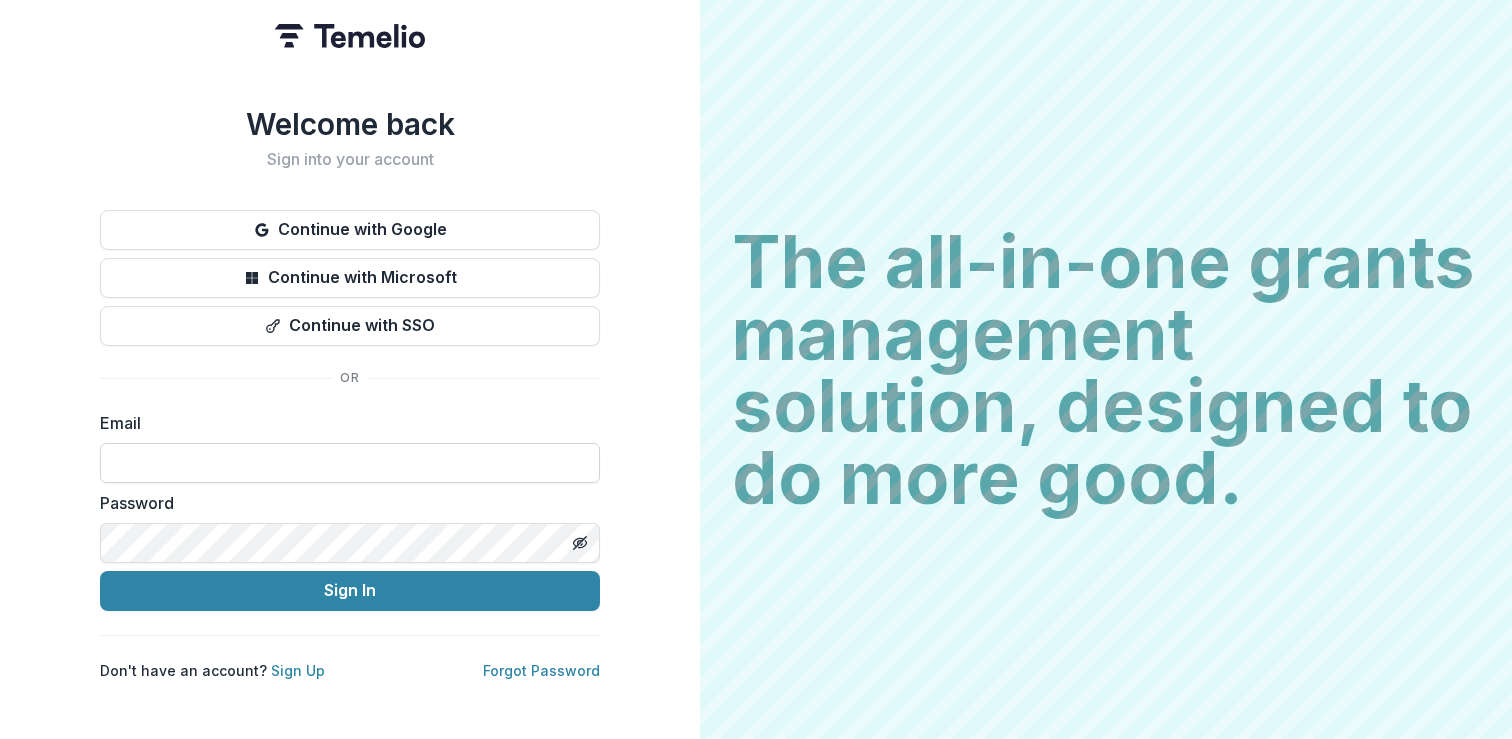 click at bounding box center [350, 463] 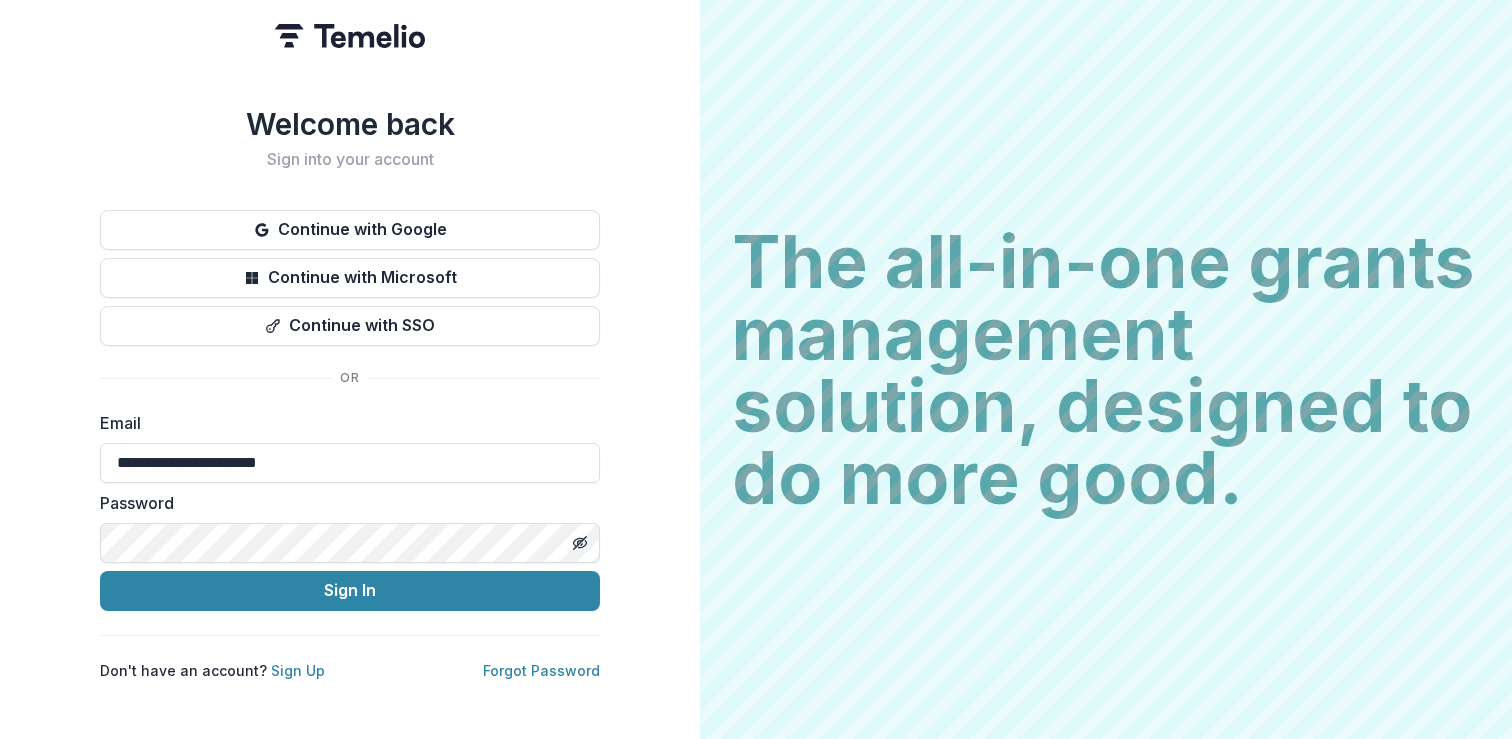 type on "**********" 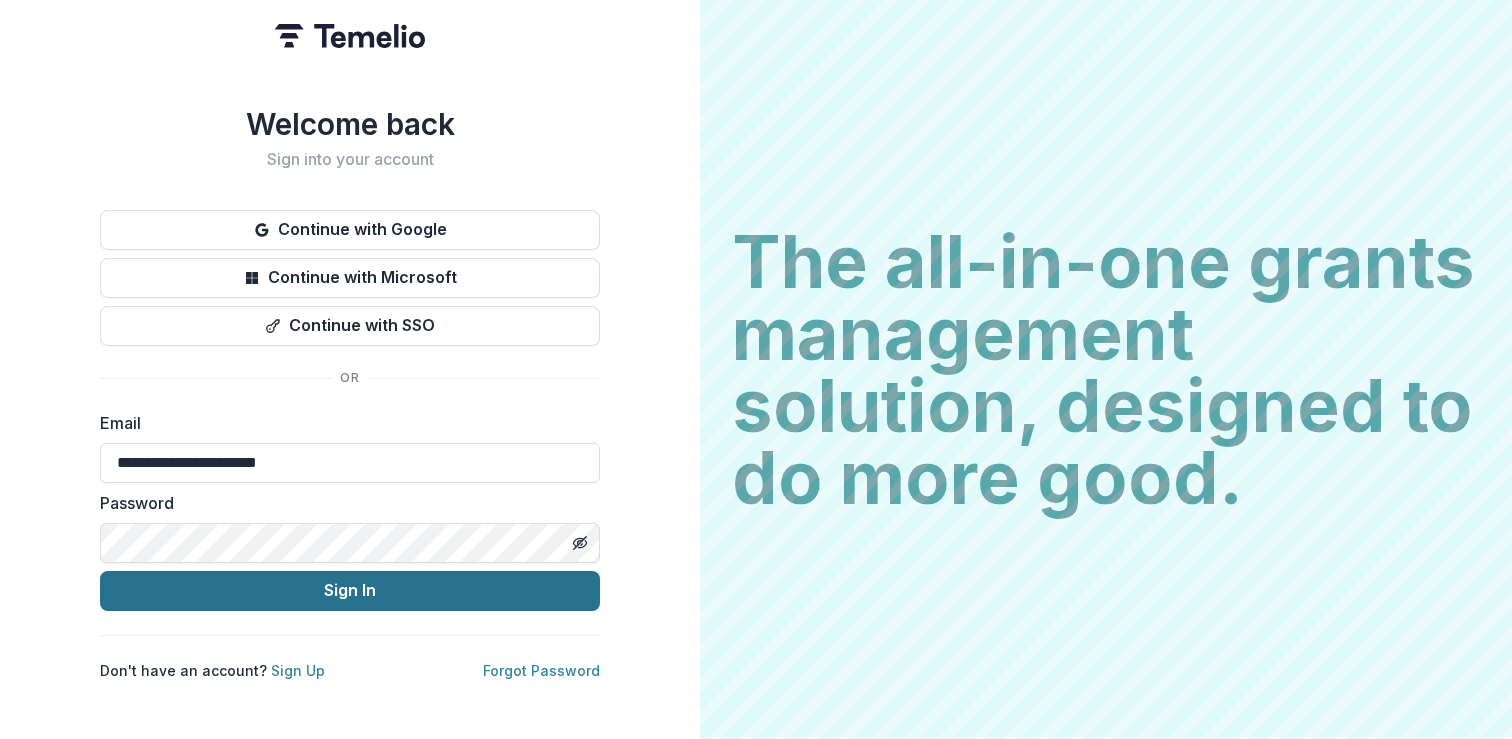 click on "Sign In" at bounding box center [350, 591] 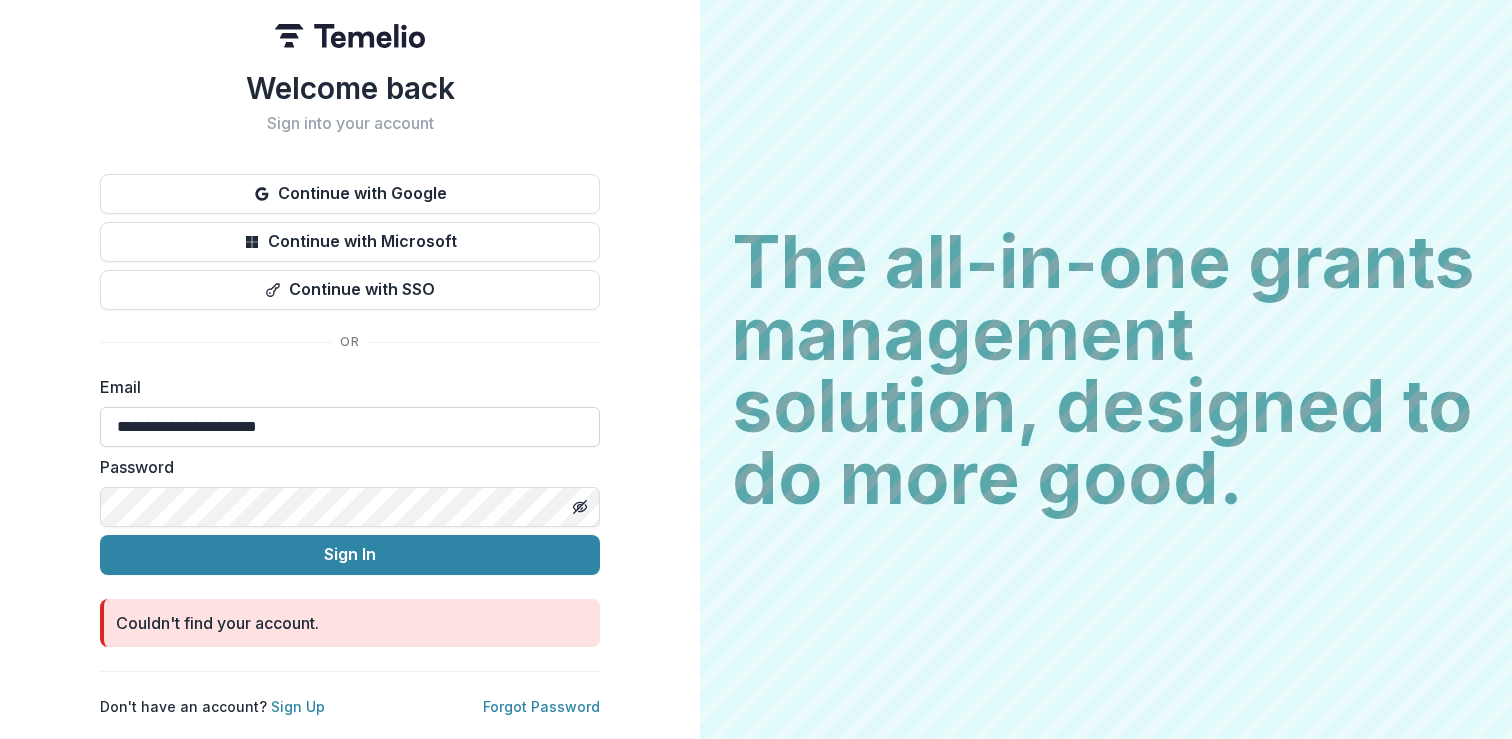 click on "**********" at bounding box center [350, 427] 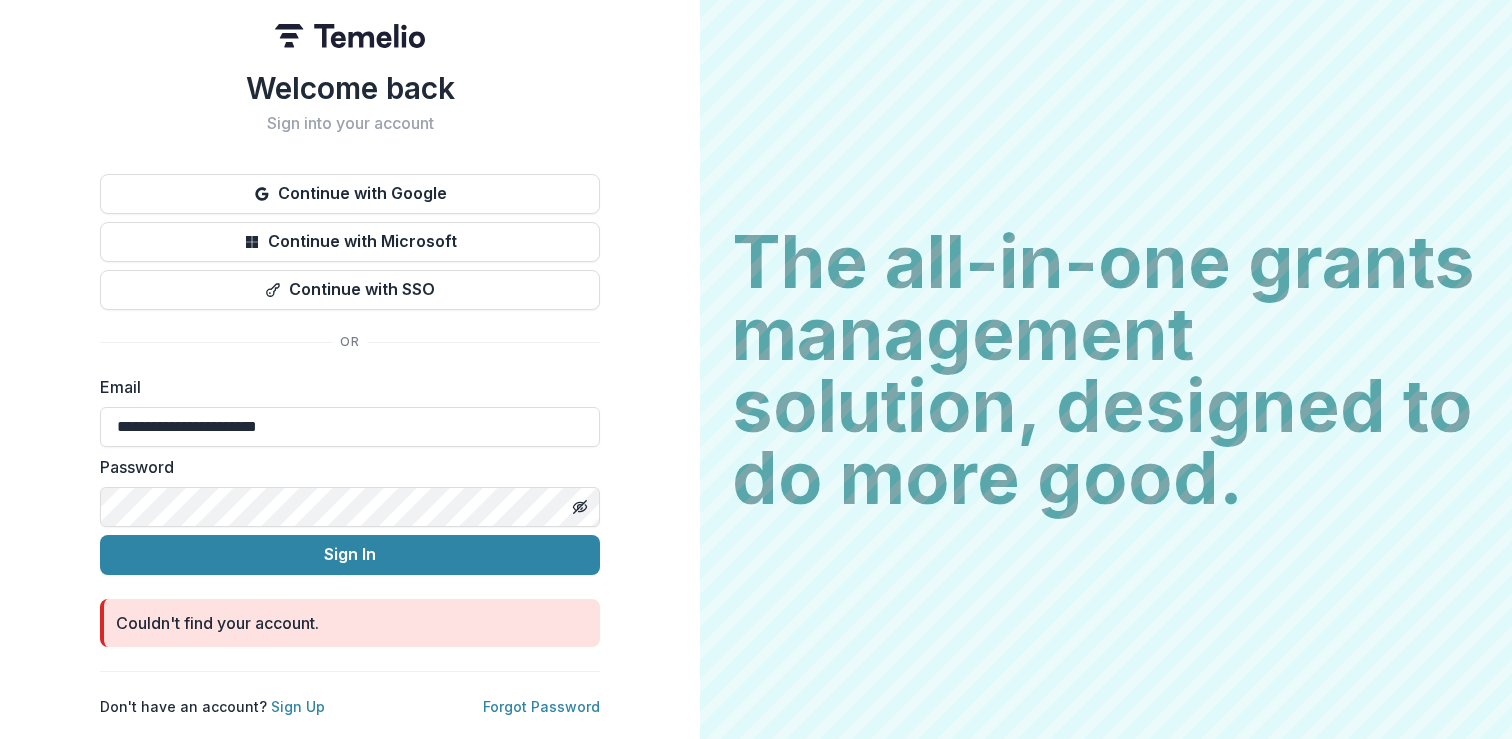 click on "**********" at bounding box center [350, 369] 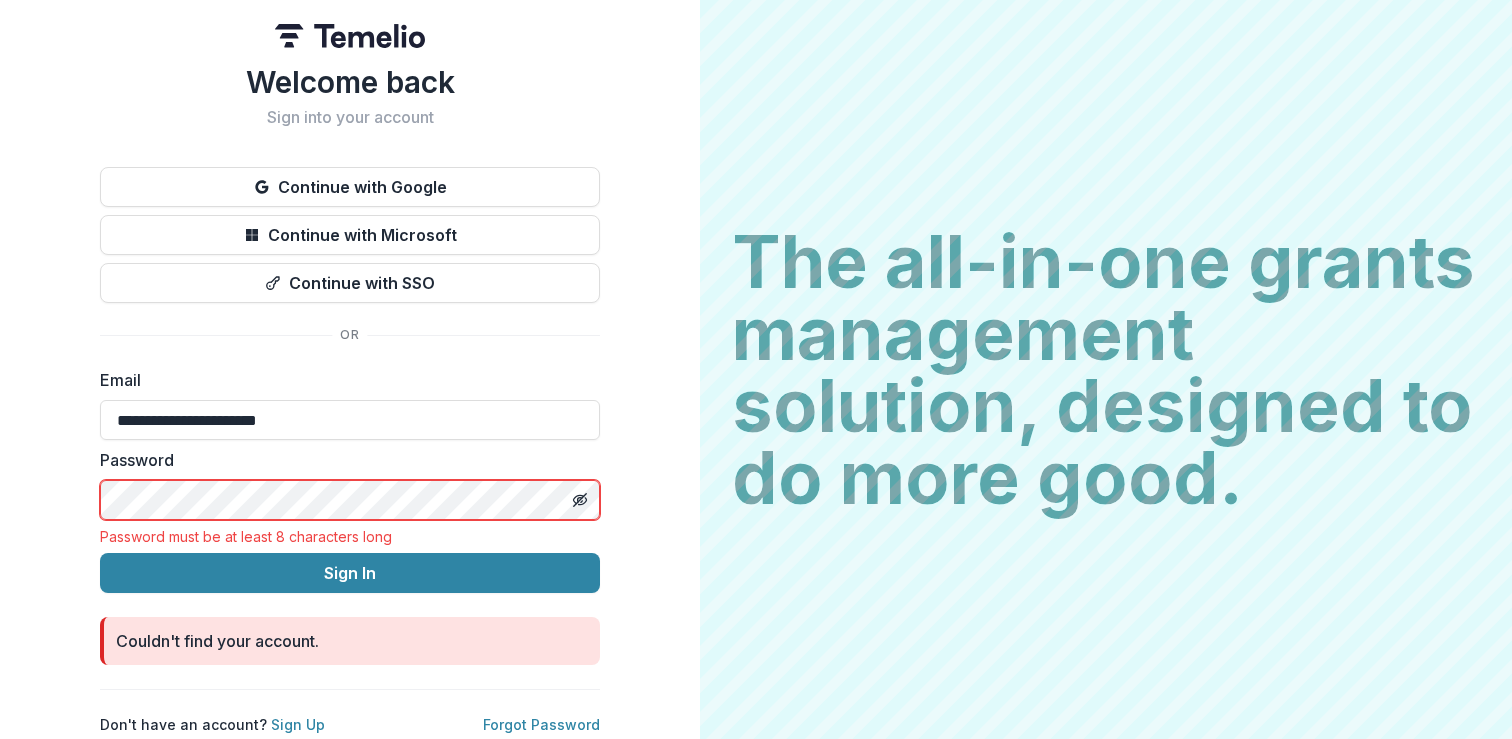 click on "**********" at bounding box center (350, 375) 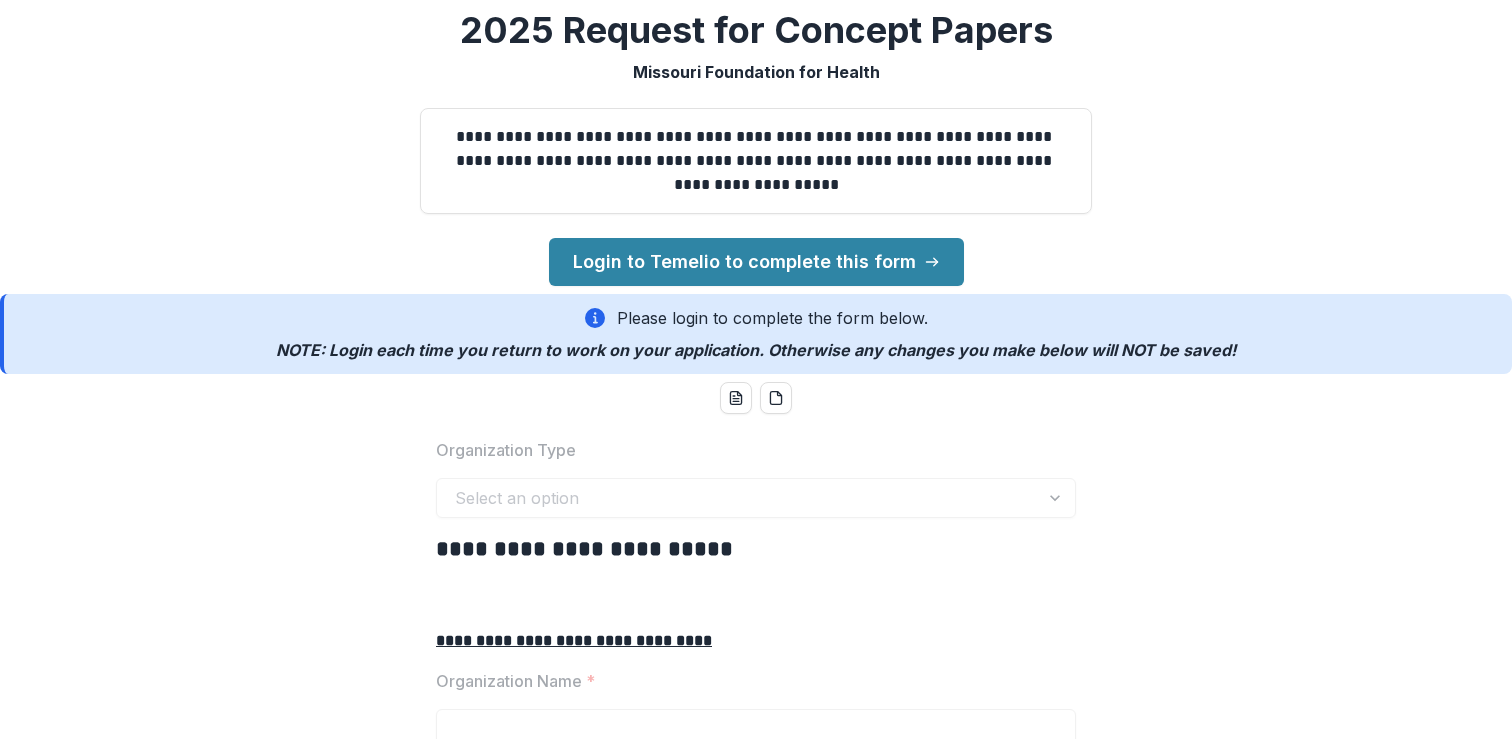 scroll, scrollTop: 0, scrollLeft: 0, axis: both 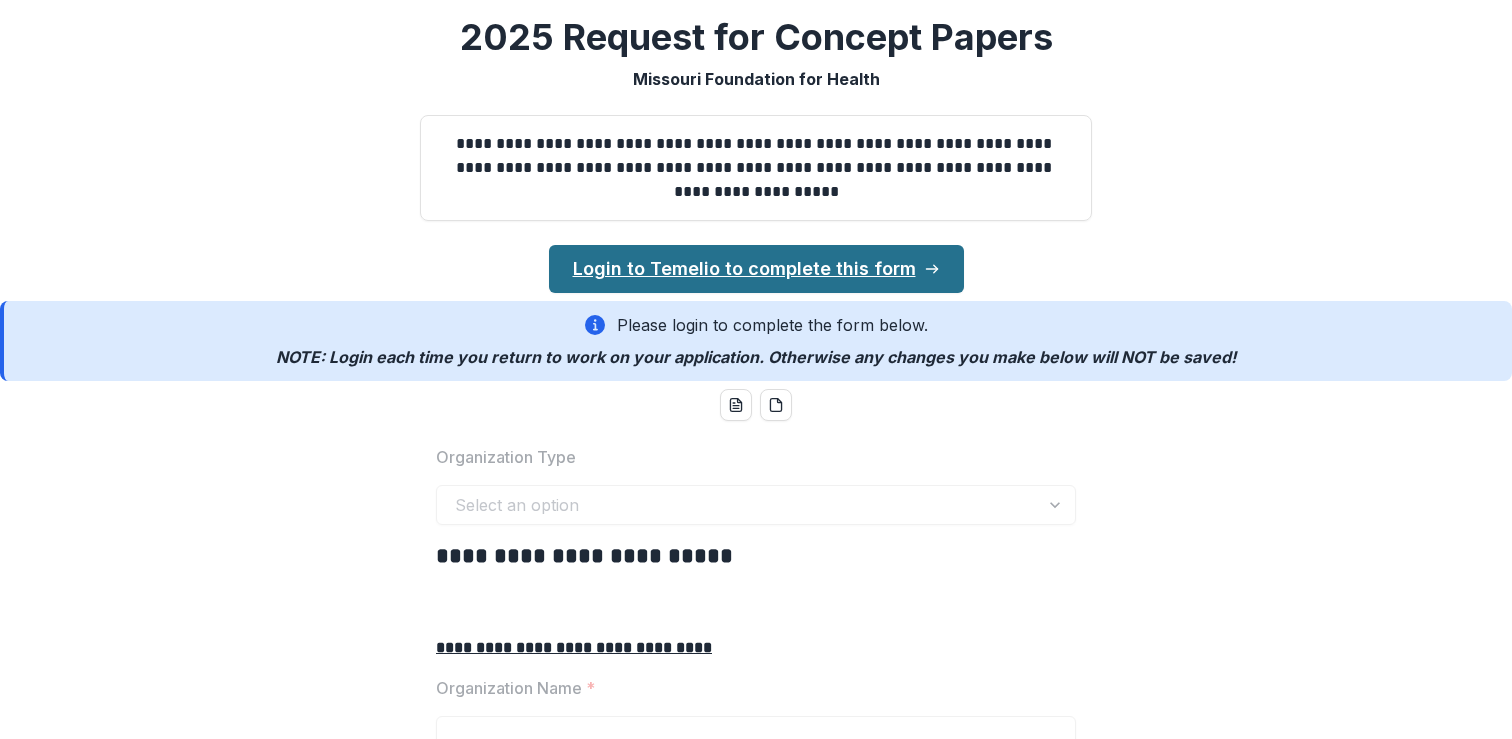 click on "Login to Temelio to complete this form" at bounding box center (756, 269) 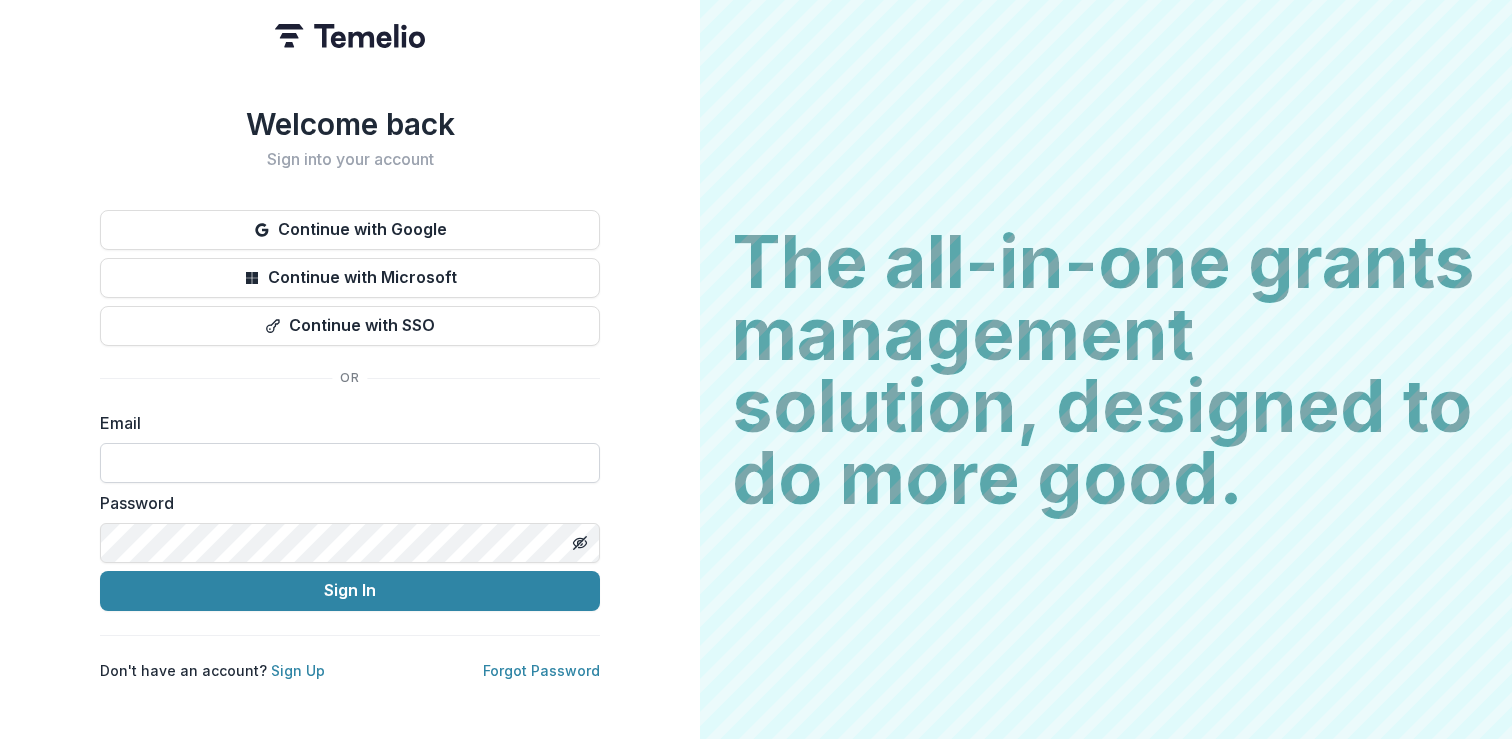 click at bounding box center [350, 463] 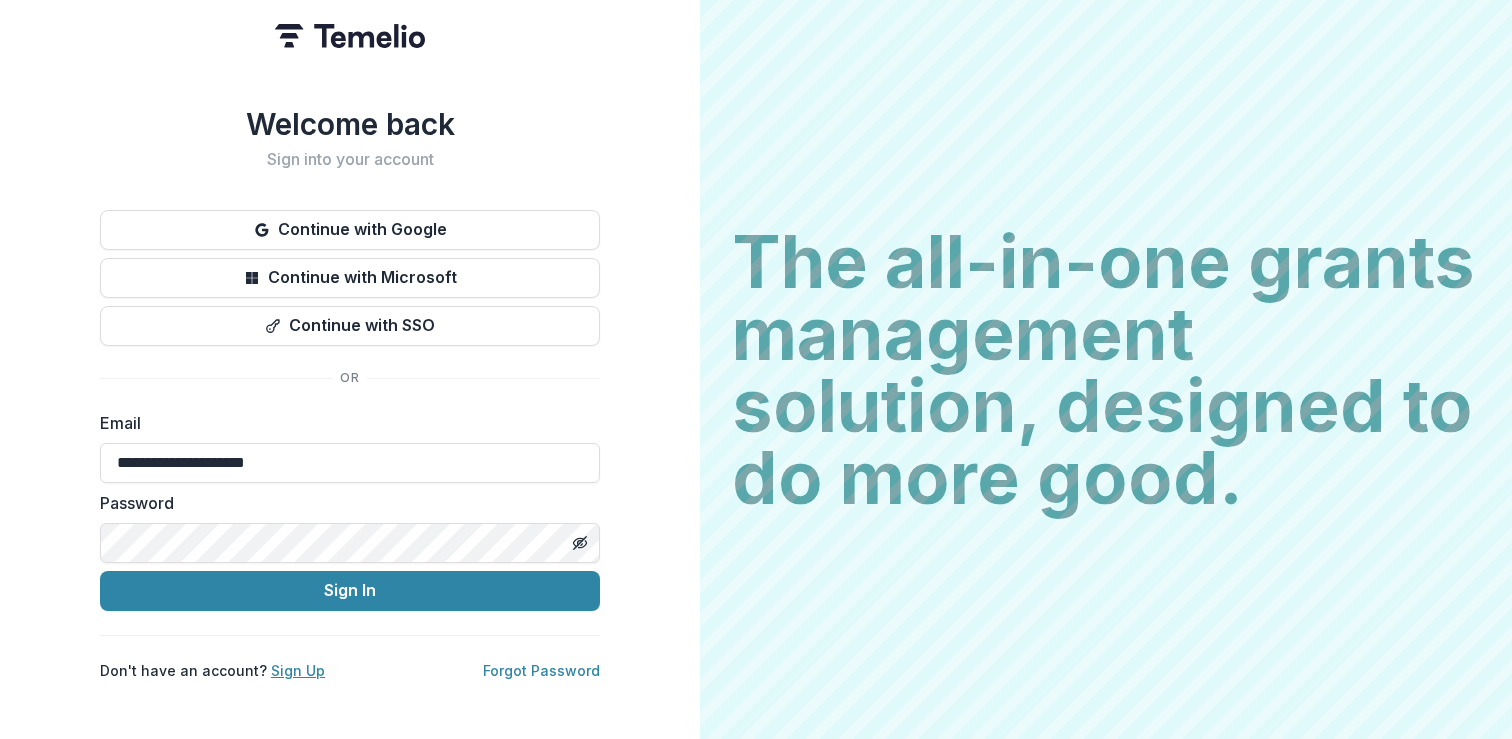 type on "**********" 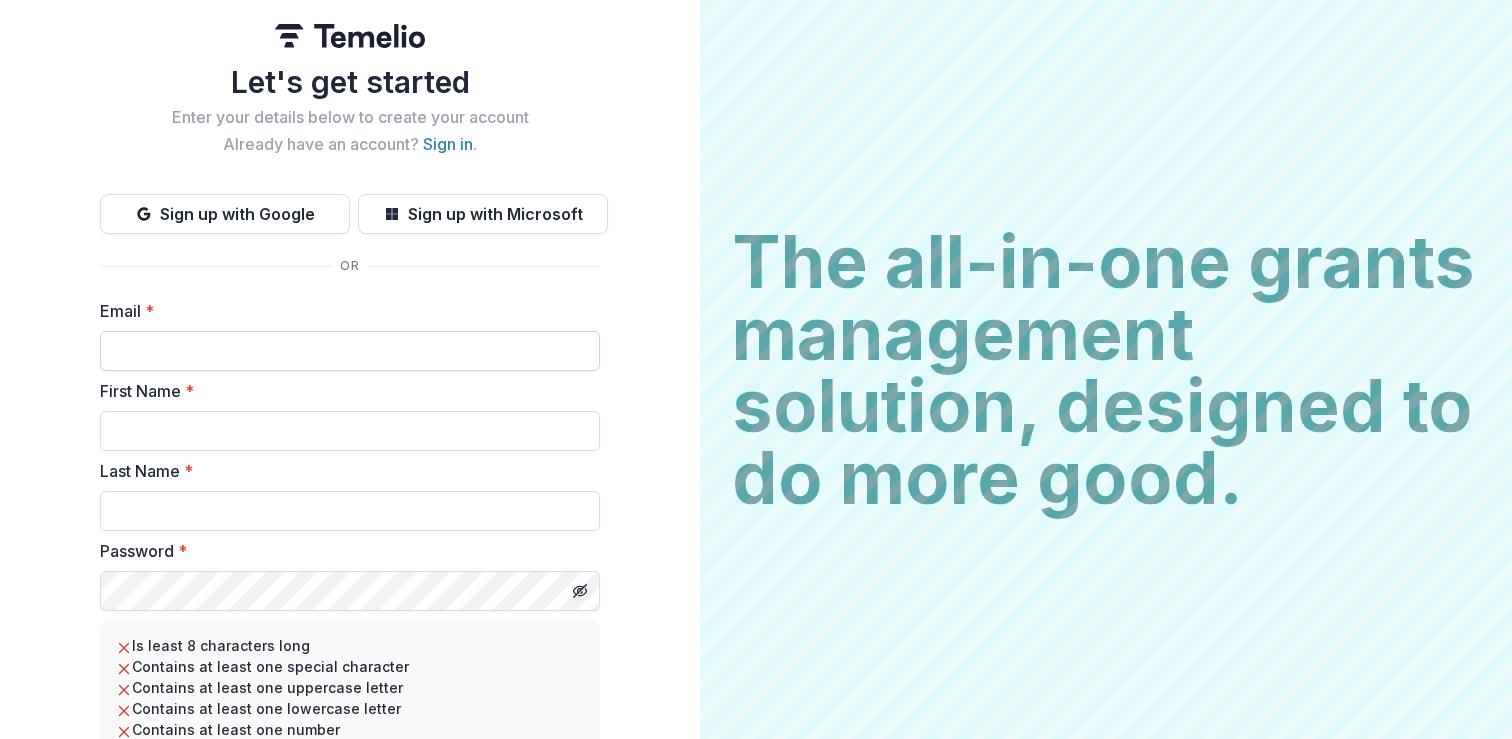 click on "Email *" at bounding box center [350, 351] 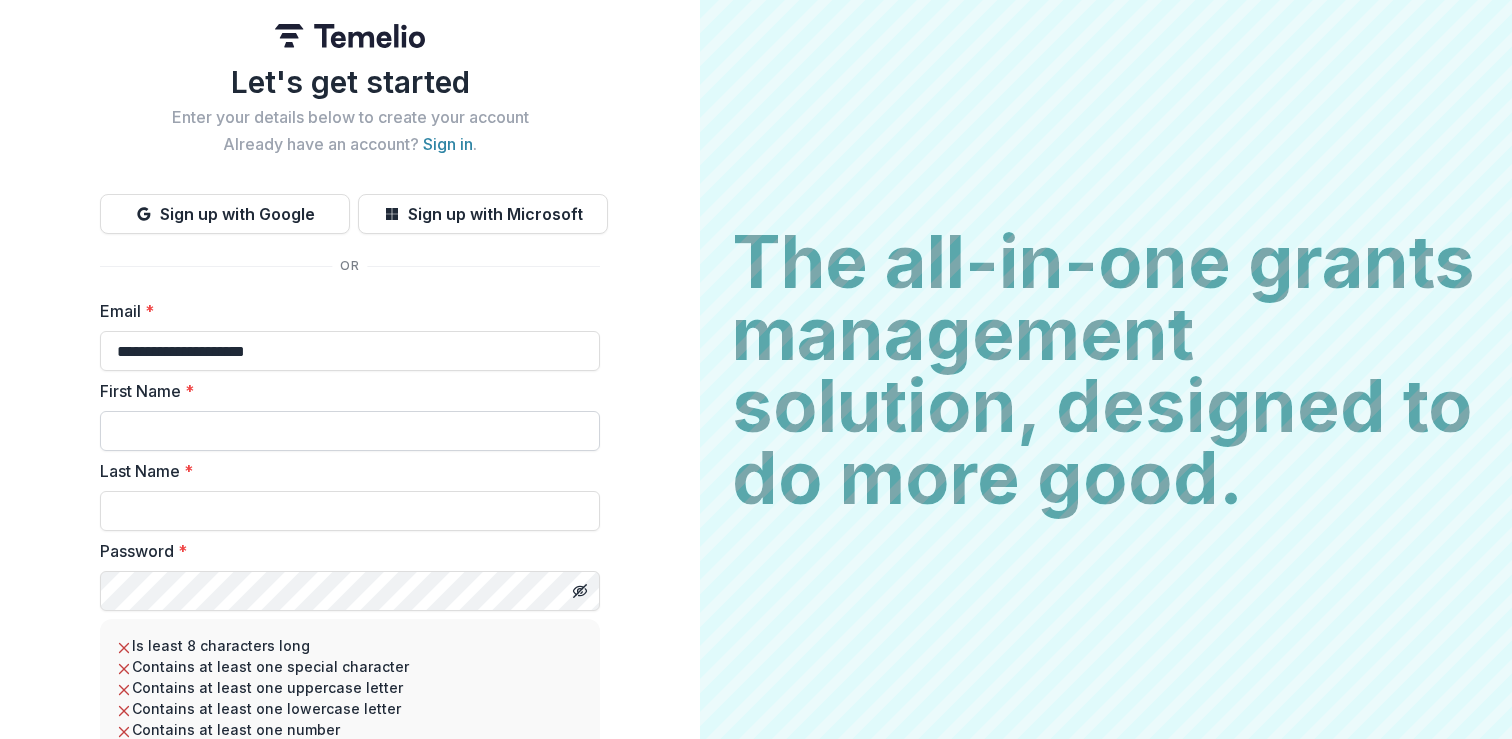 type on "**********" 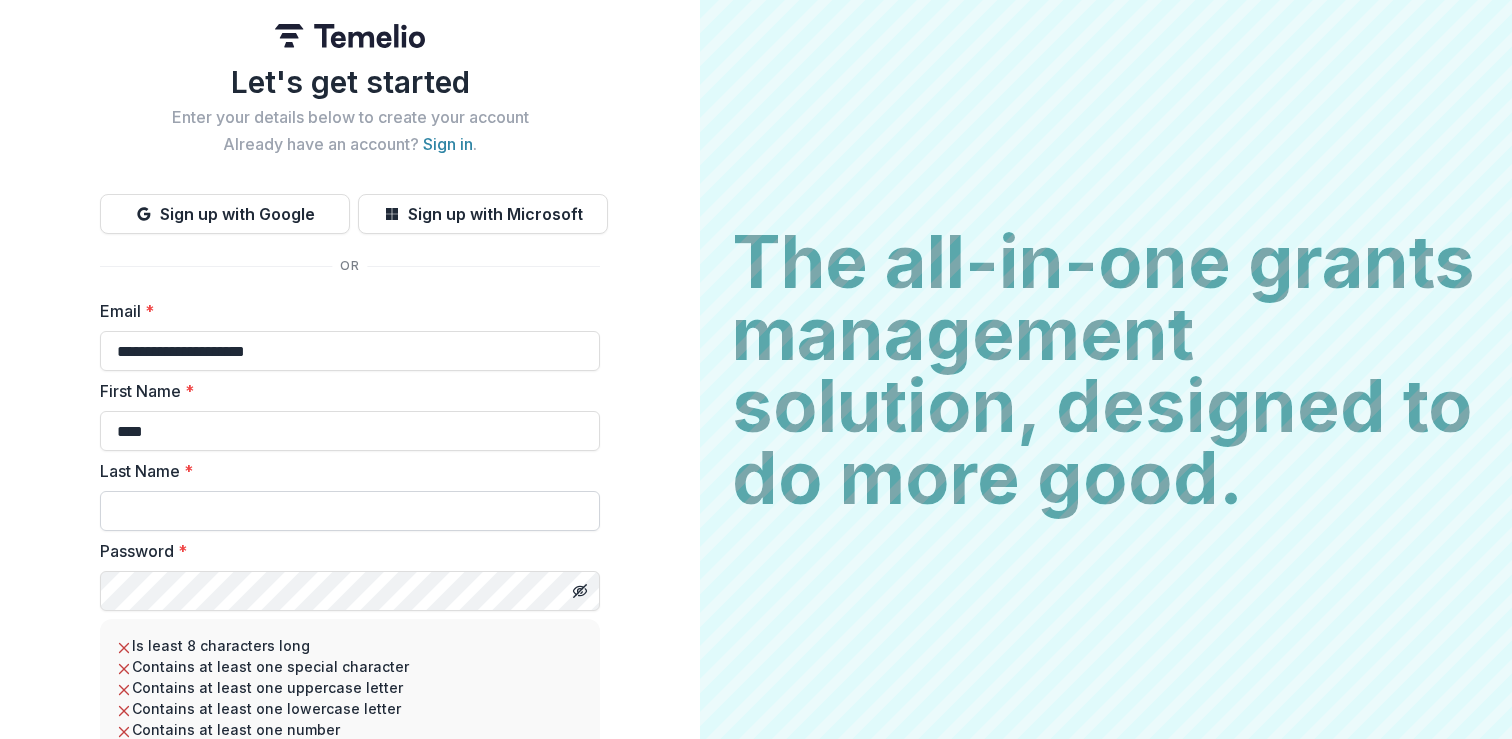 type on "****" 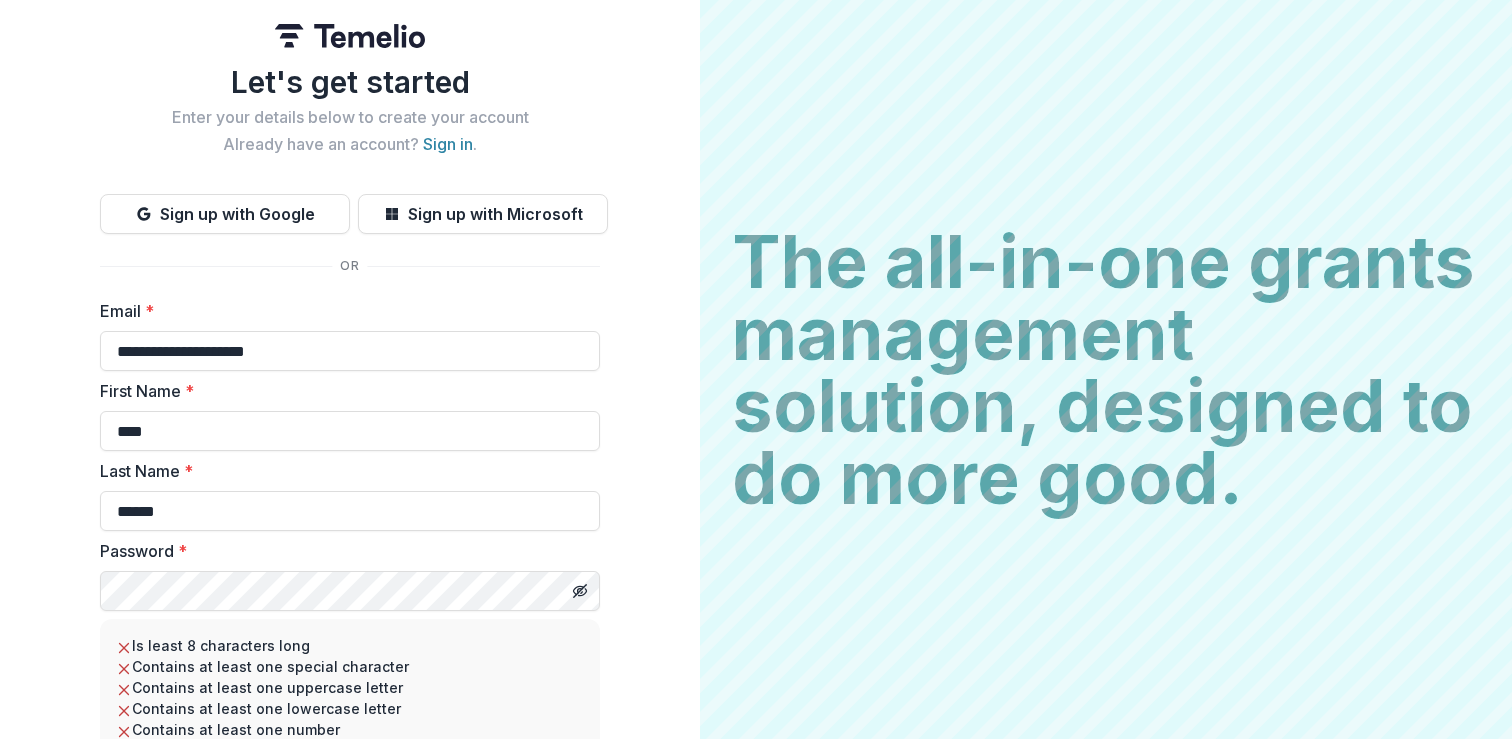type on "******" 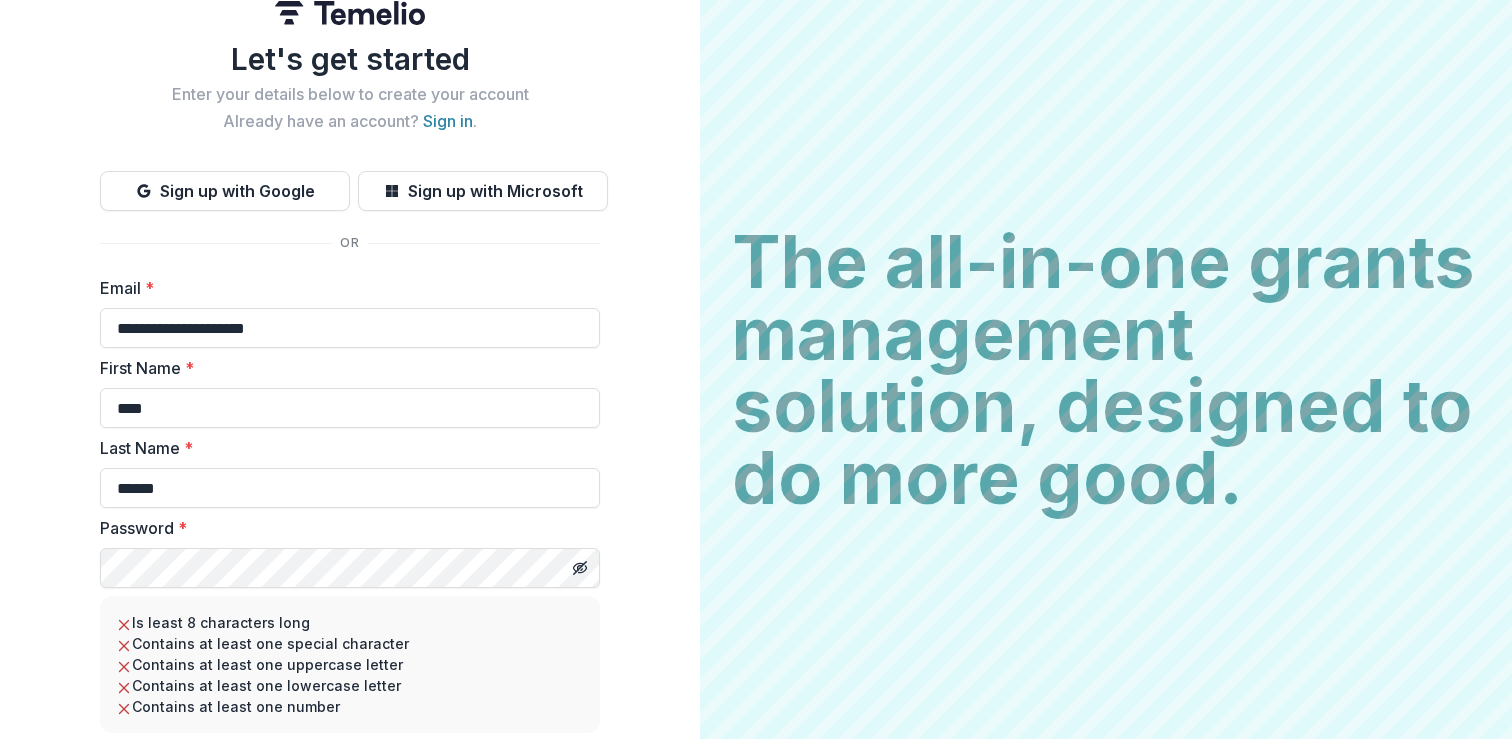 scroll, scrollTop: 36, scrollLeft: 0, axis: vertical 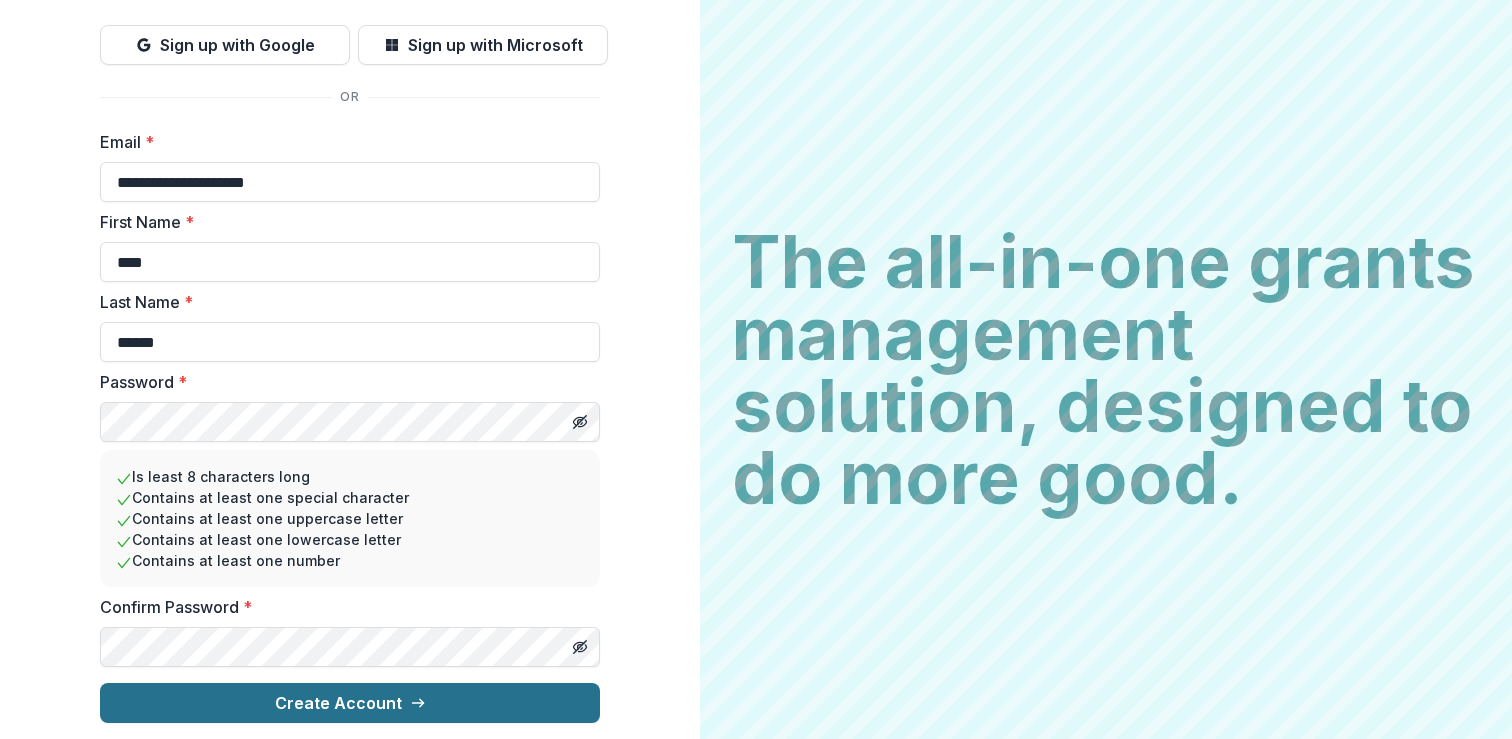 click on "Create Account" at bounding box center (350, 703) 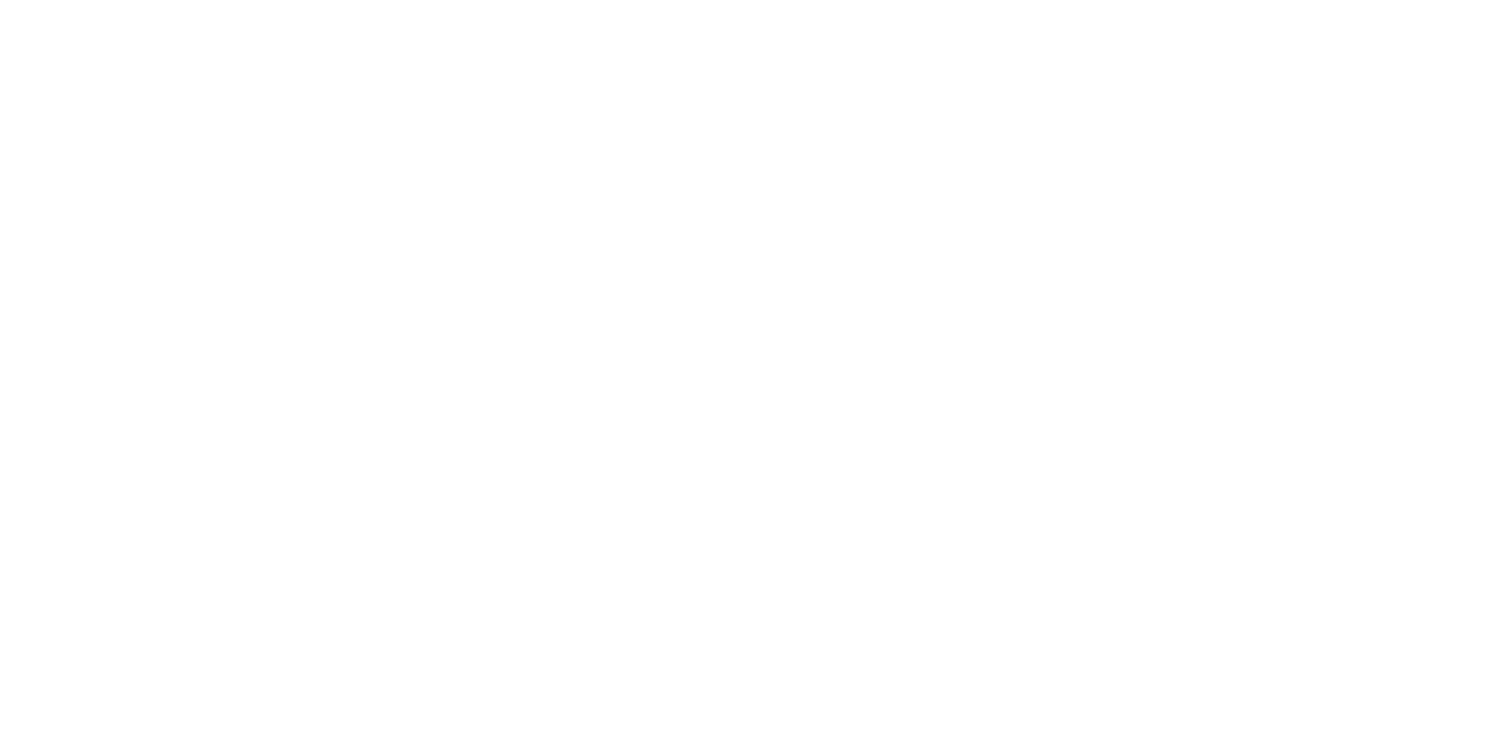 scroll, scrollTop: 0, scrollLeft: 0, axis: both 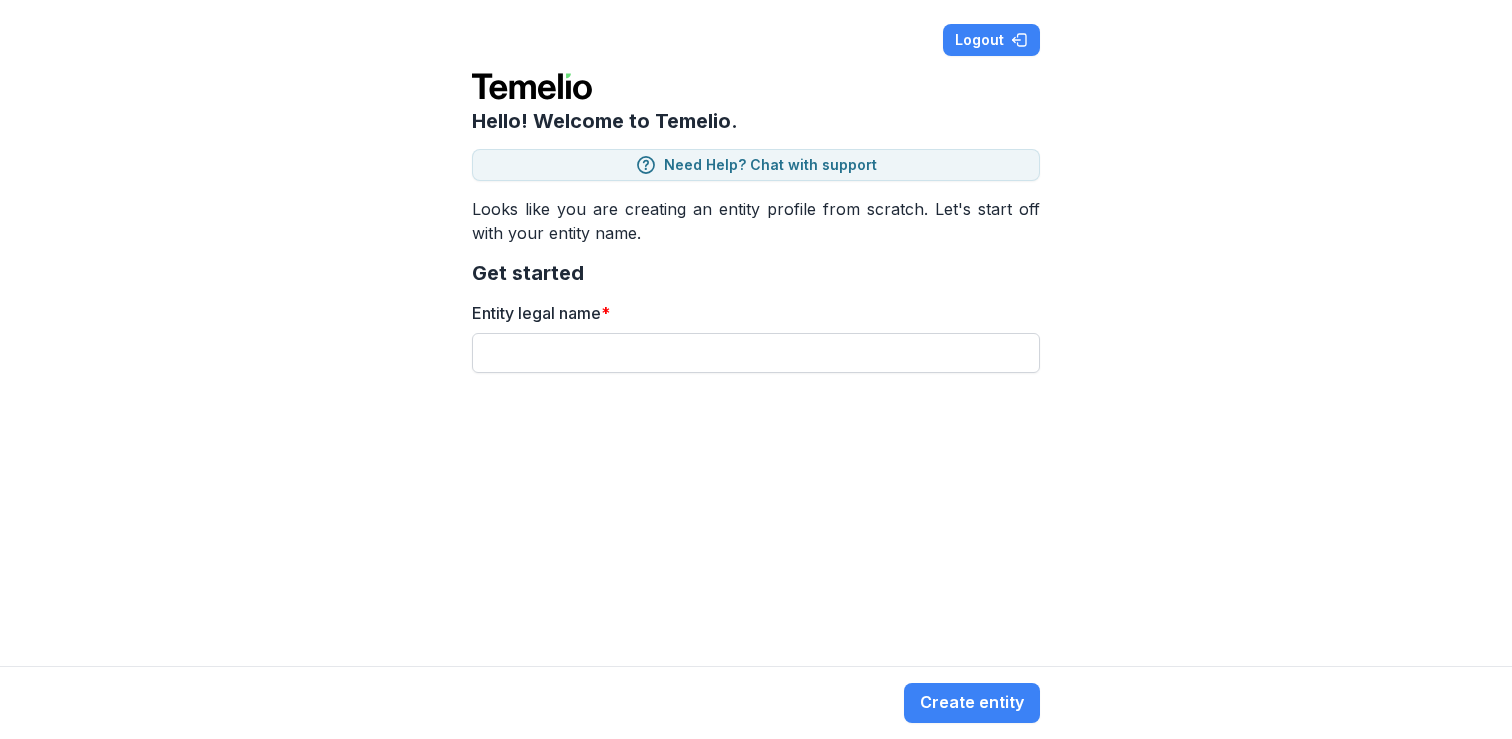 click on "Entity legal name *" at bounding box center (756, 353) 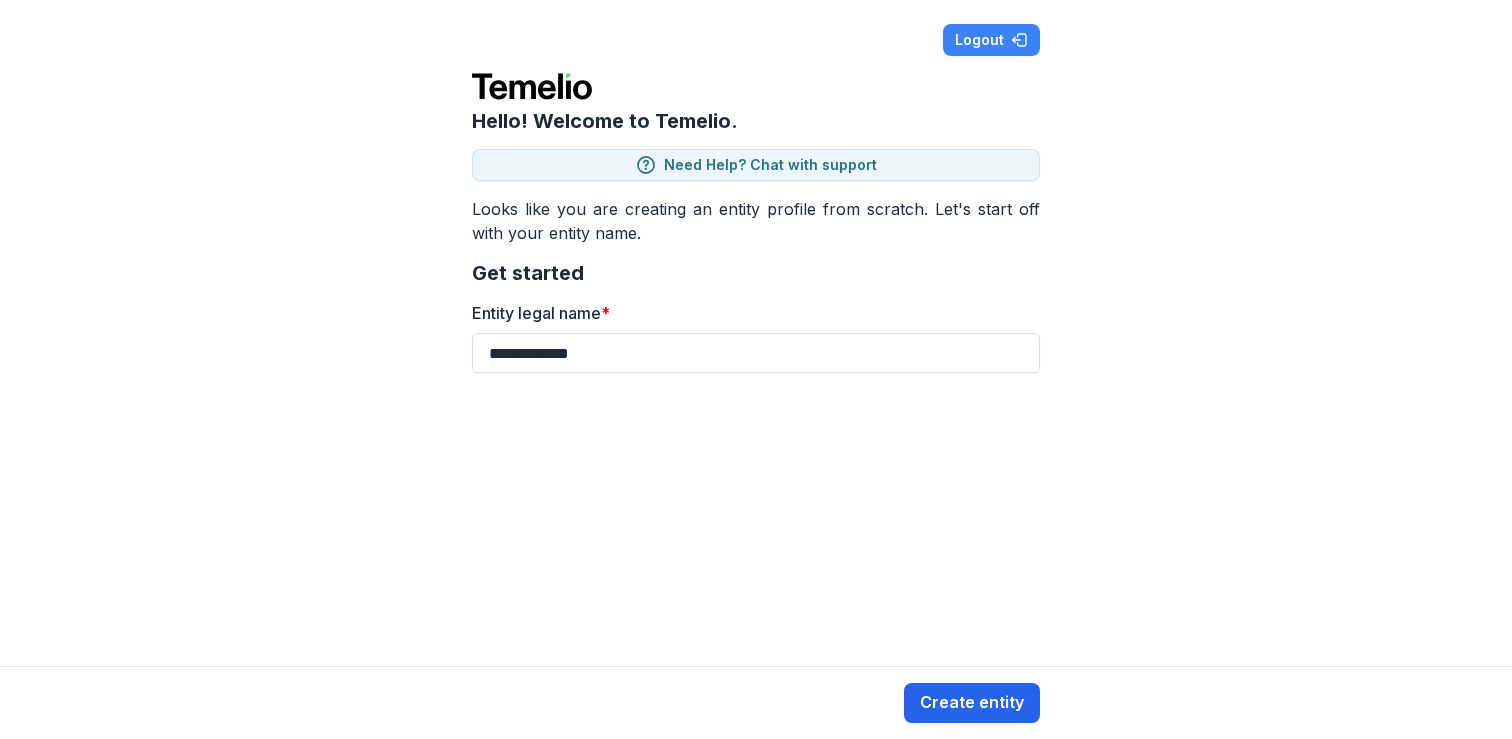 type on "**********" 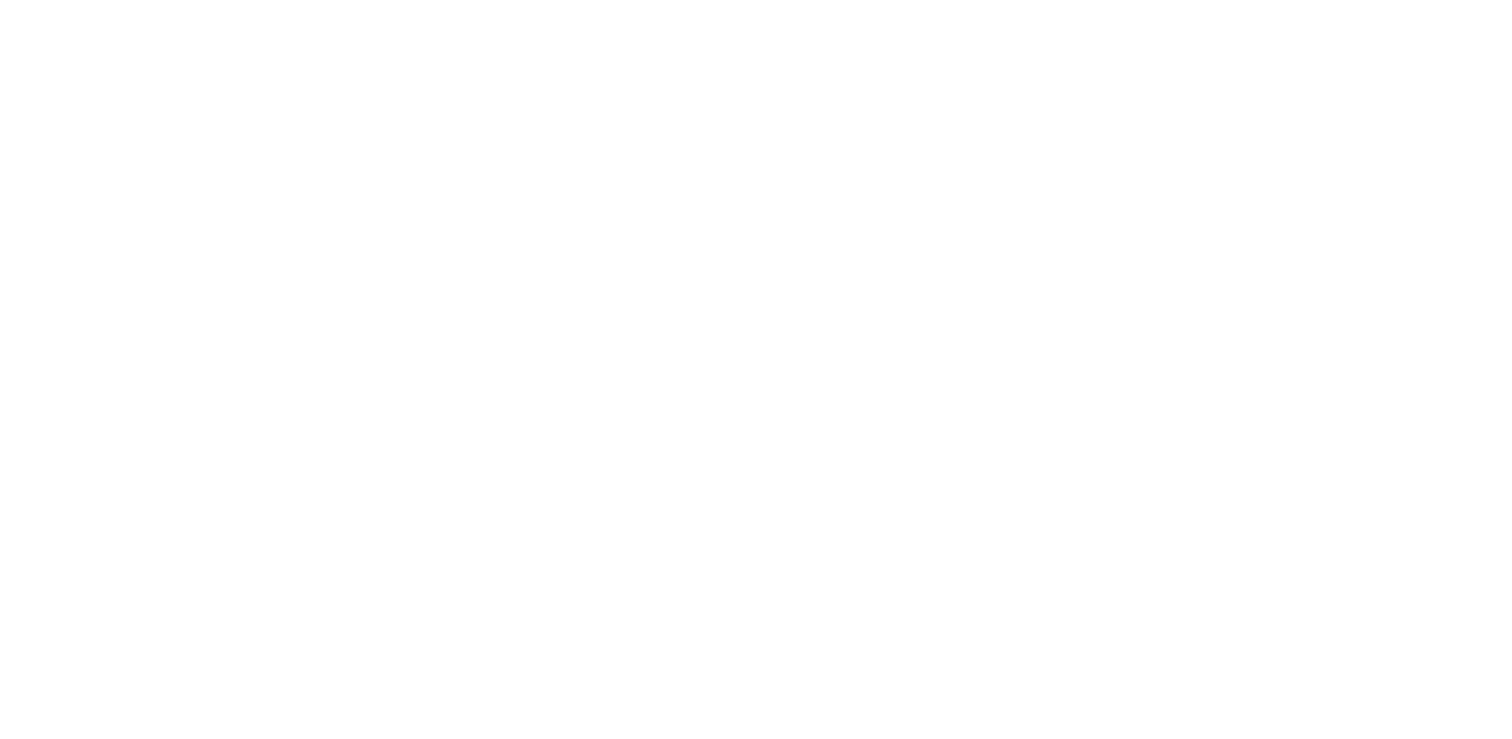scroll, scrollTop: 0, scrollLeft: 0, axis: both 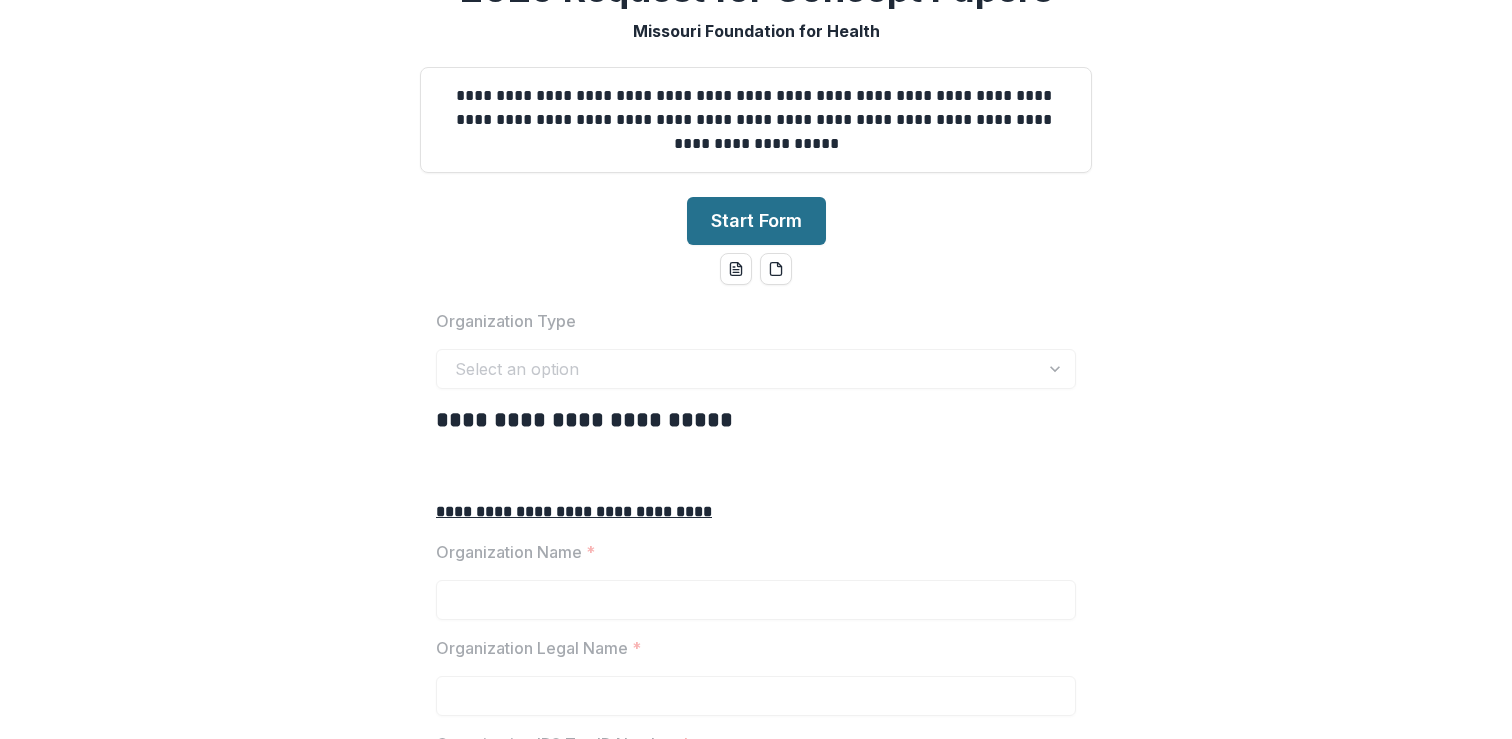 click on "Start Form" at bounding box center (756, 221) 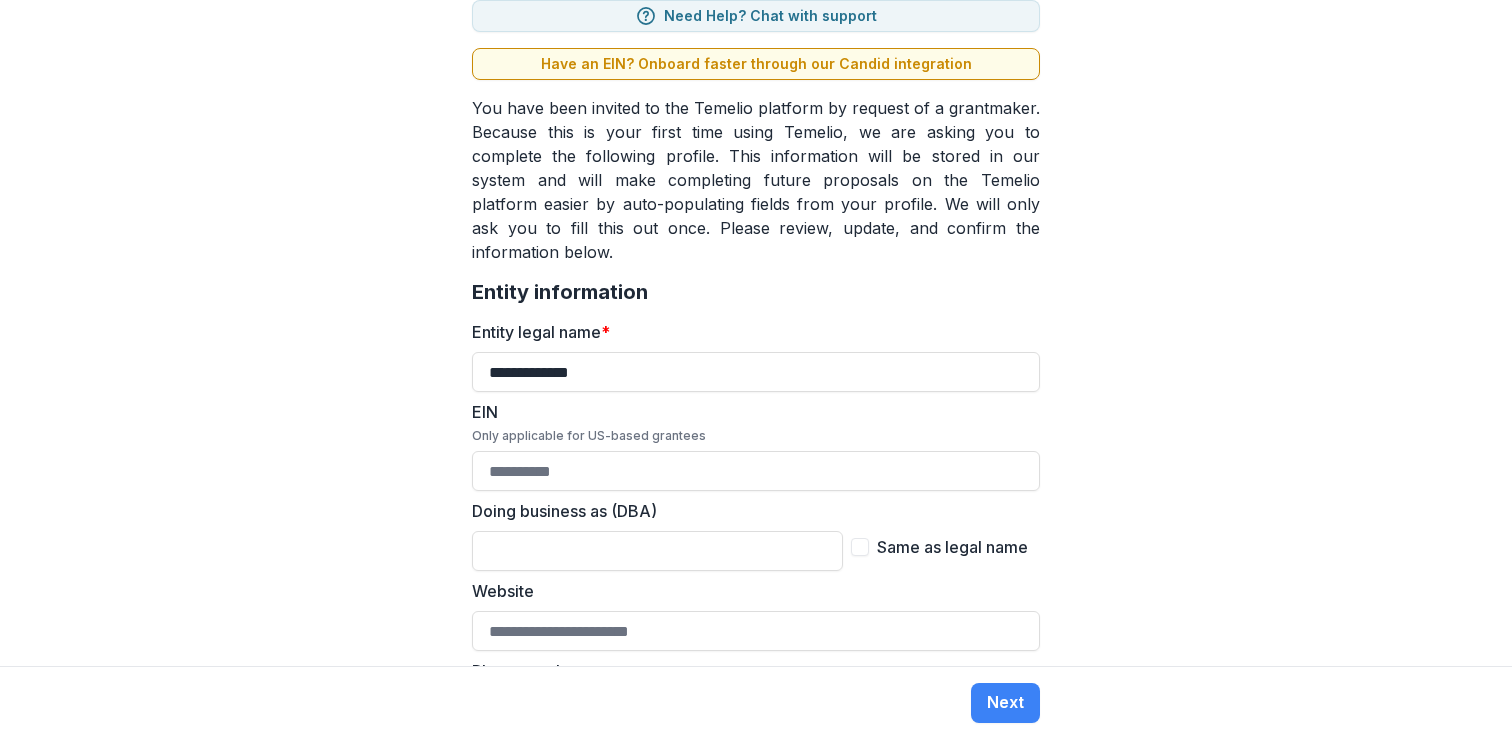 scroll, scrollTop: 220, scrollLeft: 0, axis: vertical 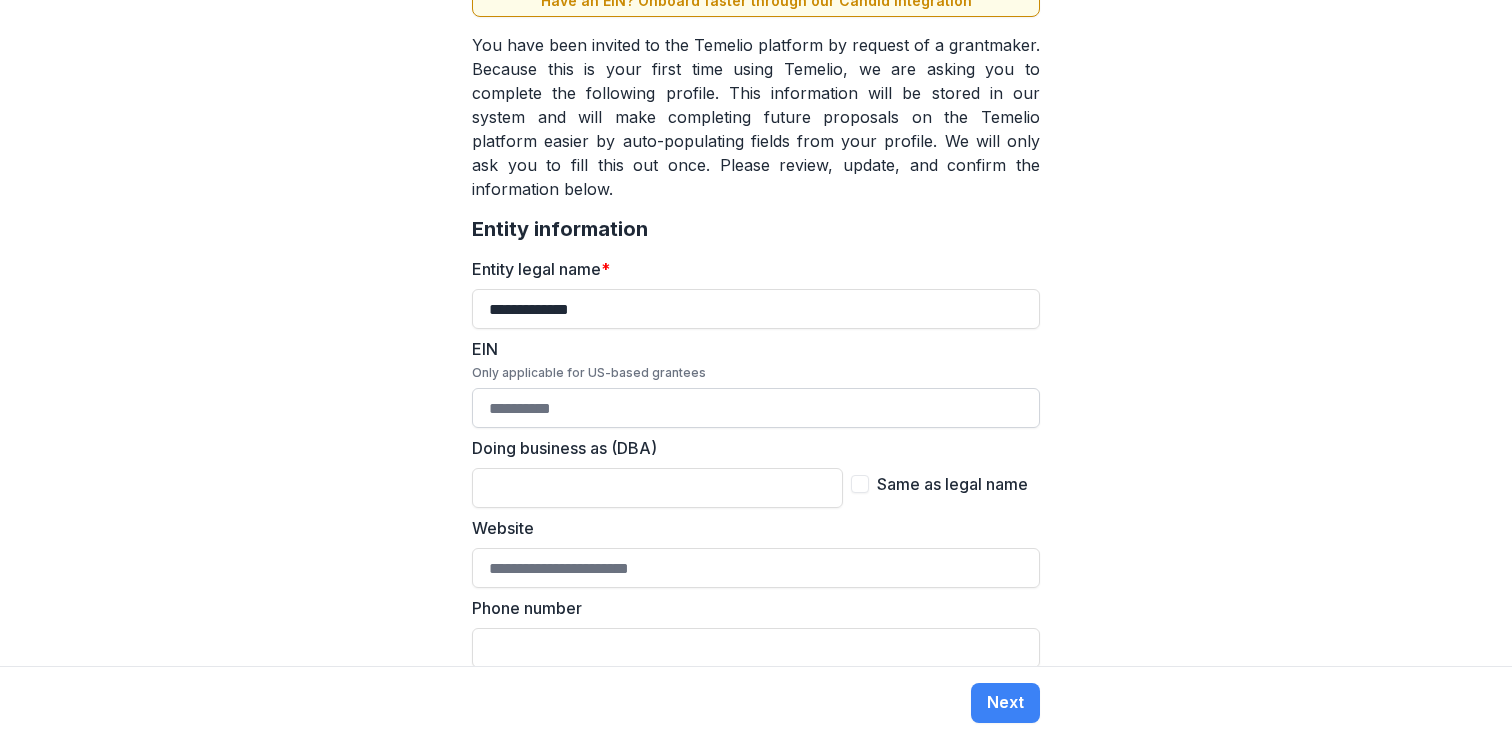 click on "EIN Only applicable for US-based grantees" at bounding box center (756, 408) 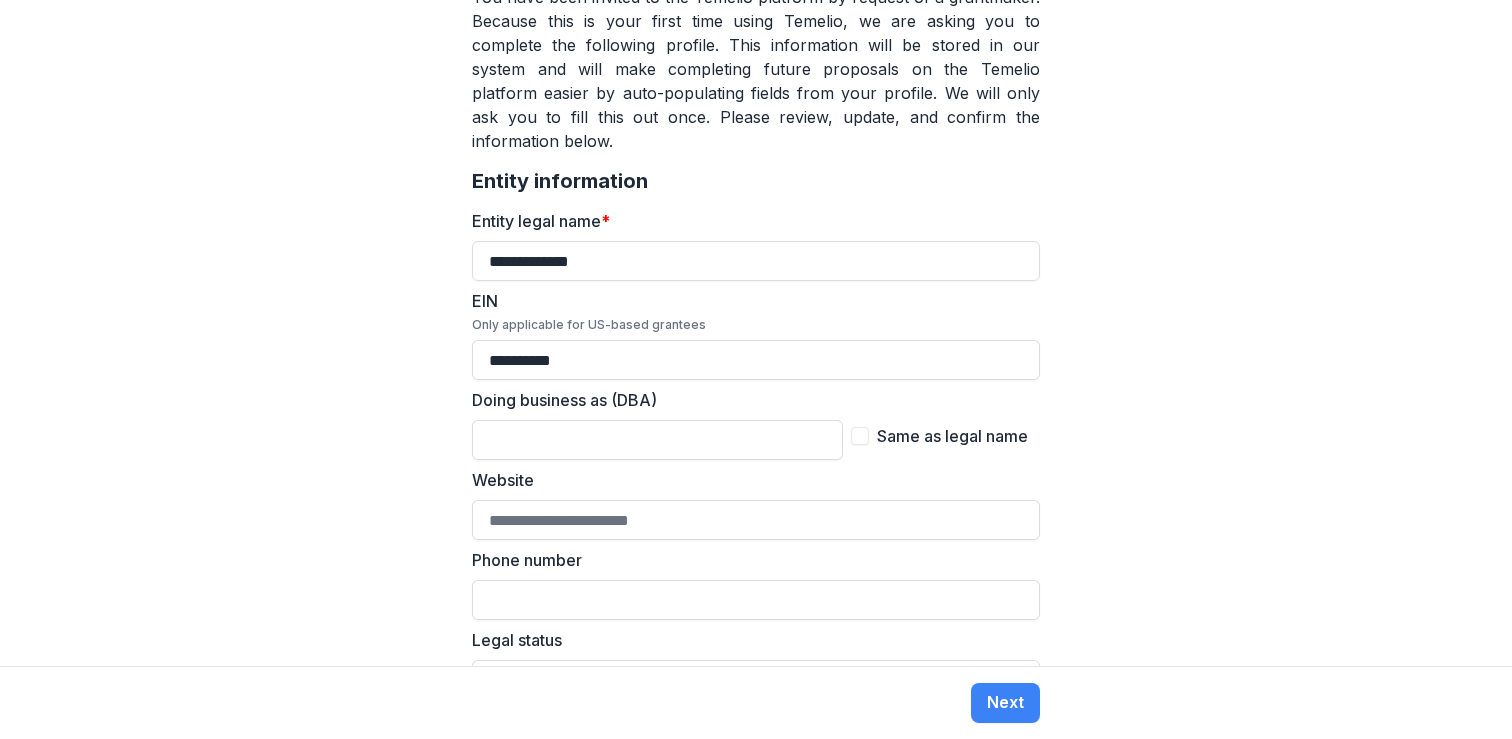 scroll, scrollTop: 291, scrollLeft: 0, axis: vertical 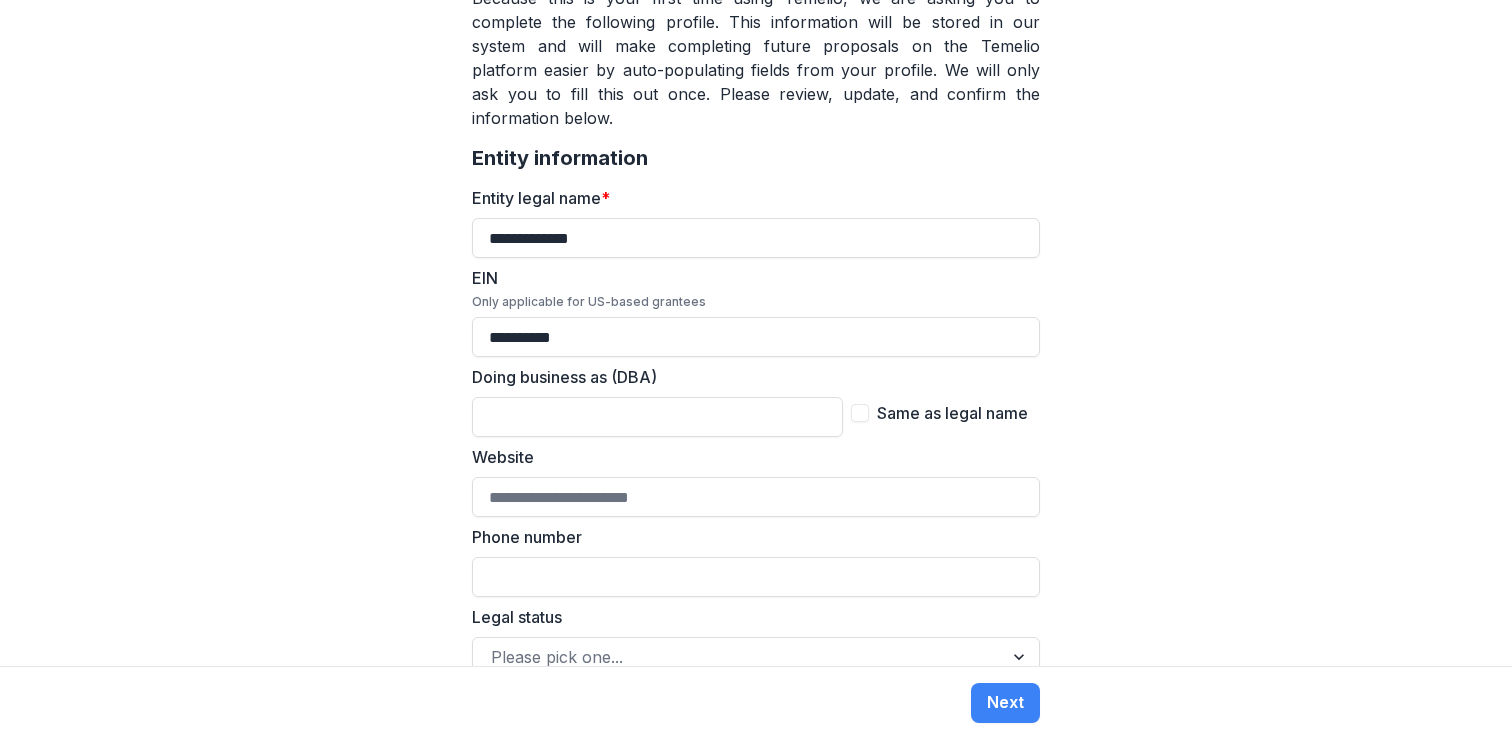 type on "**********" 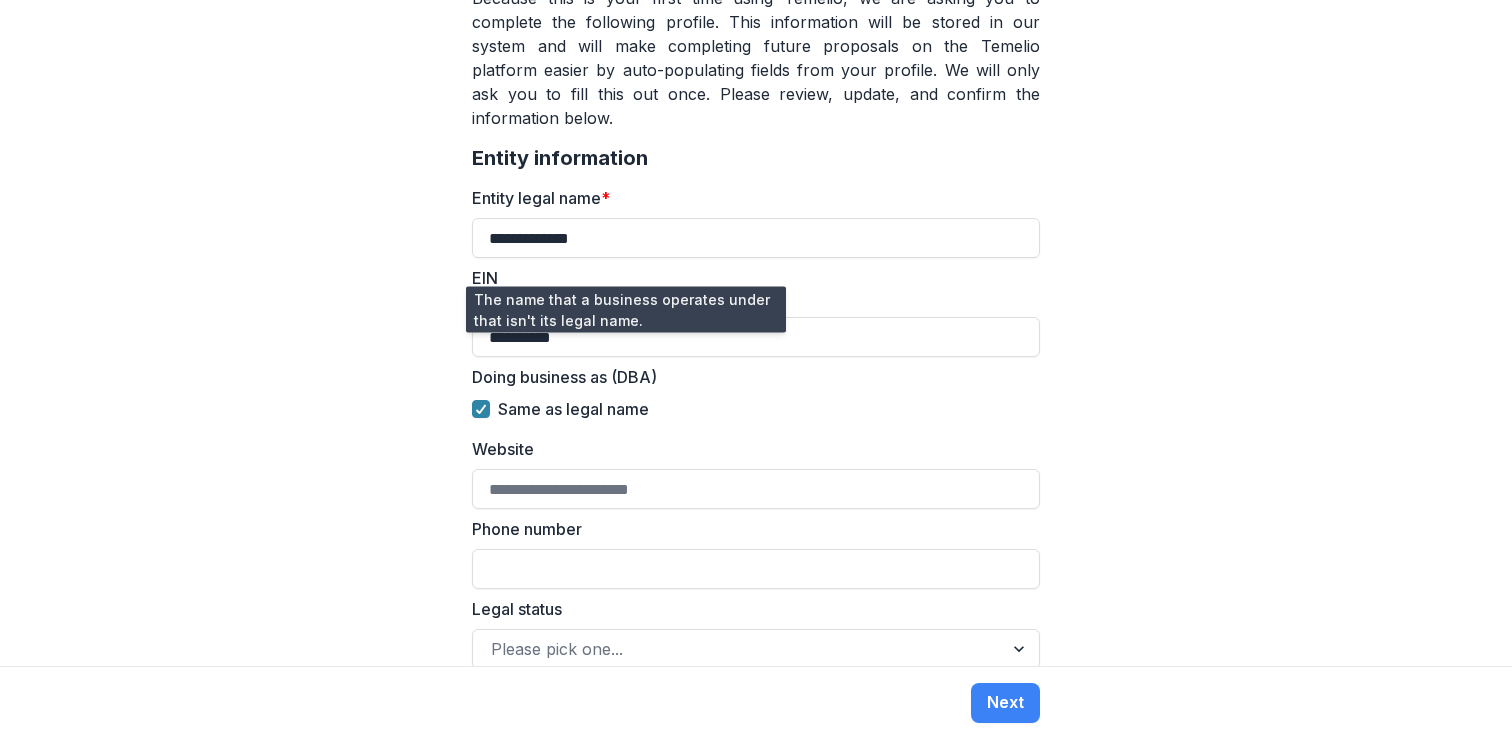 scroll, scrollTop: 310, scrollLeft: 0, axis: vertical 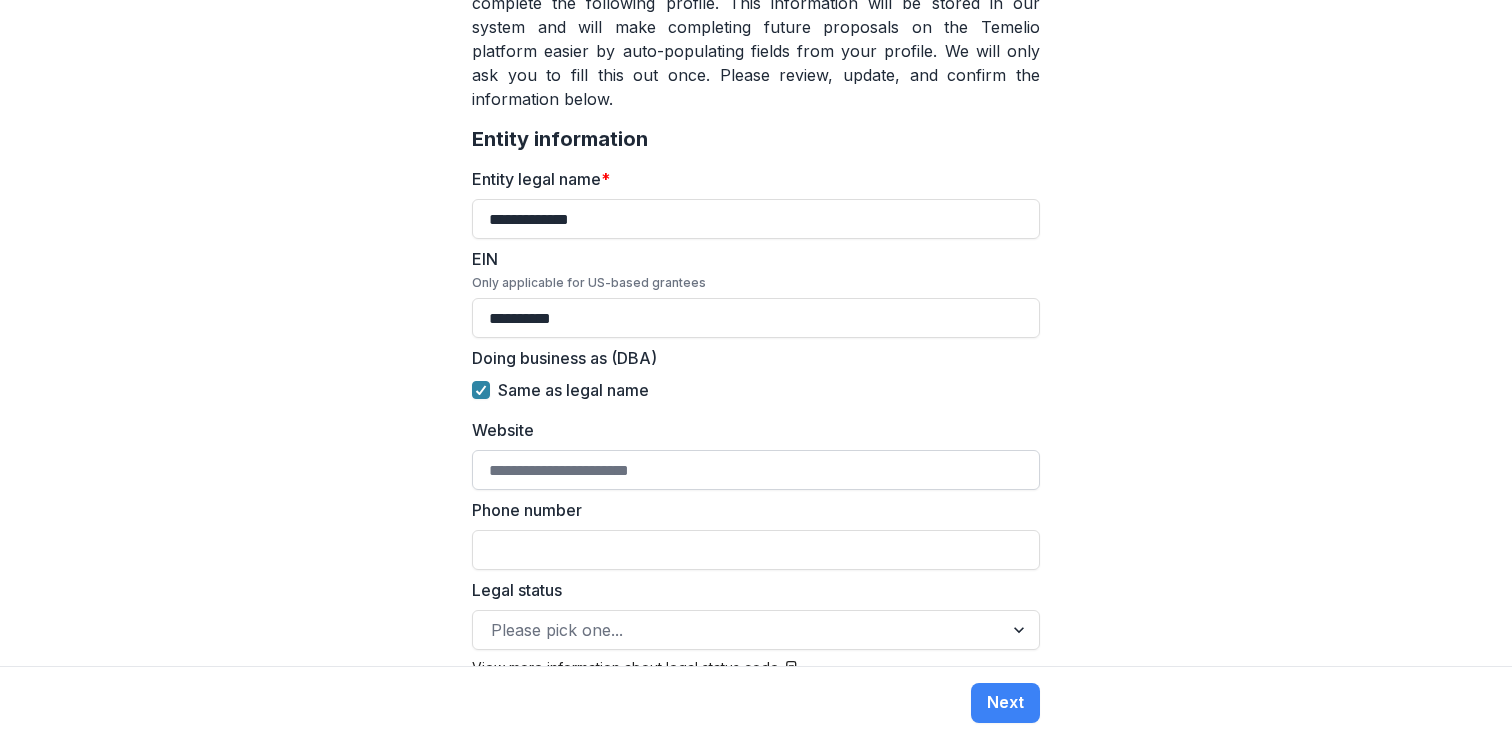 click on "Website" at bounding box center (756, 470) 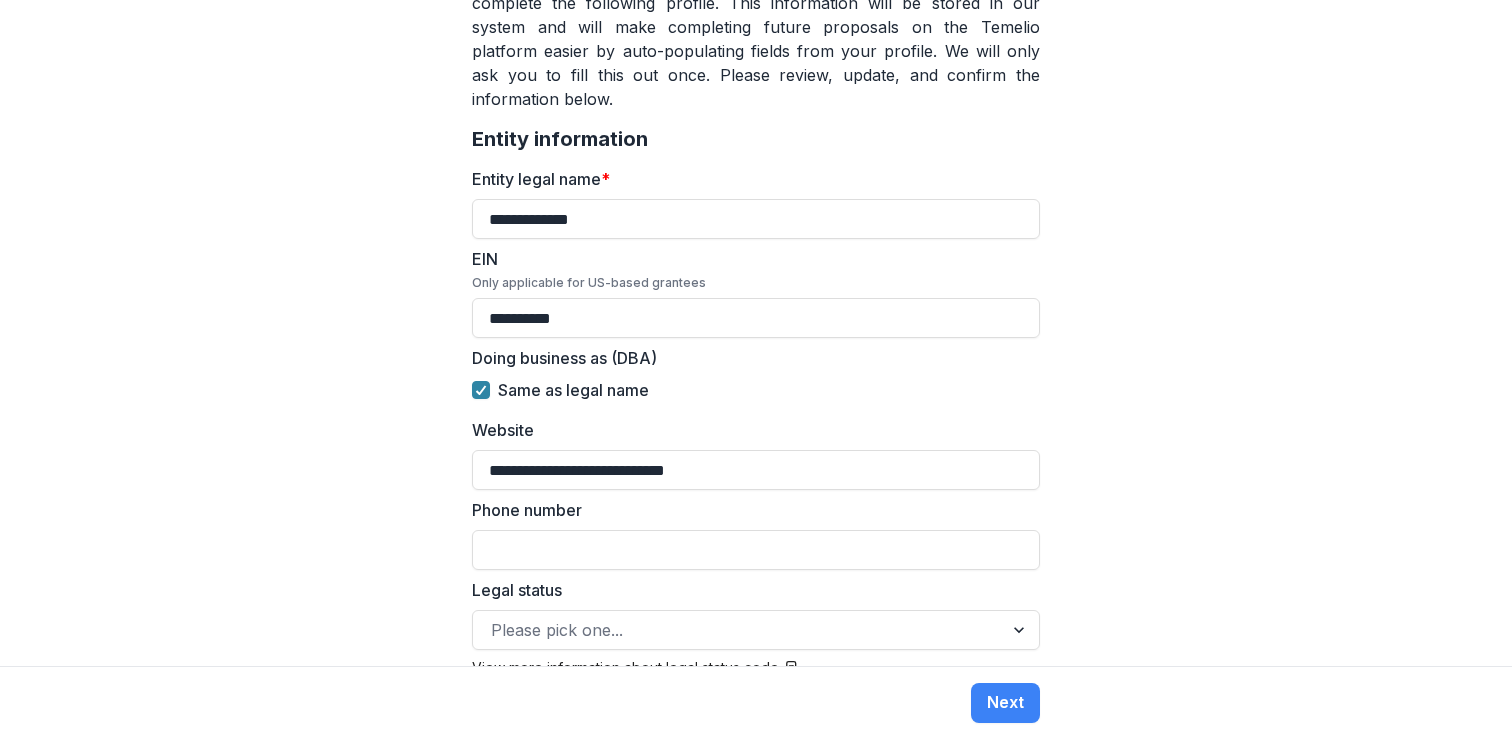 type on "**********" 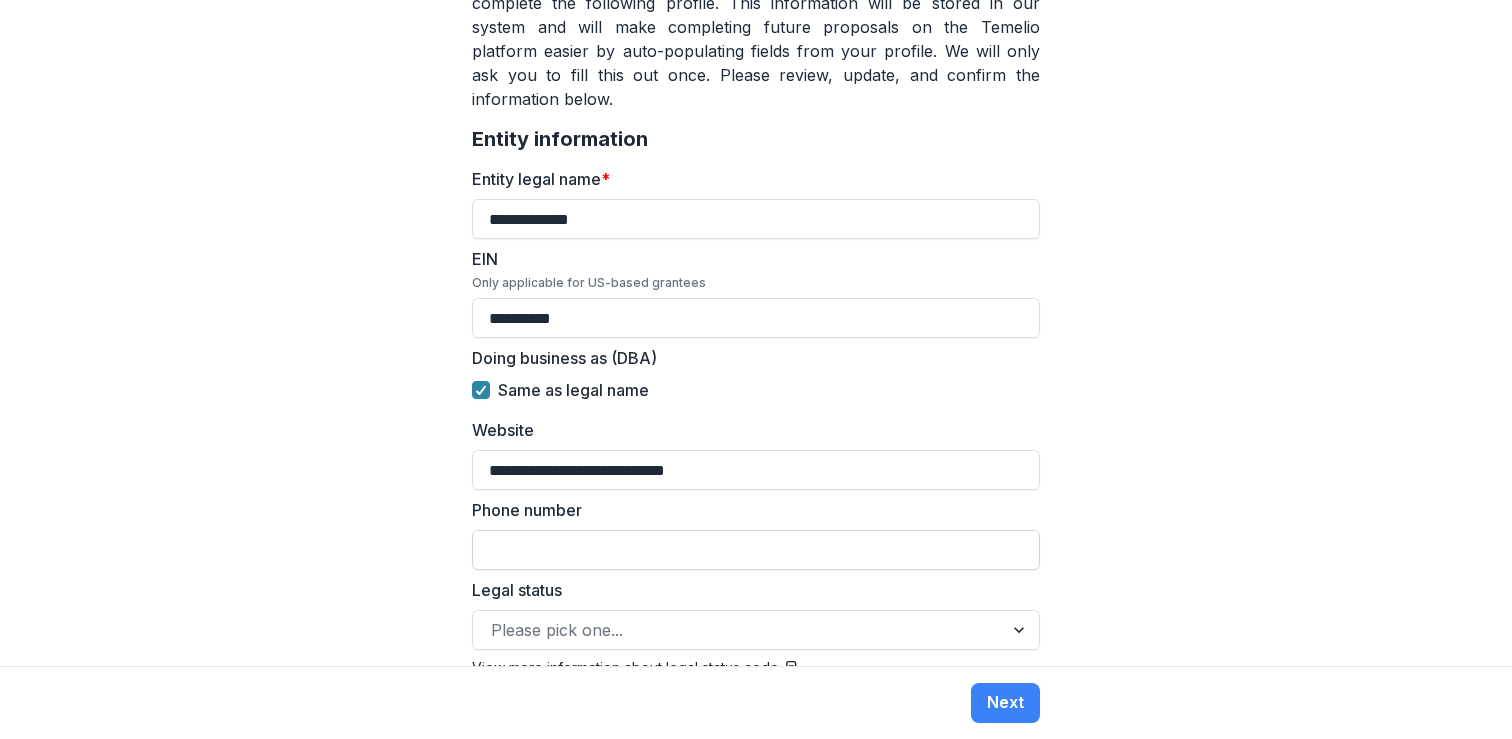 click on "Phone number" at bounding box center [756, 550] 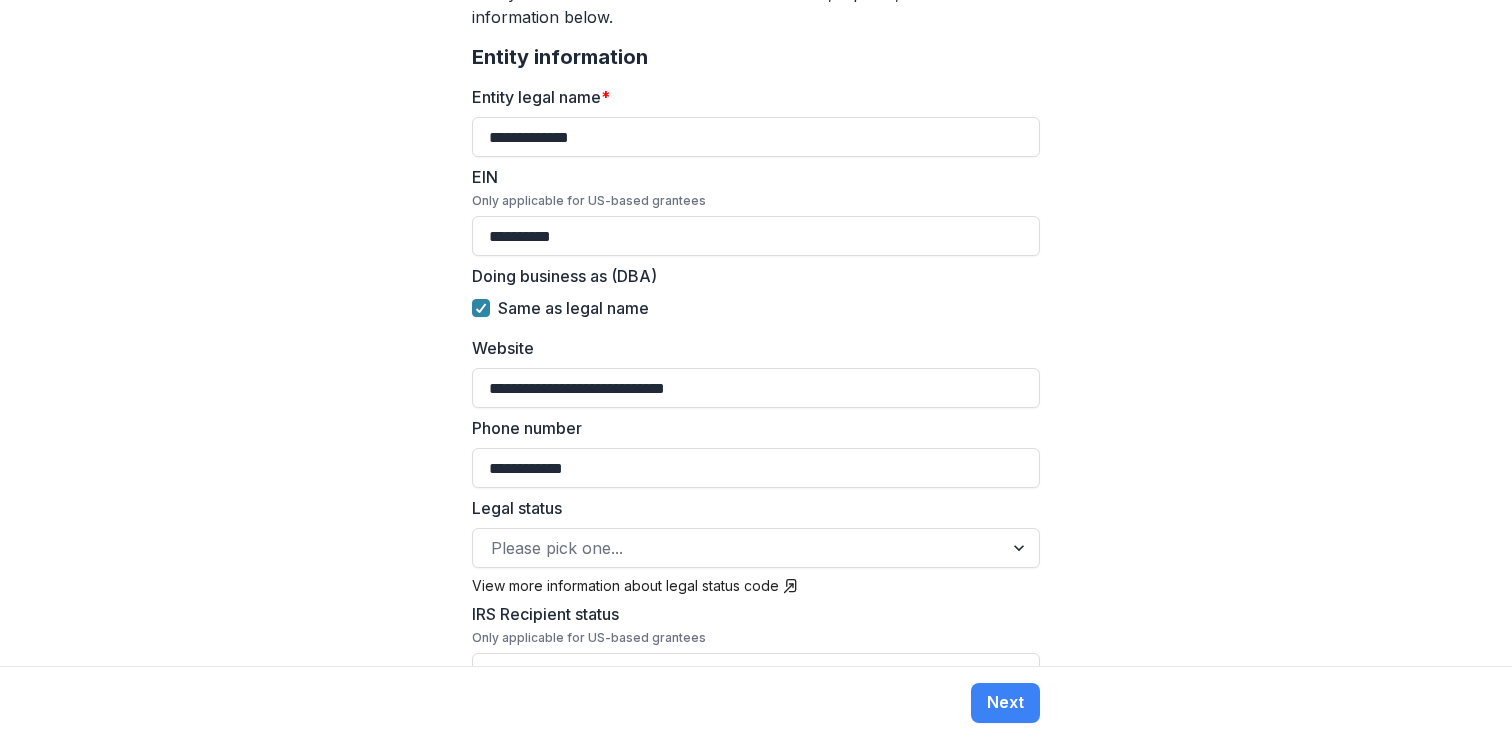 scroll, scrollTop: 475, scrollLeft: 0, axis: vertical 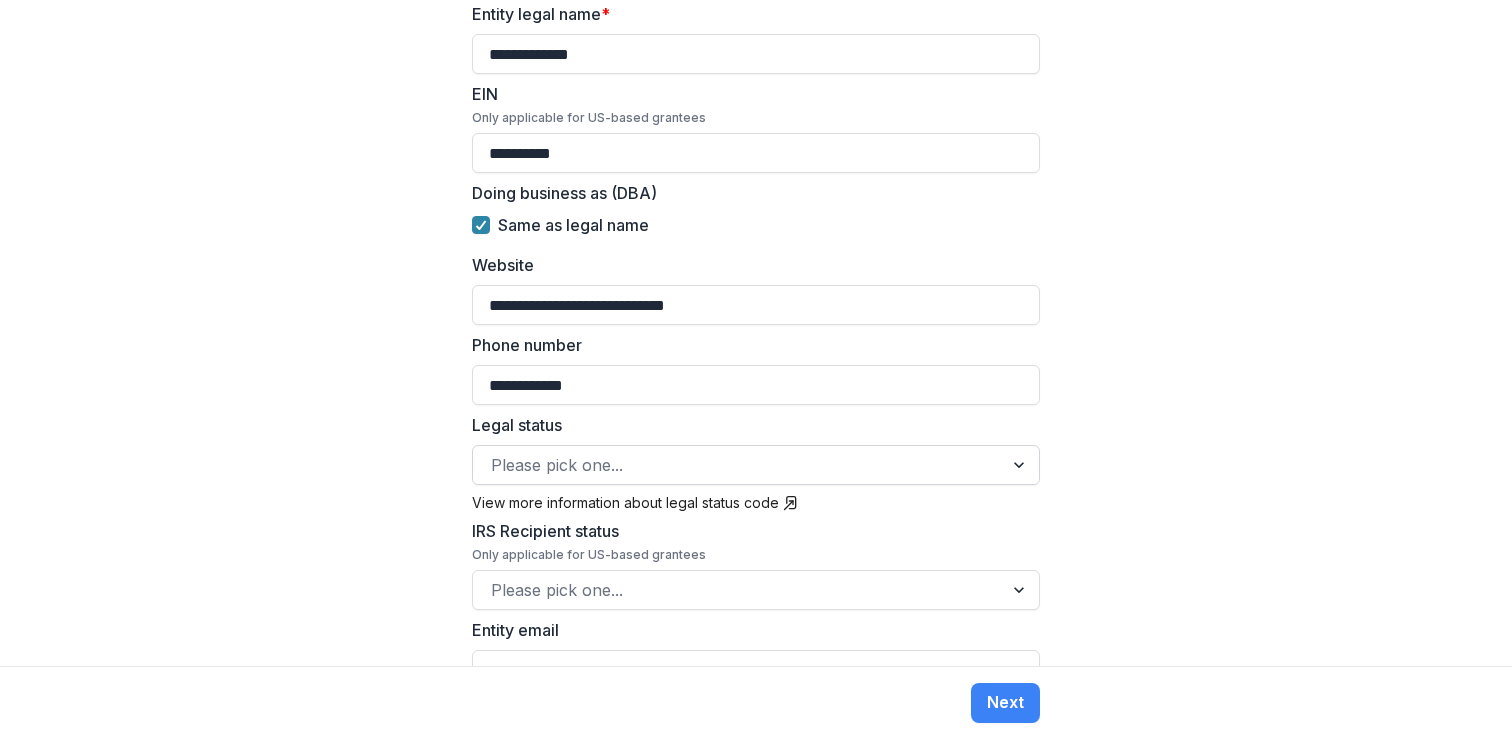 type on "**********" 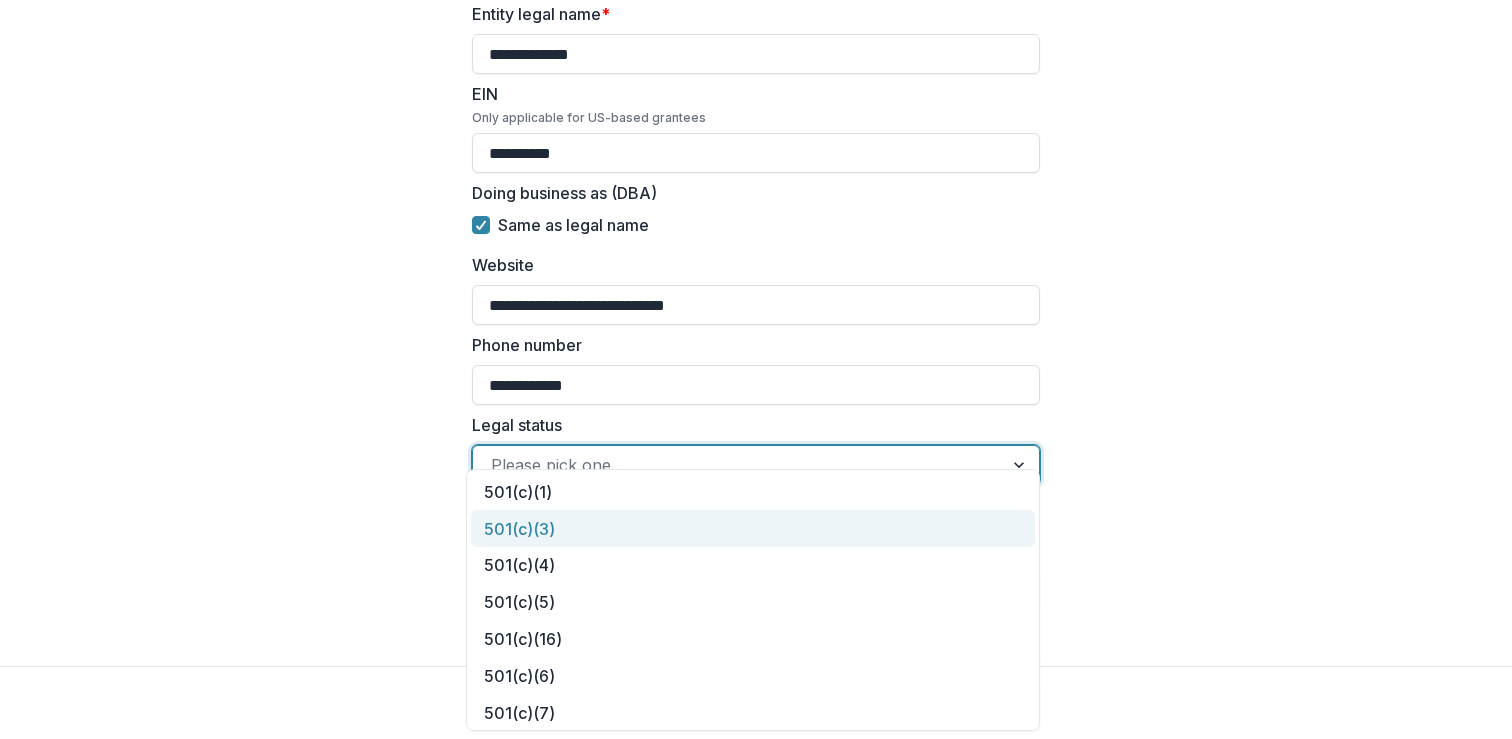 click on "501(c)(3)" at bounding box center (753, 528) 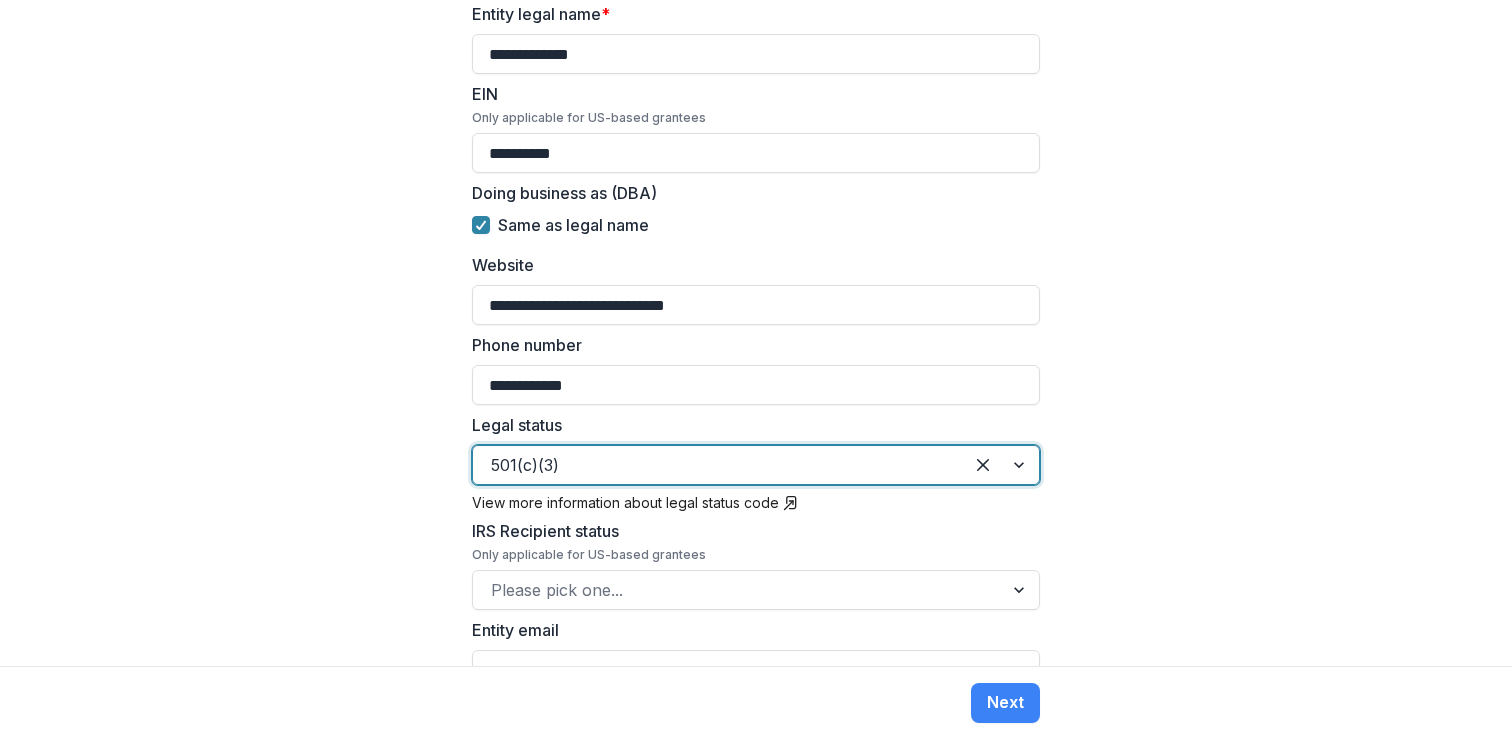 click at bounding box center [718, 465] 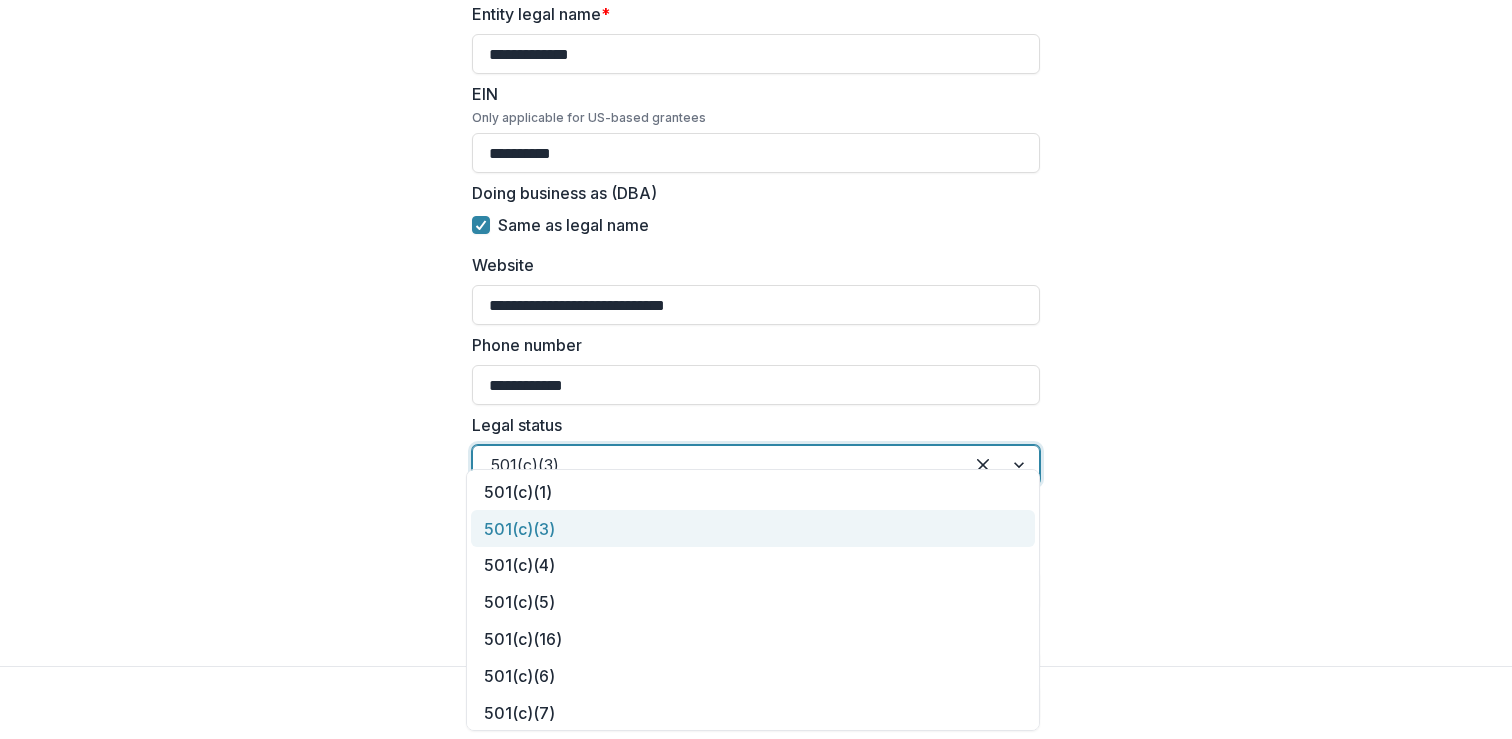 click on "501(c)(3)" at bounding box center (753, 528) 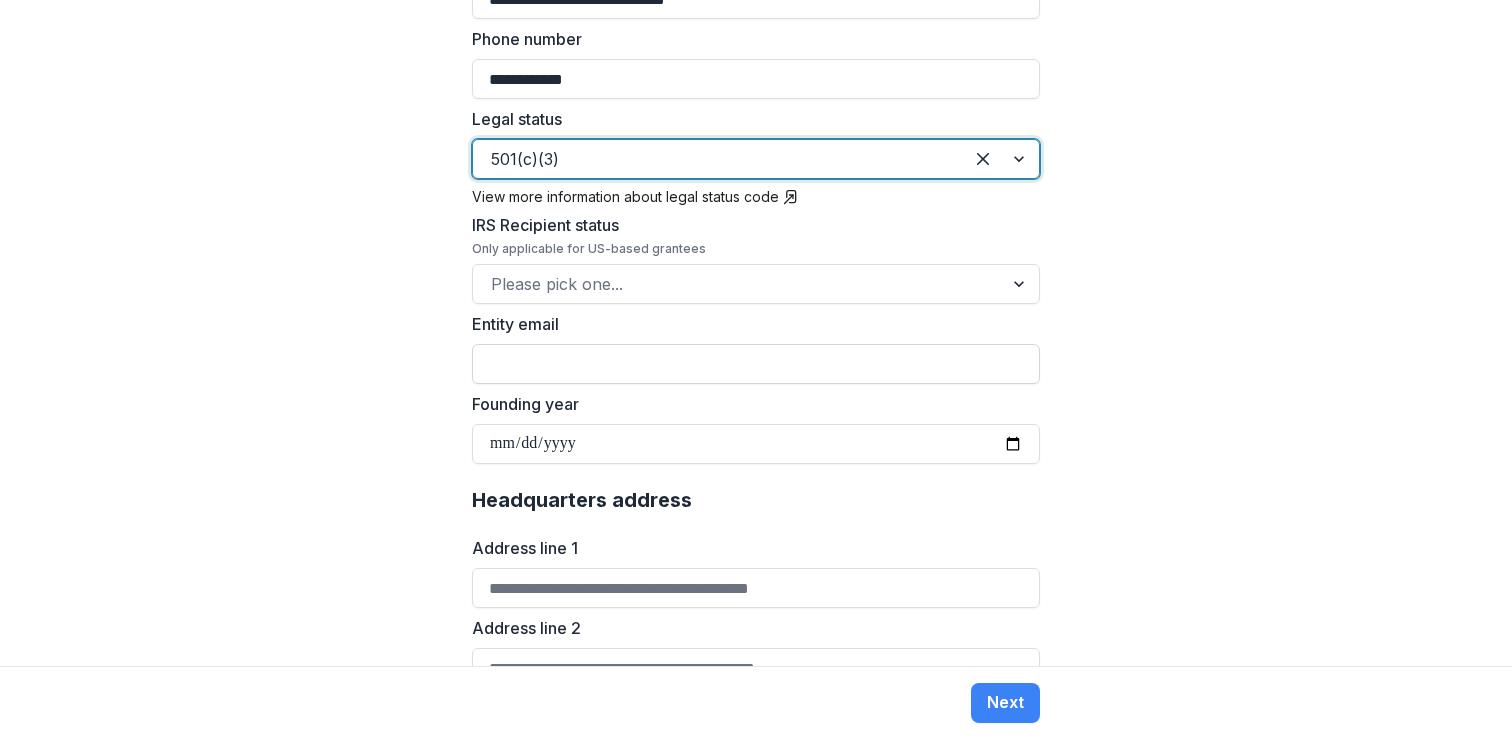 scroll, scrollTop: 789, scrollLeft: 0, axis: vertical 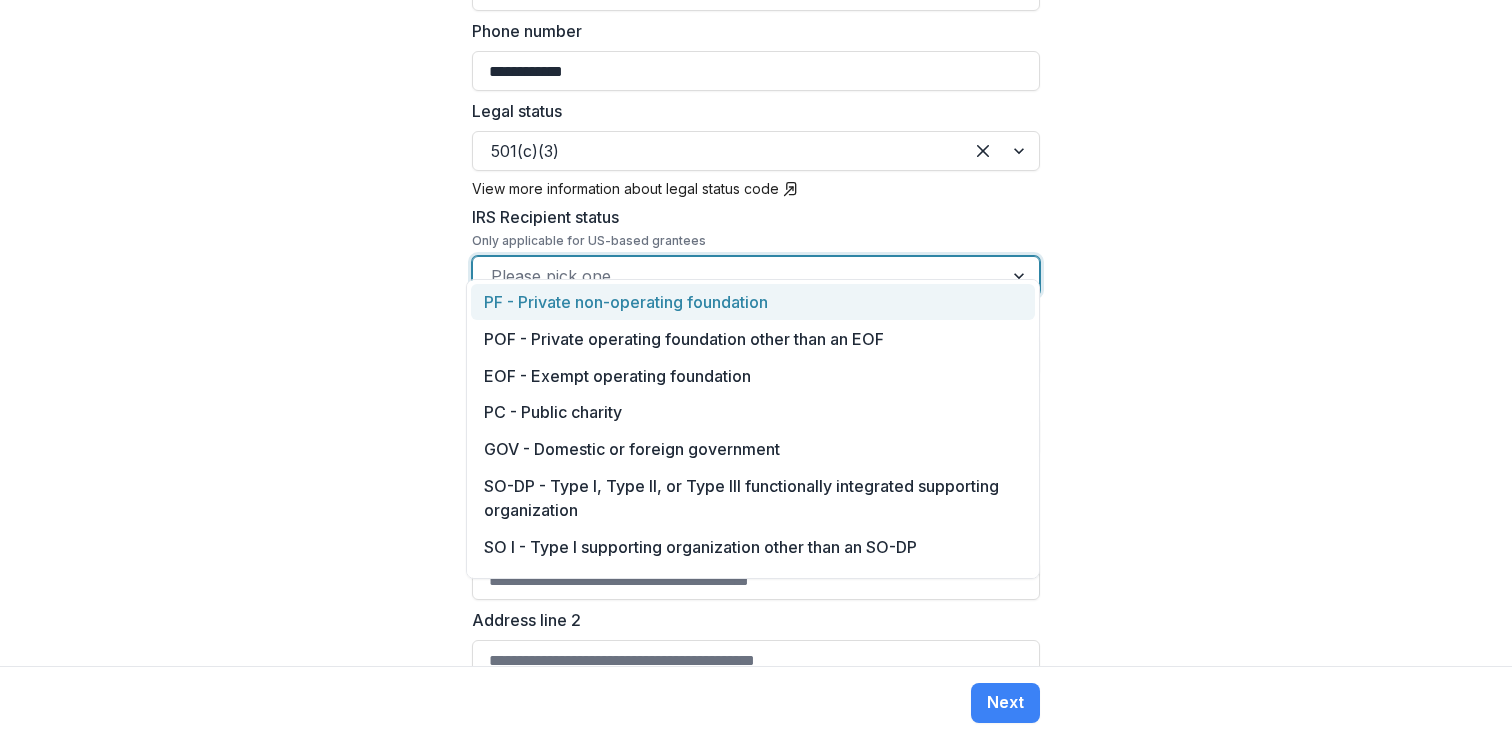 click at bounding box center [738, 276] 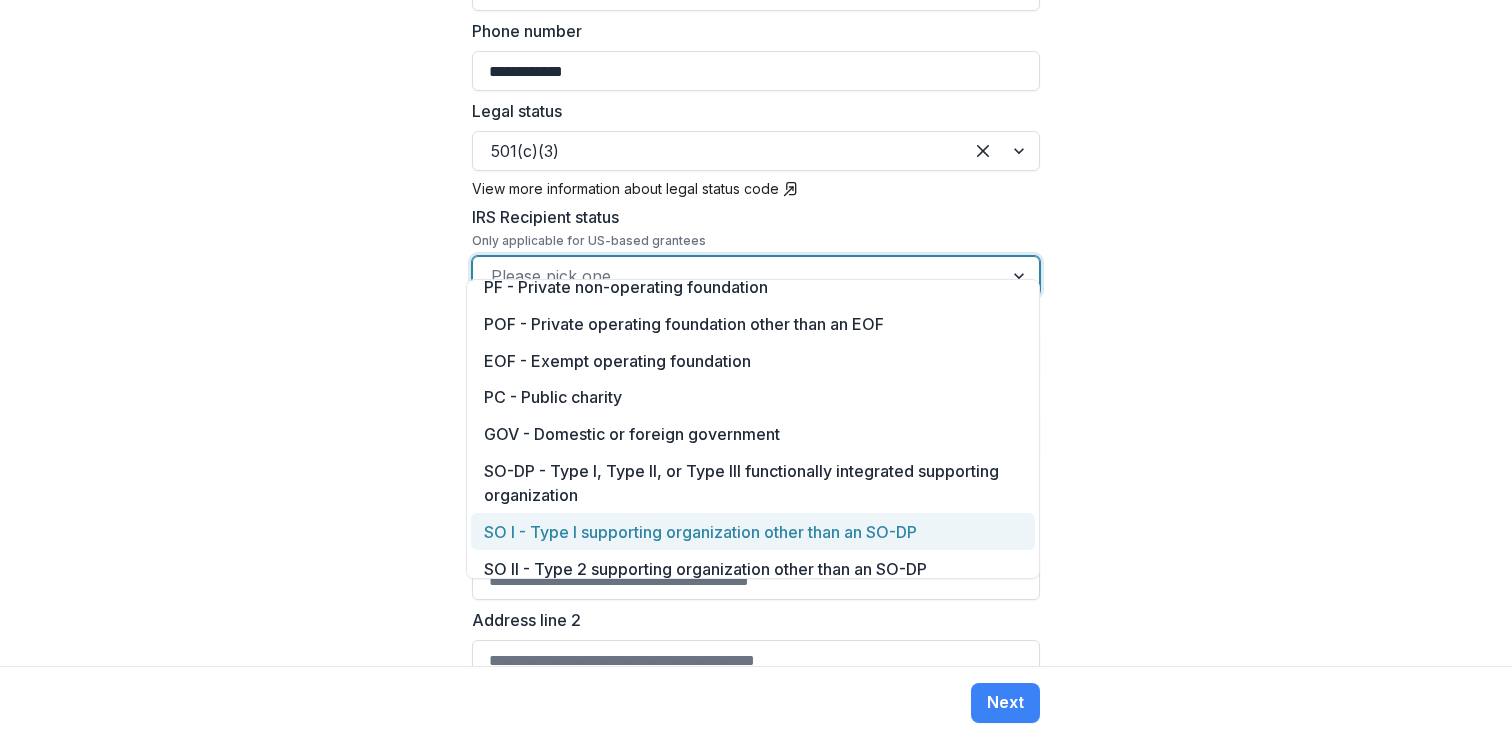 scroll, scrollTop: 0, scrollLeft: 0, axis: both 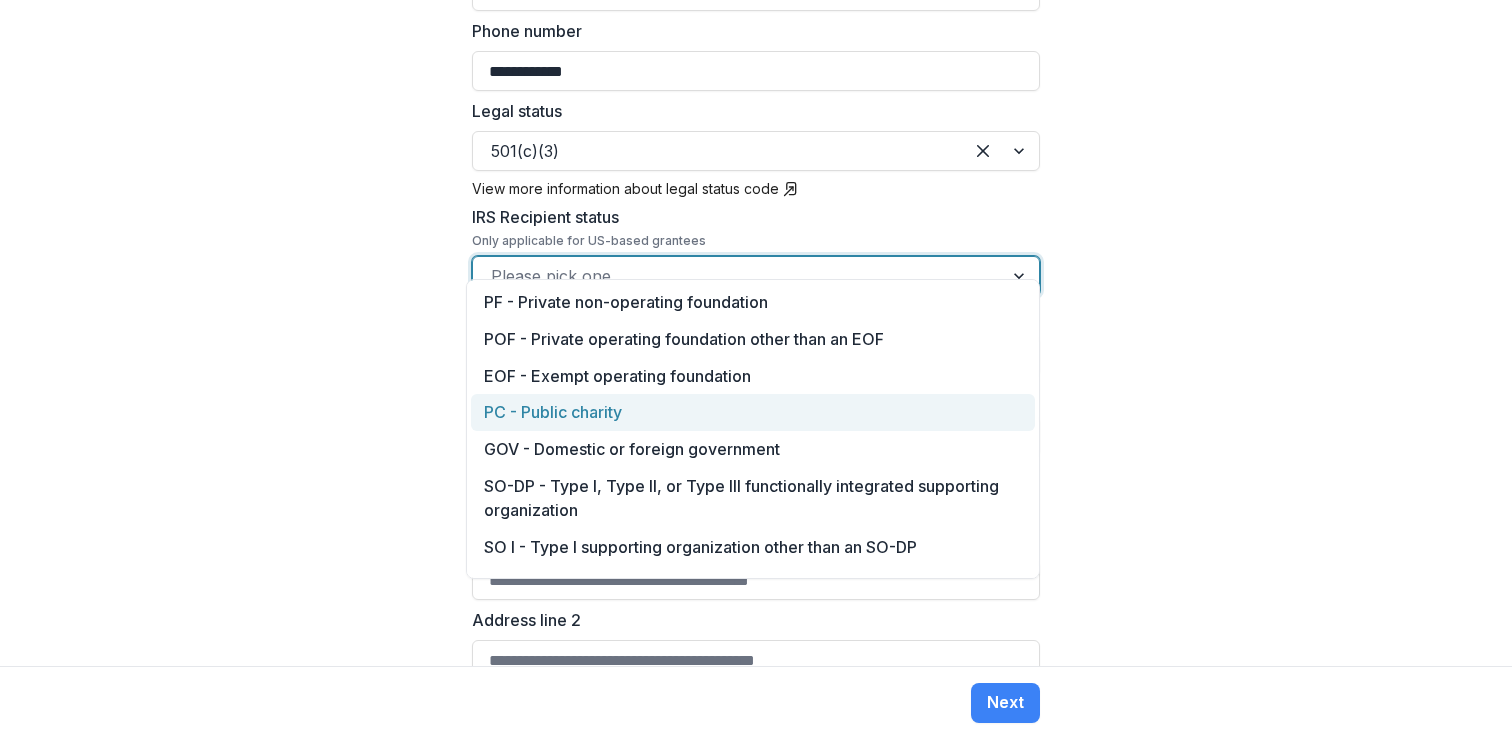 click on "PC - Public charity" at bounding box center (753, 412) 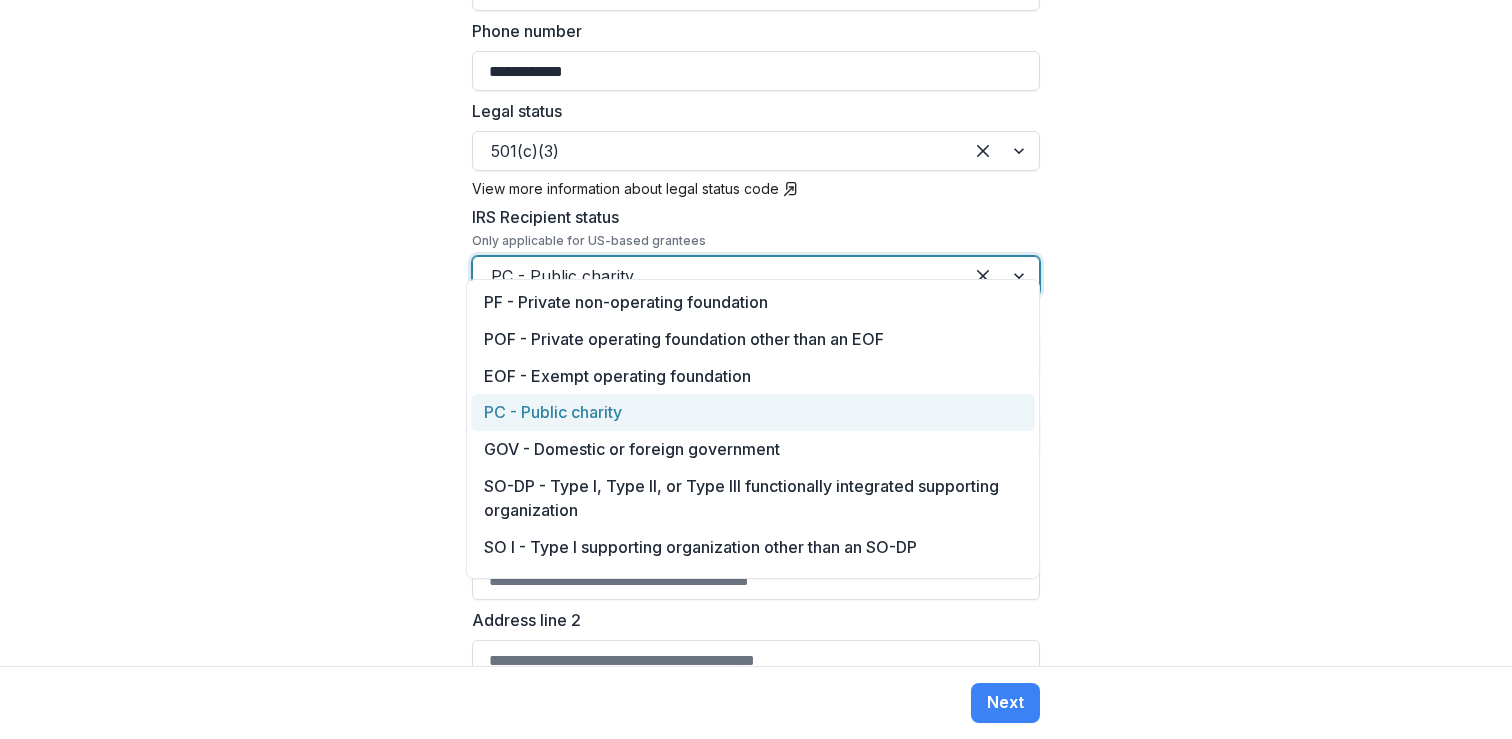 click at bounding box center (718, 276) 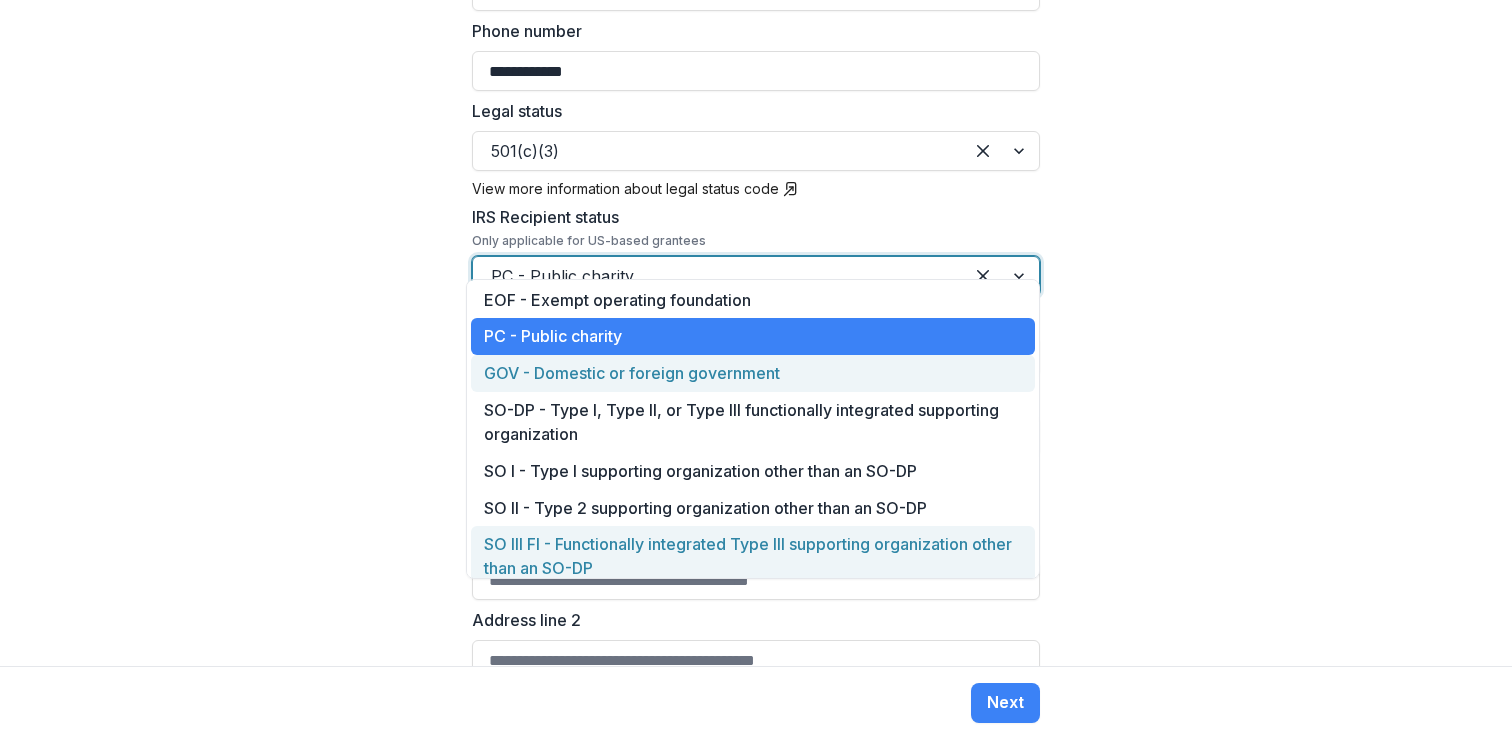 scroll, scrollTop: 71, scrollLeft: 0, axis: vertical 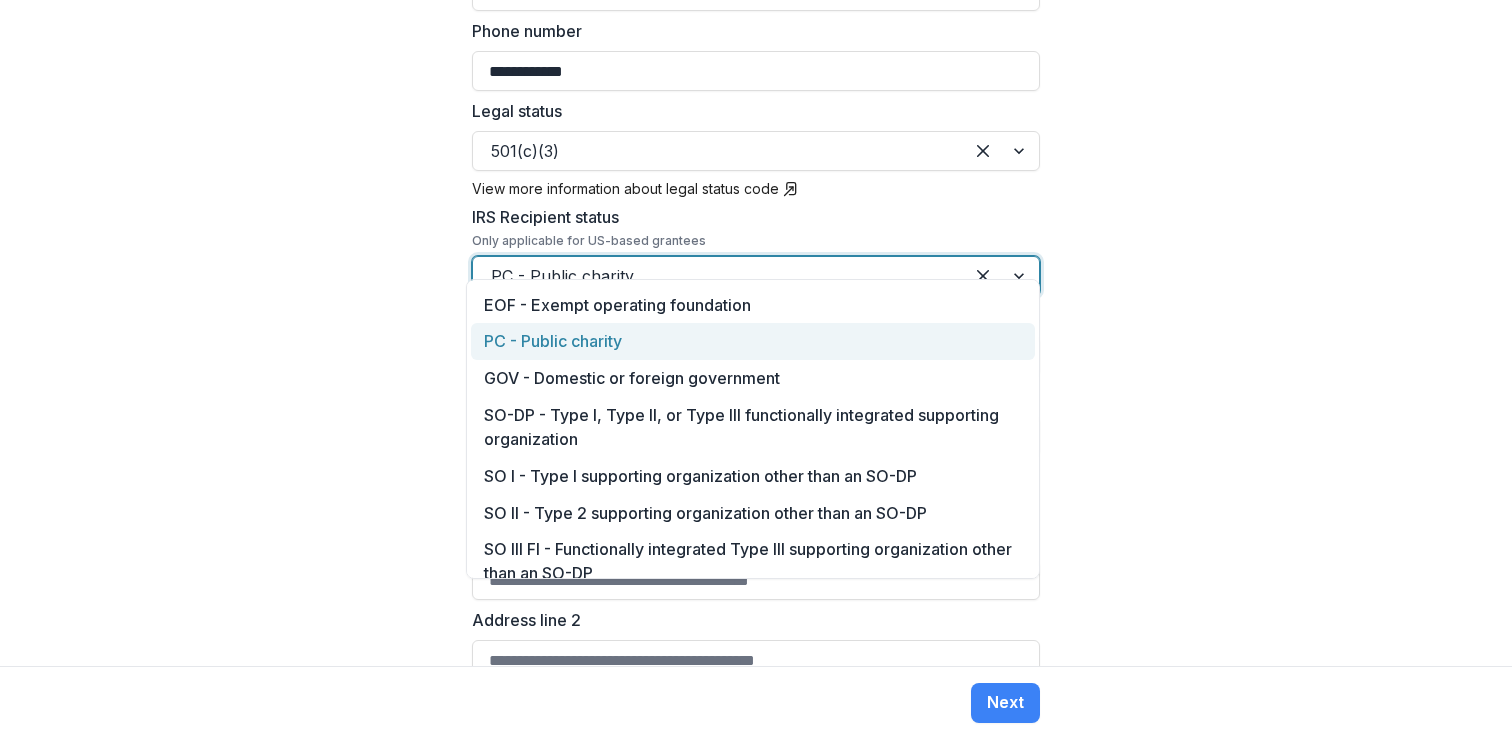 click on "PC - Public charity" at bounding box center (753, 341) 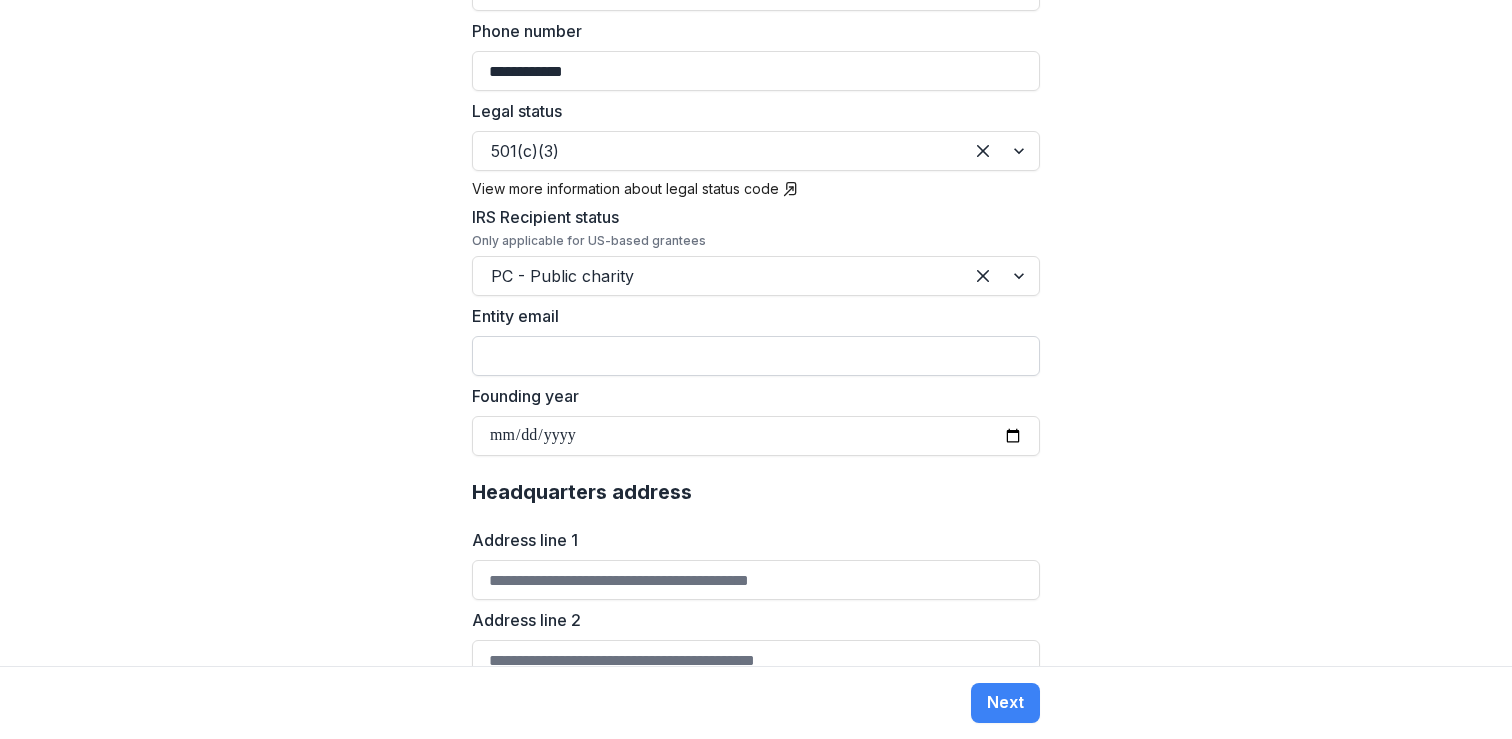 click on "Entity email" at bounding box center [756, 356] 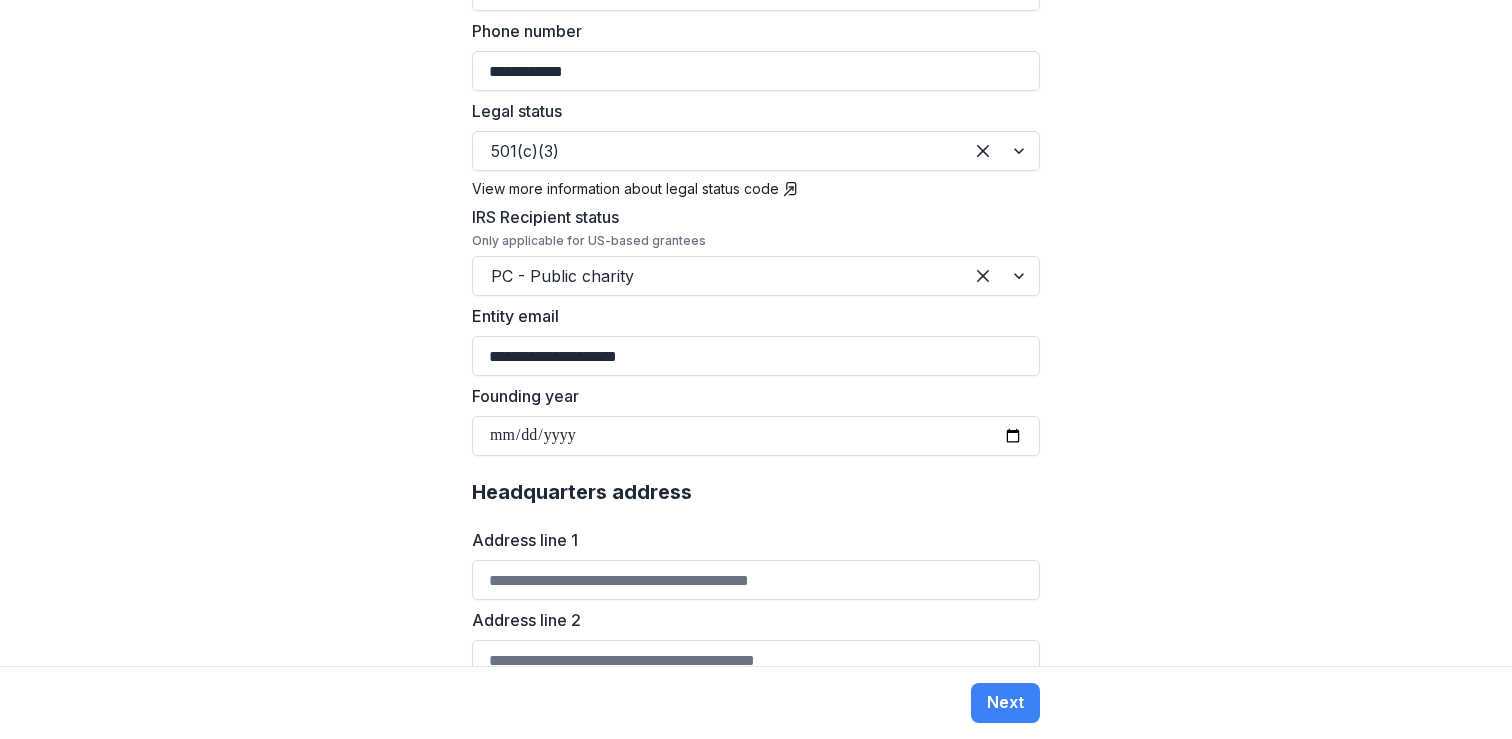 type on "**********" 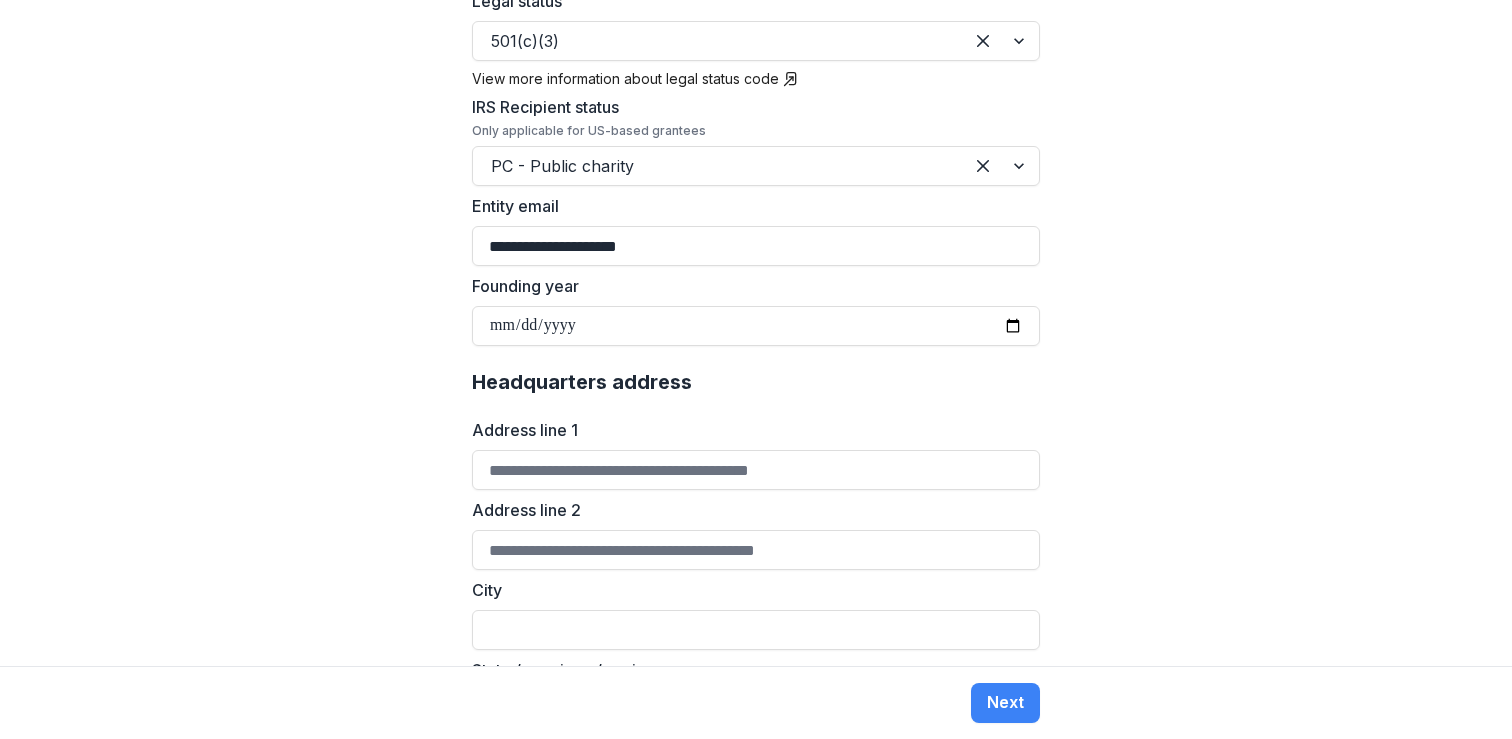 scroll, scrollTop: 903, scrollLeft: 0, axis: vertical 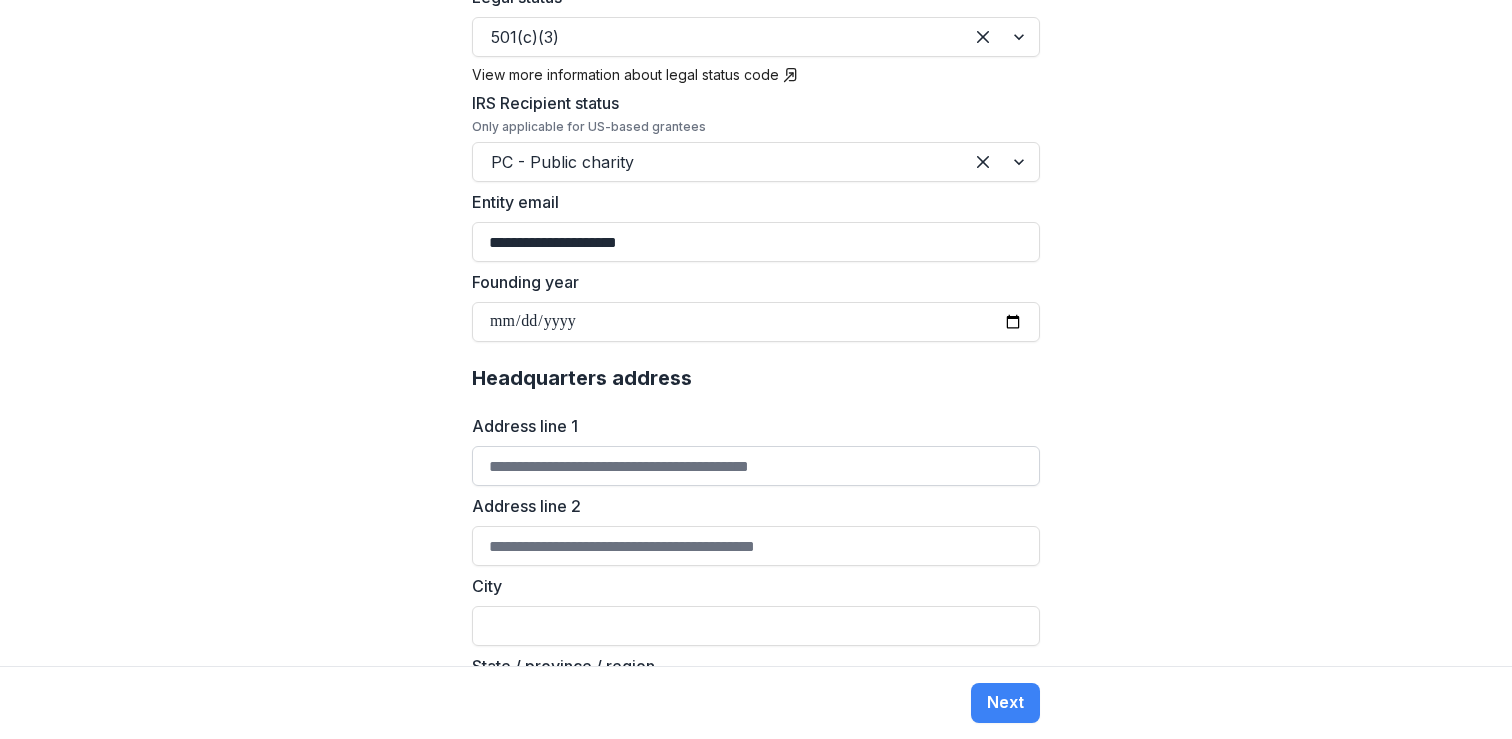 click on "Address line 1" at bounding box center (756, 466) 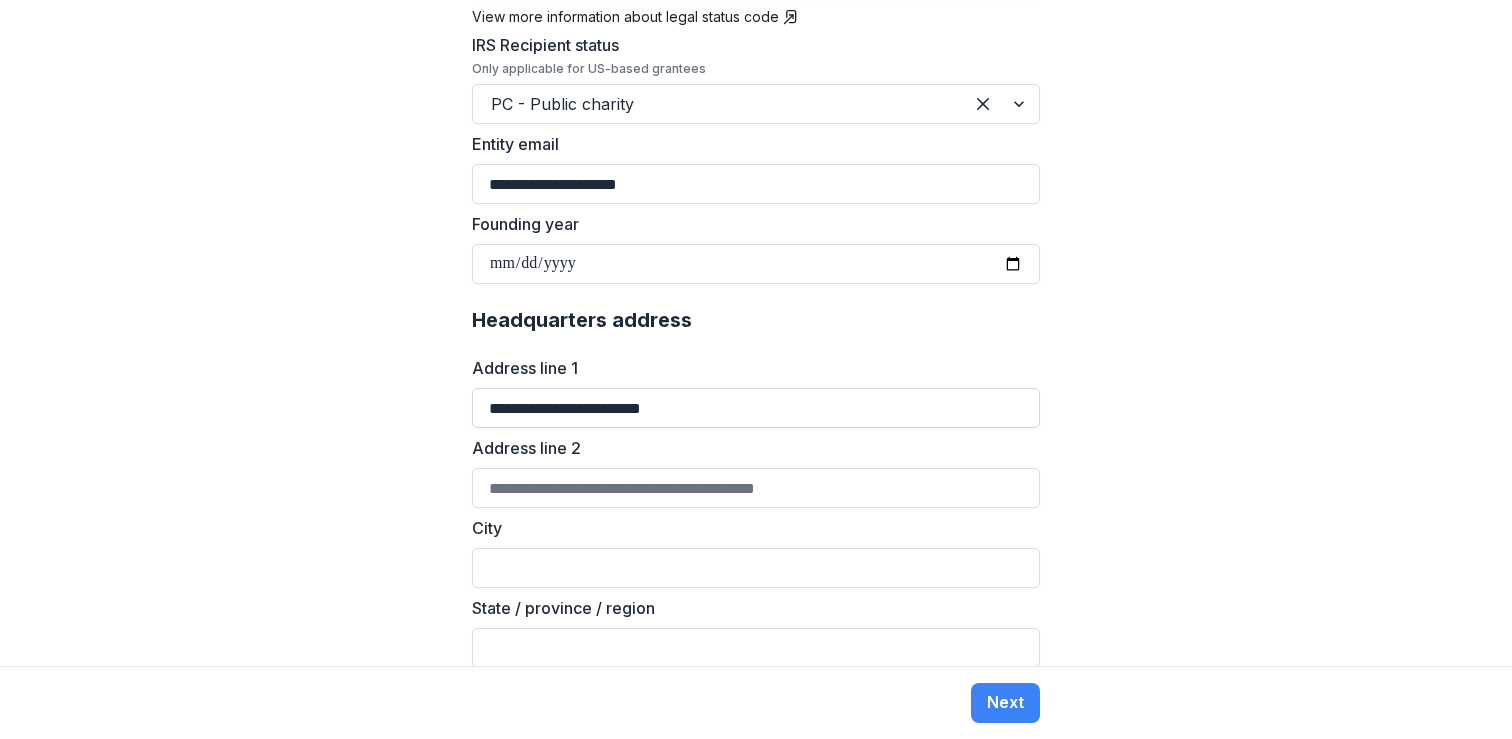scroll, scrollTop: 1016, scrollLeft: 0, axis: vertical 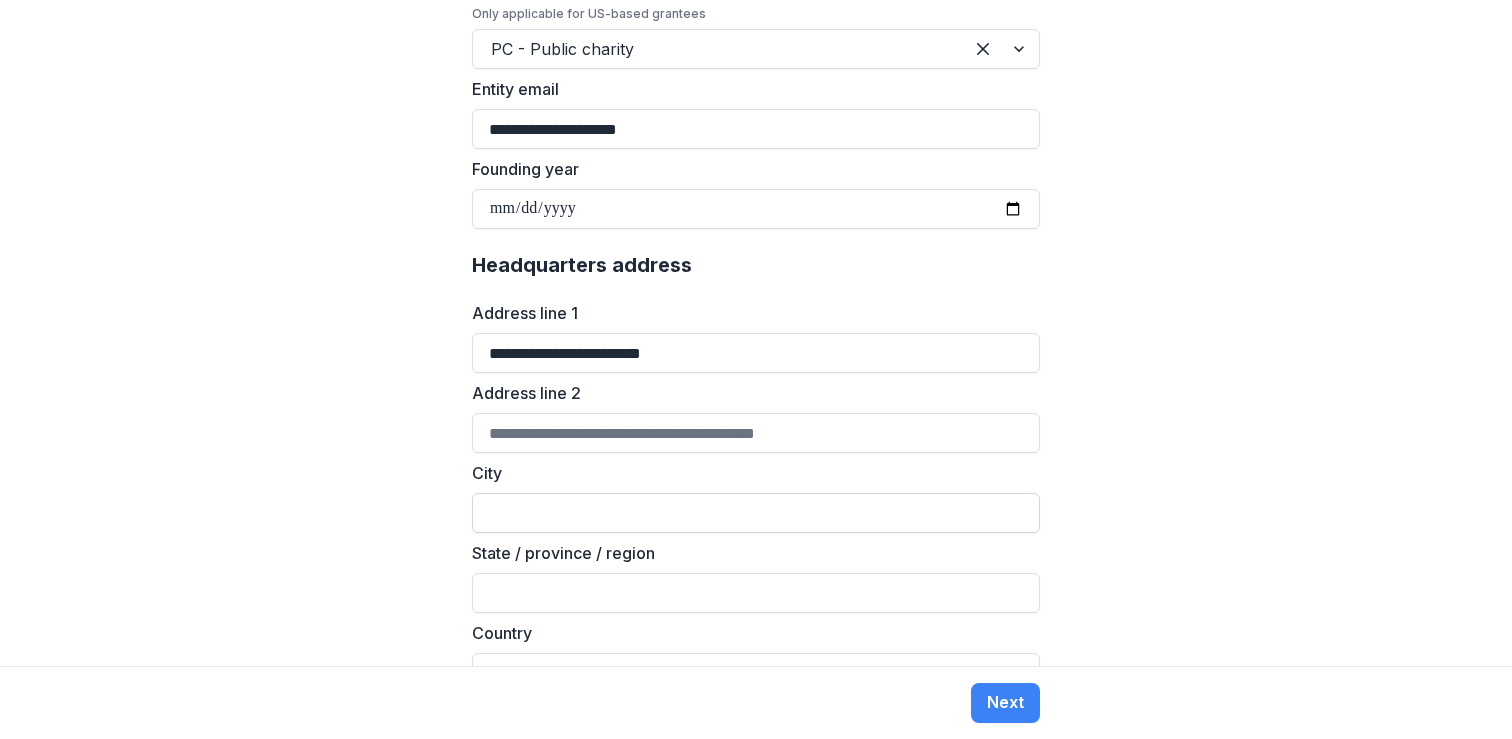 type on "**********" 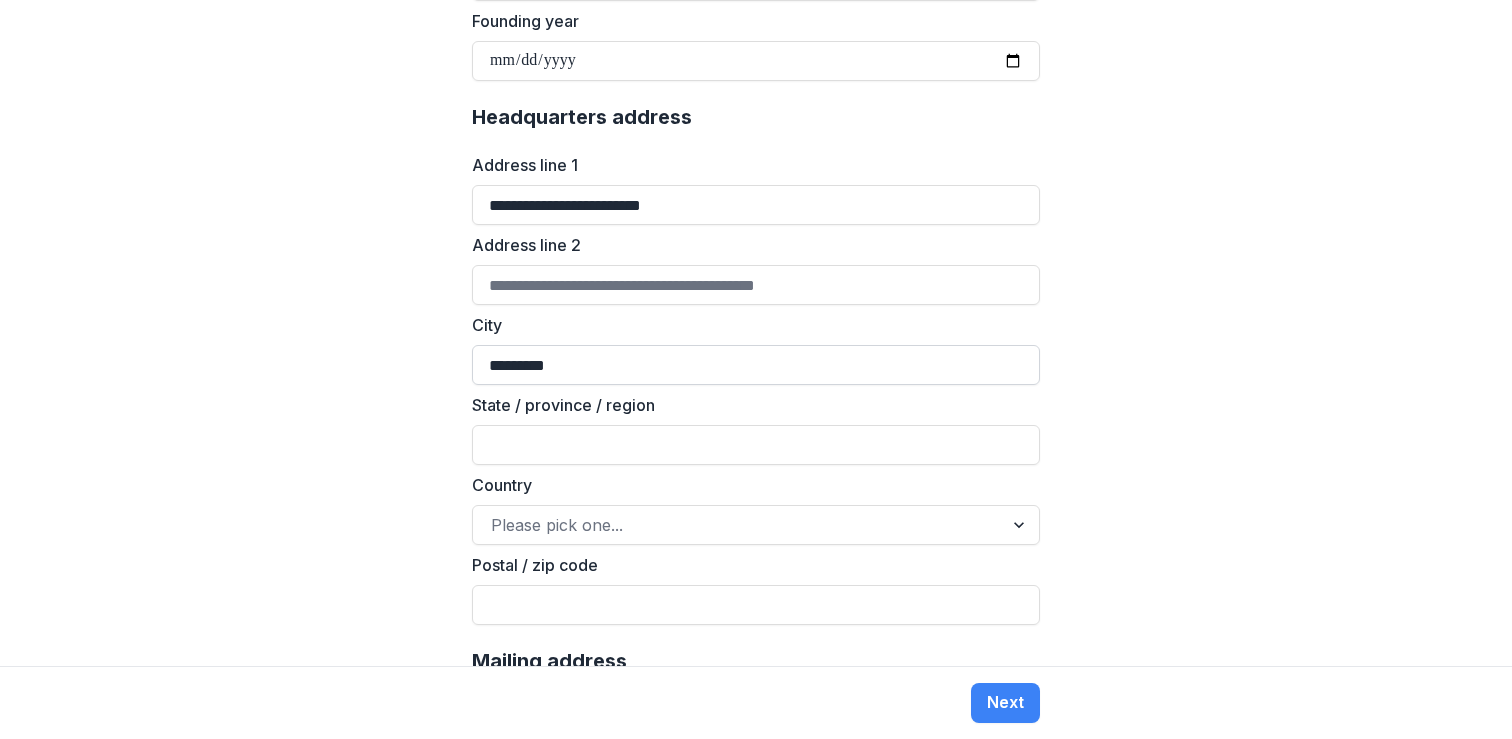 scroll, scrollTop: 1223, scrollLeft: 0, axis: vertical 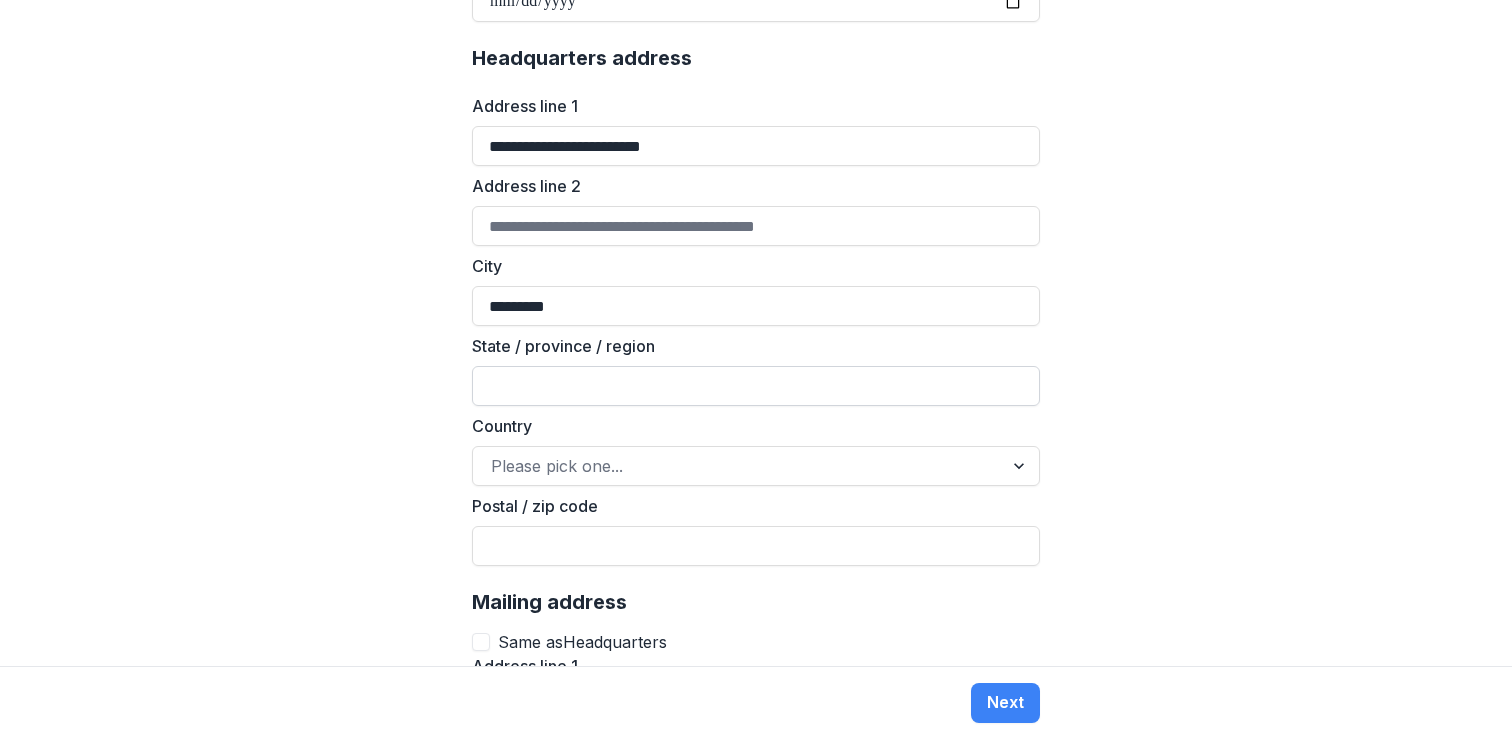 type on "*********" 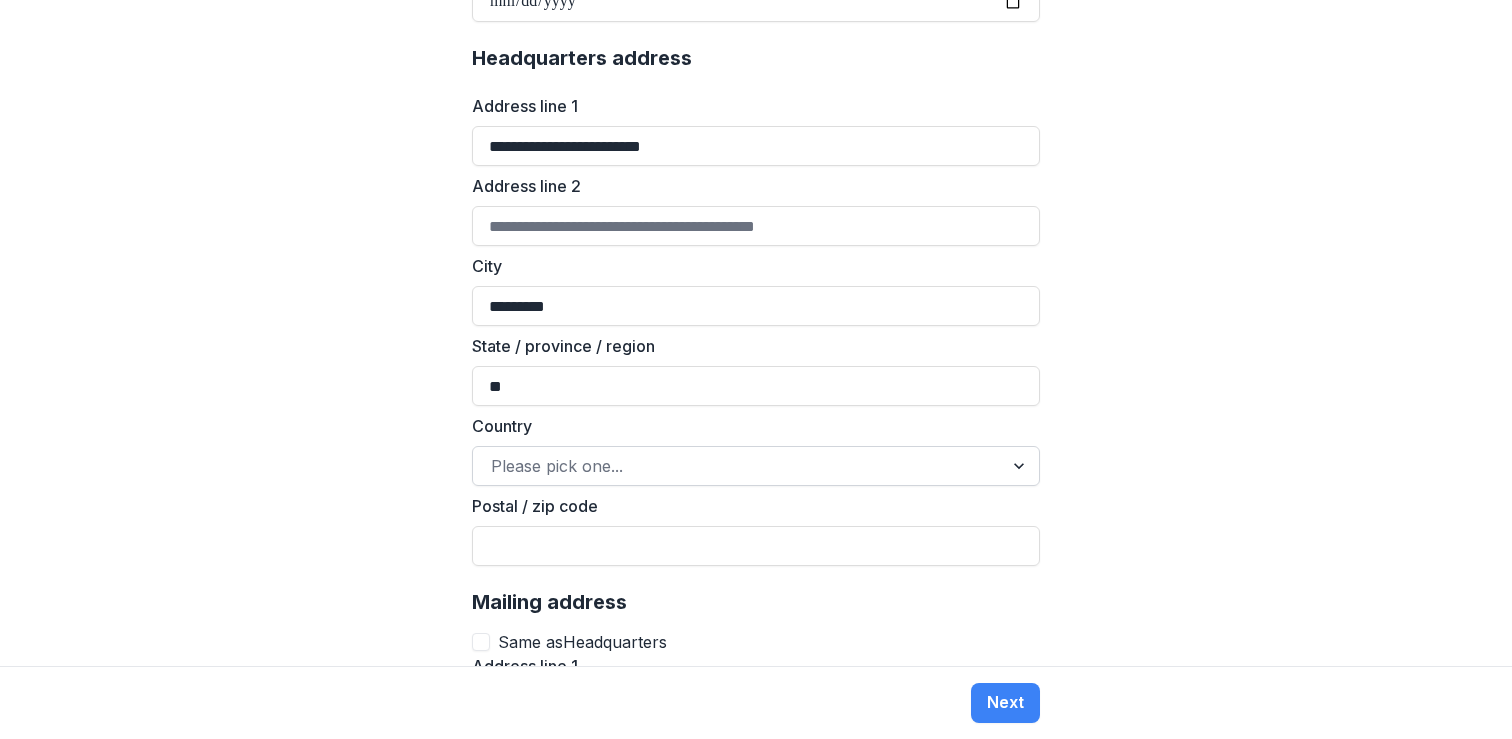 type on "**" 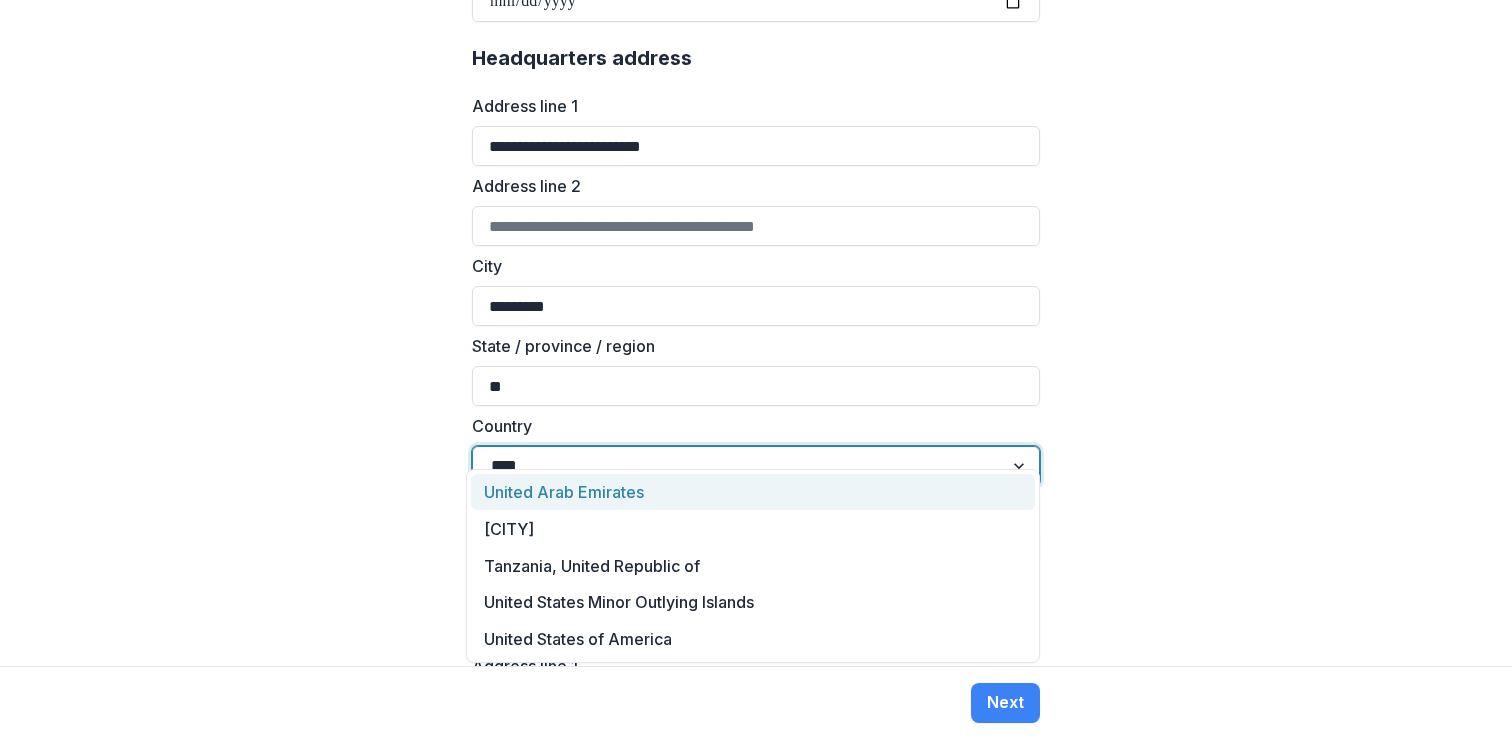 type on "*****" 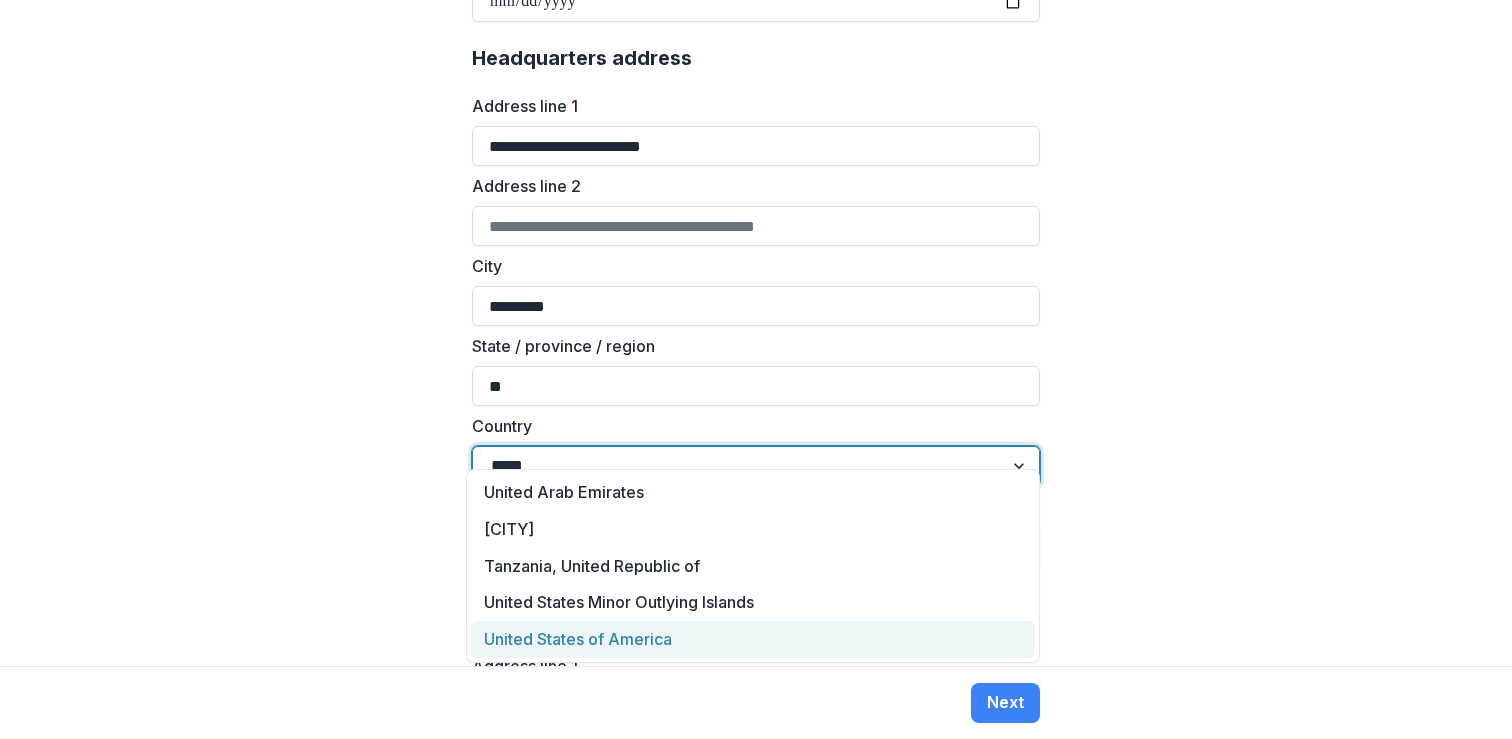 click on "United States of America" at bounding box center [753, 639] 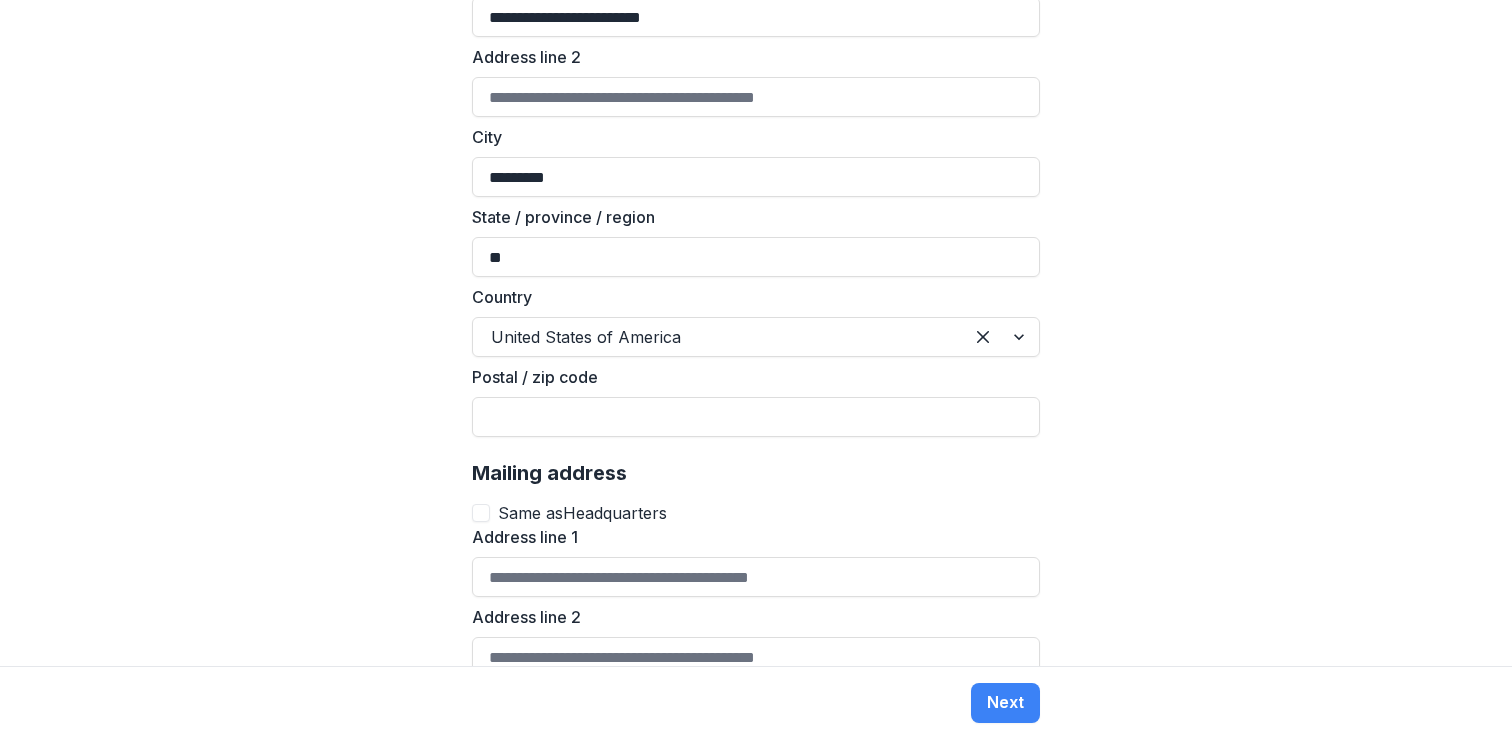 scroll, scrollTop: 1459, scrollLeft: 0, axis: vertical 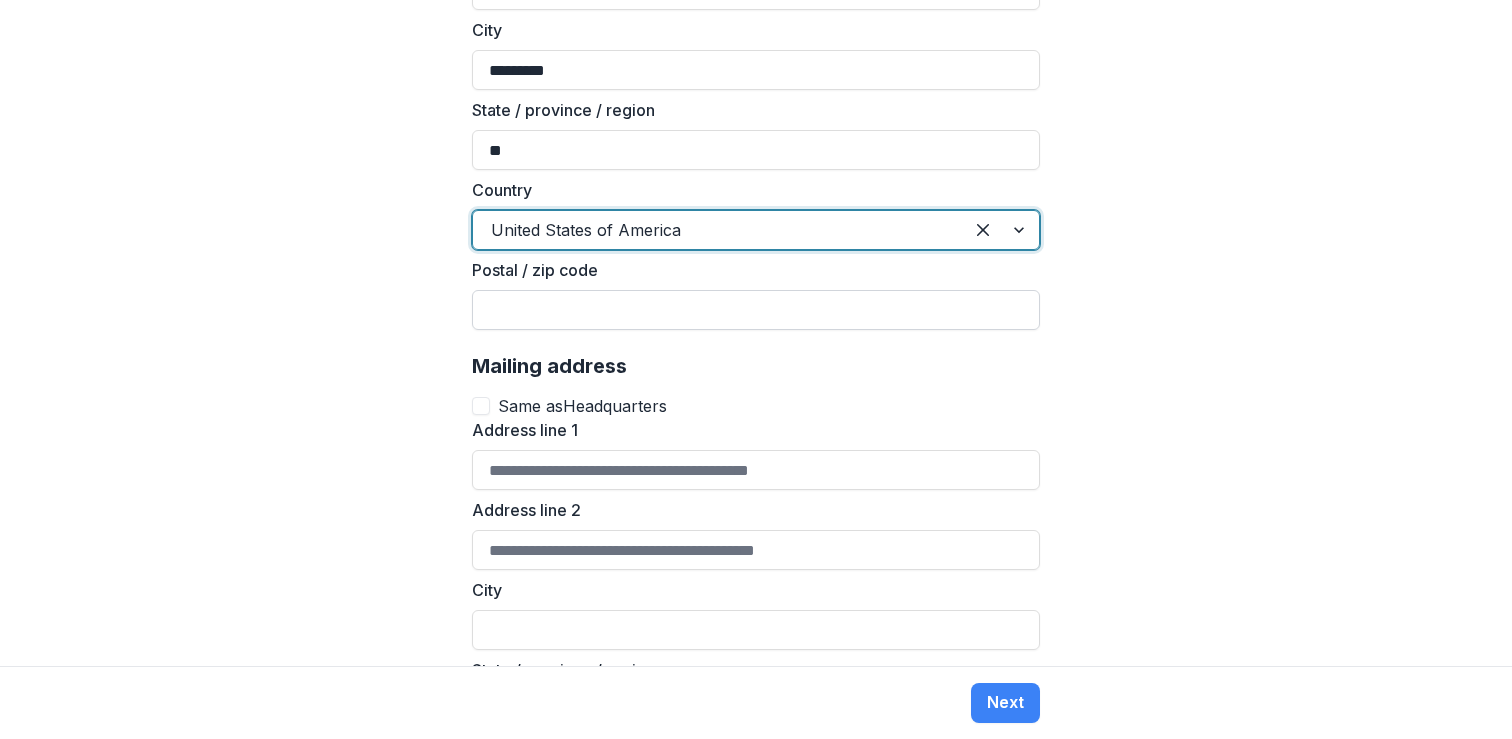 click on "Postal / zip code" at bounding box center [756, 310] 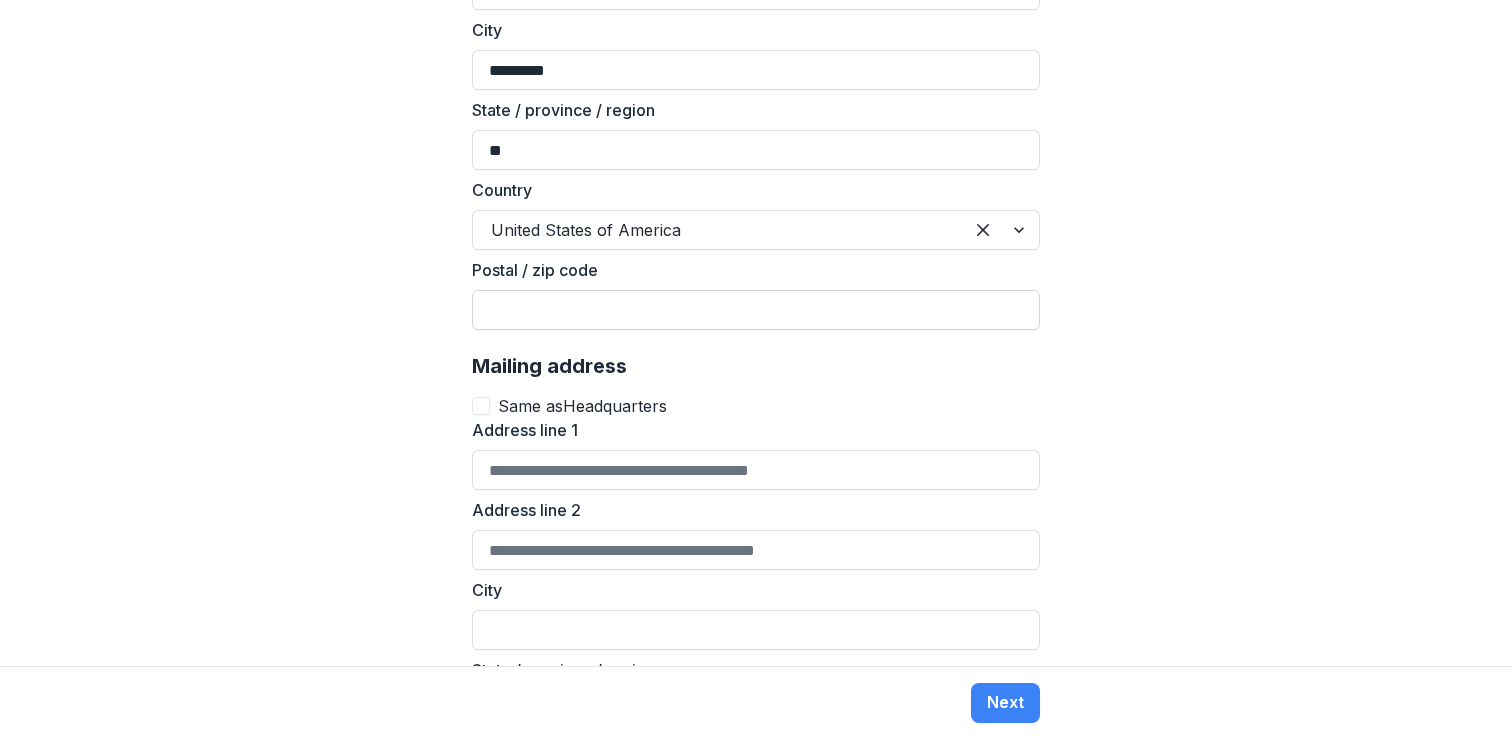 paste on "*****" 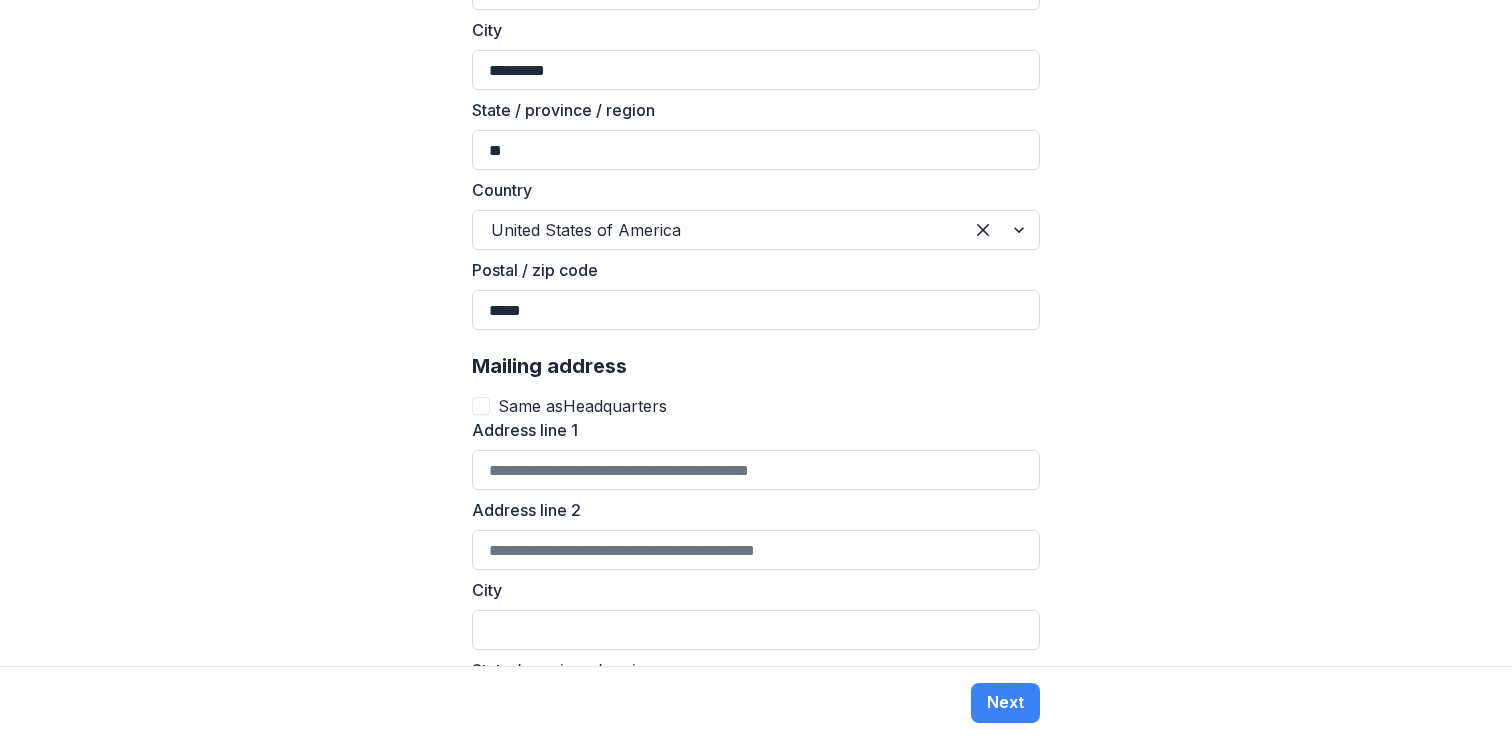 type on "*****" 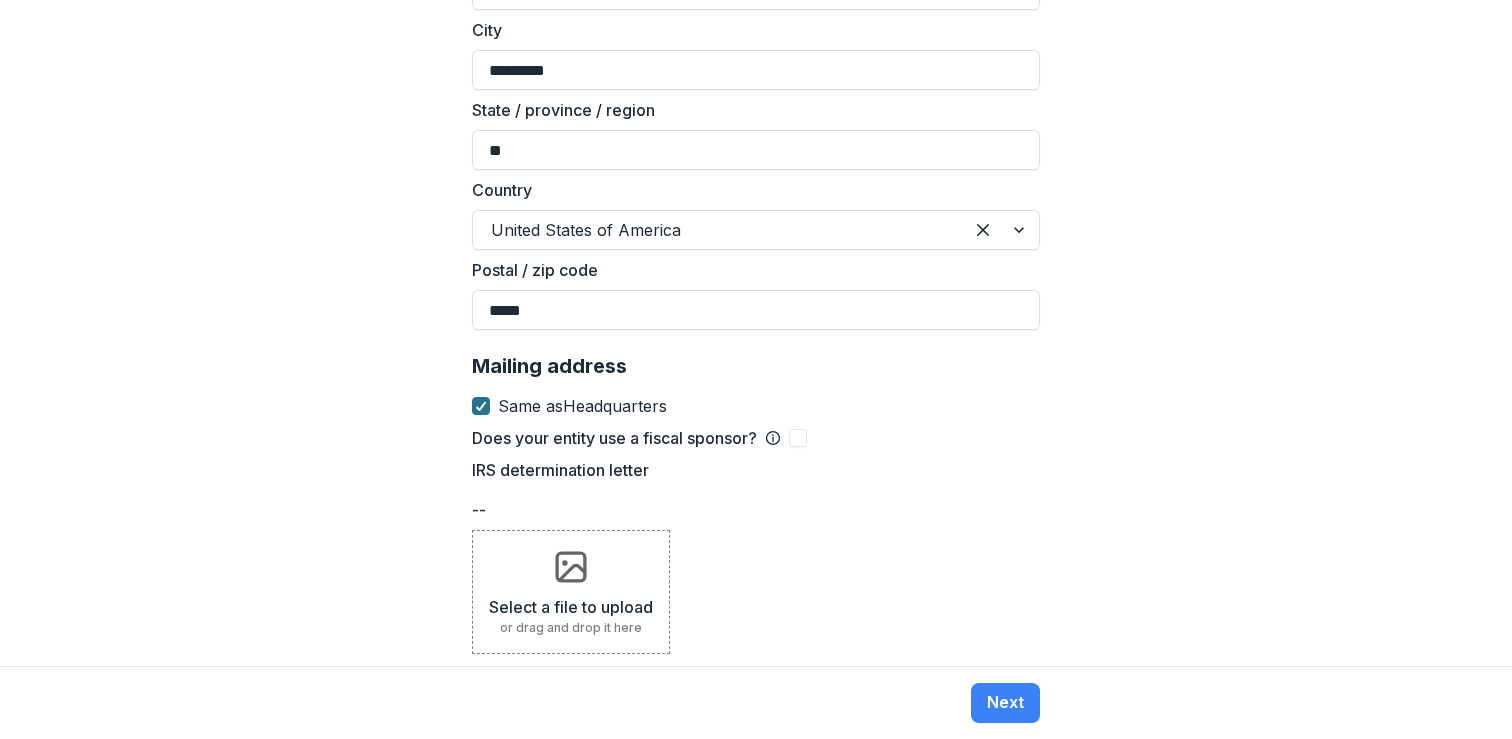 scroll, scrollTop: 1445, scrollLeft: 0, axis: vertical 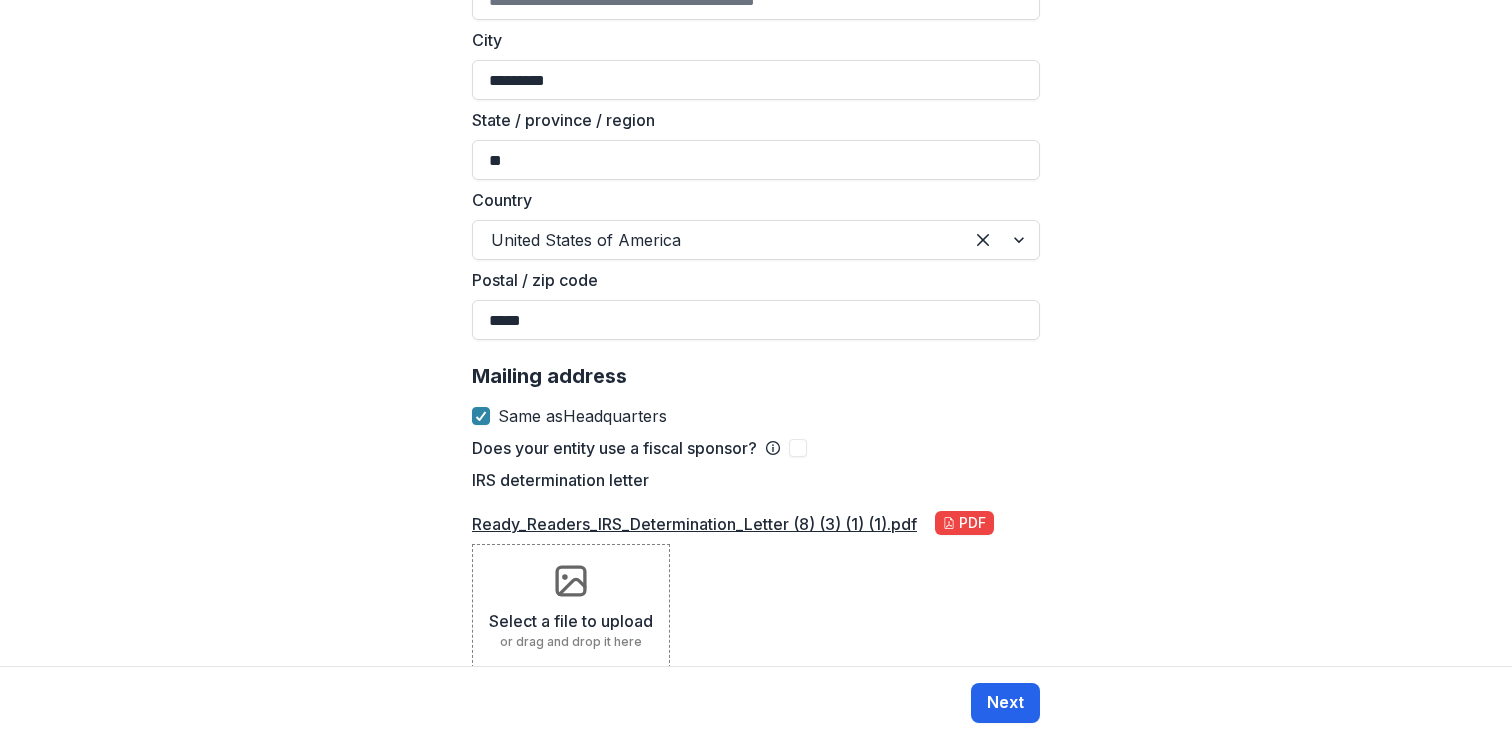 click on "Next" at bounding box center (1005, 703) 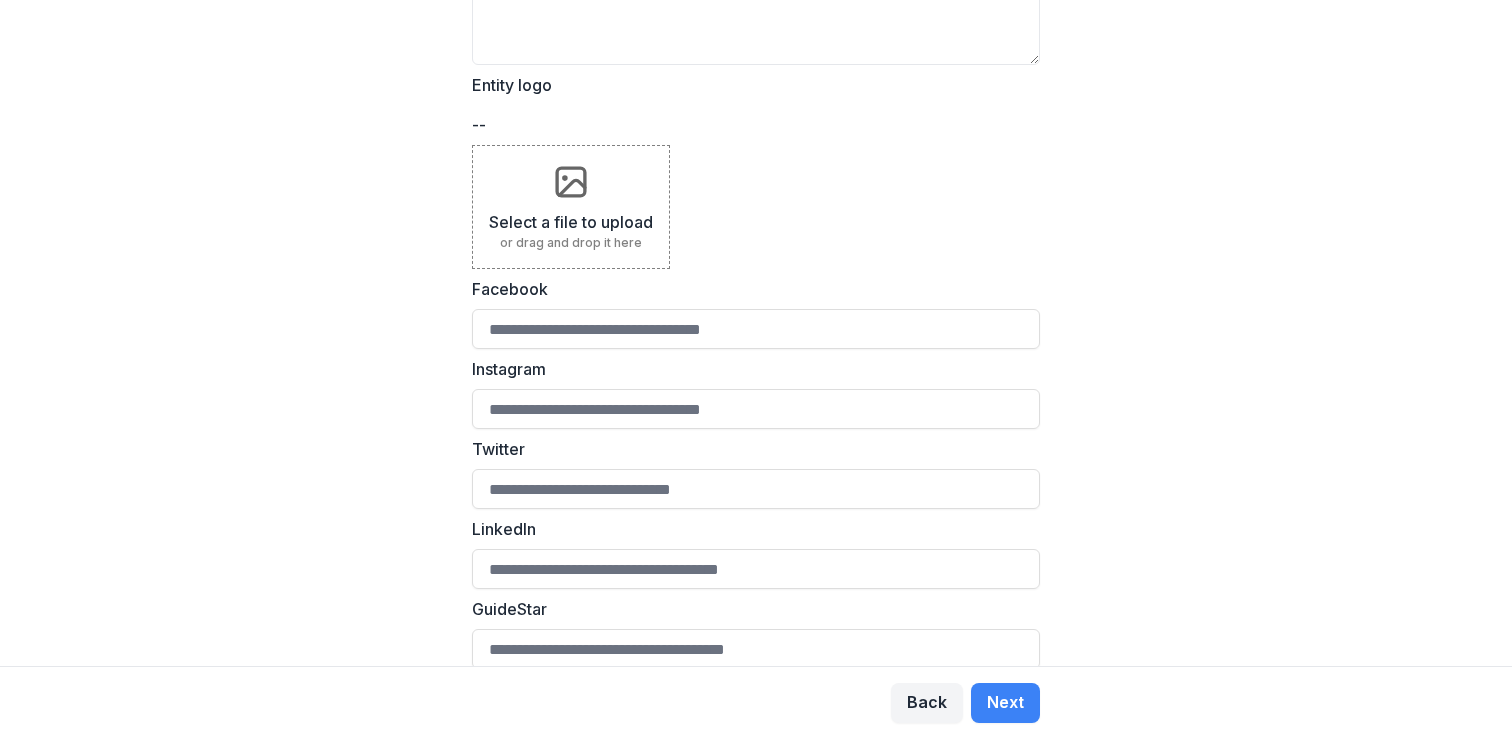 scroll, scrollTop: 551, scrollLeft: 0, axis: vertical 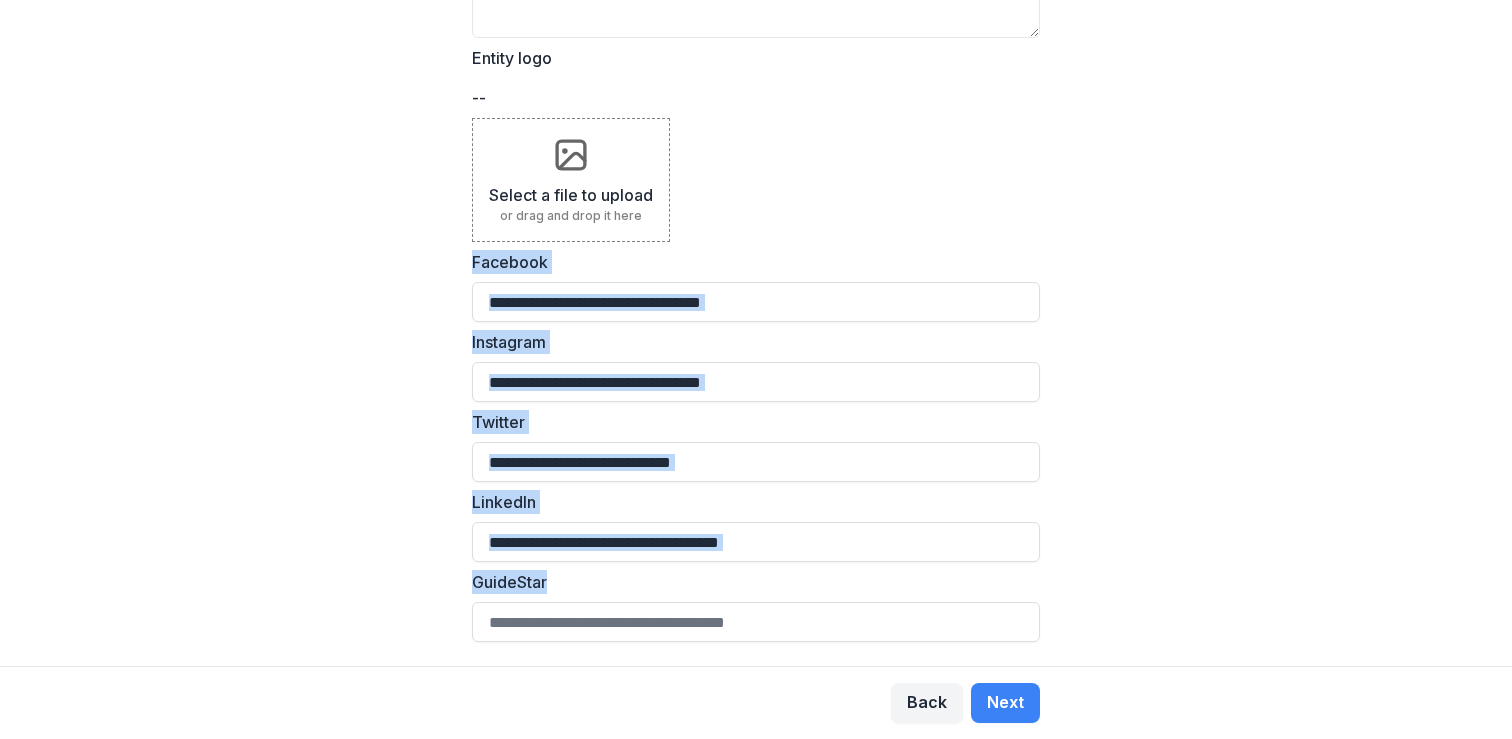 drag, startPoint x: 468, startPoint y: 258, endPoint x: 1059, endPoint y: 623, distance: 694.6265 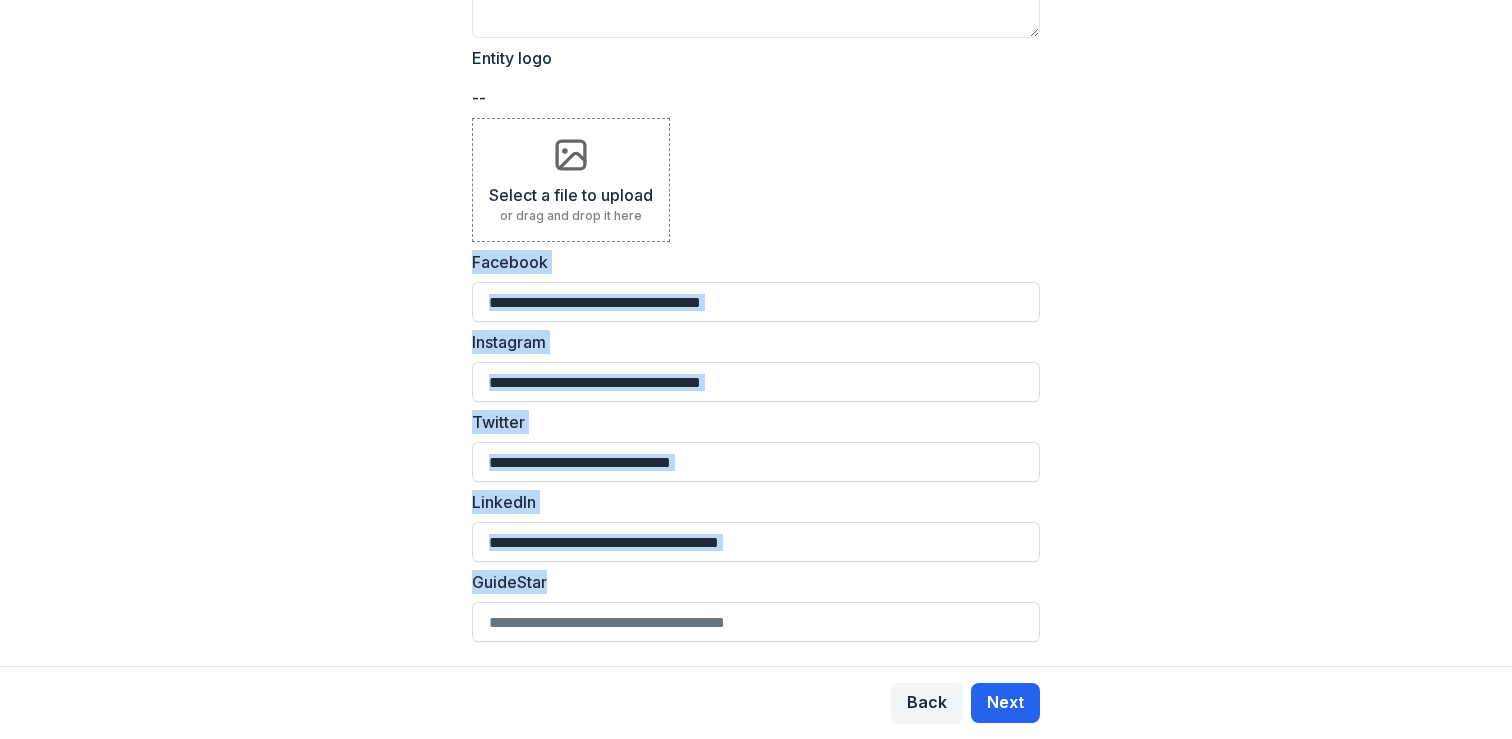 click on "Next" at bounding box center [1005, 703] 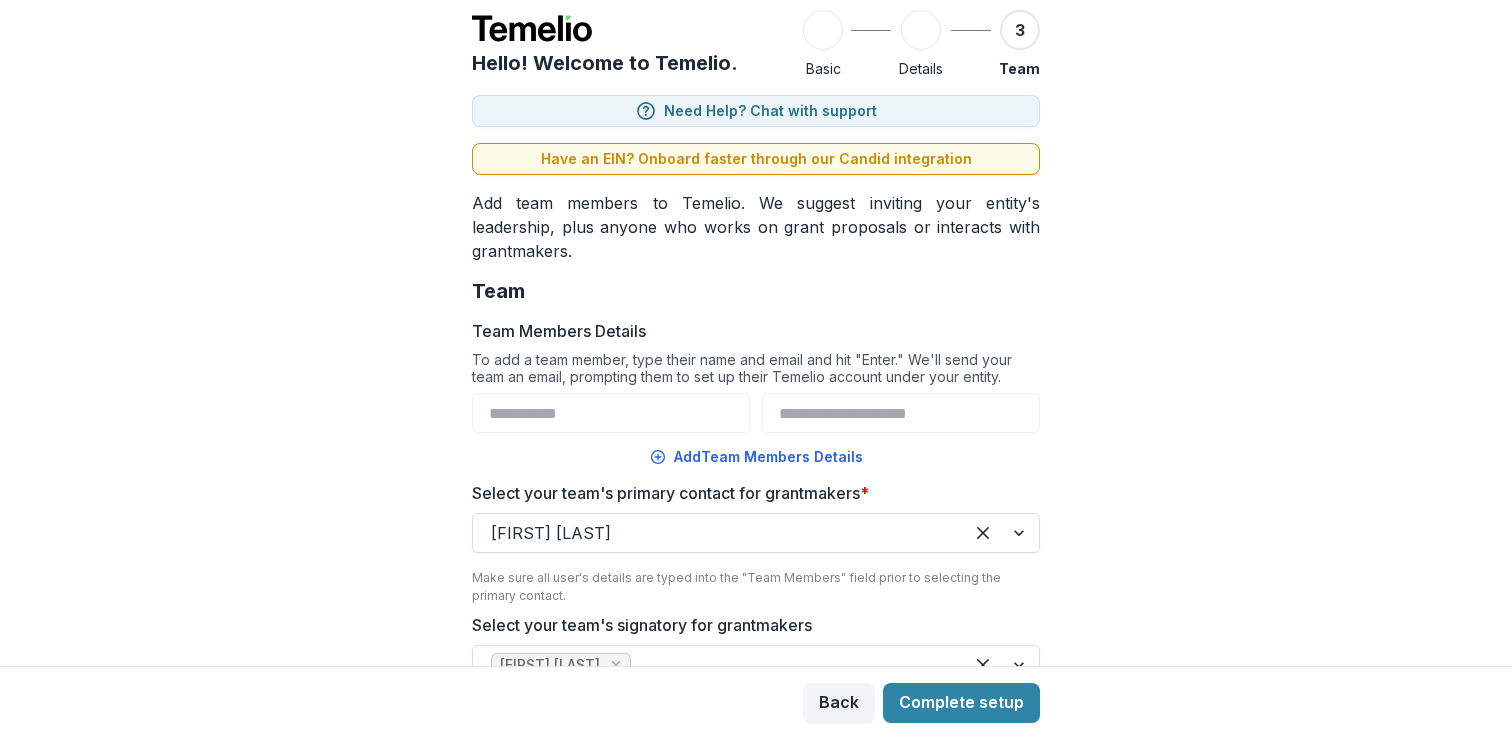 scroll, scrollTop: 44, scrollLeft: 0, axis: vertical 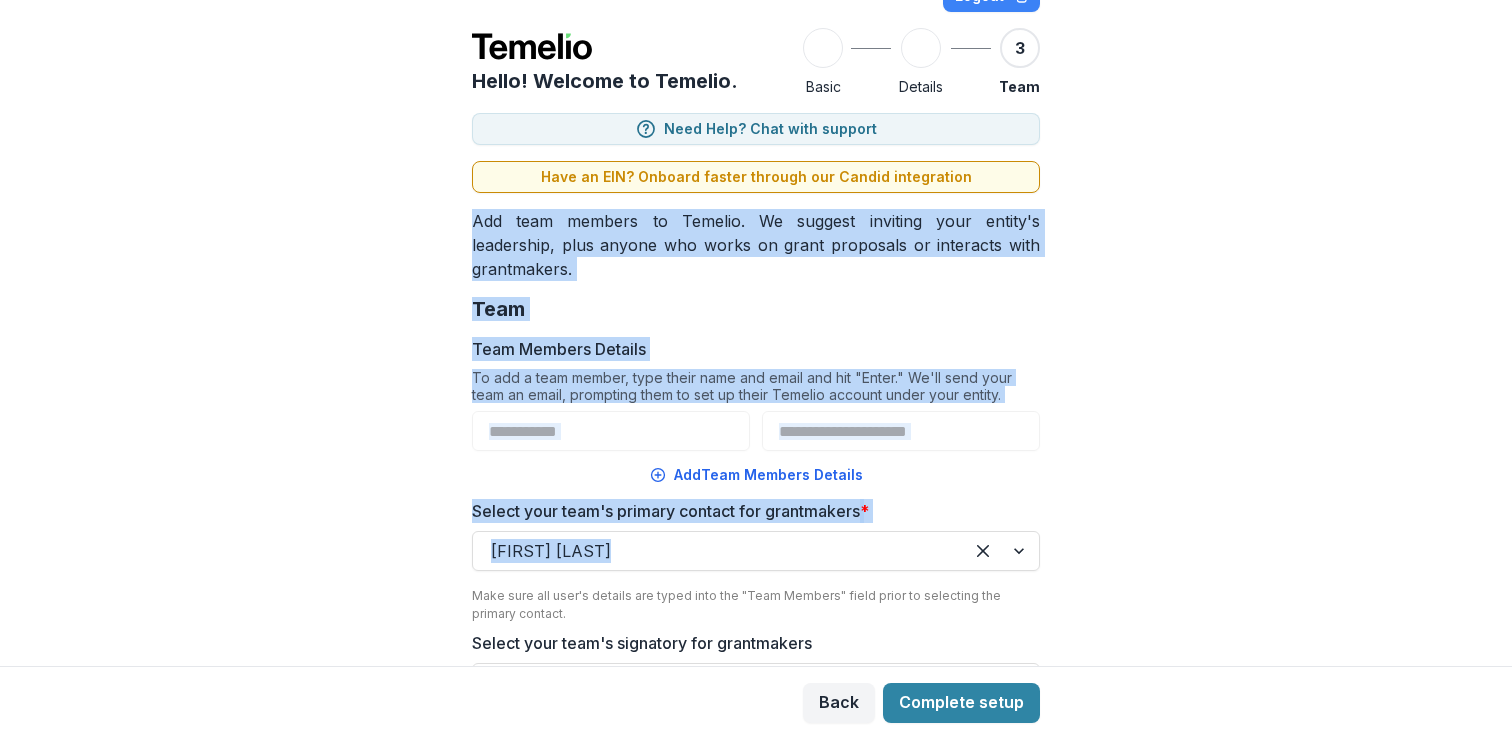 drag, startPoint x: 466, startPoint y: 221, endPoint x: 1078, endPoint y: 523, distance: 682.45734 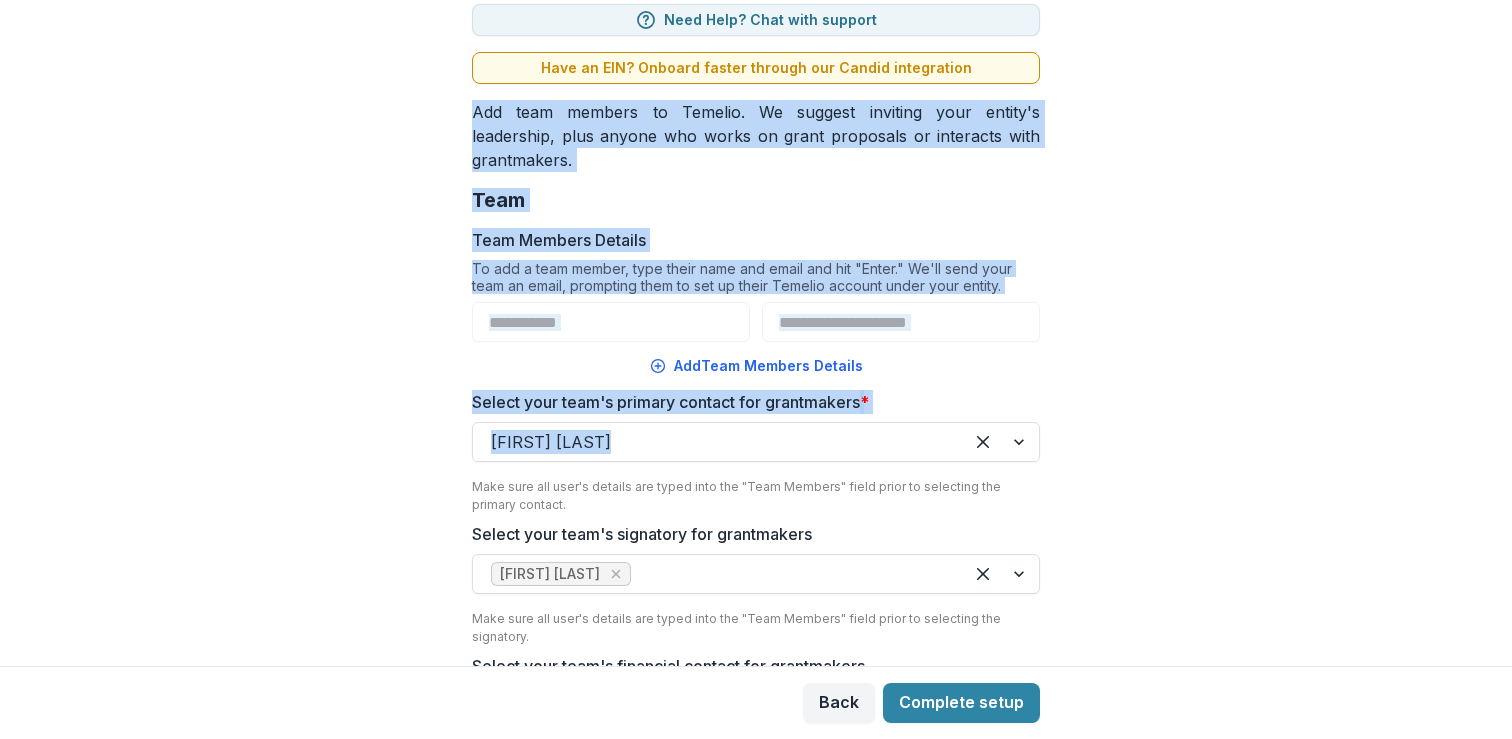 scroll, scrollTop: 219, scrollLeft: 0, axis: vertical 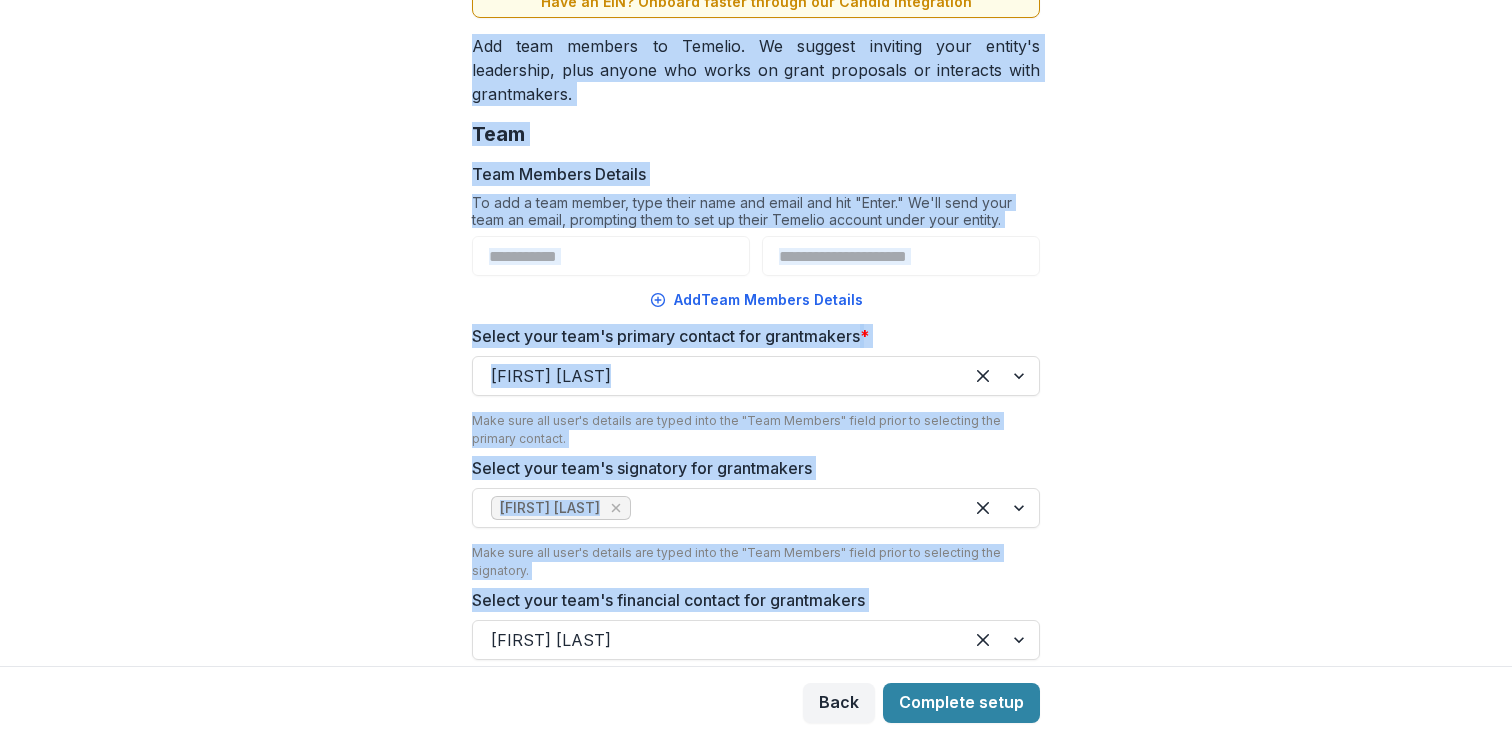 copy on "Add team members to Temelio. We suggest inviting your entity's leadership, plus anyone who works on grant proposals or interacts with grantmakers. Team Team Members Details To add a team member, type their name and email and hit "Enter." We'll send your team an email, prompting them to set up their Temelio account under your entity. Add  Team Members Details Select your team's primary contact for grantmakers * Tara Mechem Make sure all user's details are typed into the "Team Members" field prior to selecting the primary contact. Select your team's signatory for grantmakers Tara Mechem Make sure all user's details are typed into the "Team Members" field prior to selecting the signatory. Select your team's financial contact for grantmakers" 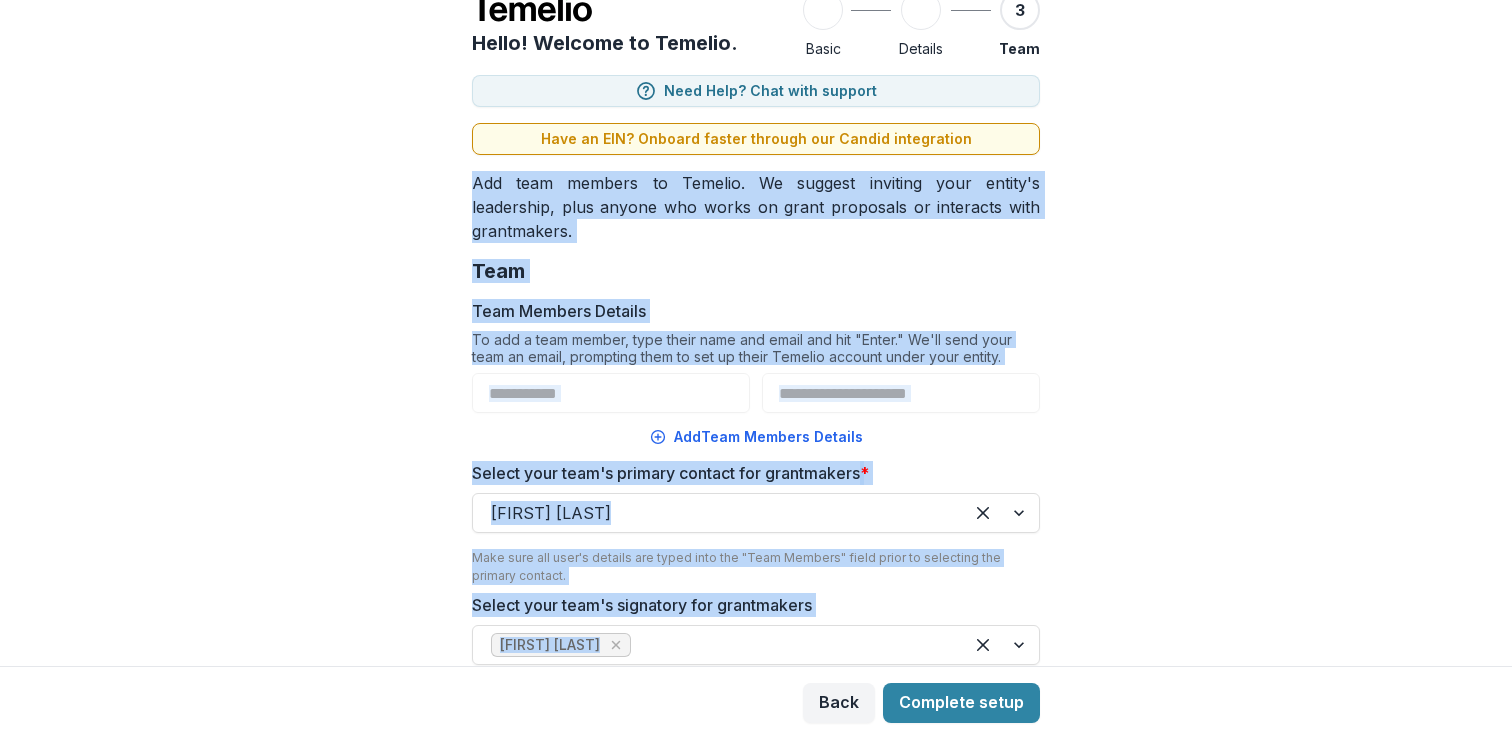 scroll, scrollTop: 87, scrollLeft: 0, axis: vertical 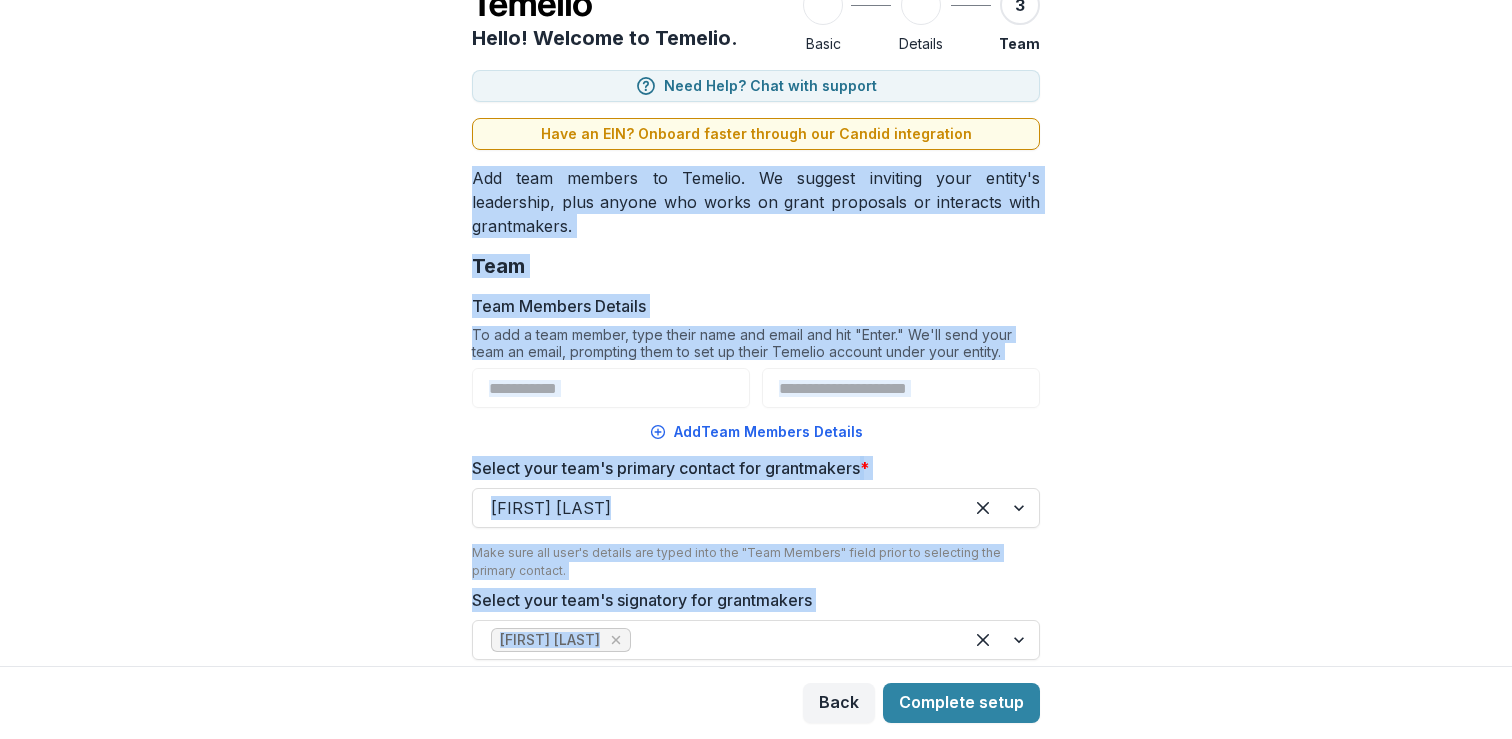 click on "**********" at bounding box center (756, 333) 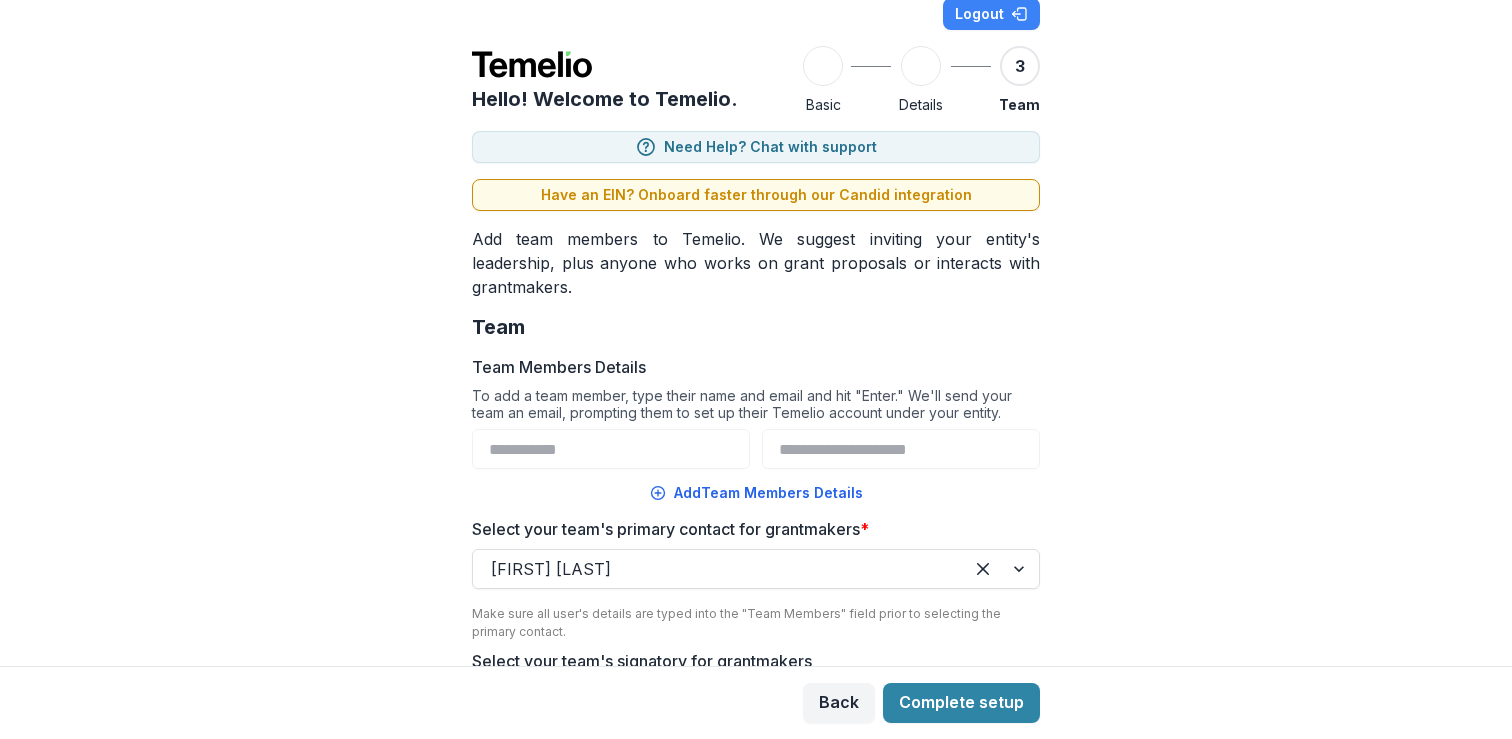 scroll, scrollTop: 0, scrollLeft: 0, axis: both 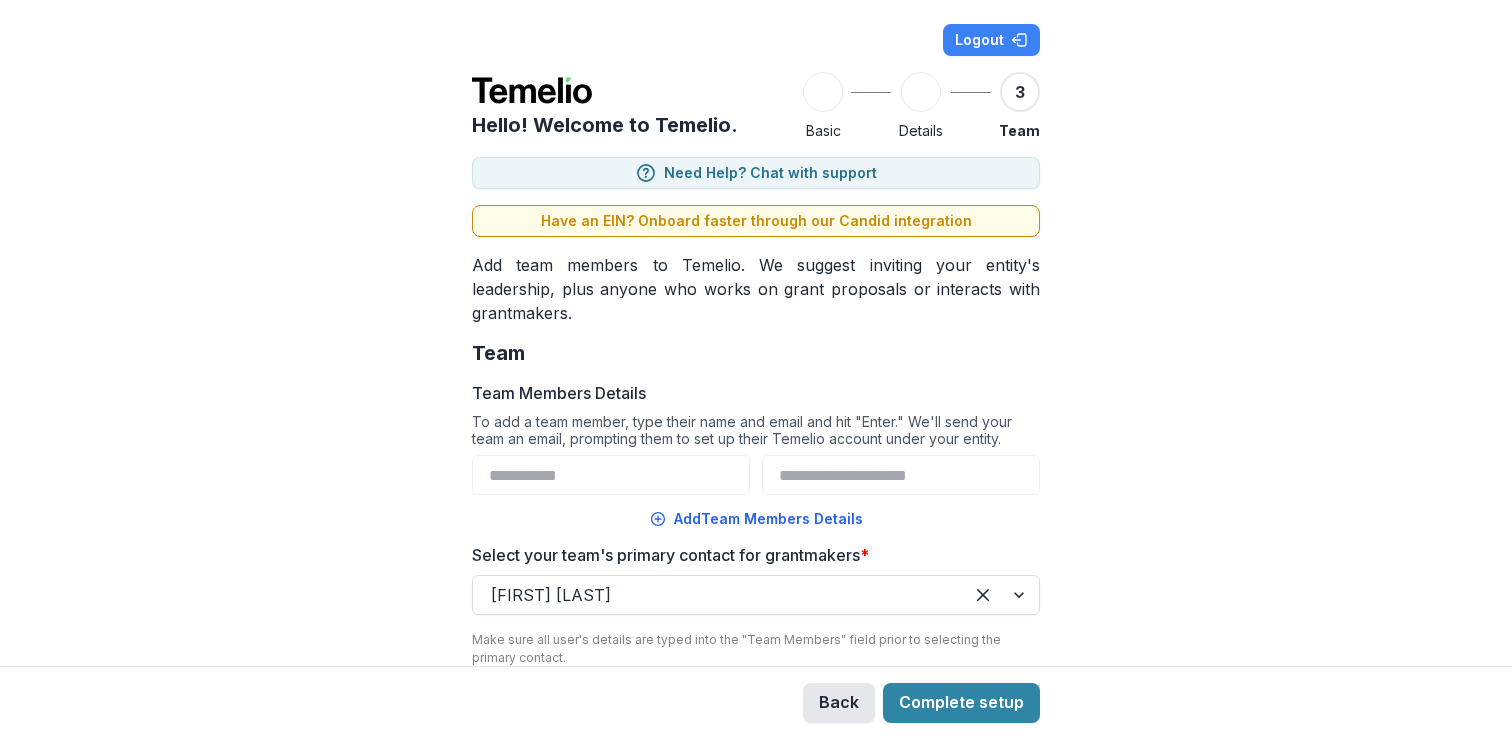 click on "Back" at bounding box center (839, 703) 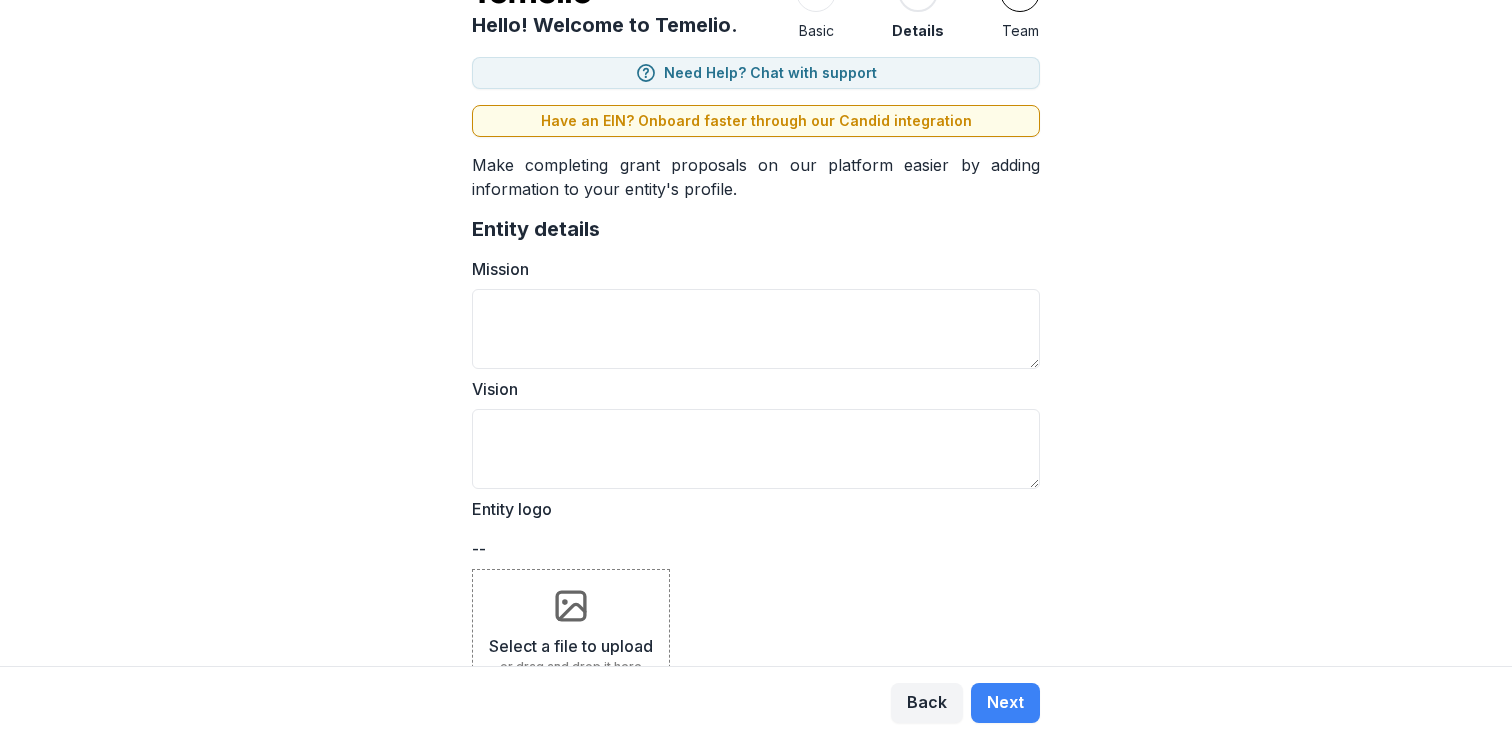 scroll, scrollTop: 0, scrollLeft: 0, axis: both 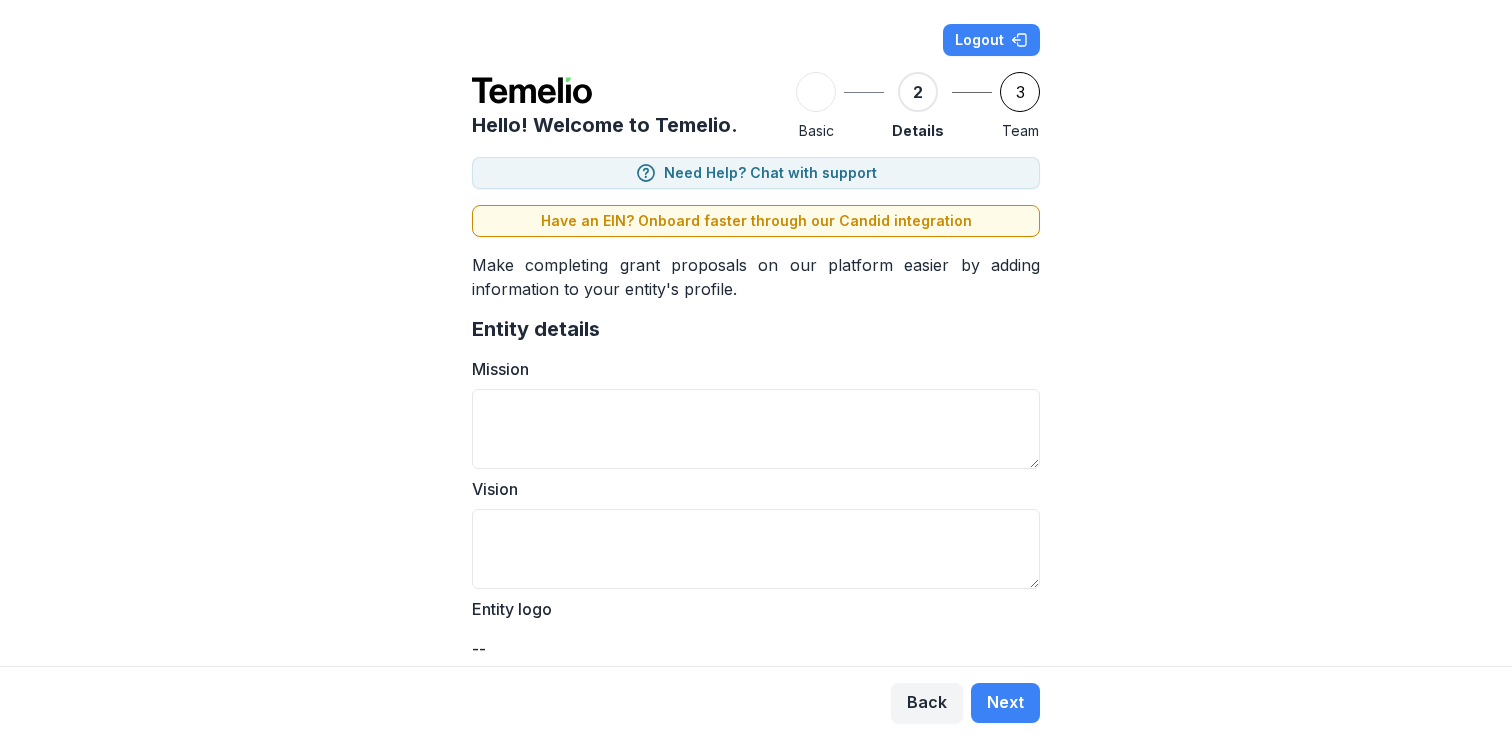 click on "3" at bounding box center (1020, 92) 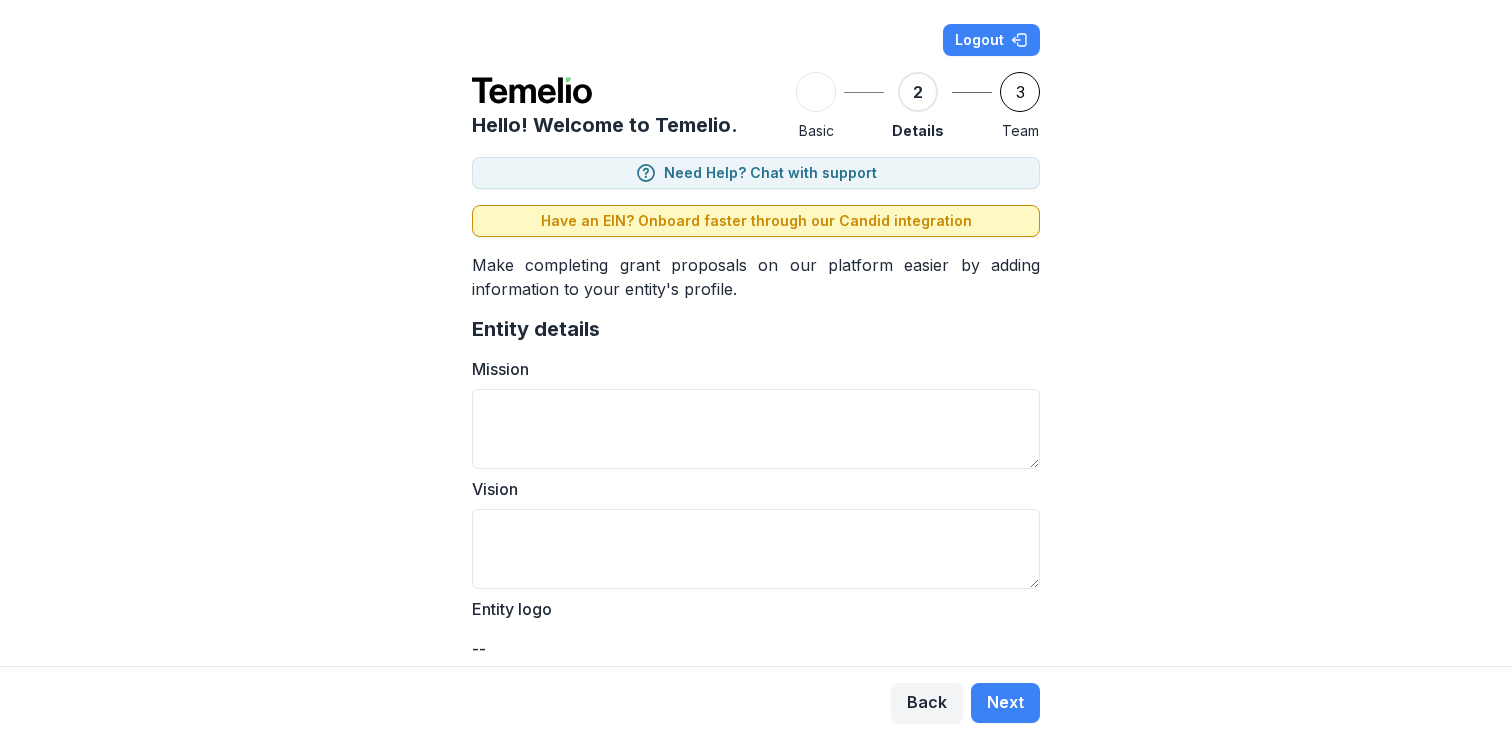 click on "Have an EIN? Onboard faster through our Candid integration" at bounding box center (756, 221) 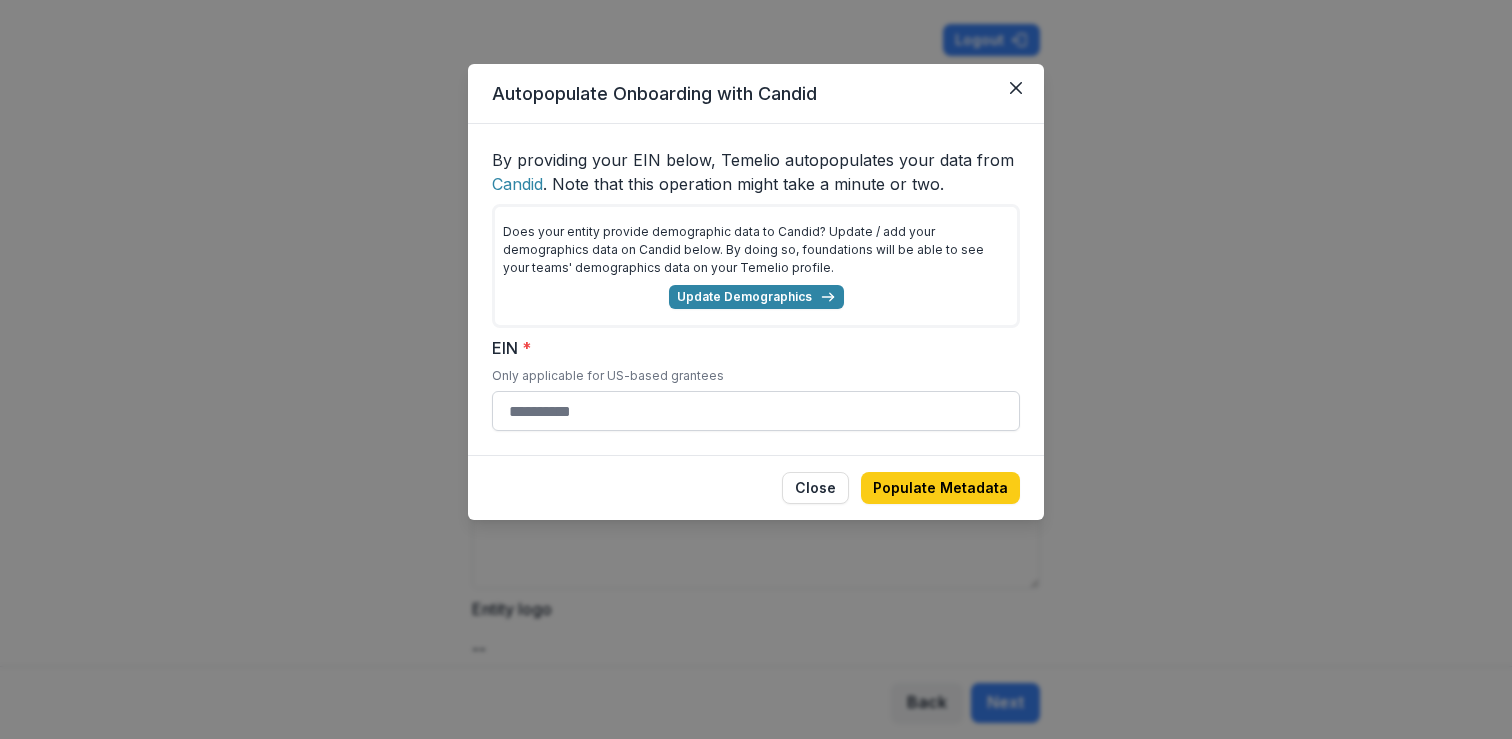 click on "EIN *" at bounding box center [756, 411] 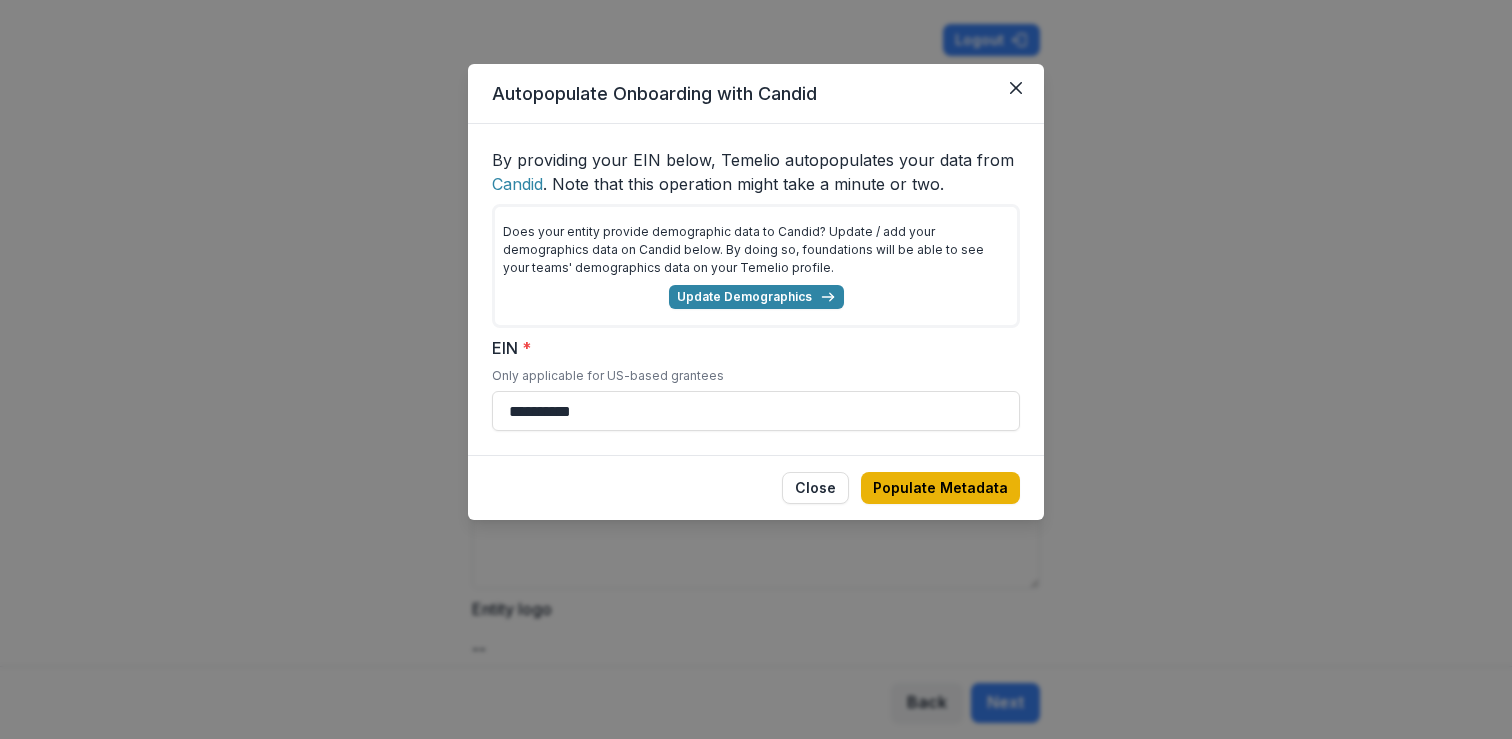 type on "**********" 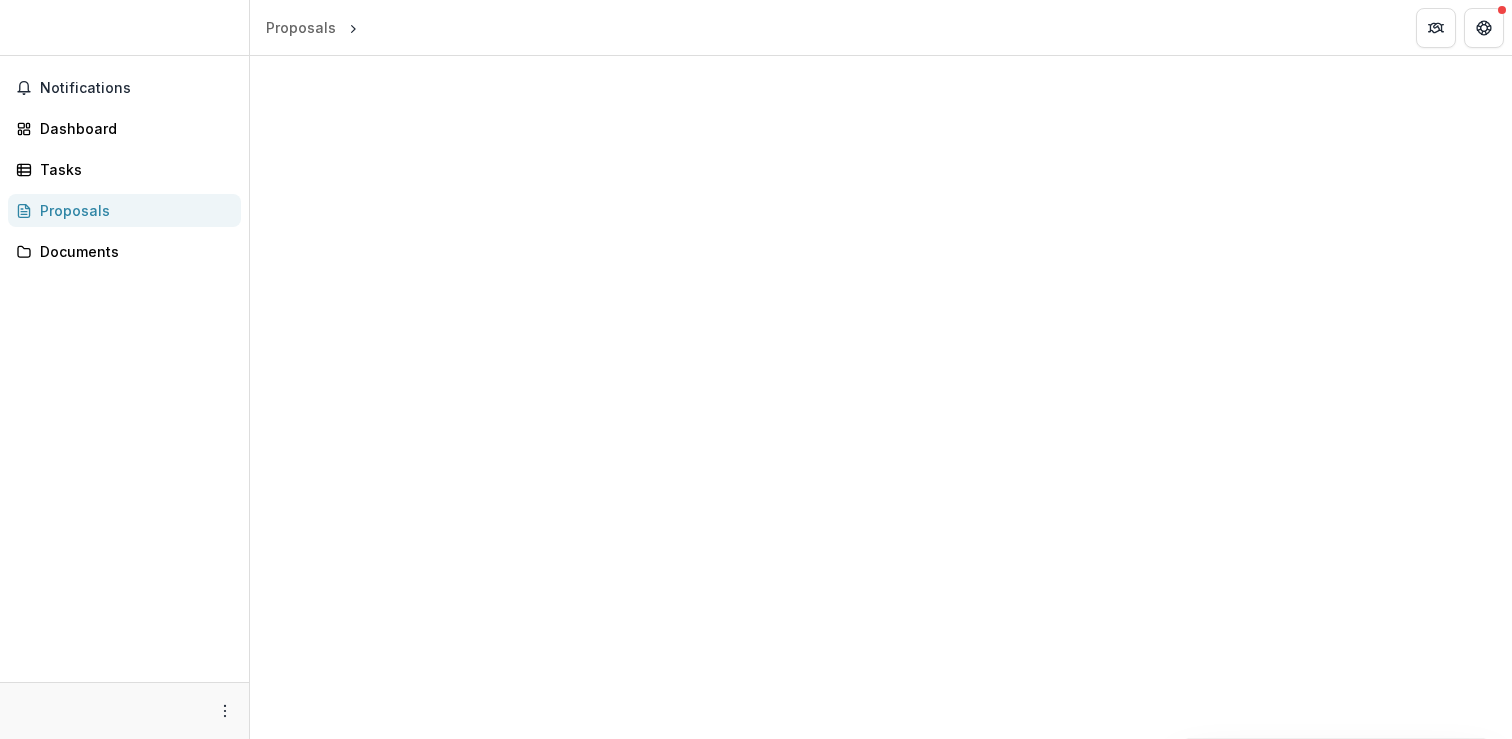 scroll, scrollTop: 0, scrollLeft: 0, axis: both 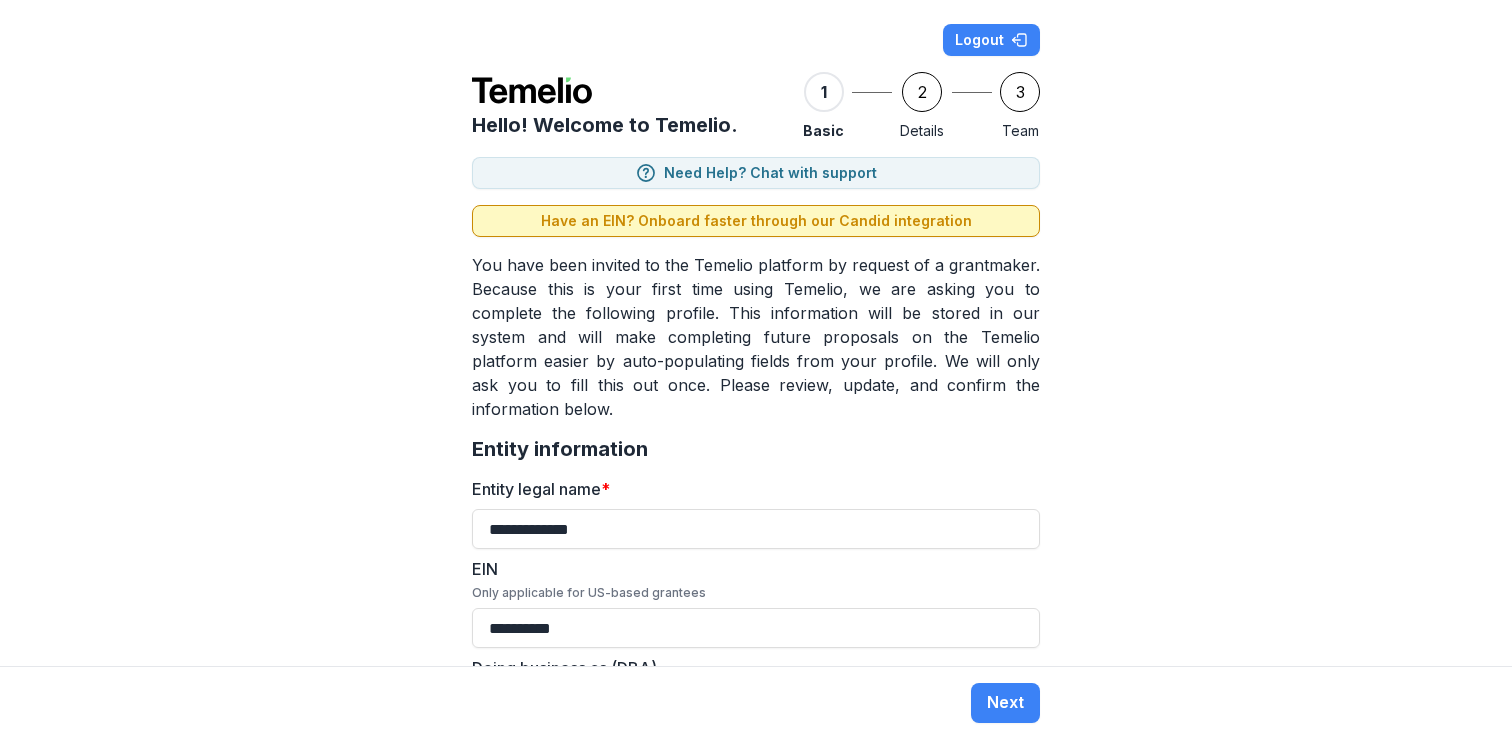 click on "Have an EIN? Onboard faster through our Candid integration" at bounding box center (756, 221) 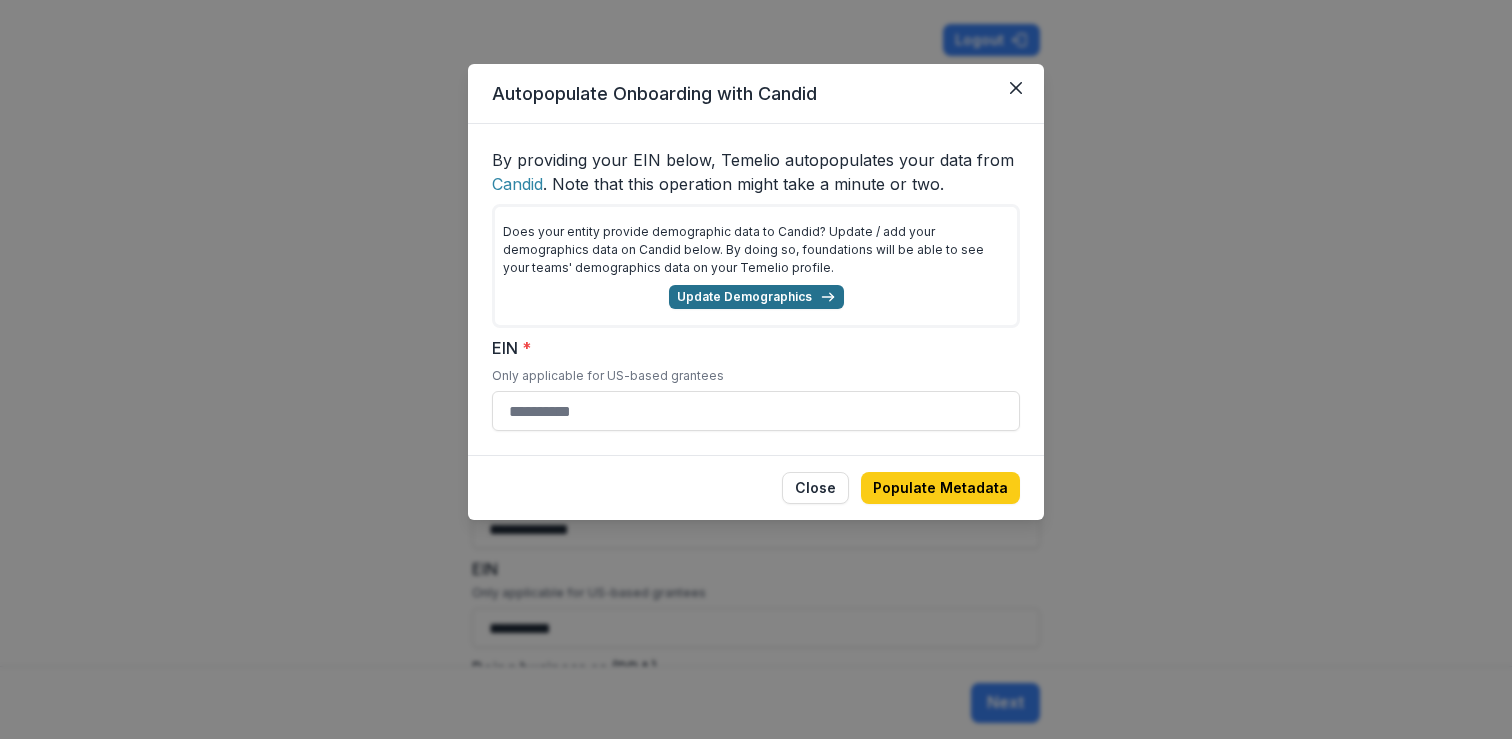 click on "Update Demographics" at bounding box center (756, 297) 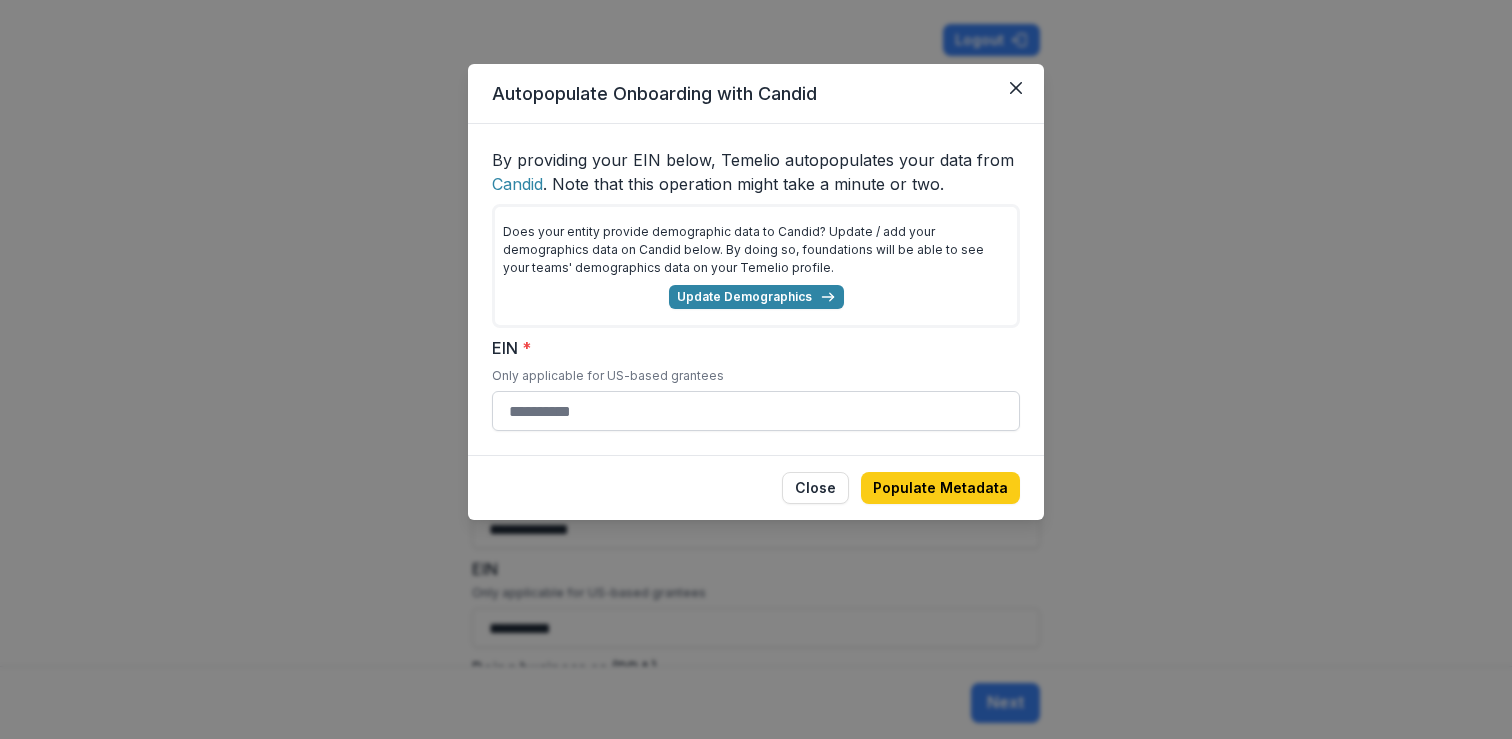 click on "EIN *" at bounding box center (756, 411) 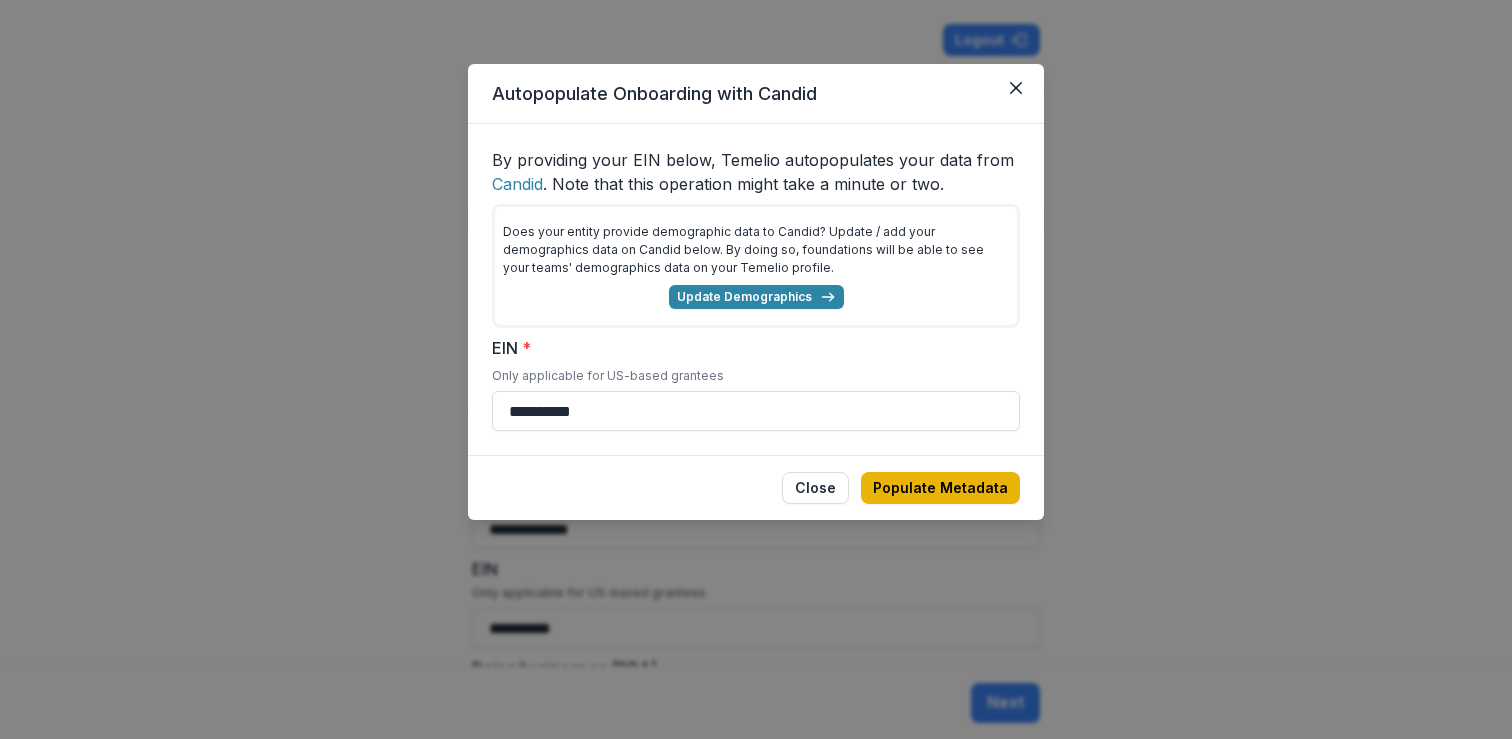 type on "**********" 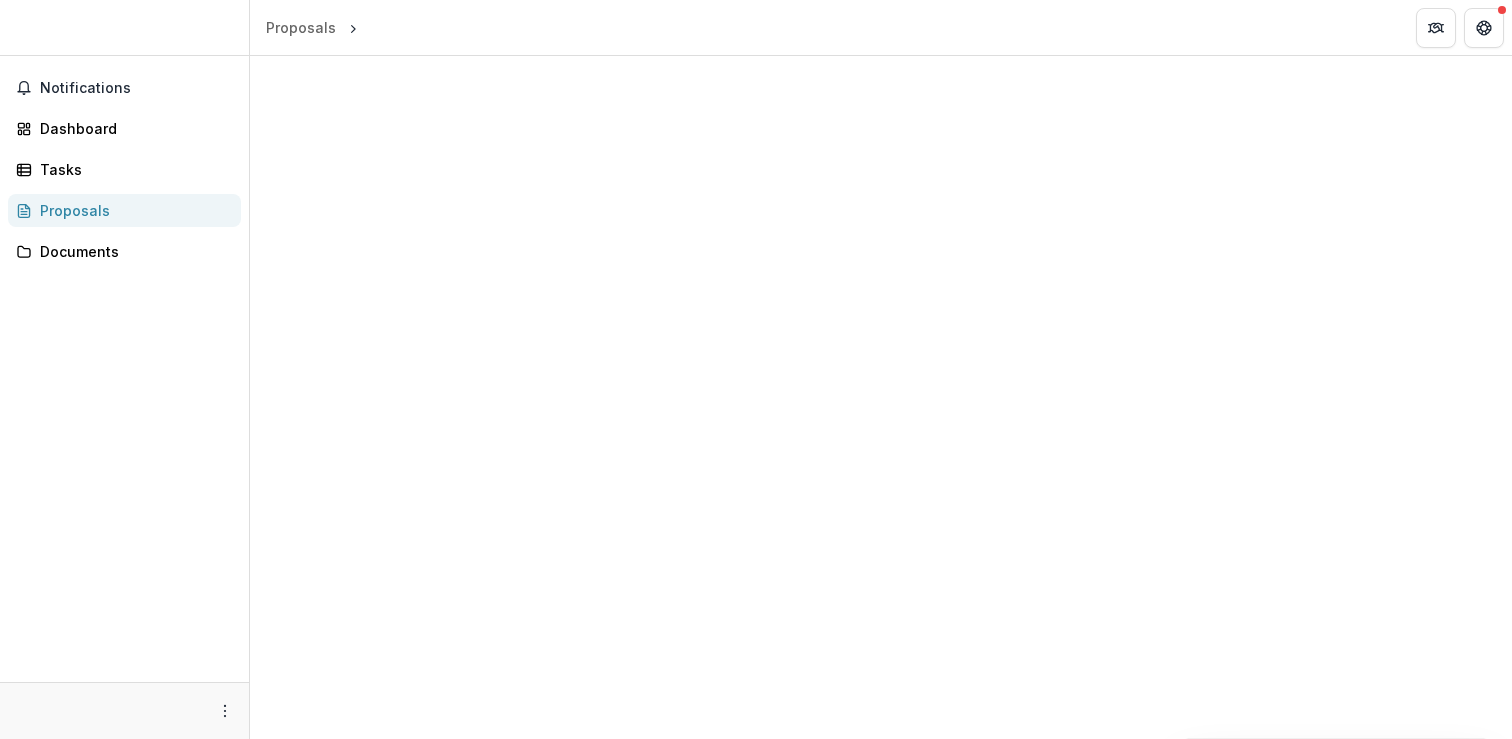 scroll, scrollTop: 0, scrollLeft: 0, axis: both 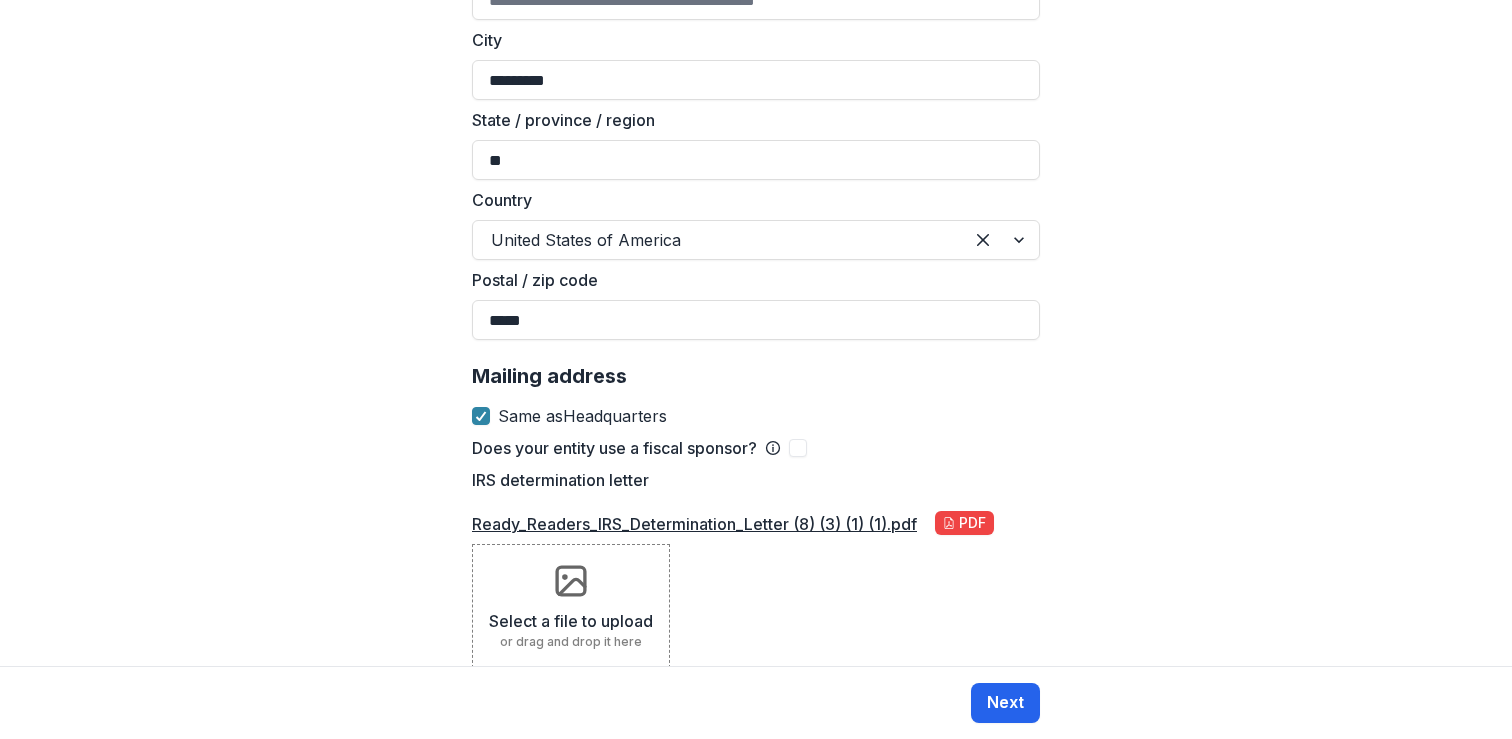 click on "Next" at bounding box center [1005, 703] 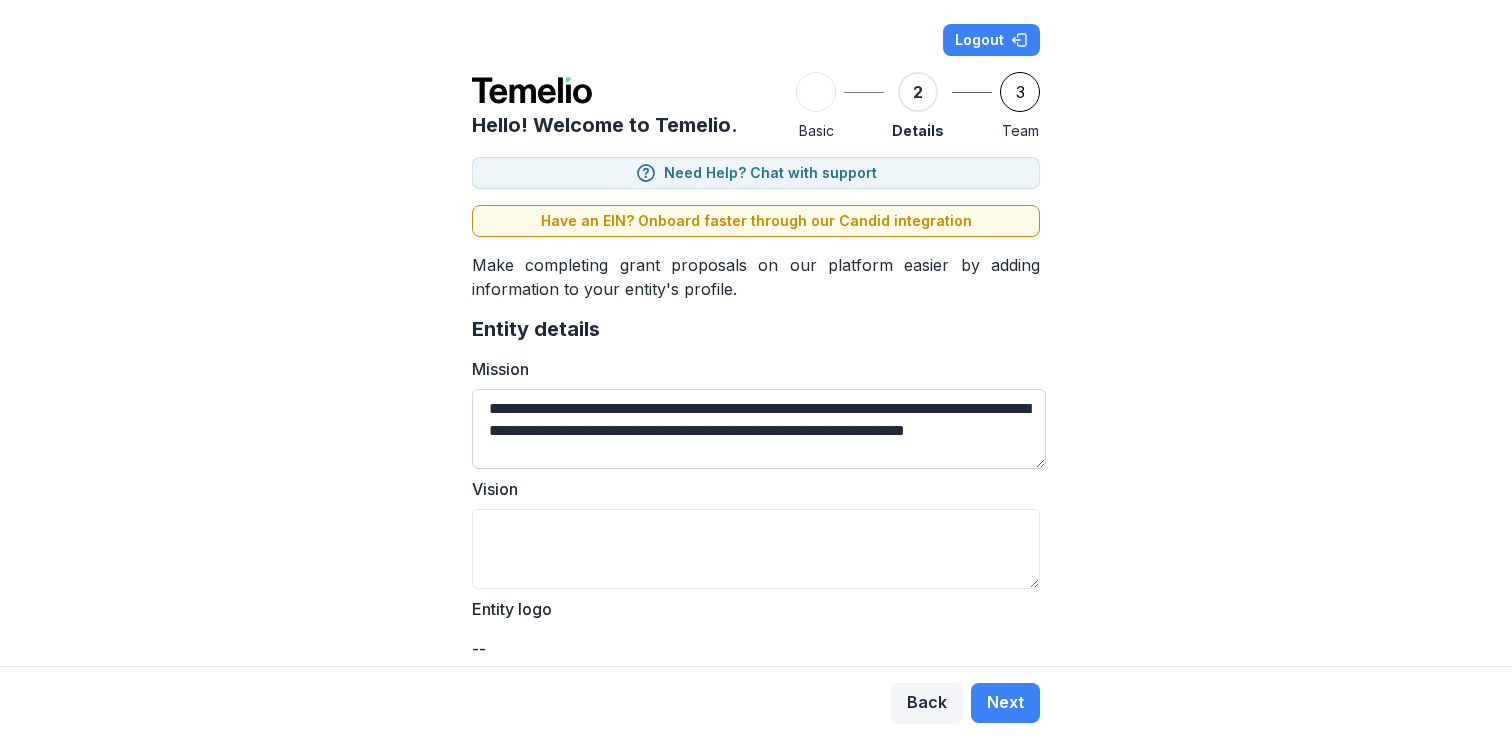 scroll, scrollTop: 0, scrollLeft: 0, axis: both 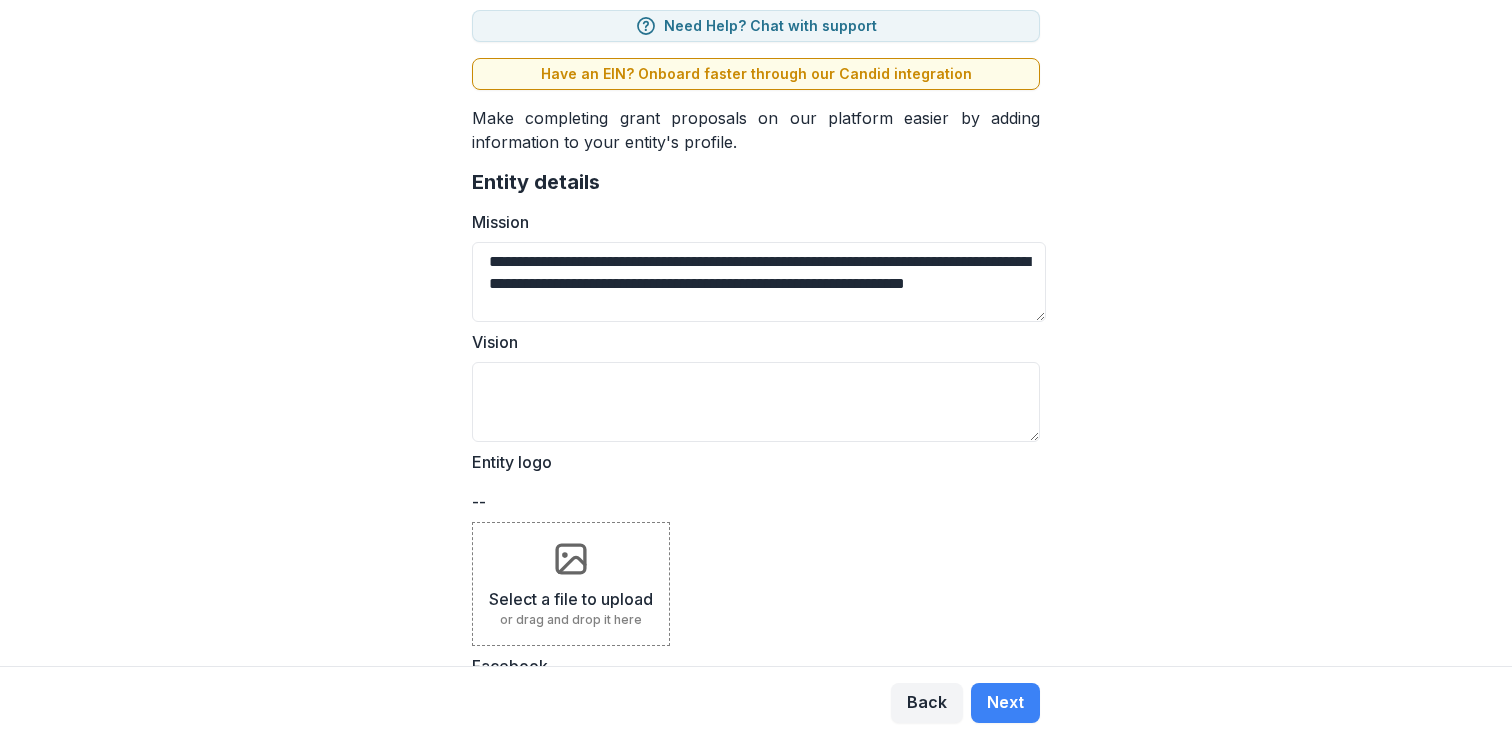 drag, startPoint x: 483, startPoint y: 254, endPoint x: 798, endPoint y: 340, distance: 326.52872 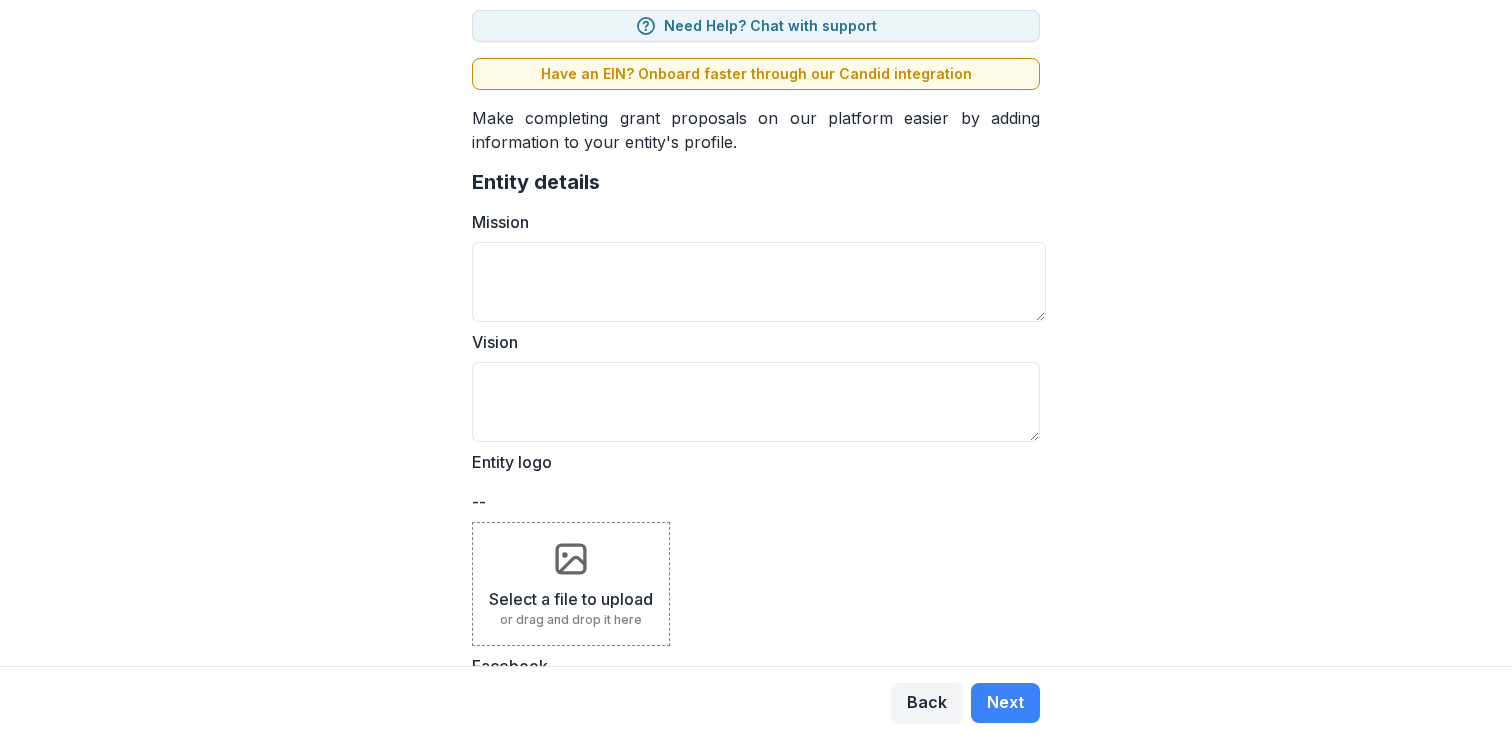 scroll, scrollTop: 0, scrollLeft: 0, axis: both 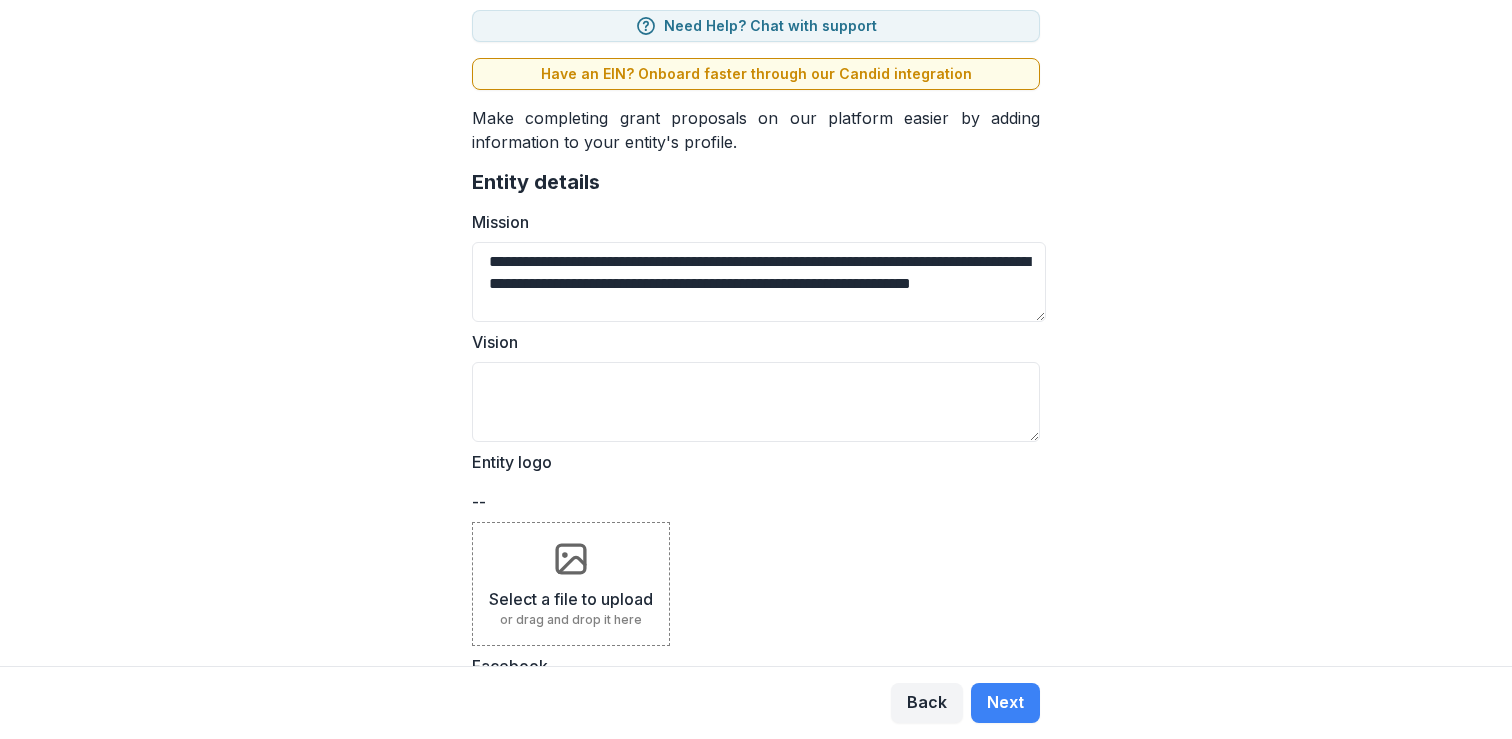type on "**********" 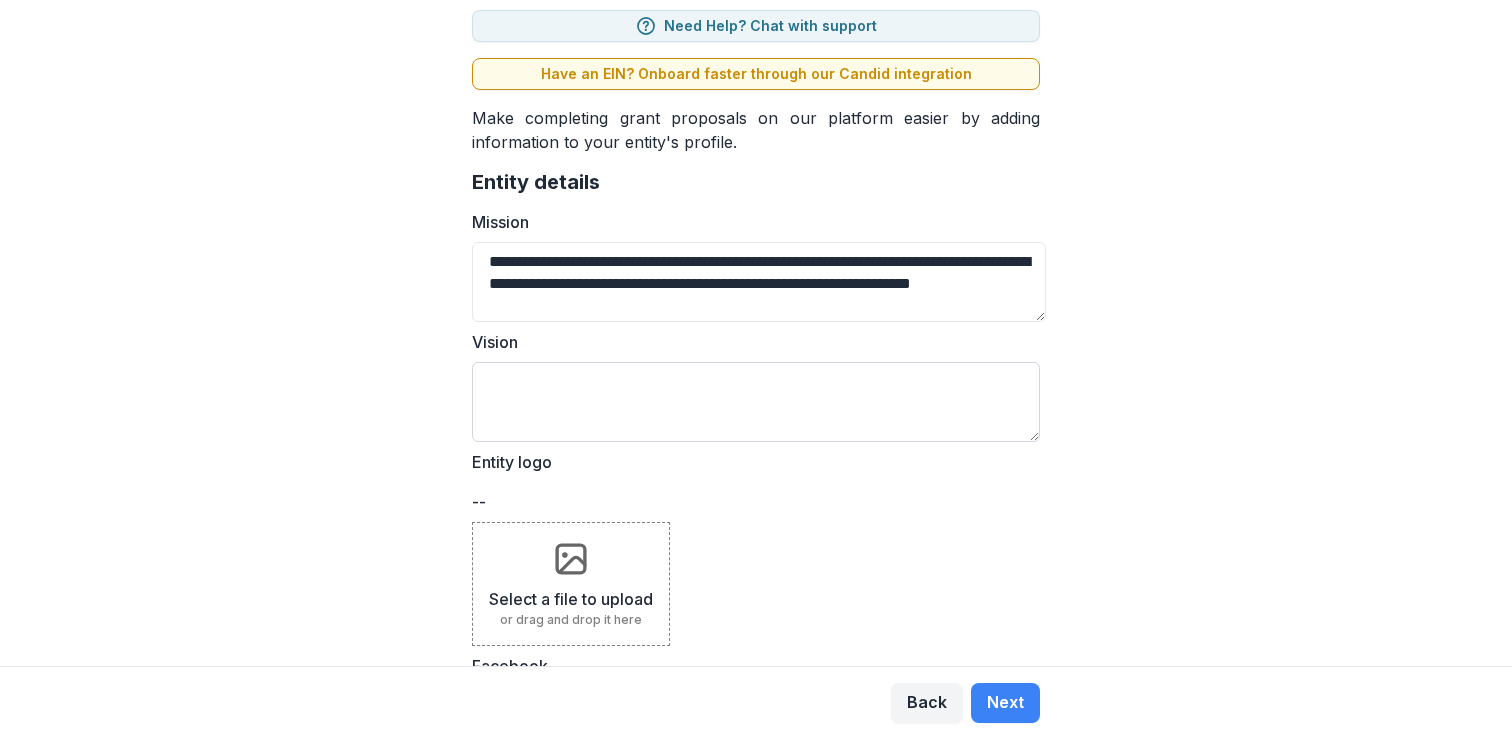 click on "Vision" at bounding box center [756, 402] 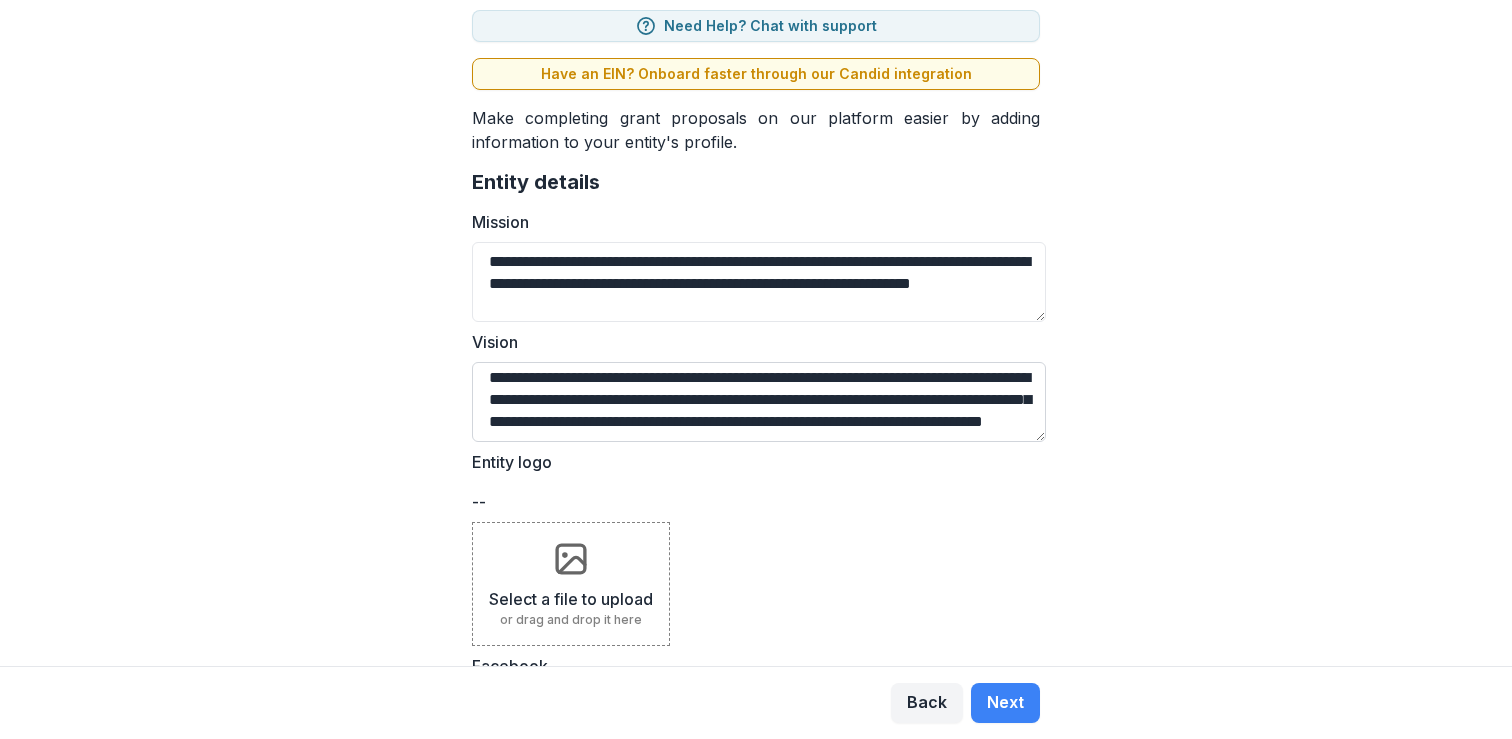 scroll, scrollTop: 48, scrollLeft: 0, axis: vertical 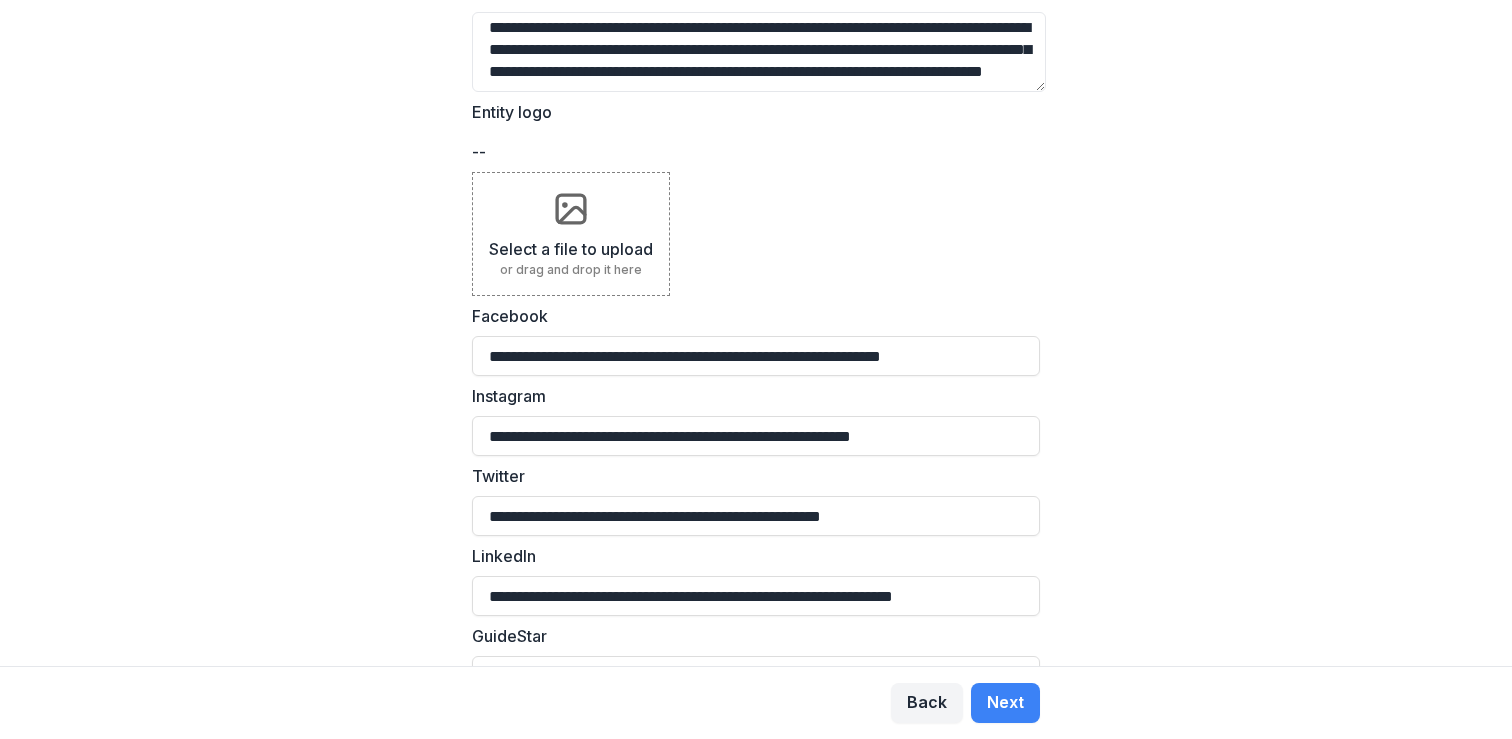 type on "**********" 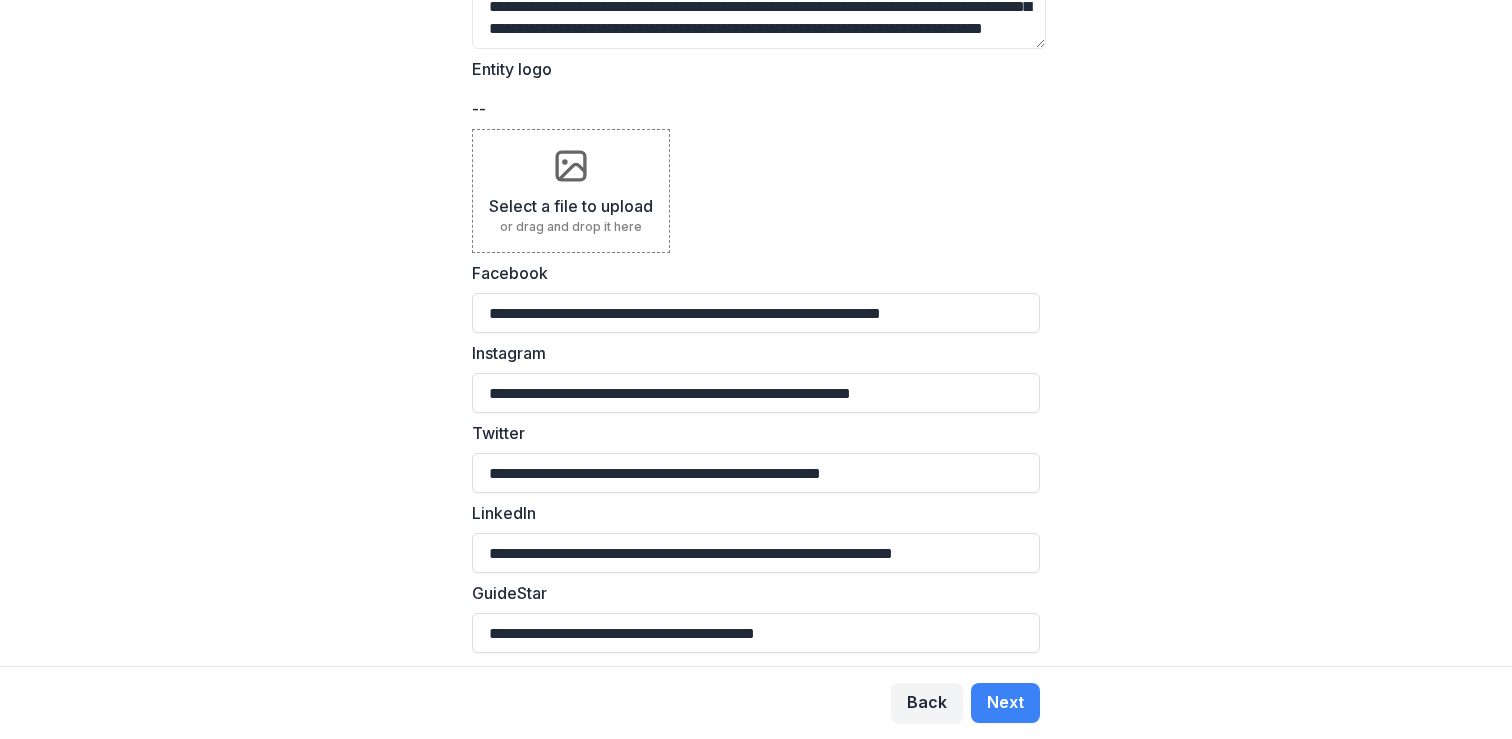 scroll, scrollTop: 551, scrollLeft: 0, axis: vertical 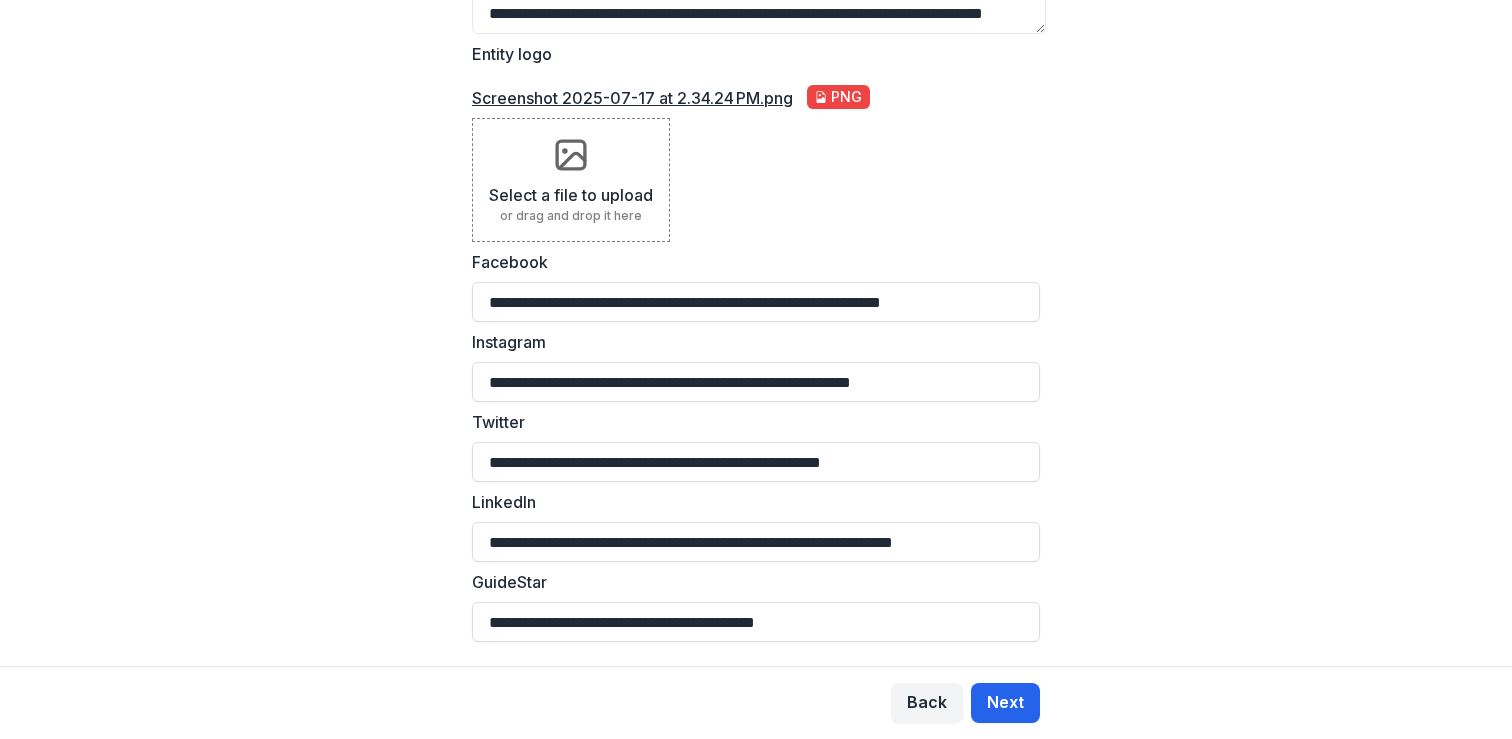 click on "Next" at bounding box center [1005, 703] 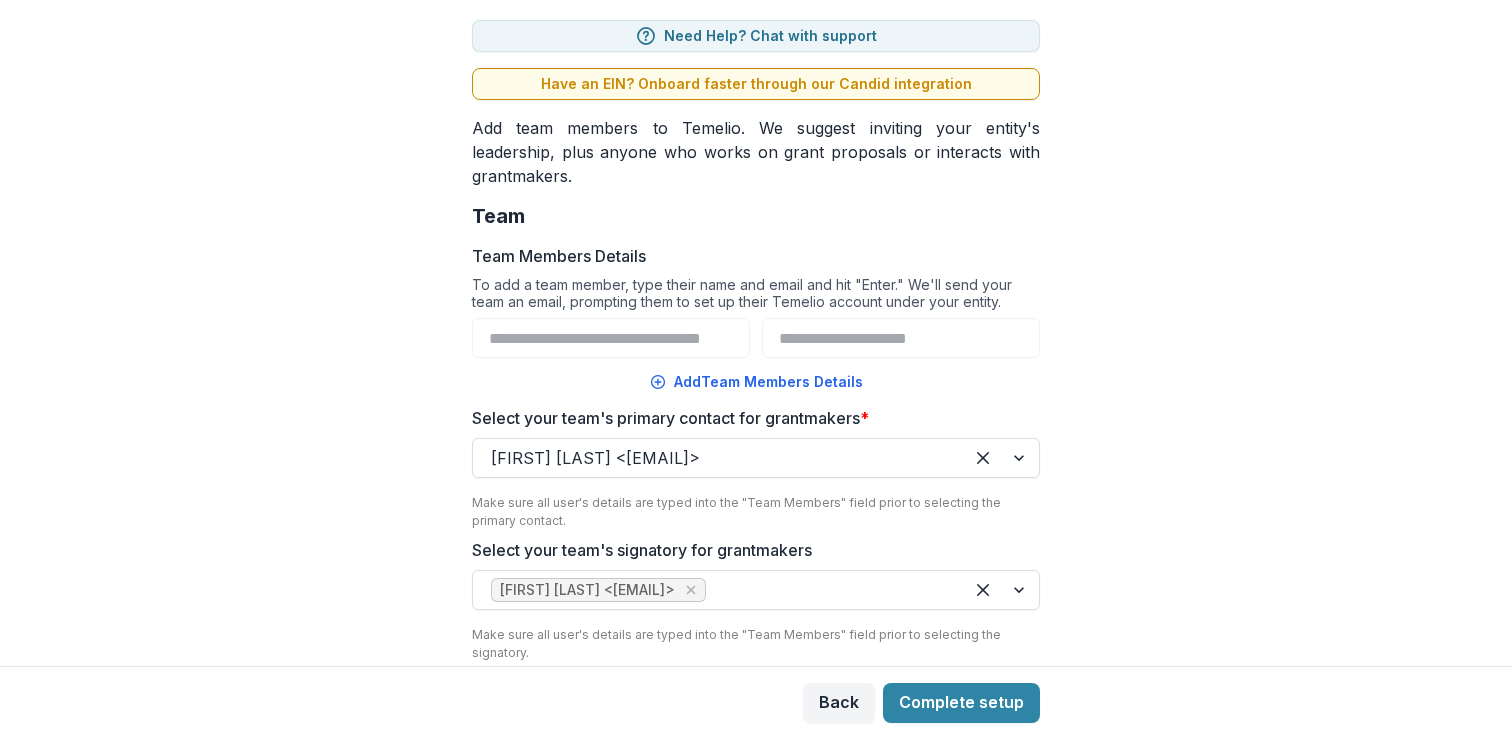 scroll, scrollTop: 140, scrollLeft: 0, axis: vertical 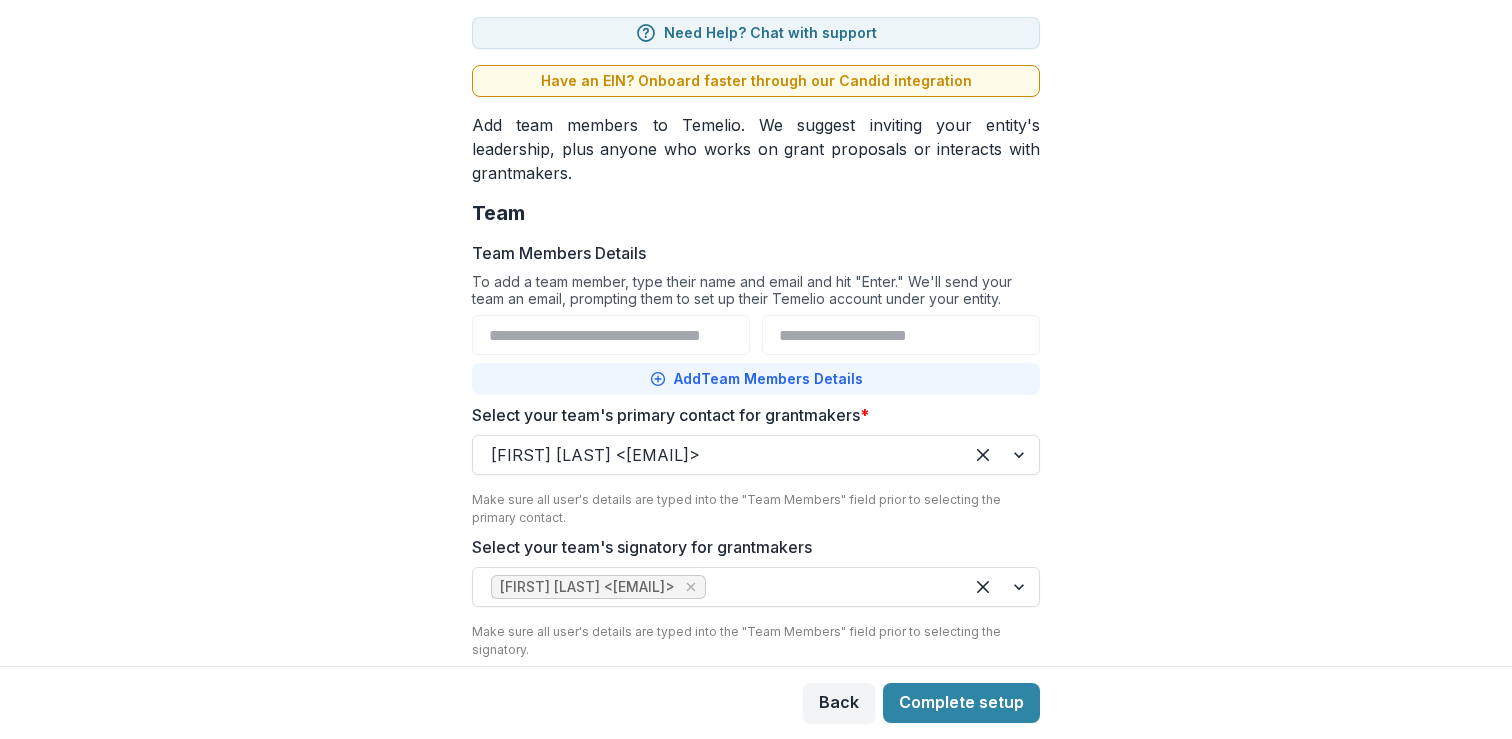 click on "Add  Team Members Details" at bounding box center (756, 379) 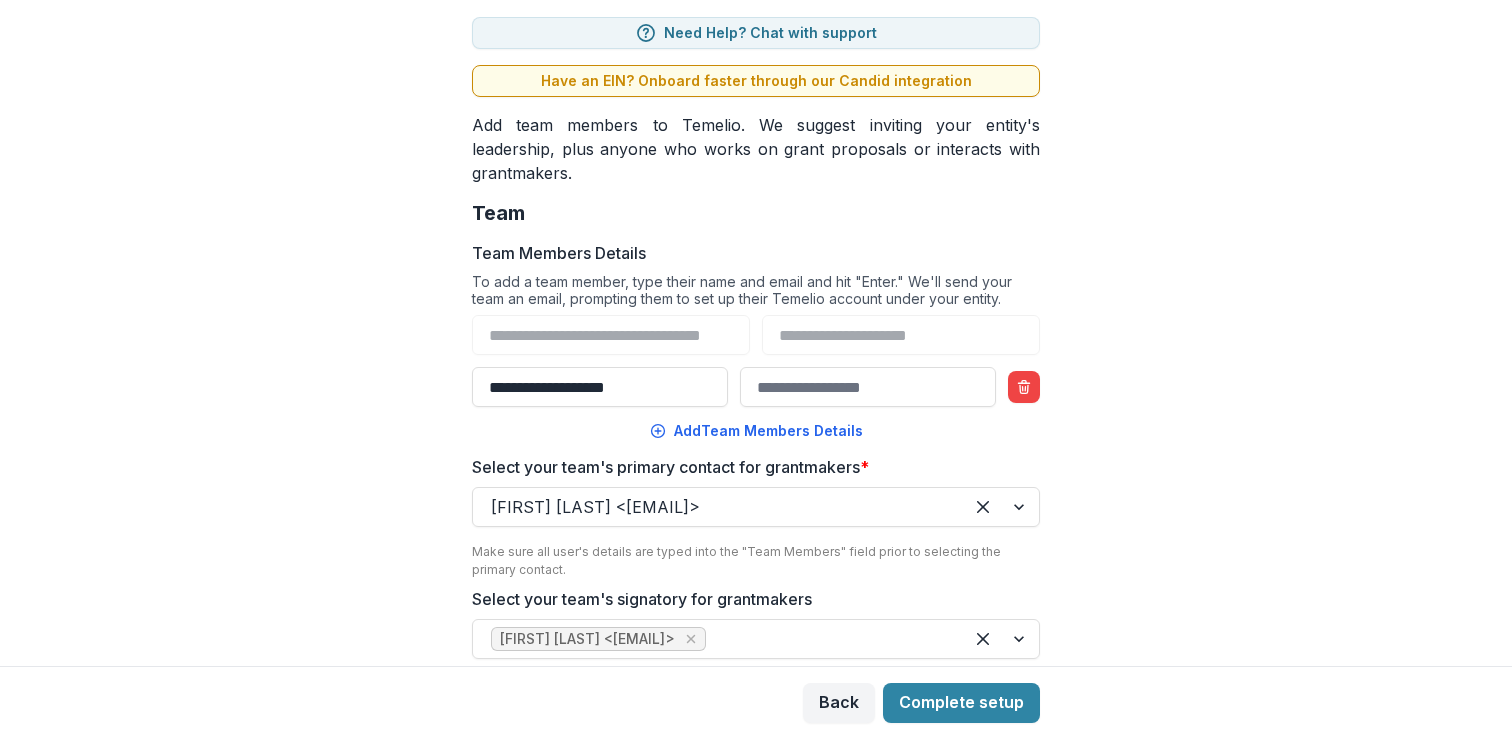 type on "**********" 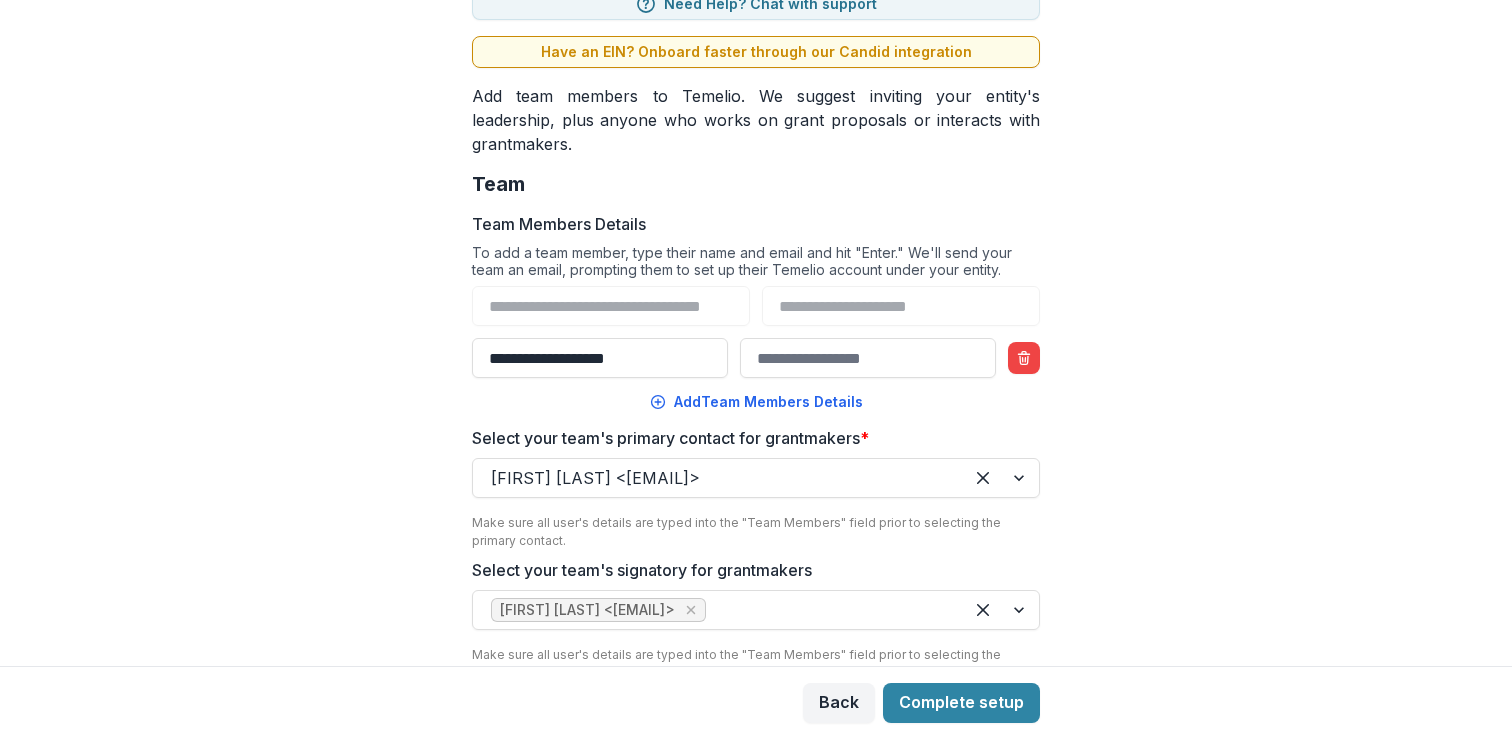 scroll, scrollTop: 177, scrollLeft: 0, axis: vertical 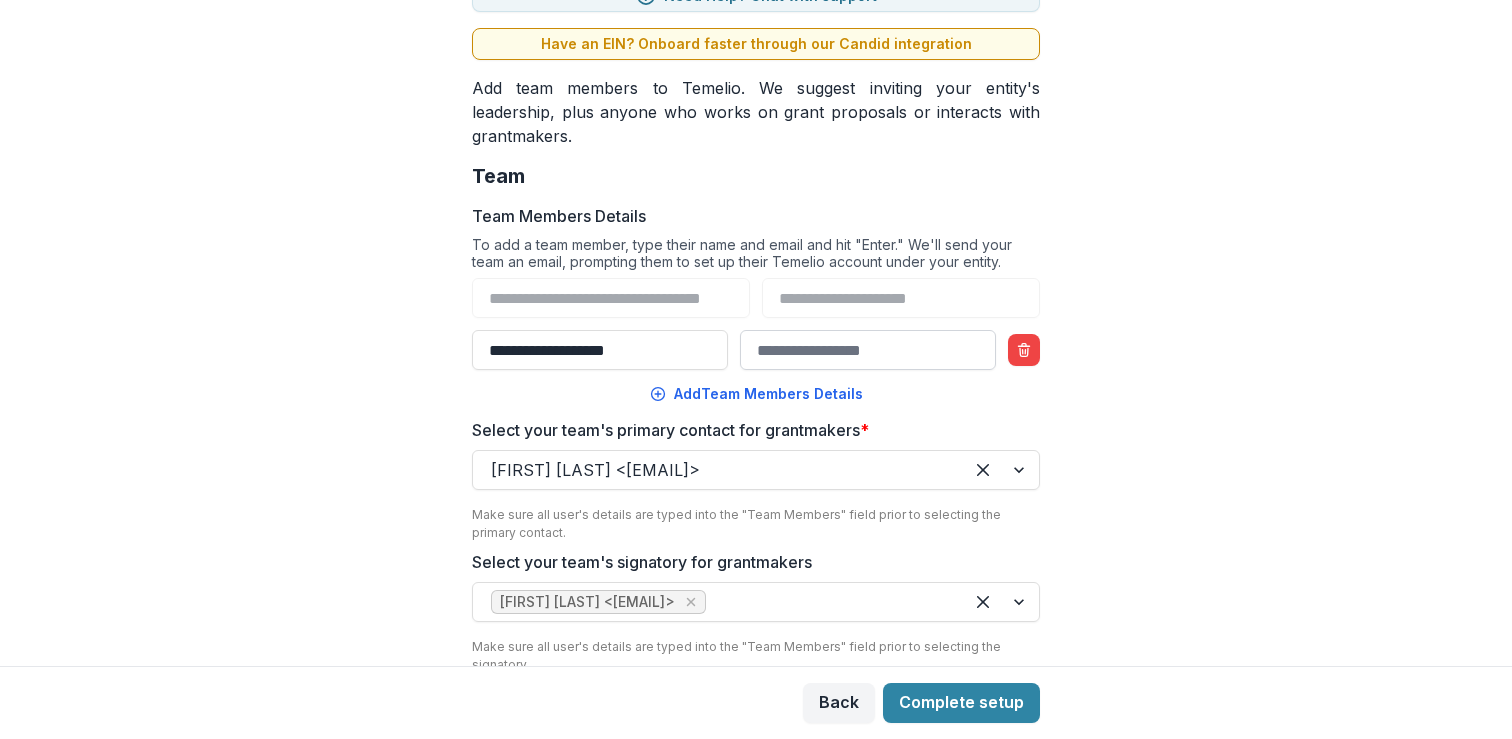 click on "Team Members Details" at bounding box center [868, 350] 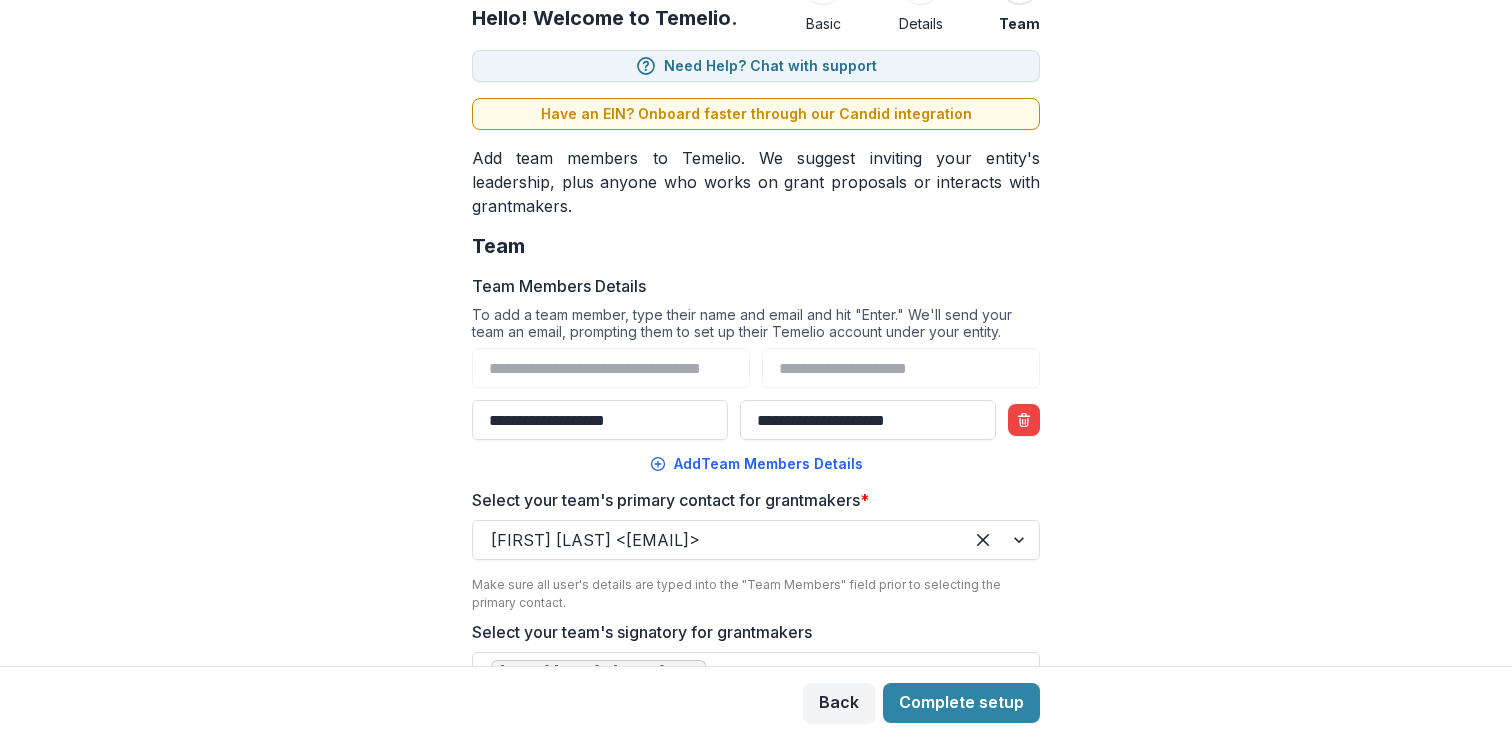 scroll, scrollTop: 113, scrollLeft: 0, axis: vertical 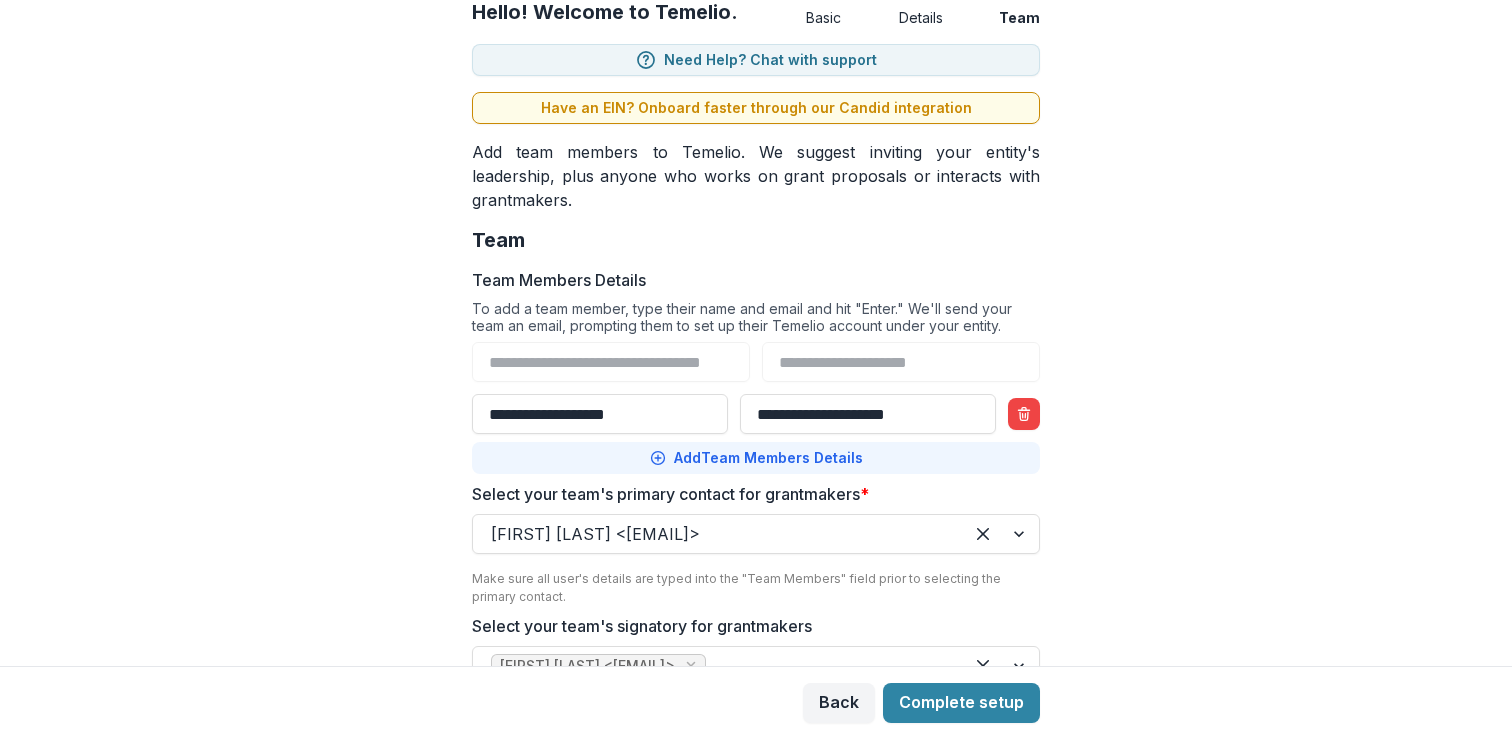 type on "**********" 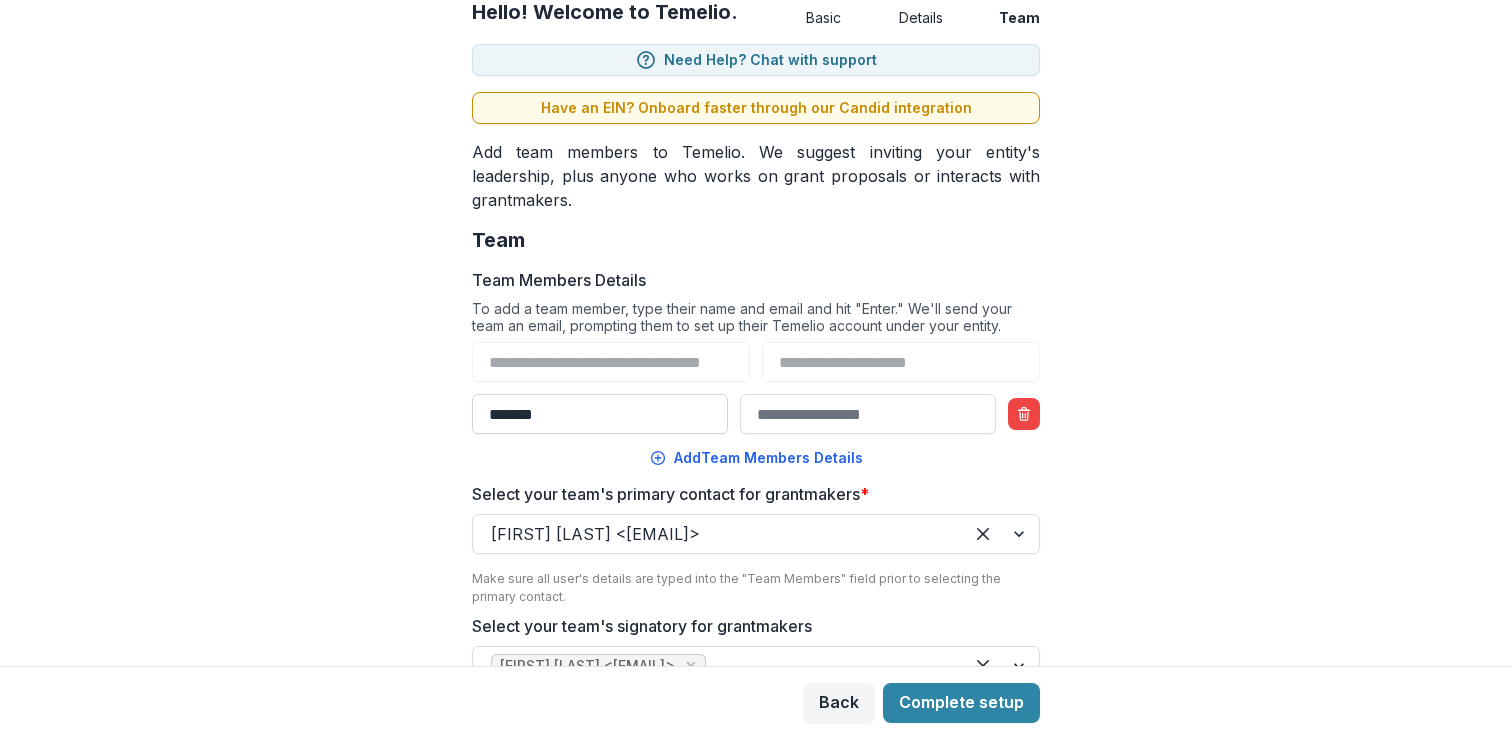 paste on "**********" 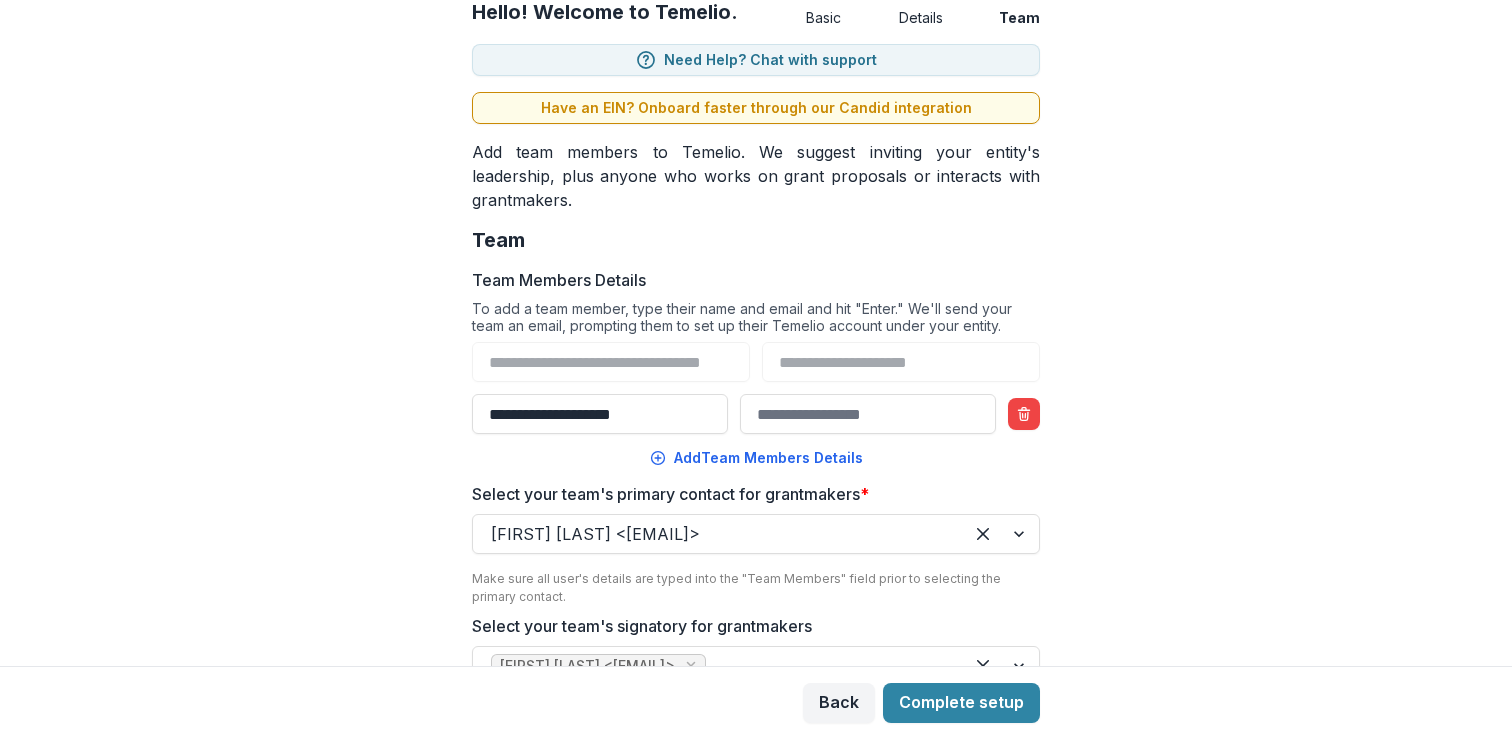 type on "**********" 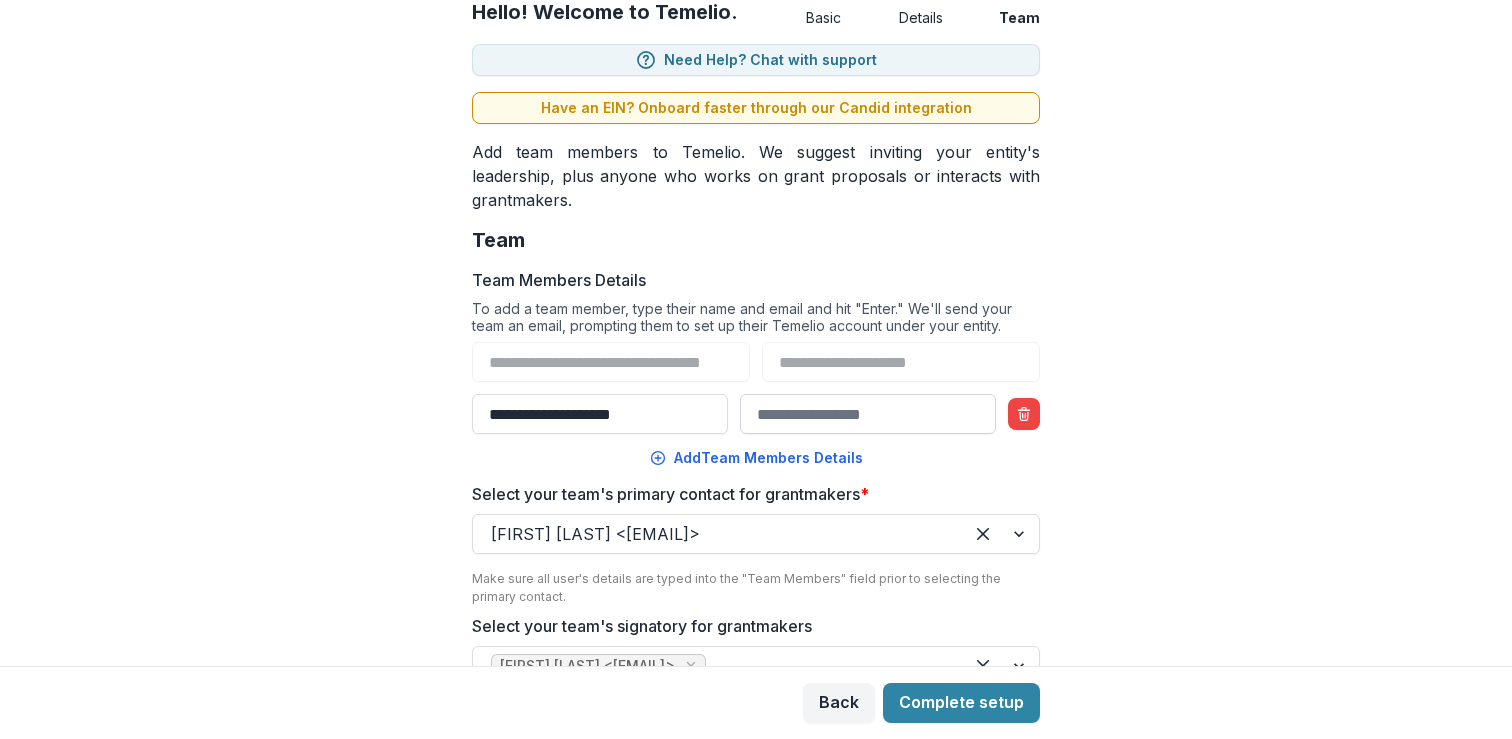 click on "Team Members Details" at bounding box center (868, 414) 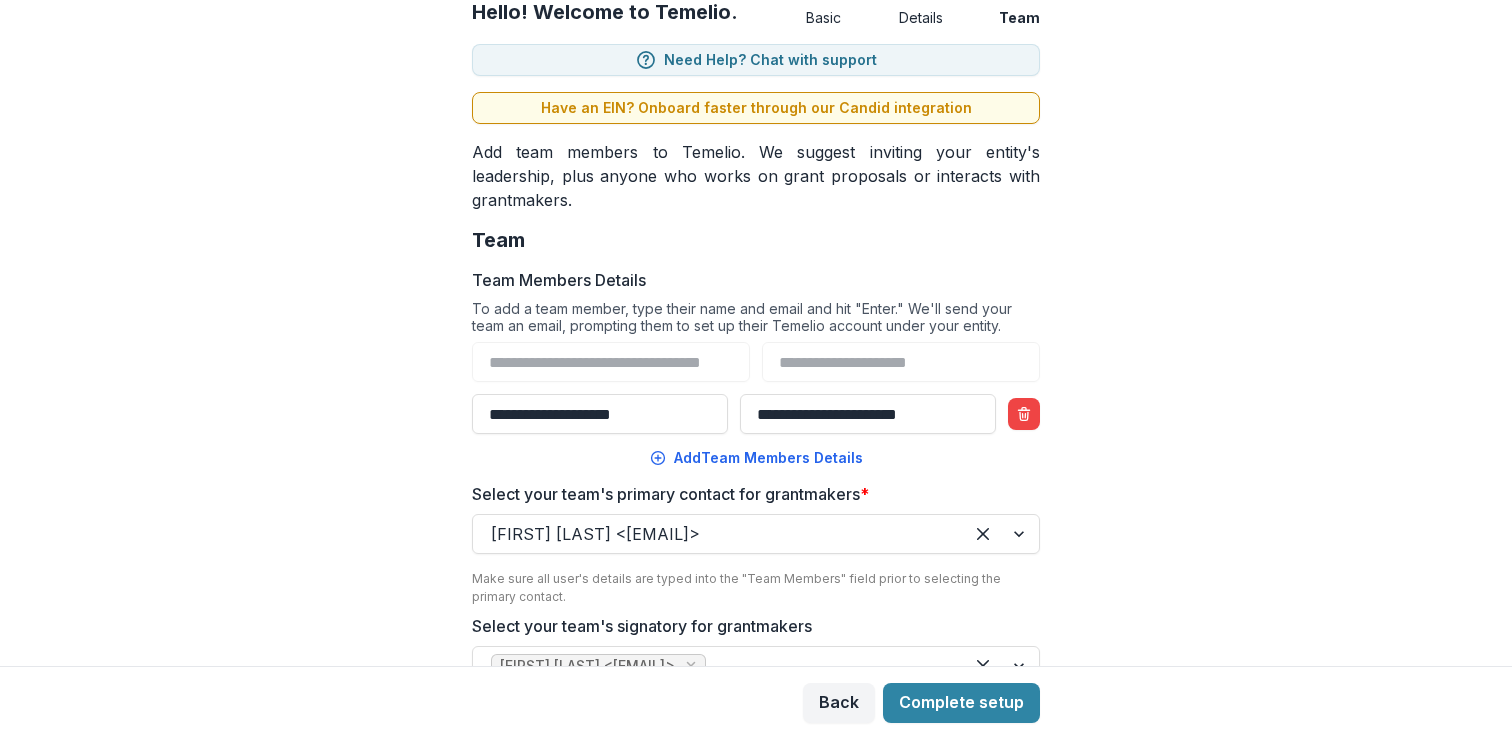 type on "**********" 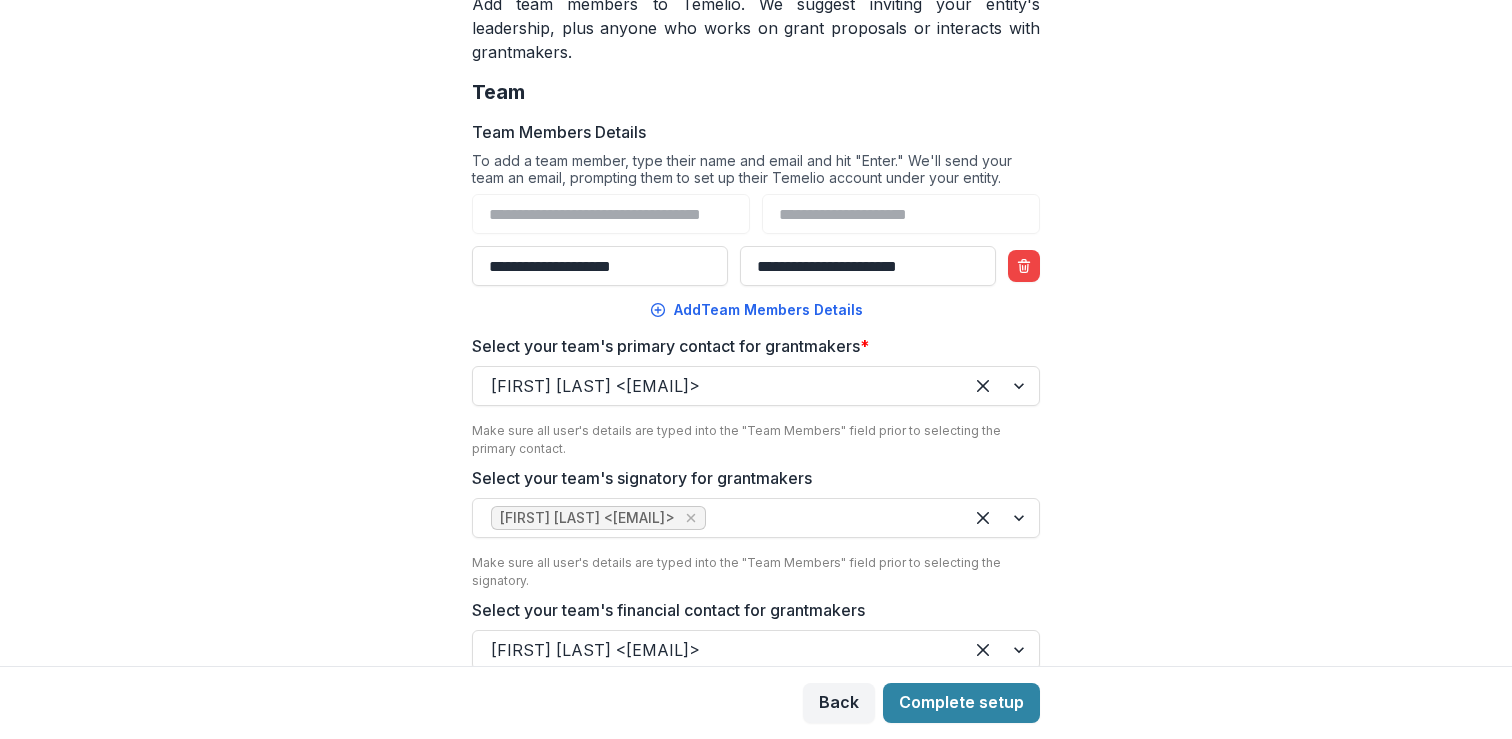 scroll, scrollTop: 271, scrollLeft: 0, axis: vertical 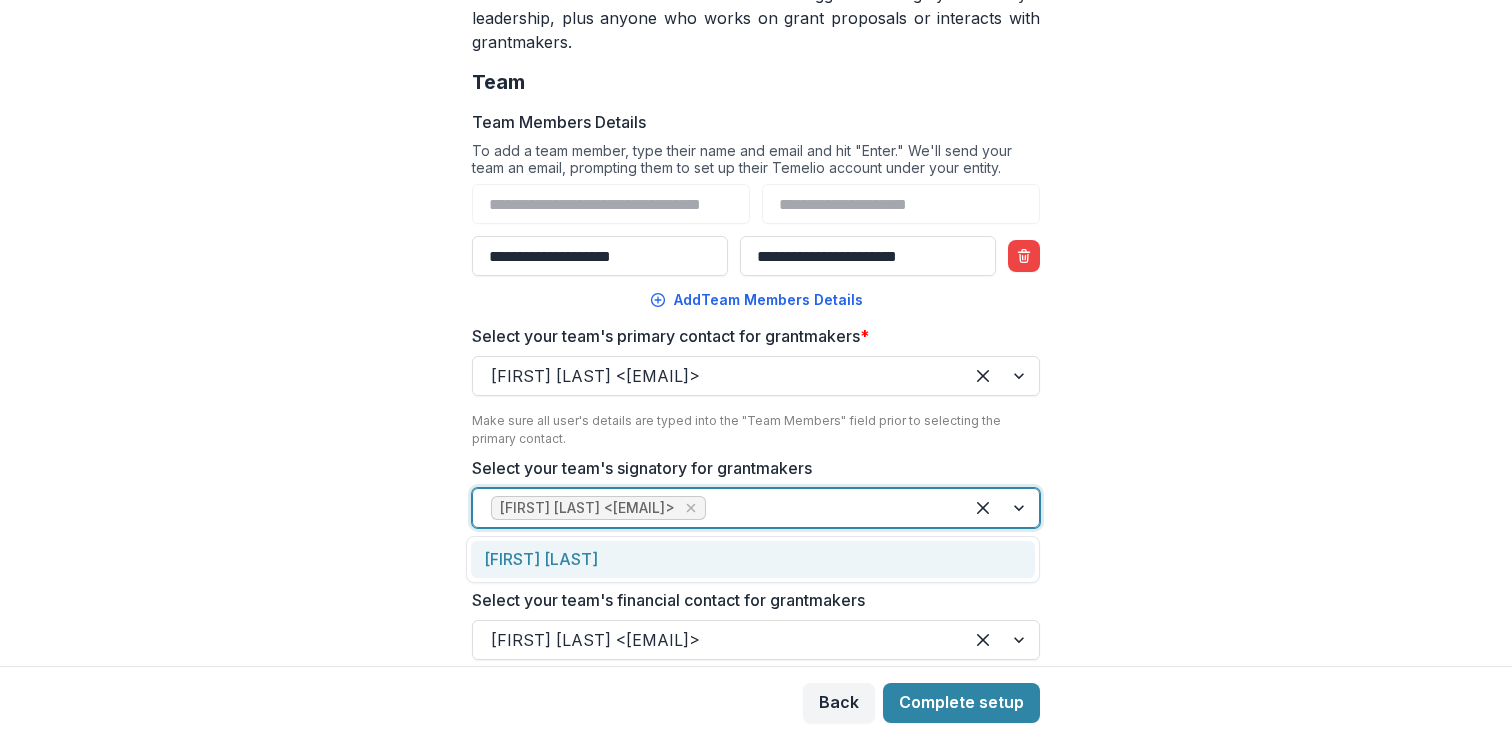 click at bounding box center [827, 508] 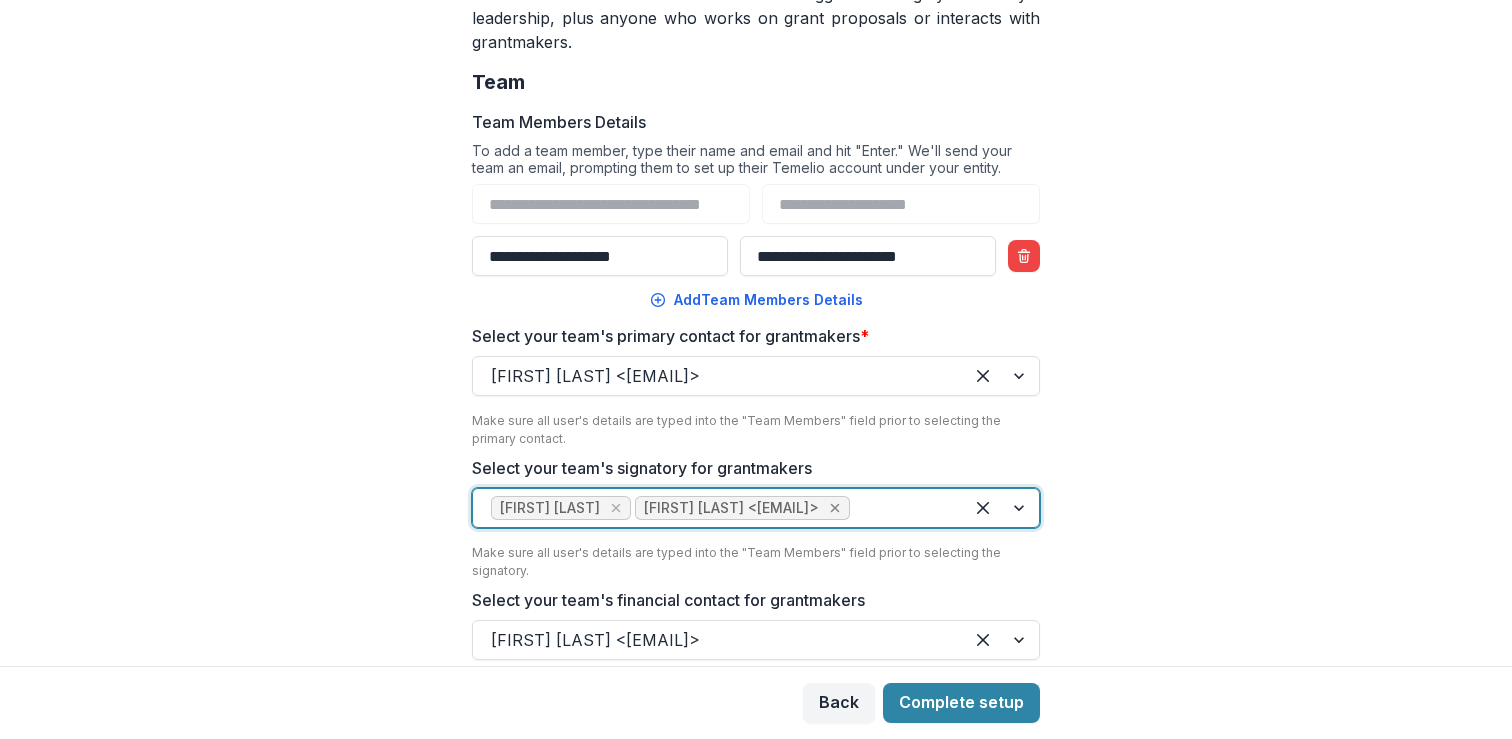 click 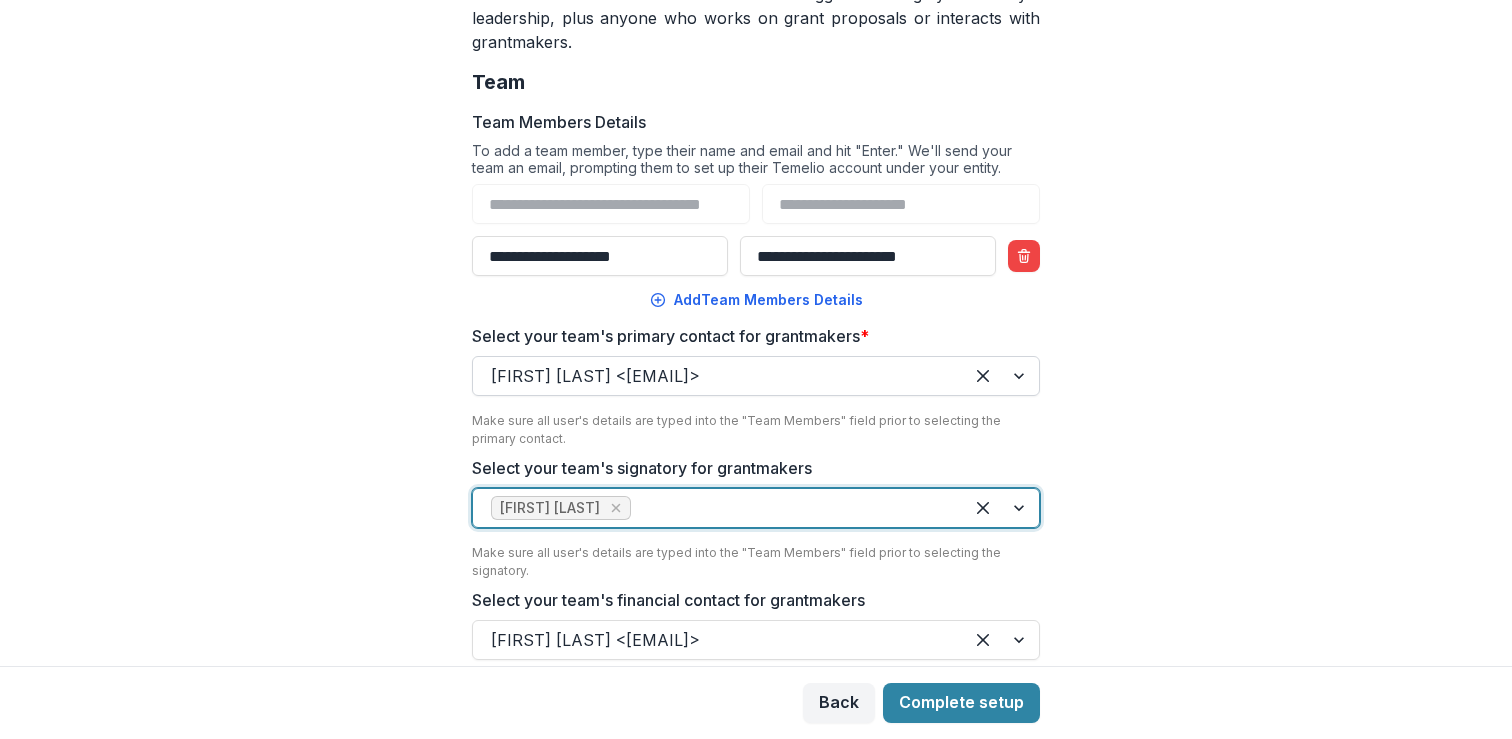 click at bounding box center [718, 376] 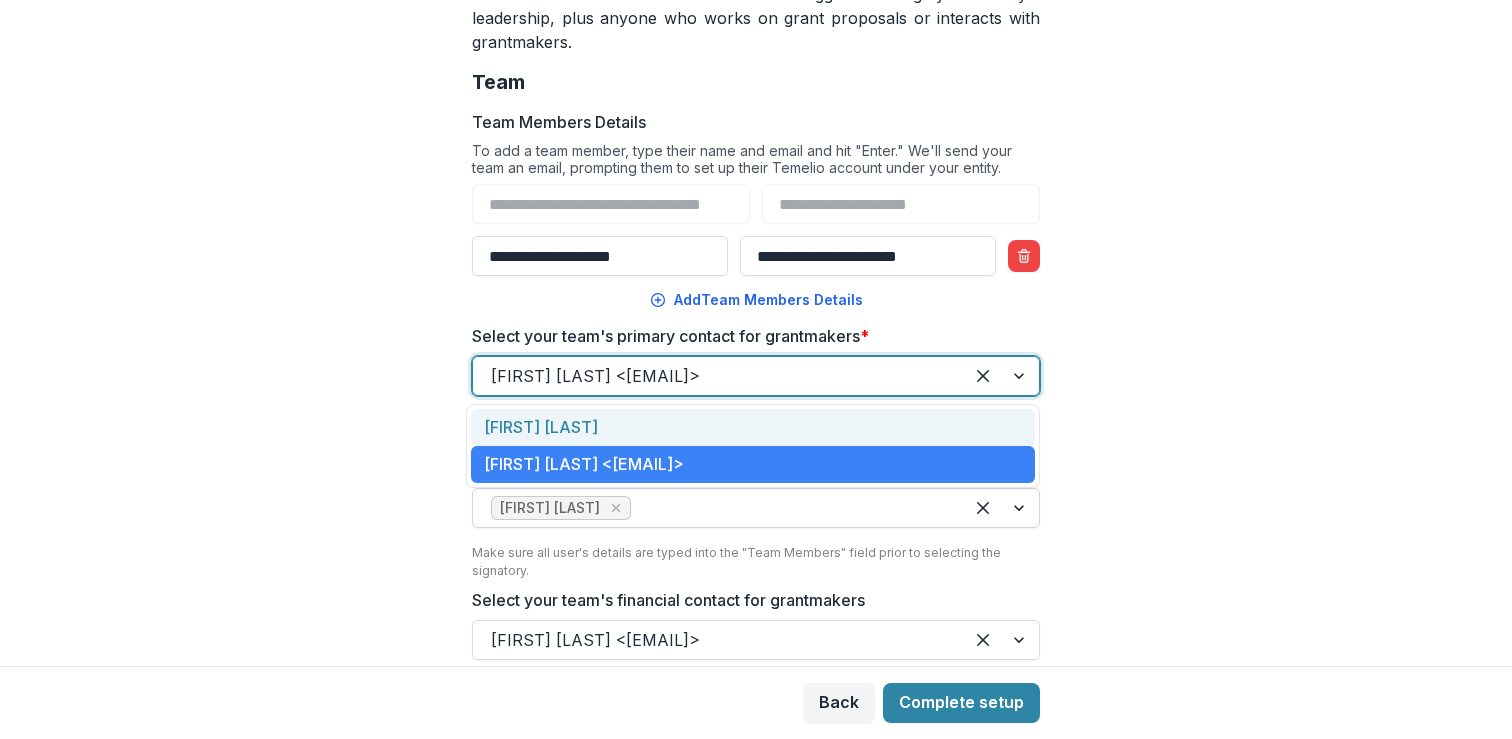 click on "Angela Sears Spittal" at bounding box center (753, 427) 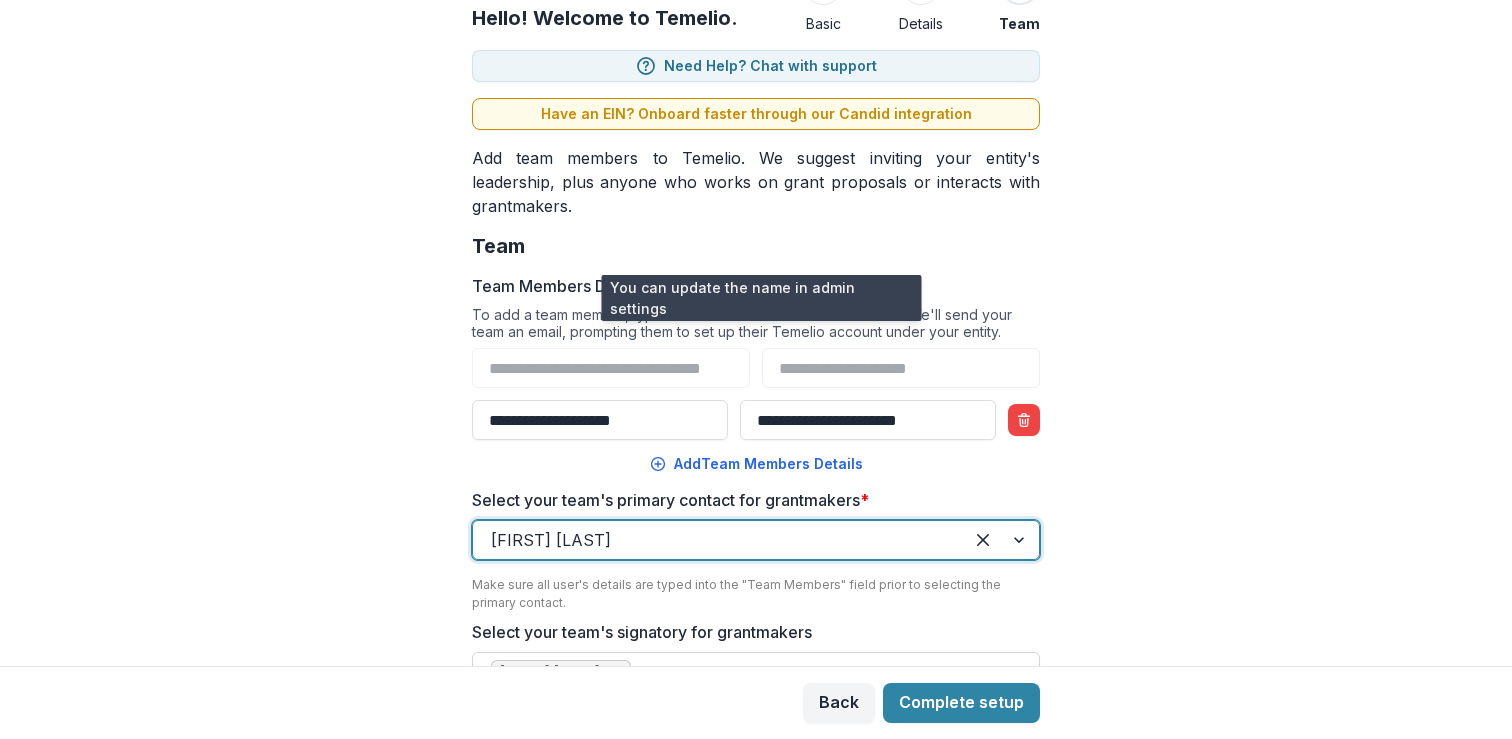 scroll, scrollTop: 126, scrollLeft: 0, axis: vertical 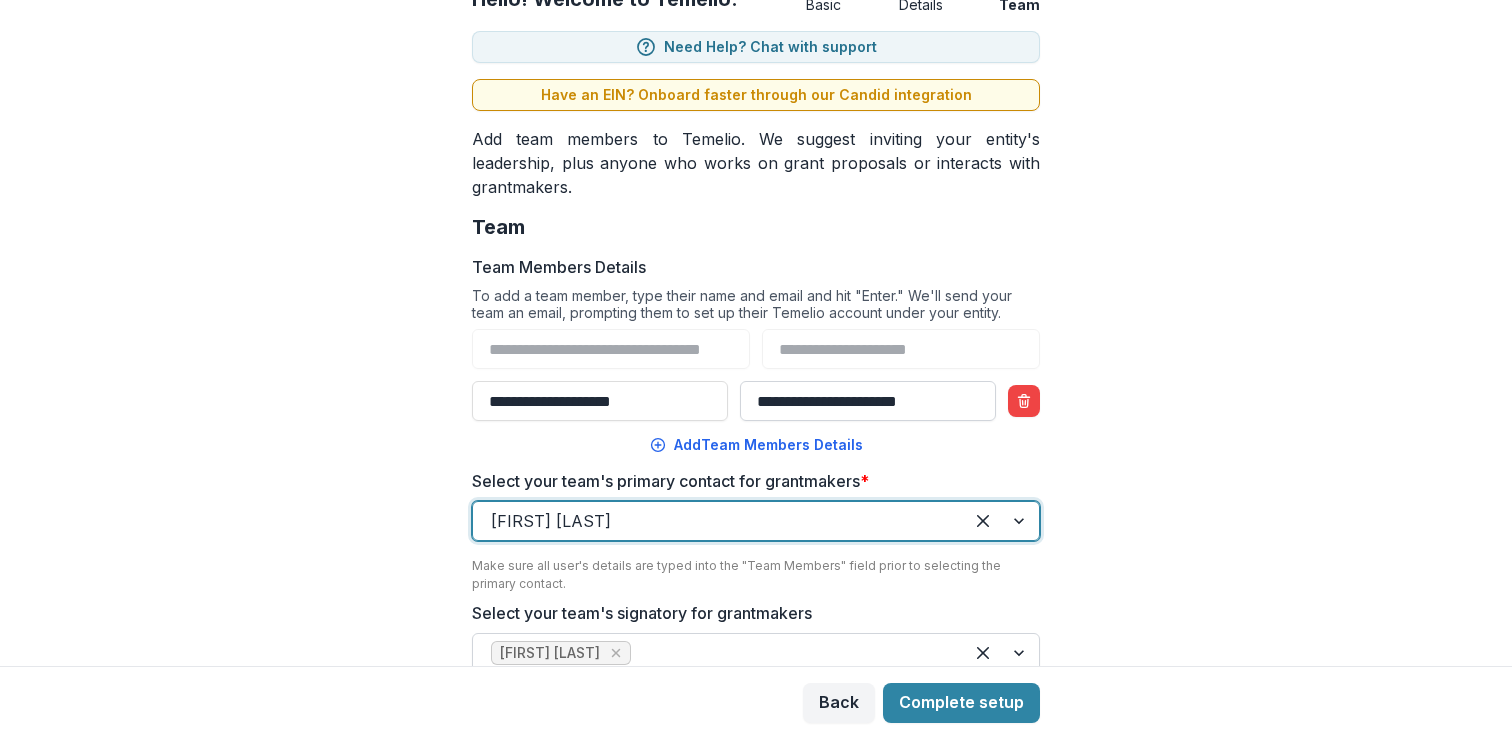click on "**********" at bounding box center [868, 401] 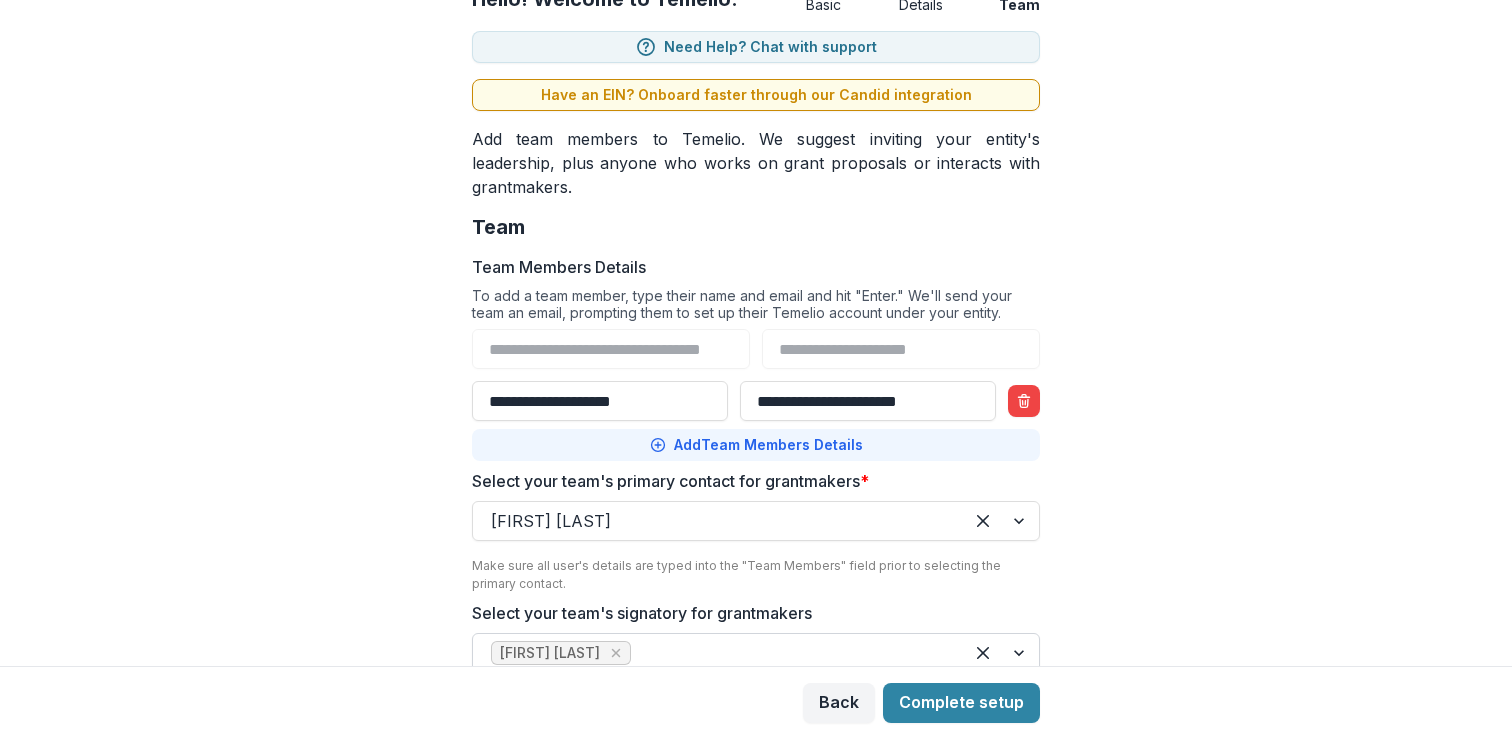click on "Add  Team Members Details" at bounding box center [756, 445] 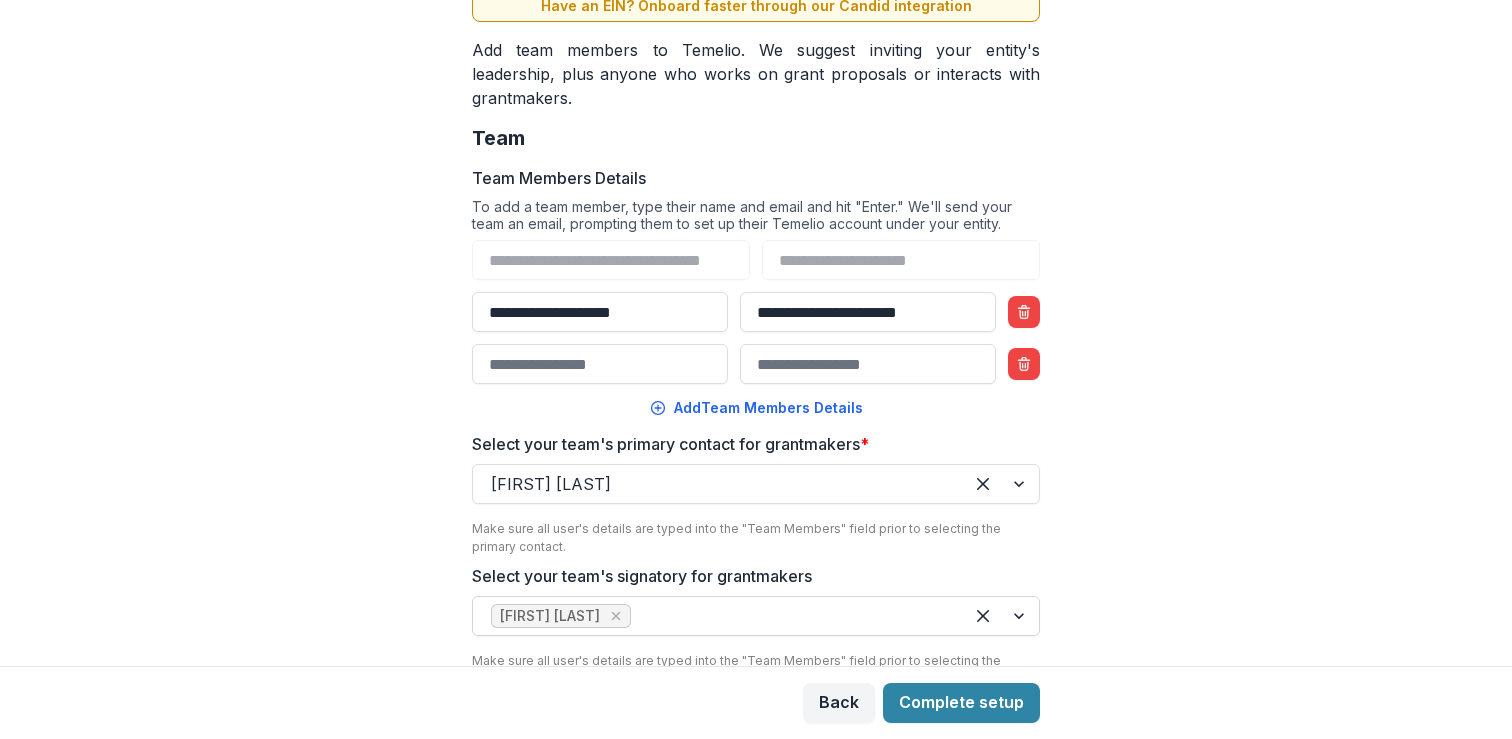 scroll, scrollTop: 323, scrollLeft: 0, axis: vertical 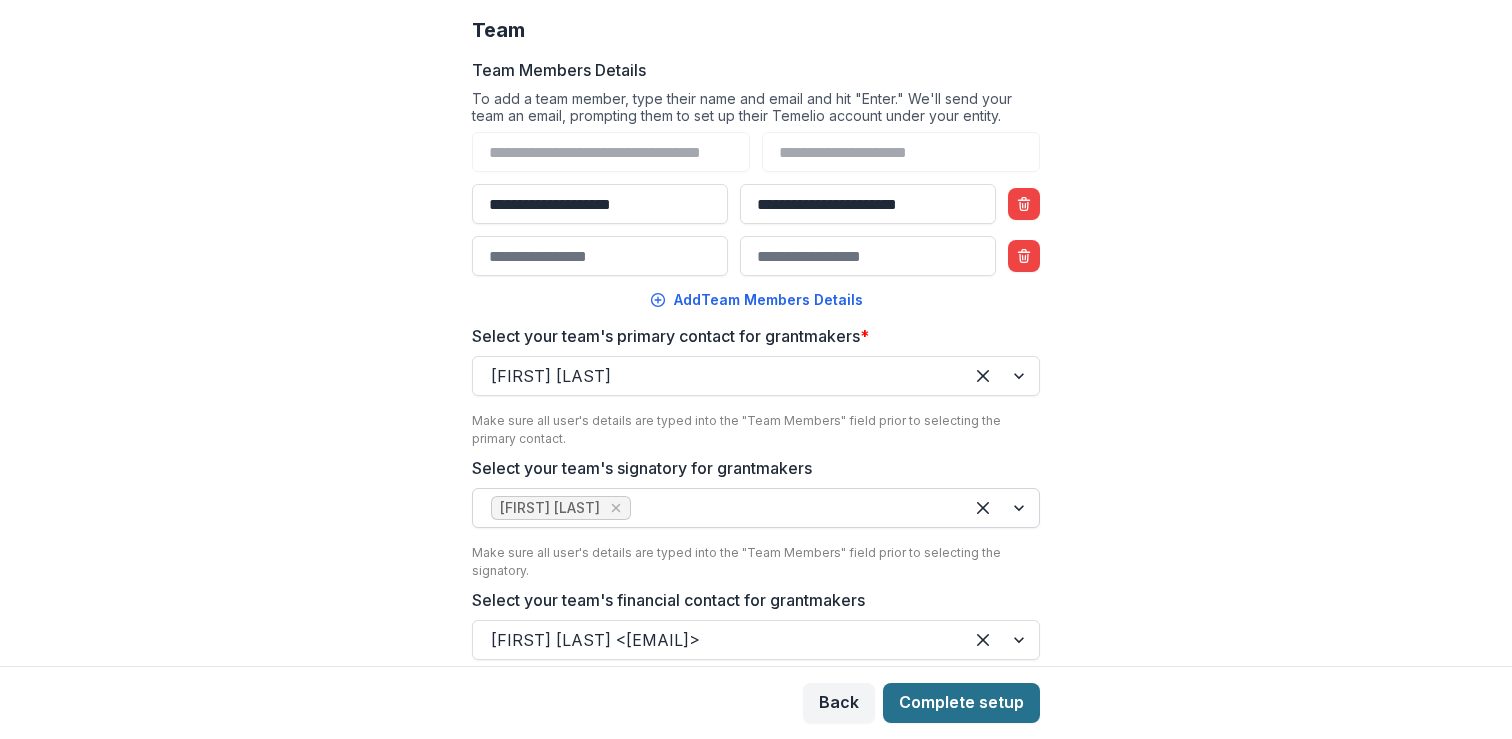 click on "Complete setup" at bounding box center (961, 703) 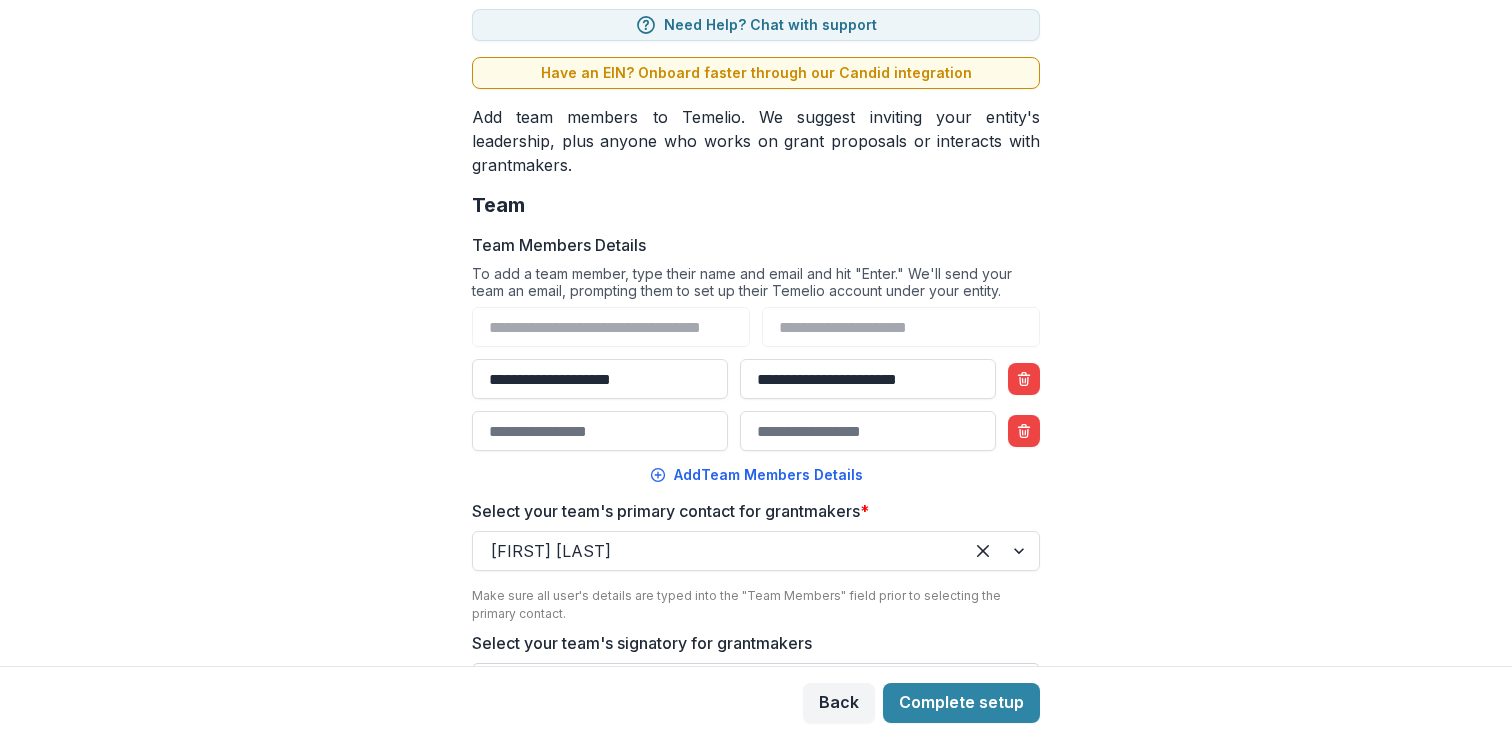 scroll, scrollTop: 323, scrollLeft: 0, axis: vertical 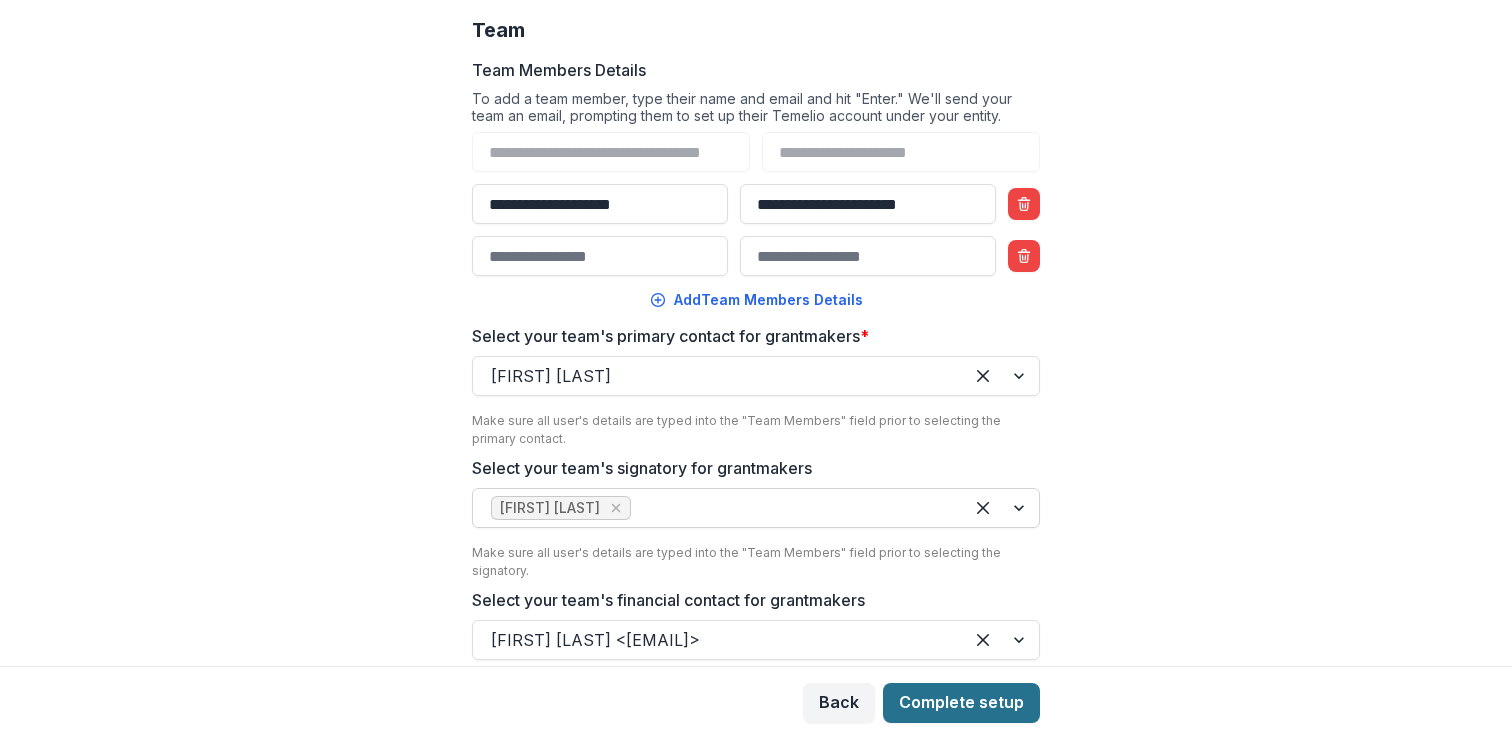 click on "Complete setup" at bounding box center (961, 703) 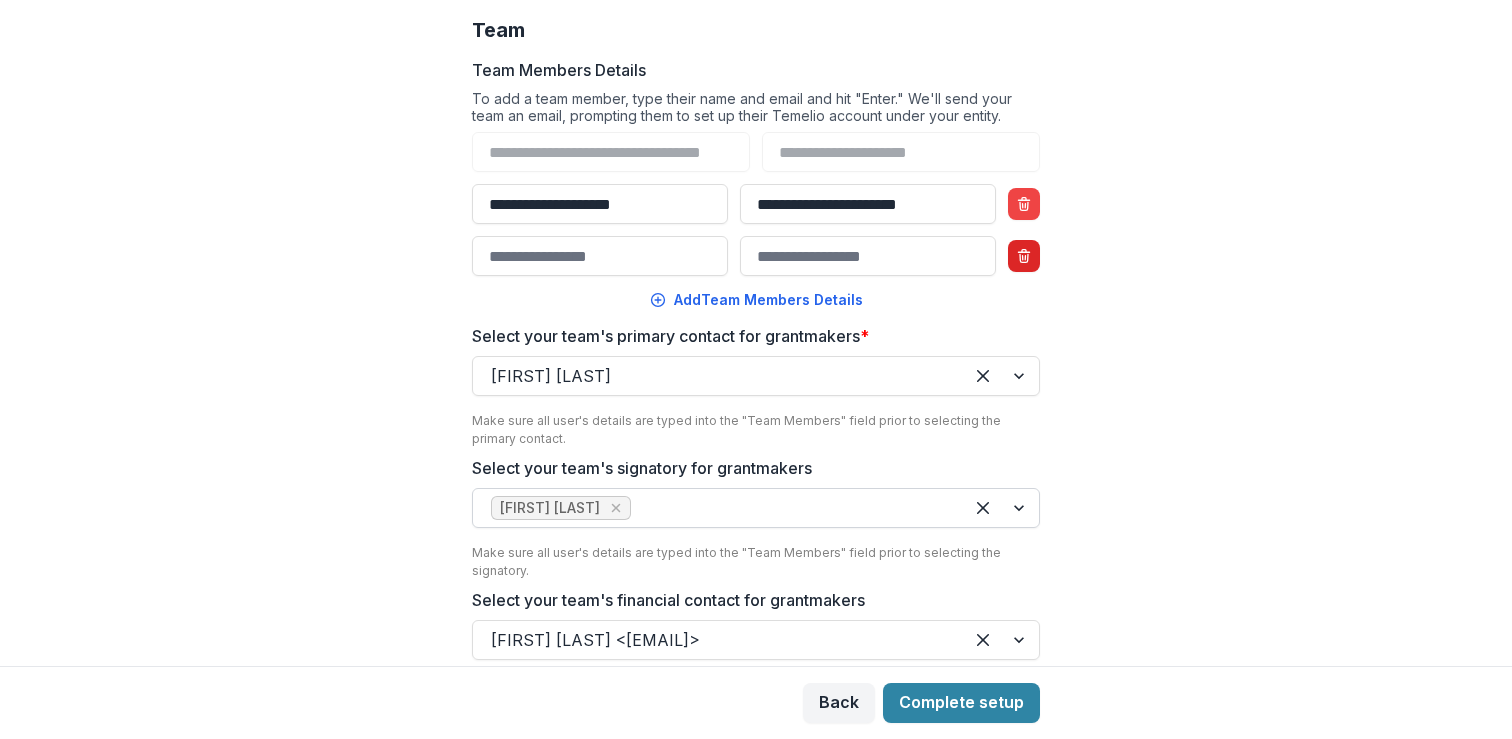 click 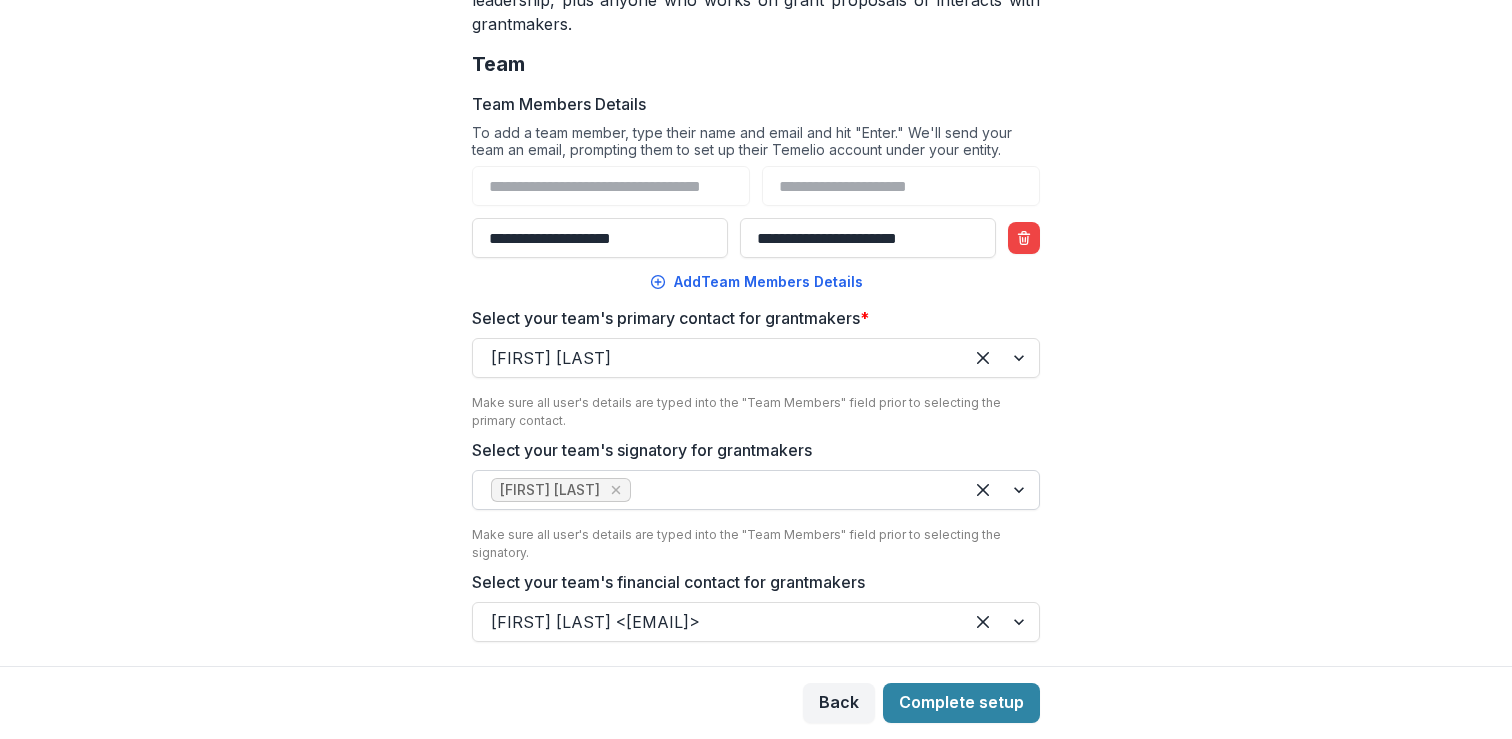 scroll, scrollTop: 271, scrollLeft: 0, axis: vertical 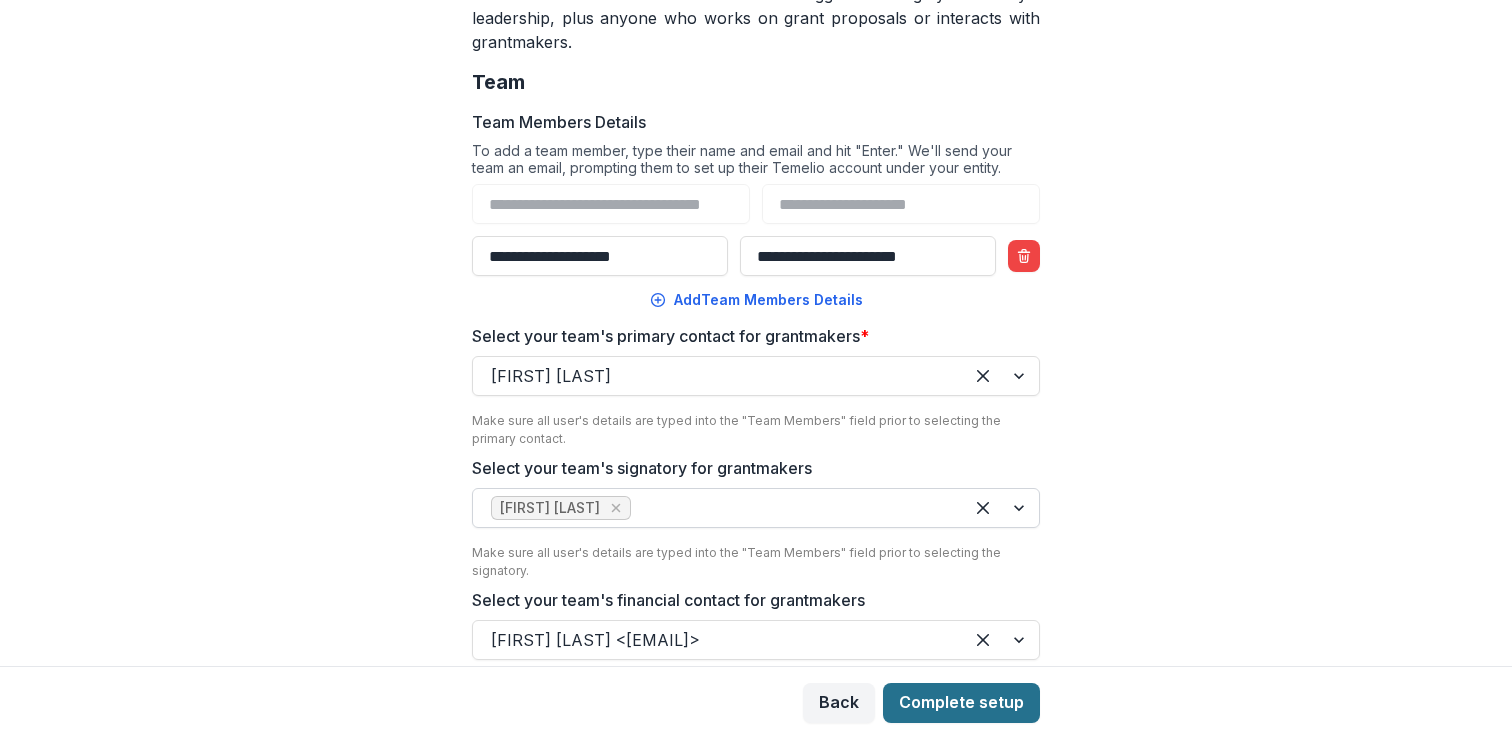click on "Complete setup" at bounding box center [961, 703] 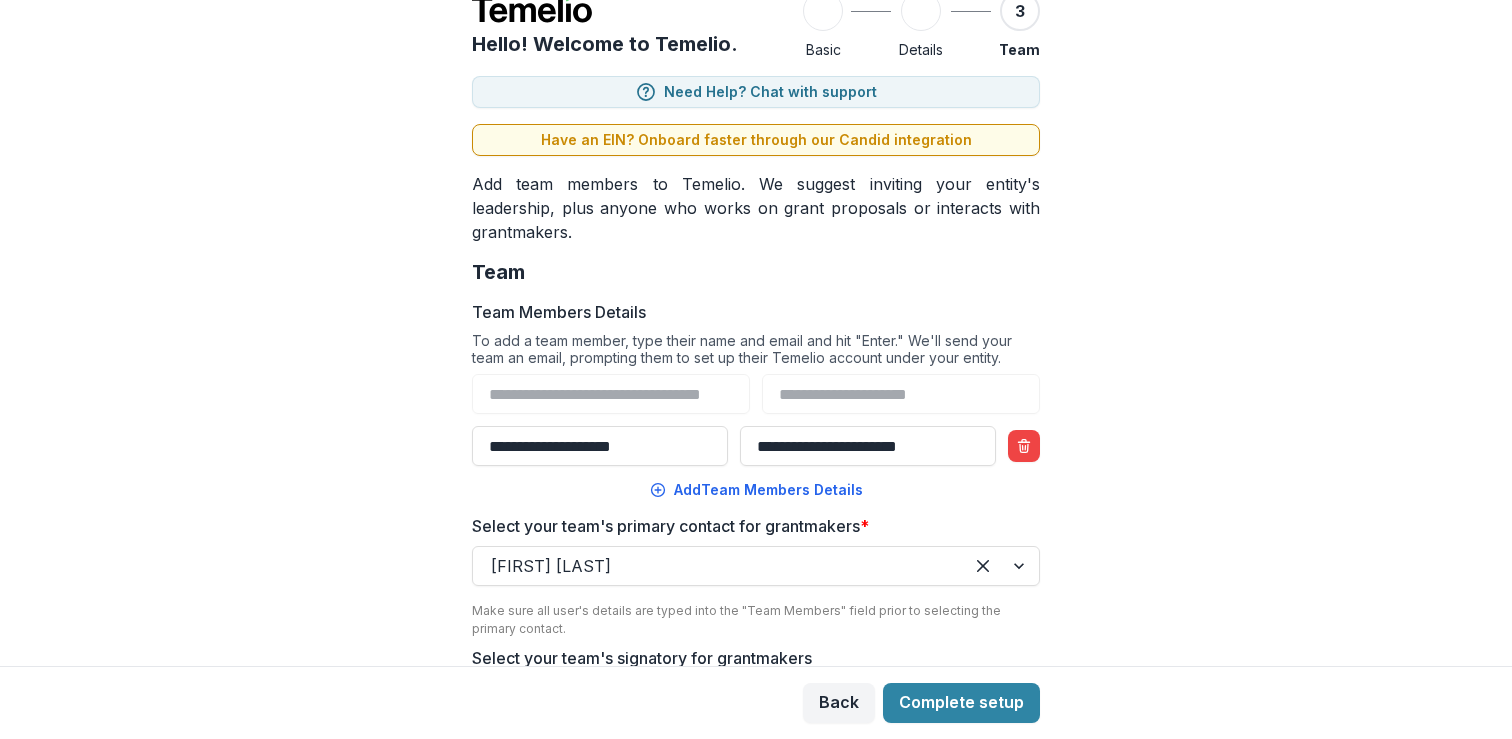 scroll, scrollTop: 0, scrollLeft: 0, axis: both 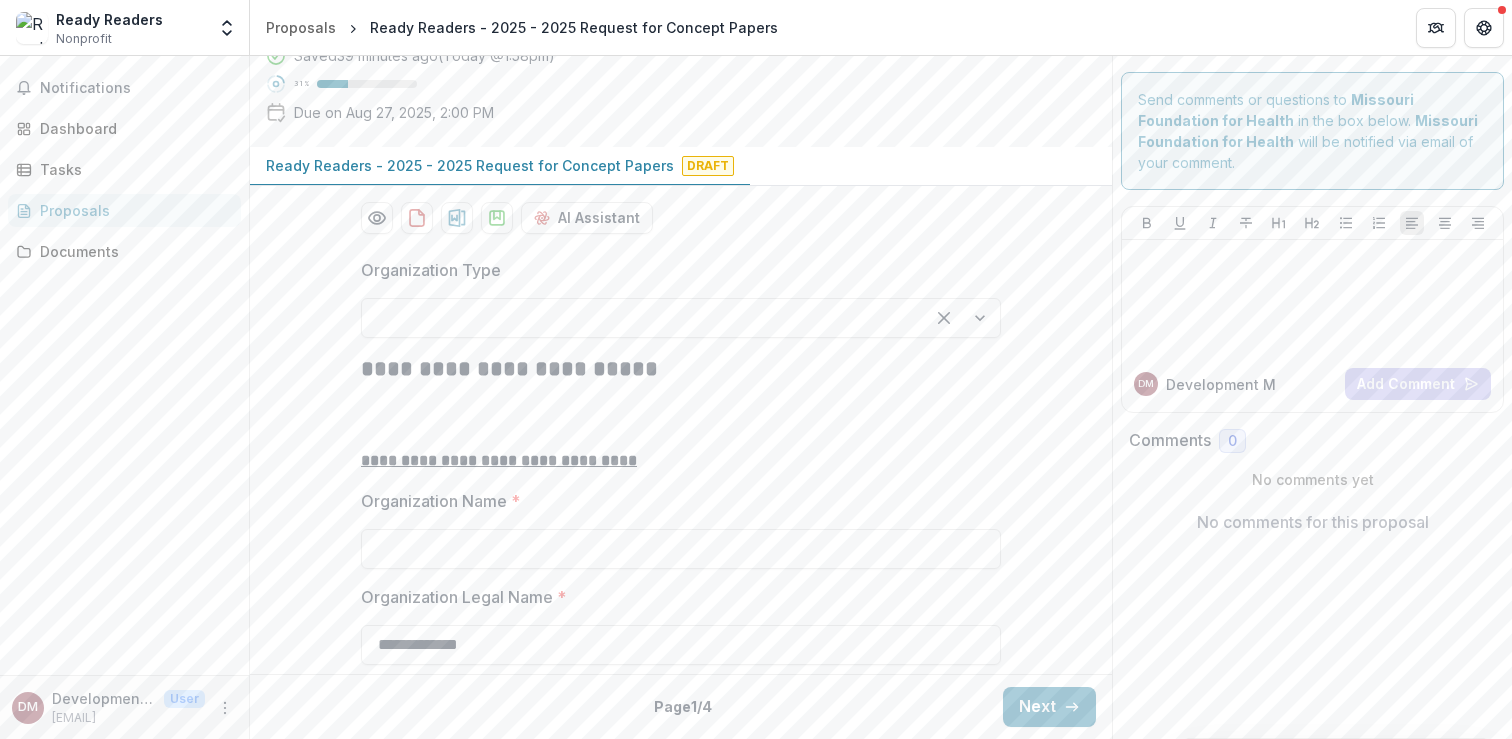 click at bounding box center [643, 318] 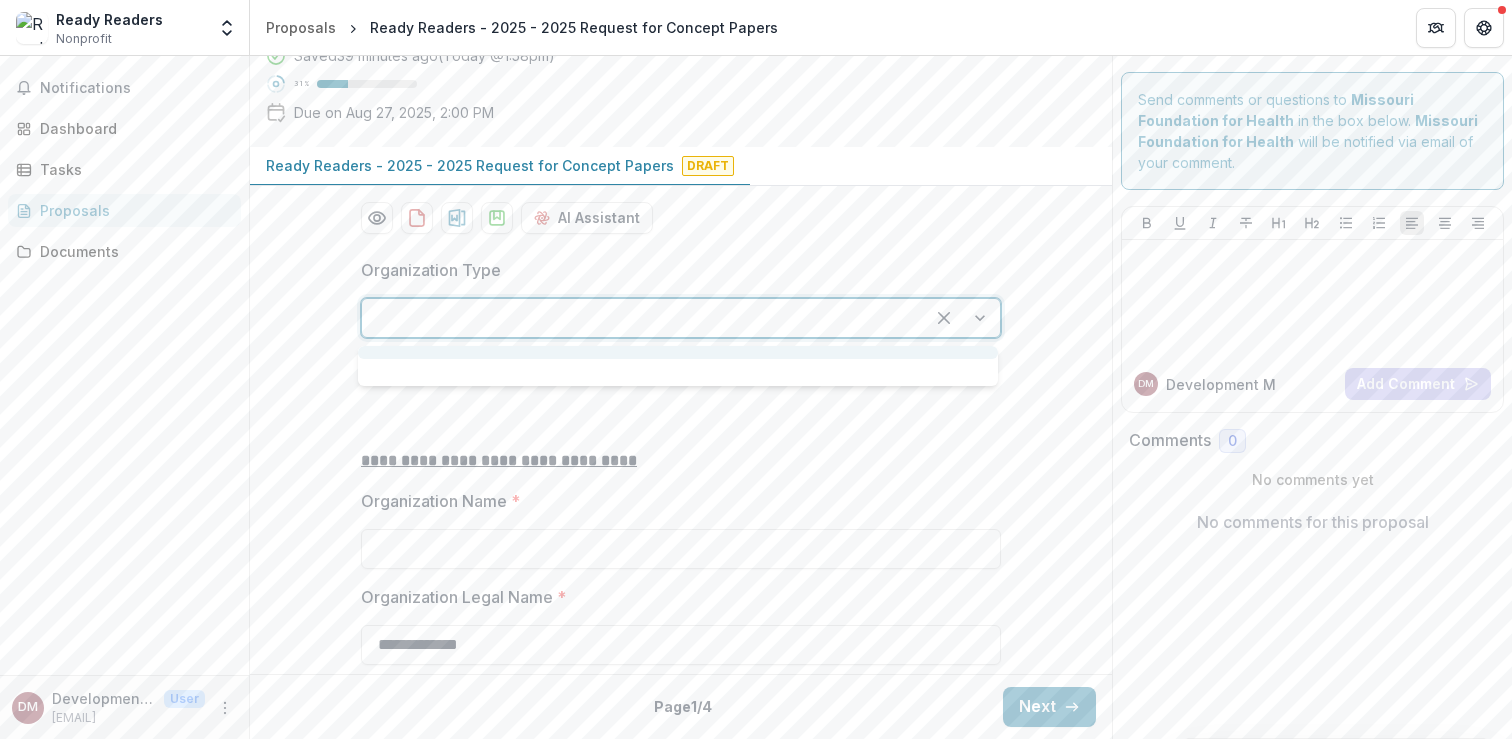 click at bounding box center (962, 318) 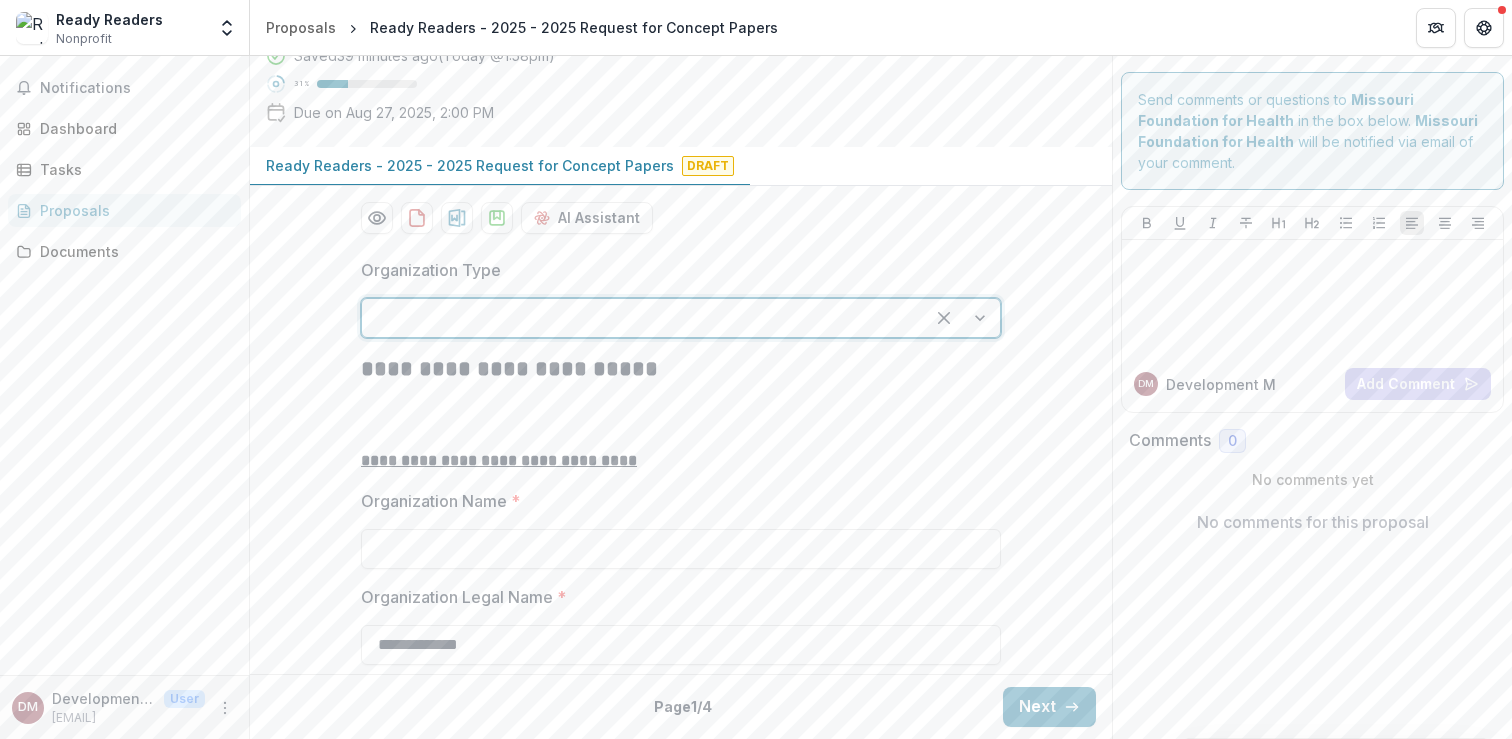 click at bounding box center [962, 318] 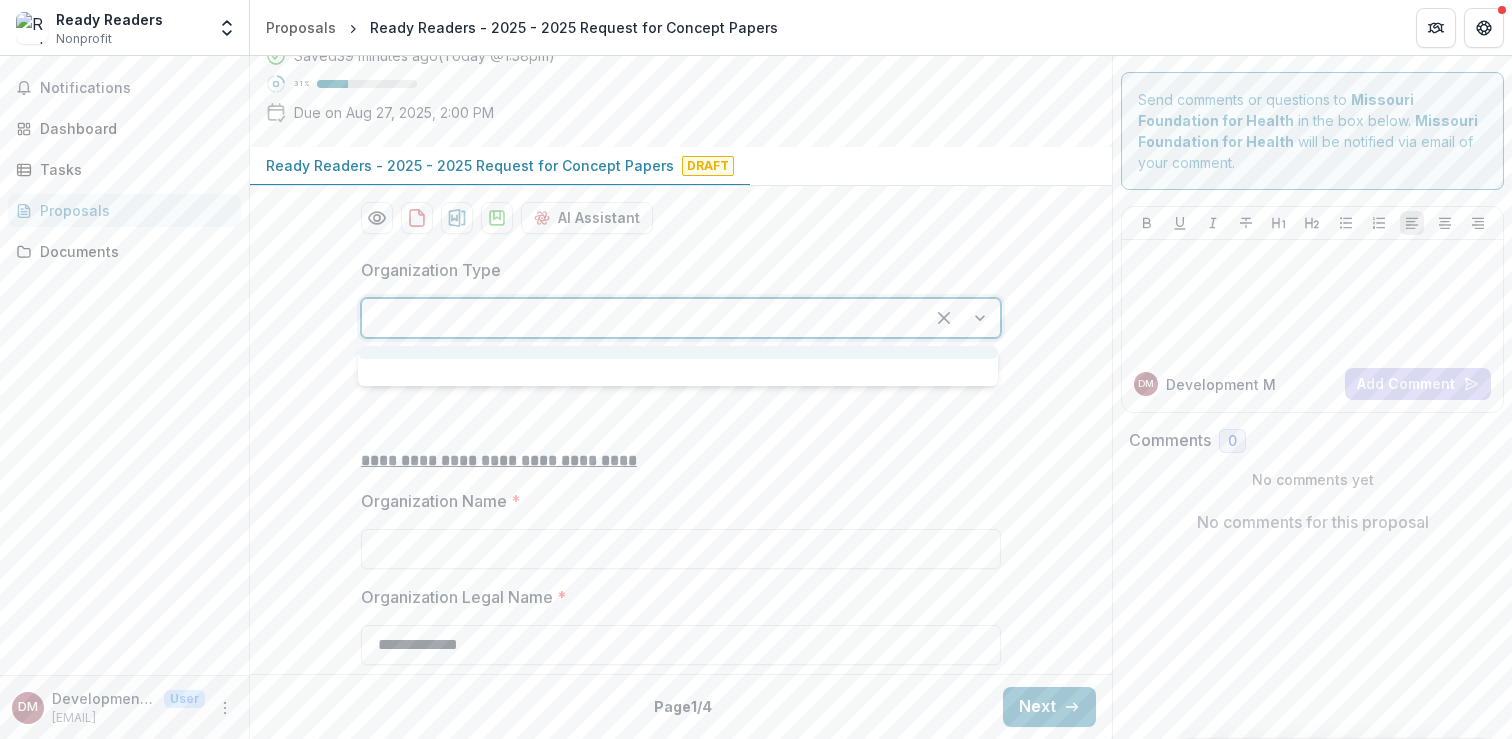 click at bounding box center [962, 318] 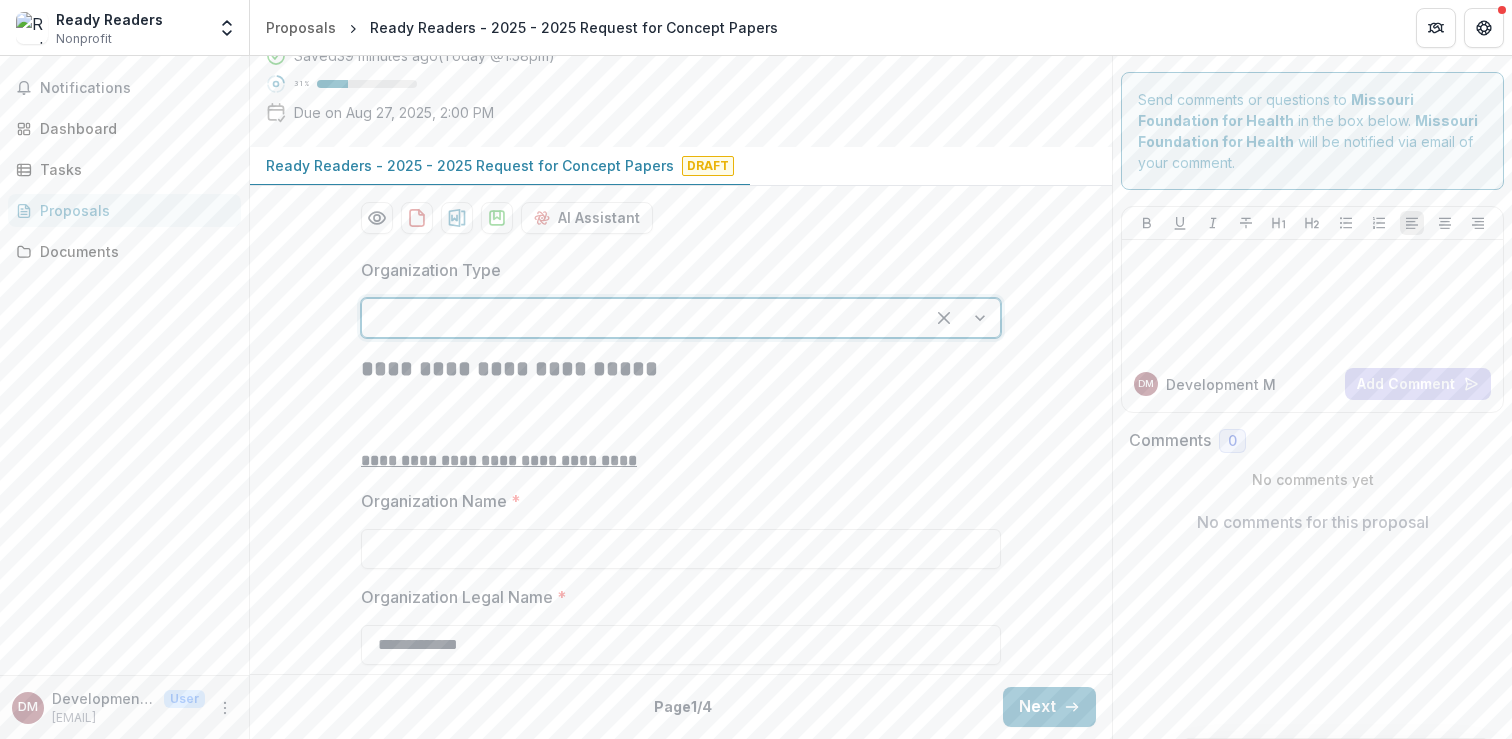 click at bounding box center [643, 318] 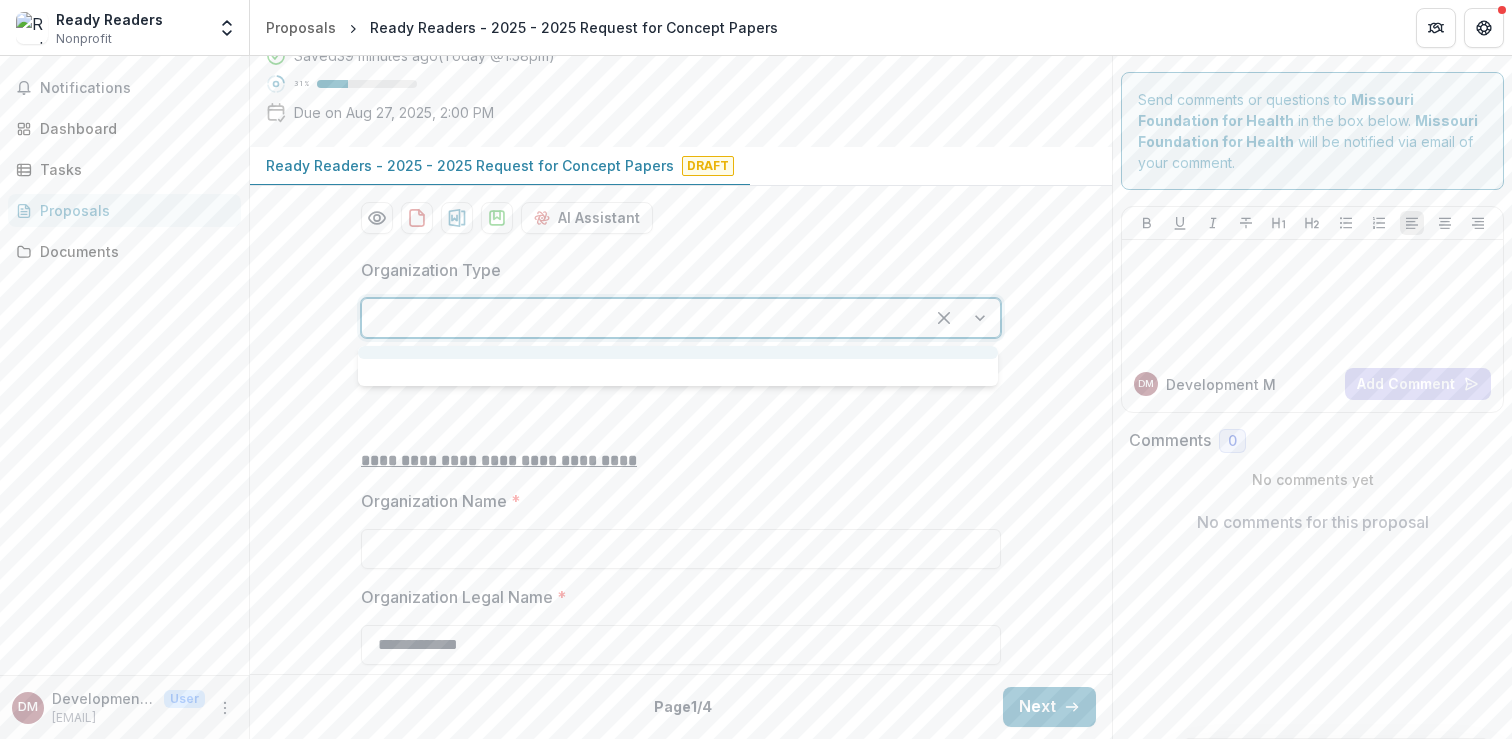 click at bounding box center (678, 366) 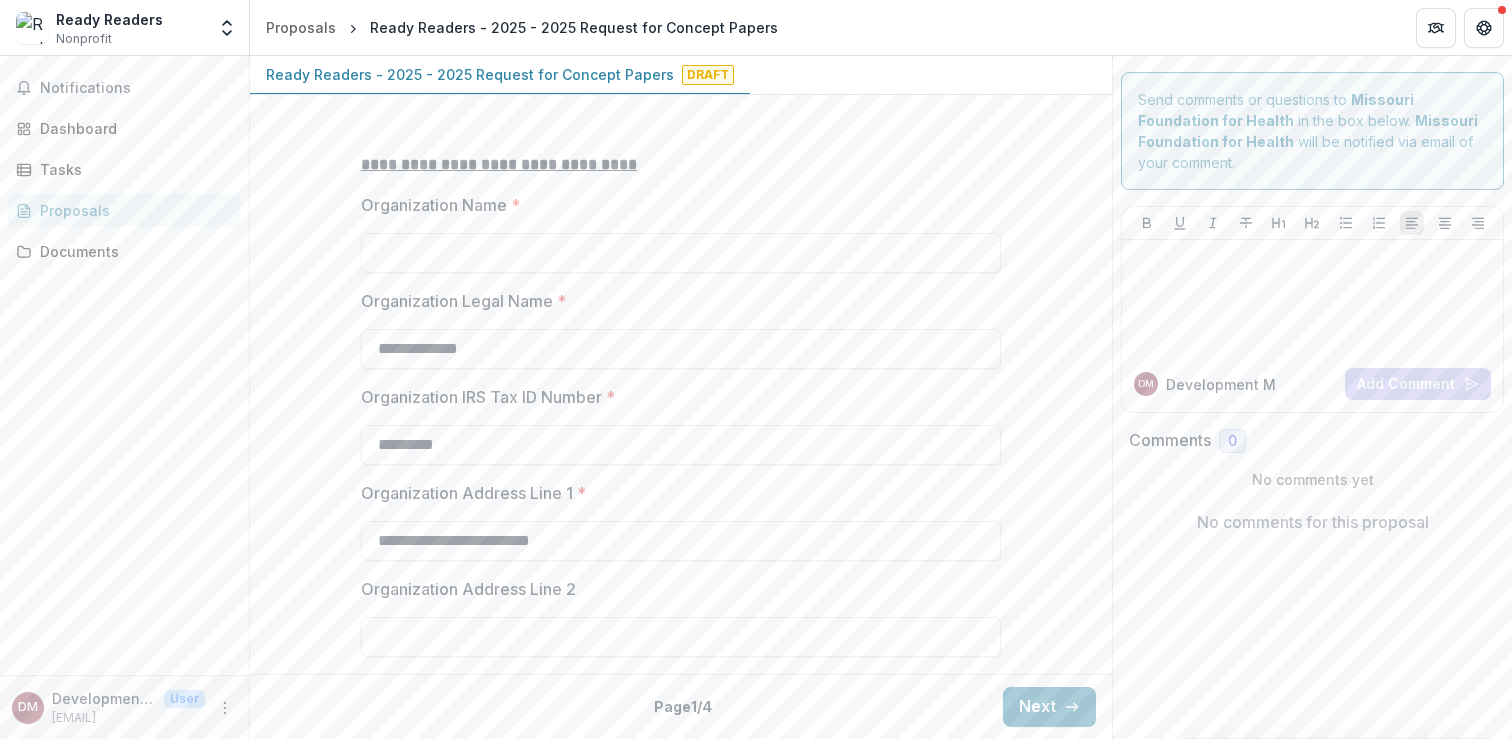 scroll, scrollTop: 644, scrollLeft: 0, axis: vertical 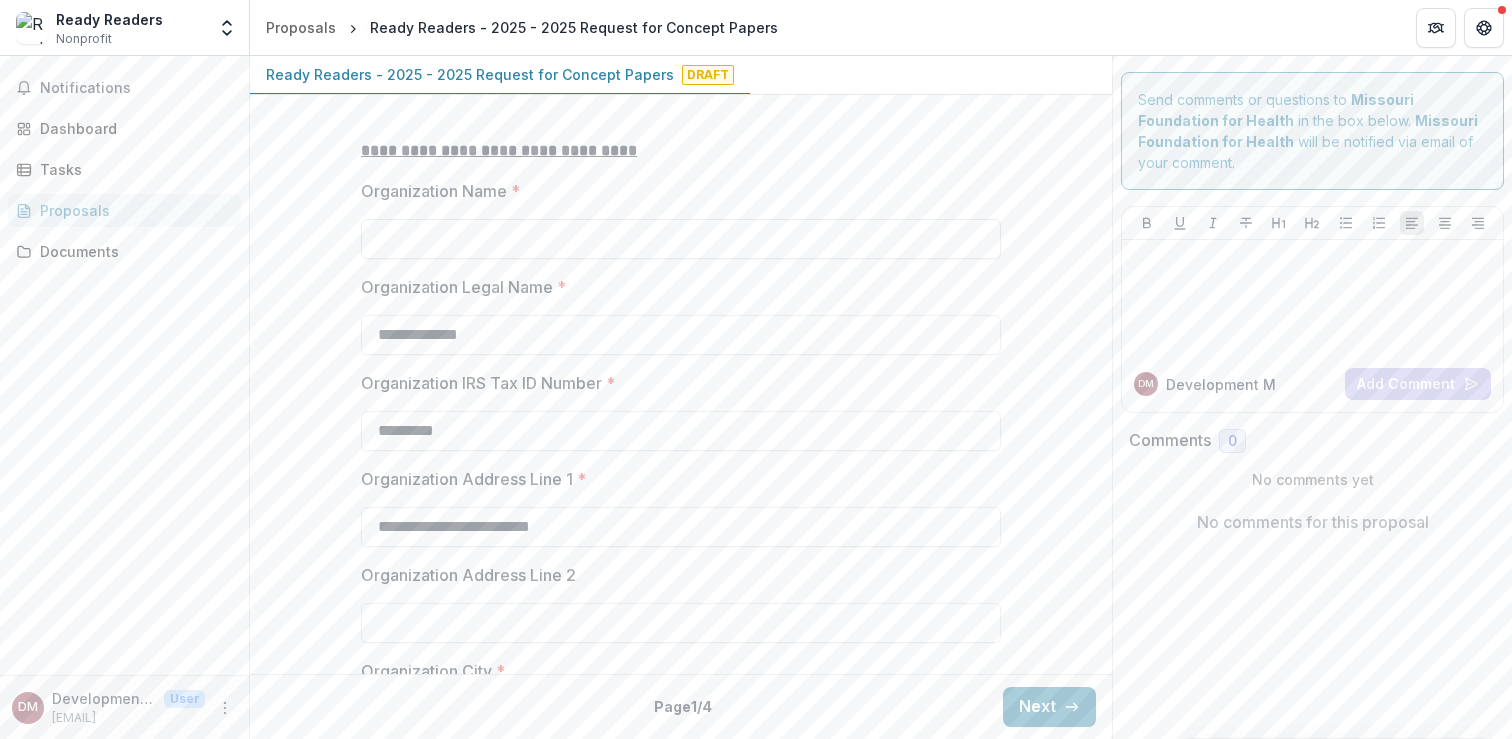 click on "Organization Name *" at bounding box center (681, 239) 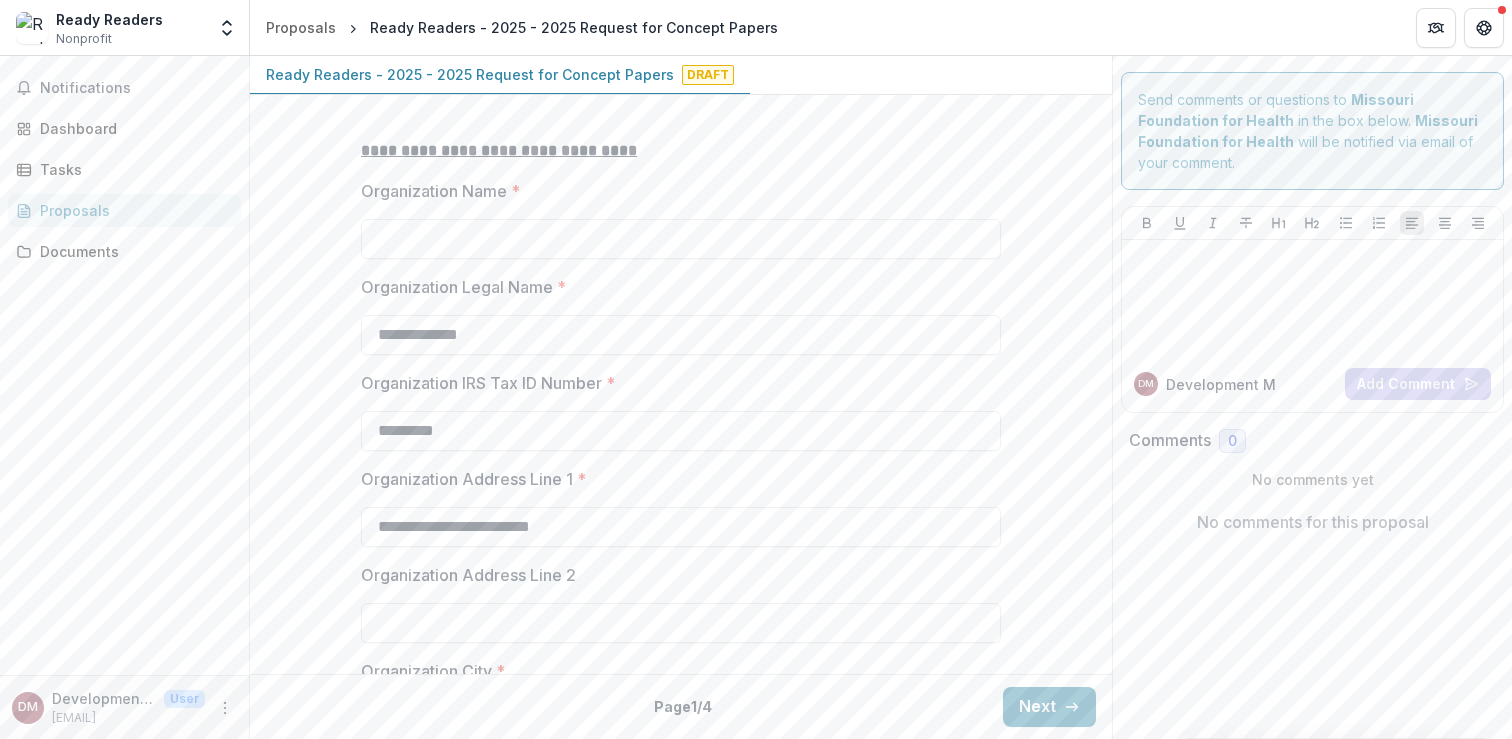 click on "Organization Legal Name *" at bounding box center (675, 287) 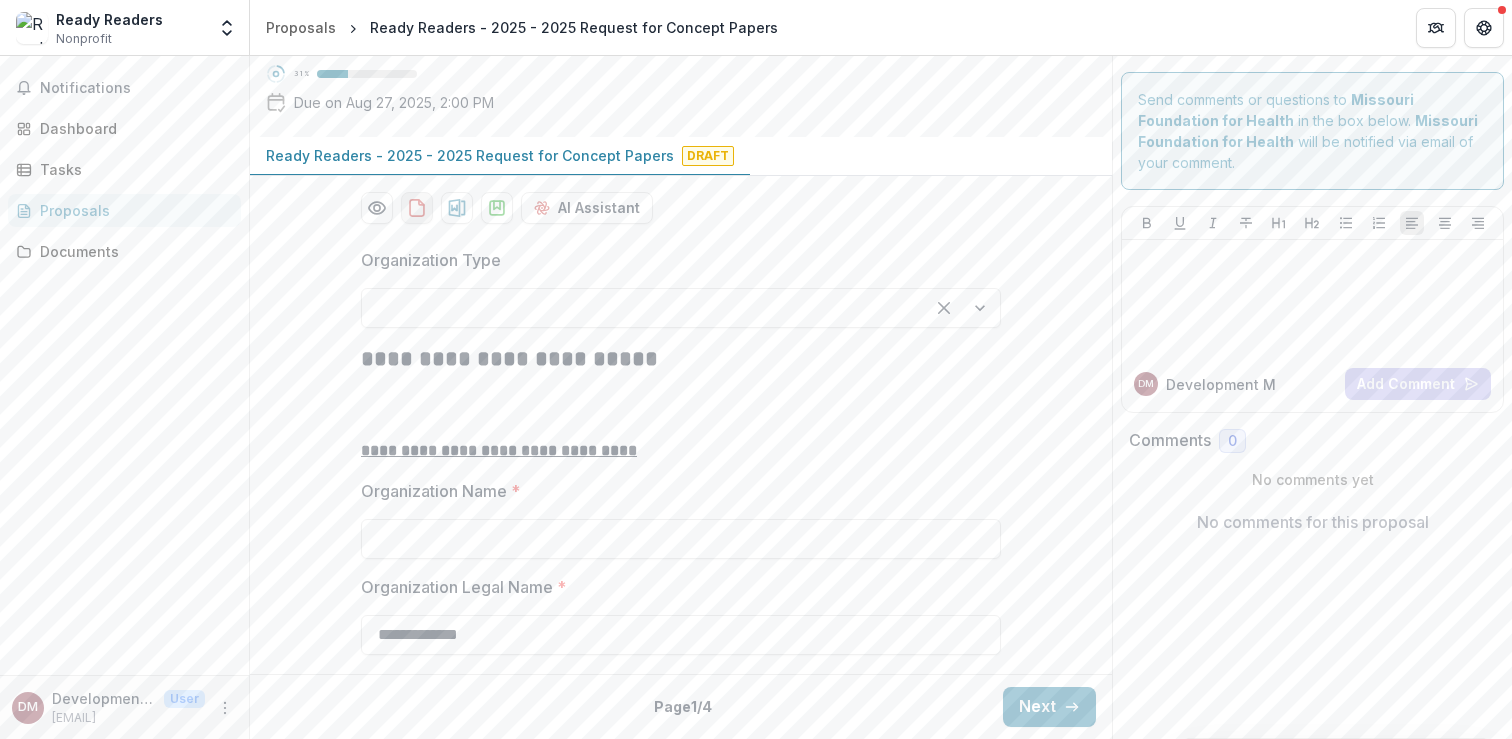 scroll, scrollTop: 296, scrollLeft: 0, axis: vertical 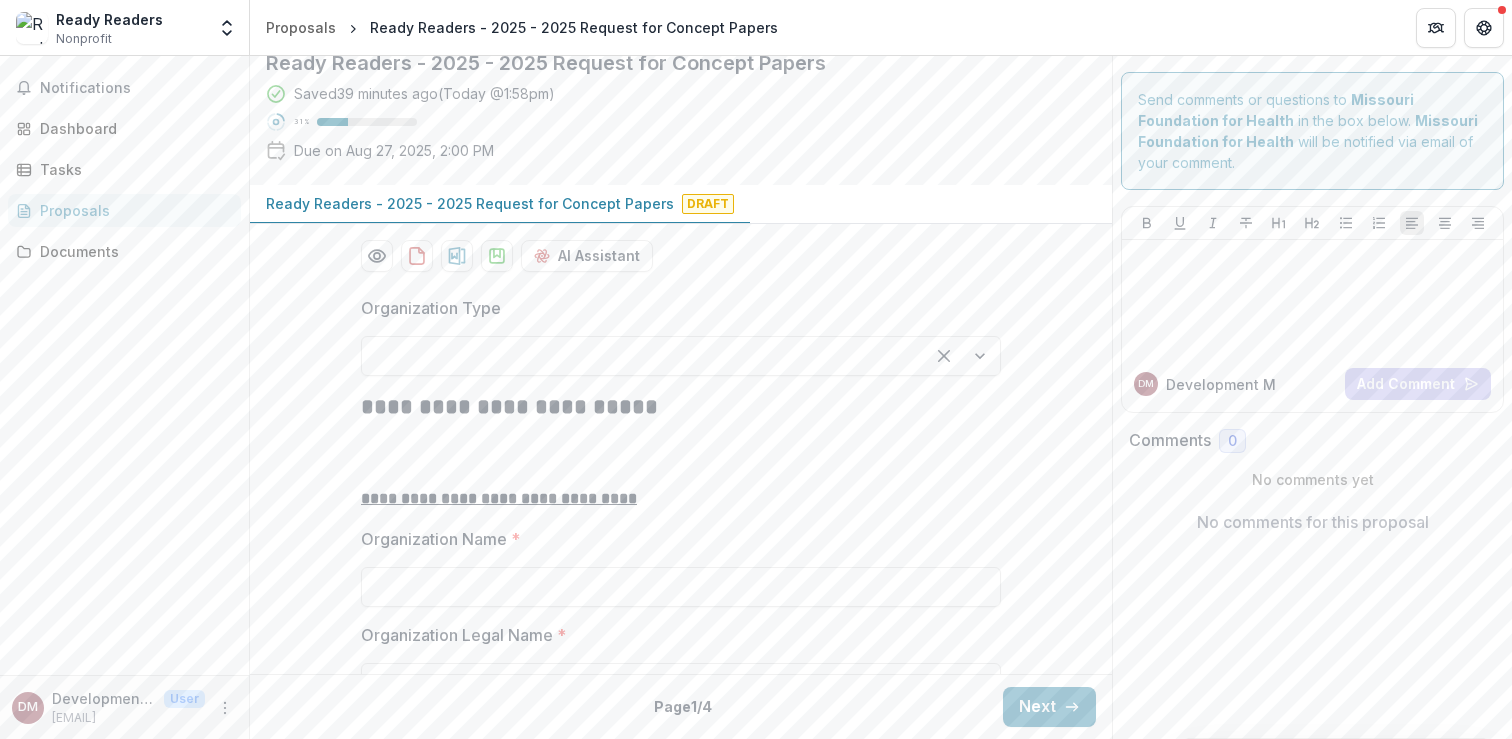 click on "Organization Type" at bounding box center [675, 308] 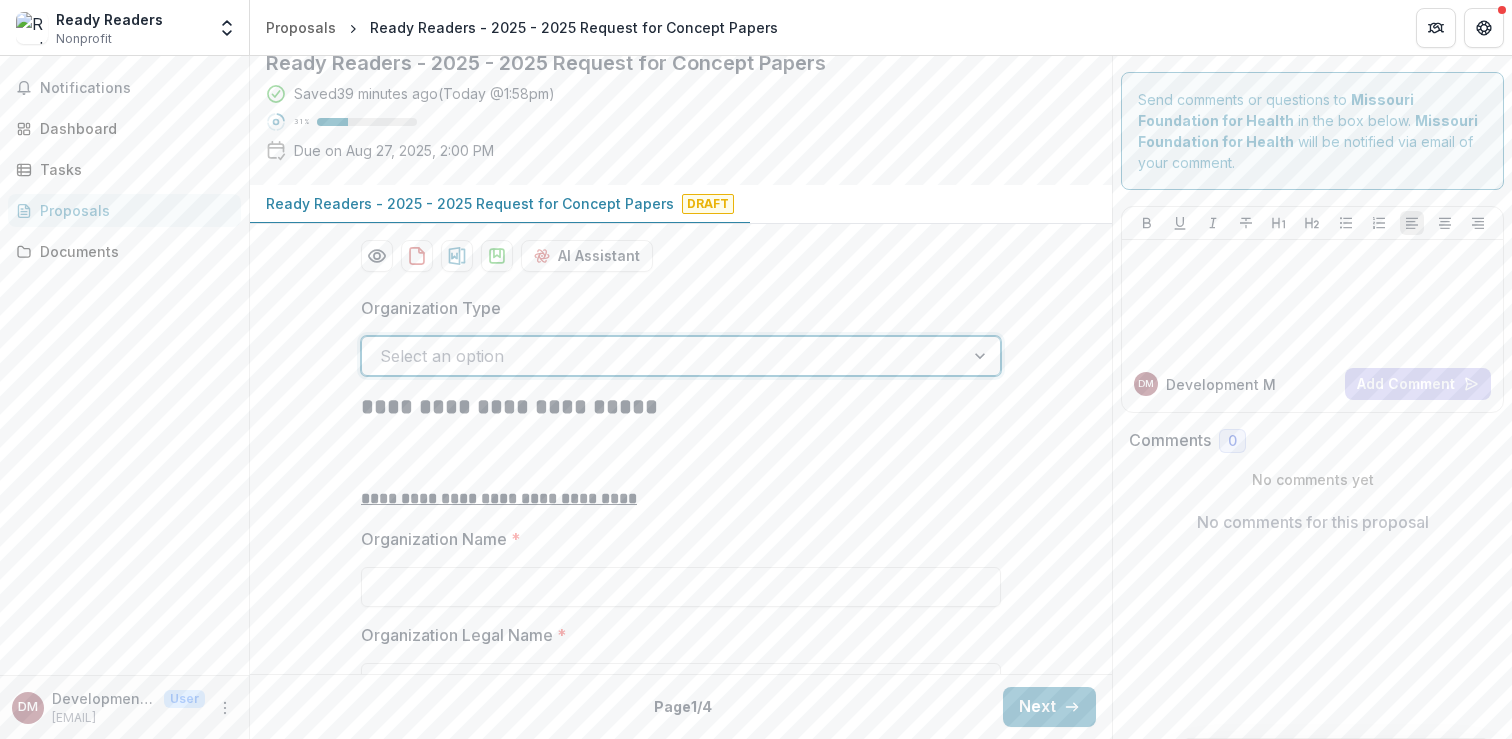 click at bounding box center [663, 356] 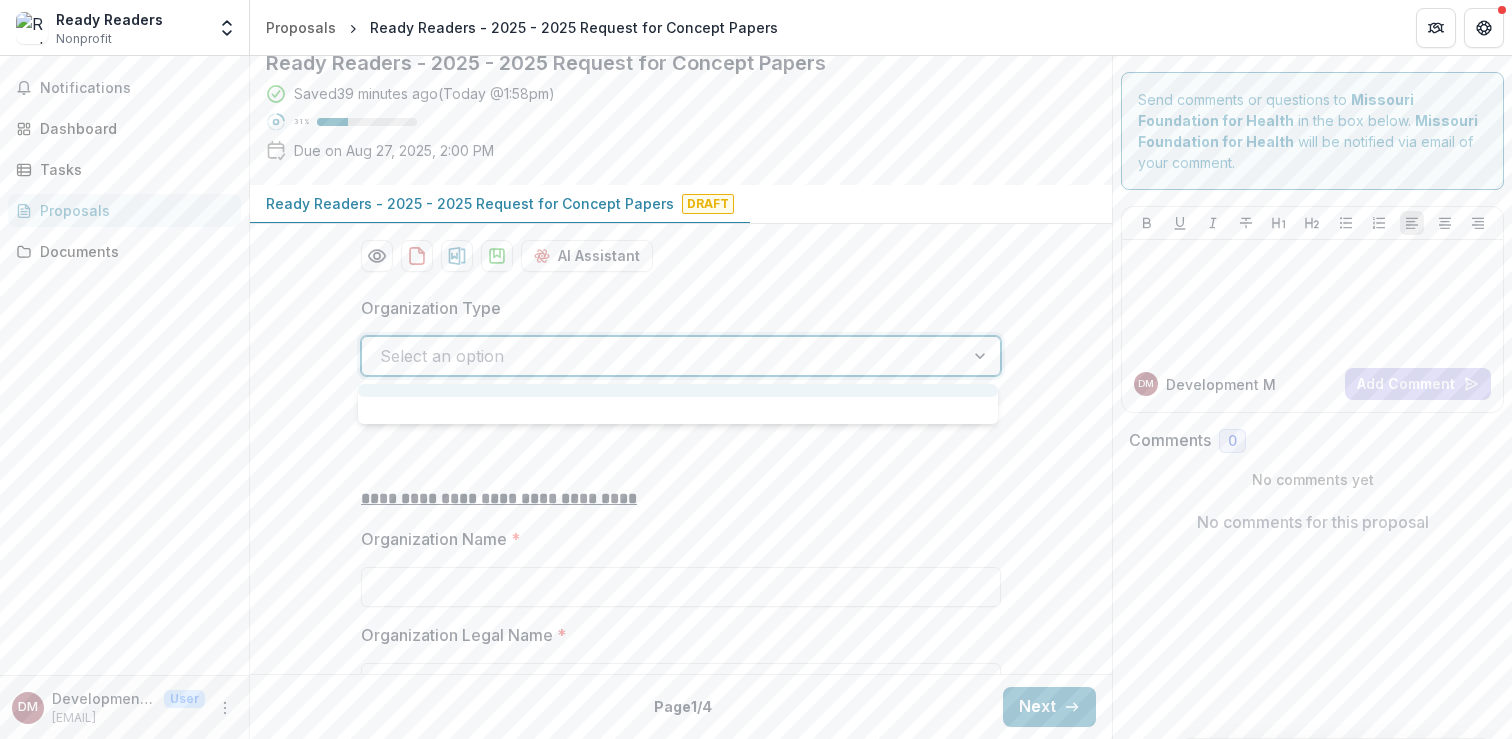 click at bounding box center [678, 404] 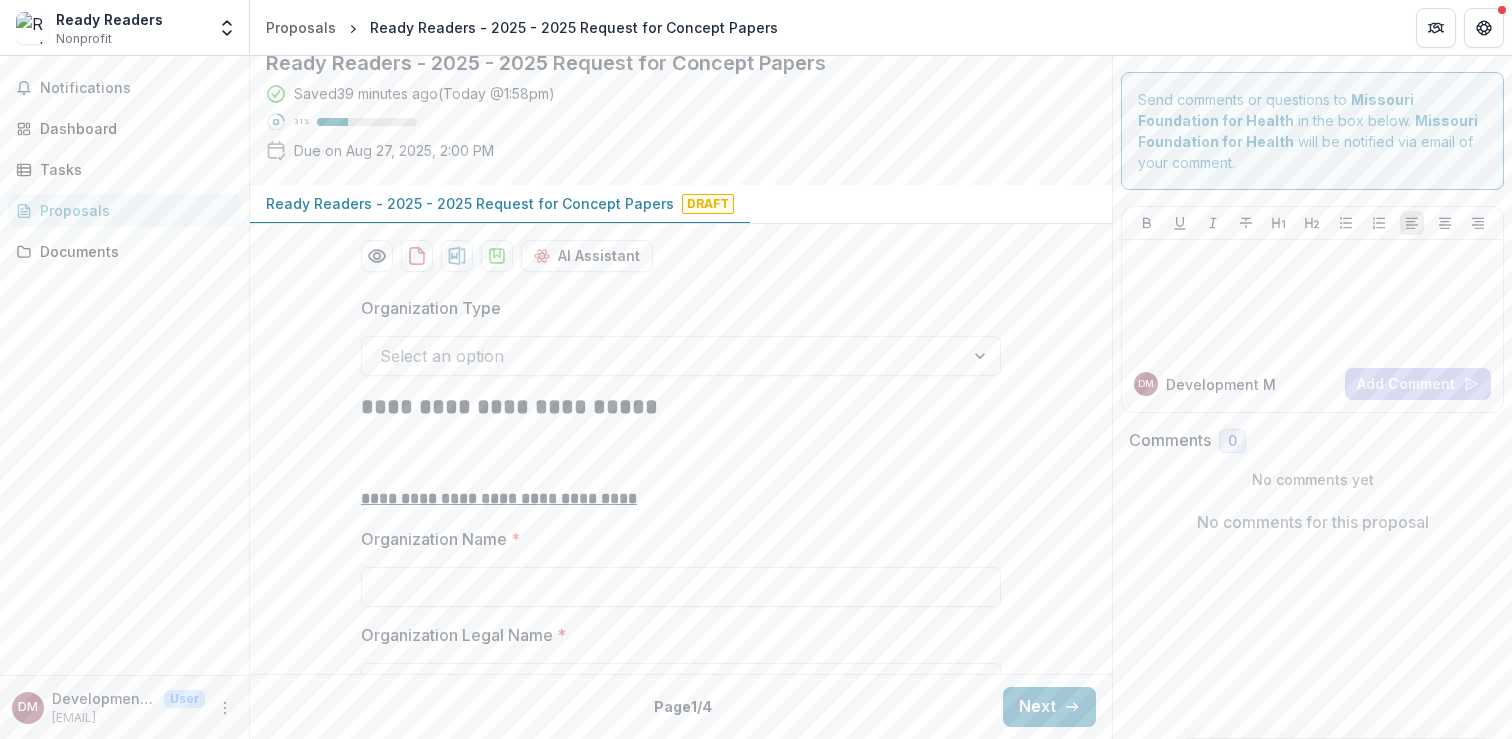 click on "Organization Type" at bounding box center [675, 308] 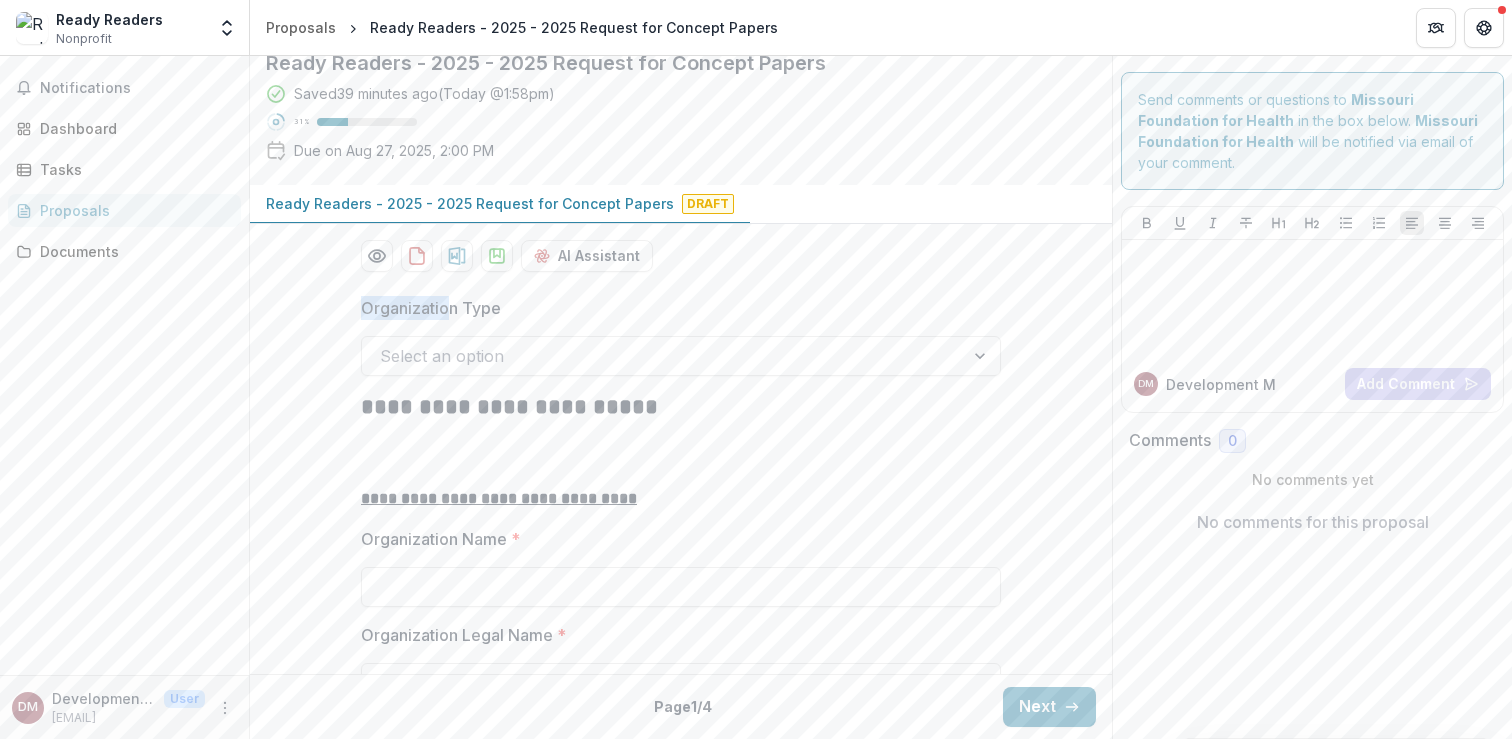 drag, startPoint x: 353, startPoint y: 300, endPoint x: 450, endPoint y: 300, distance: 97 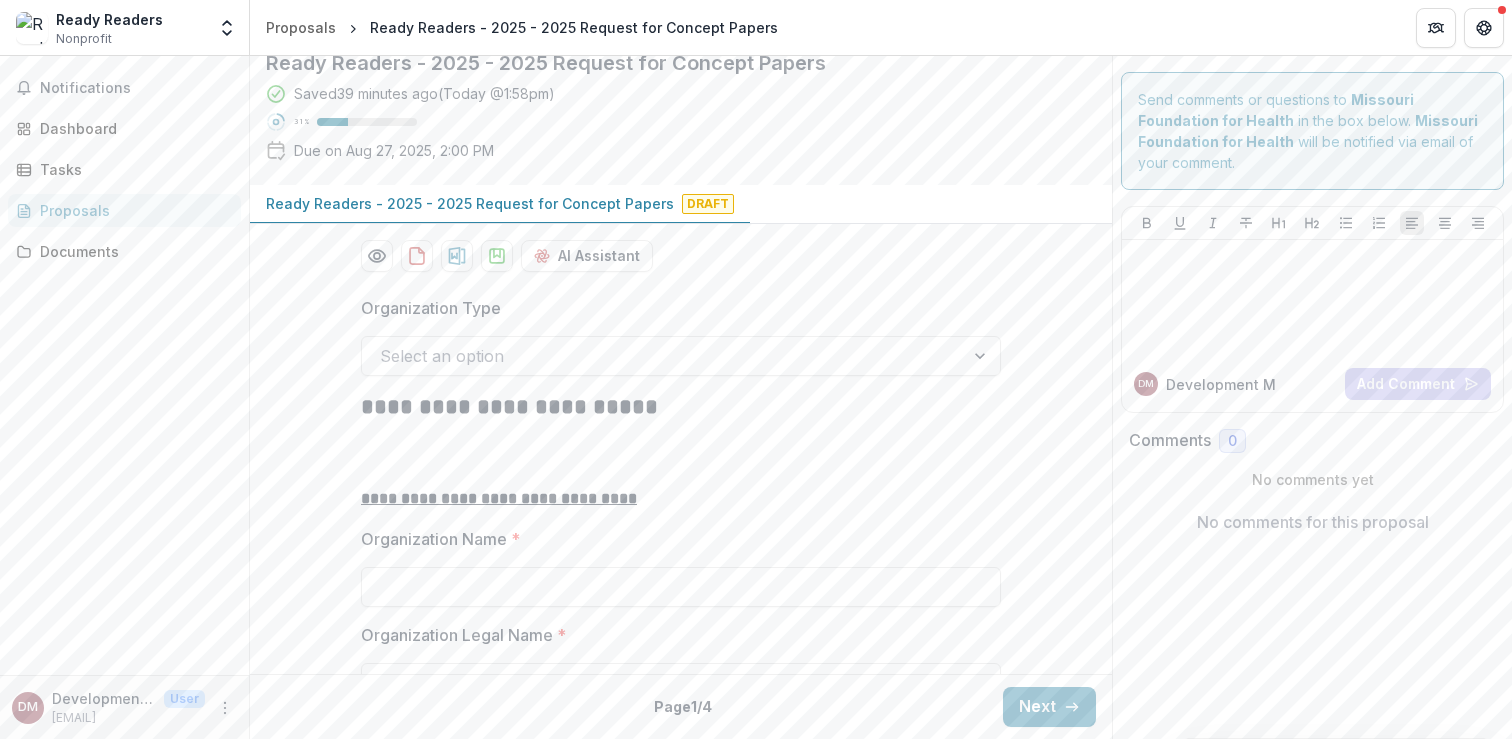 click on "Organization Type" at bounding box center (675, 308) 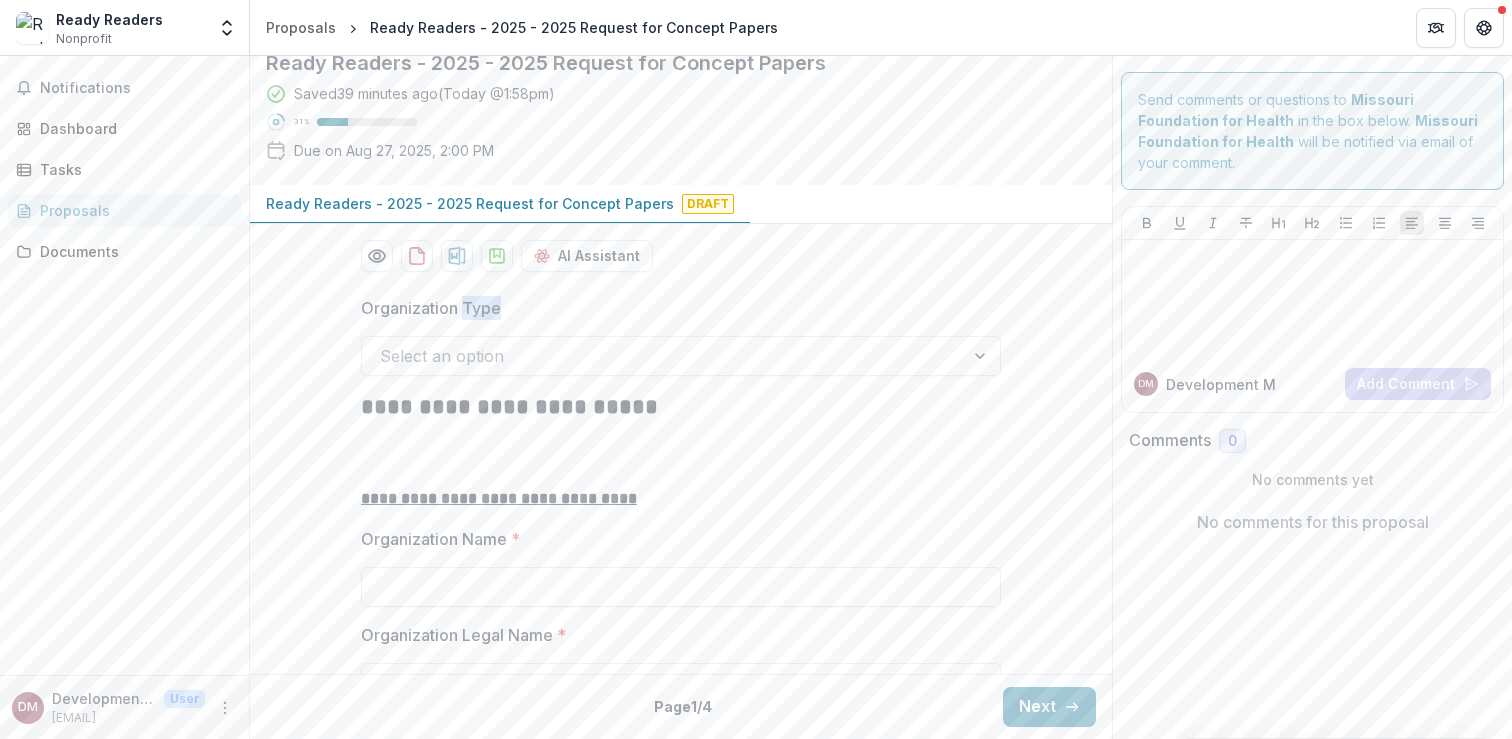 click on "Organization Type" at bounding box center (675, 308) 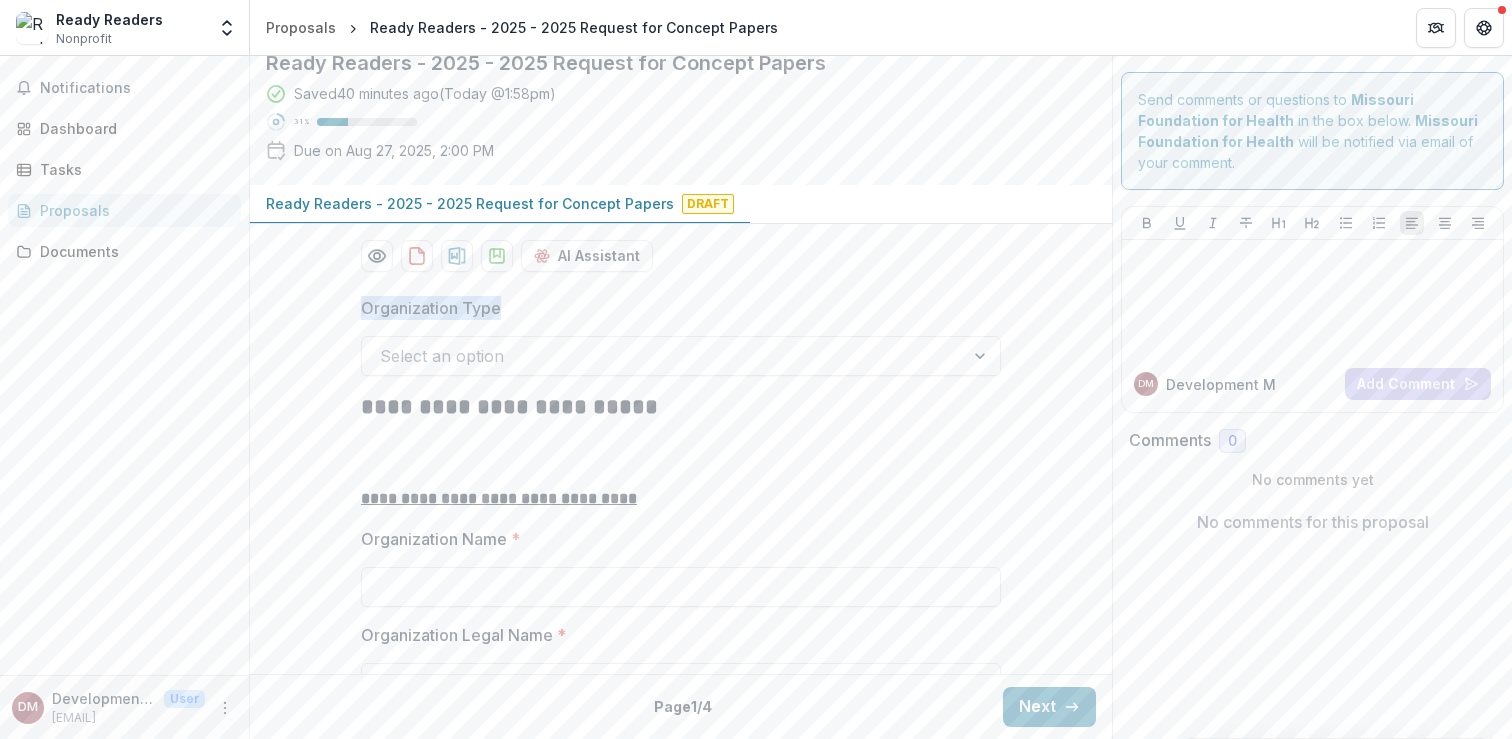 click on "**********" at bounding box center [681, 397] 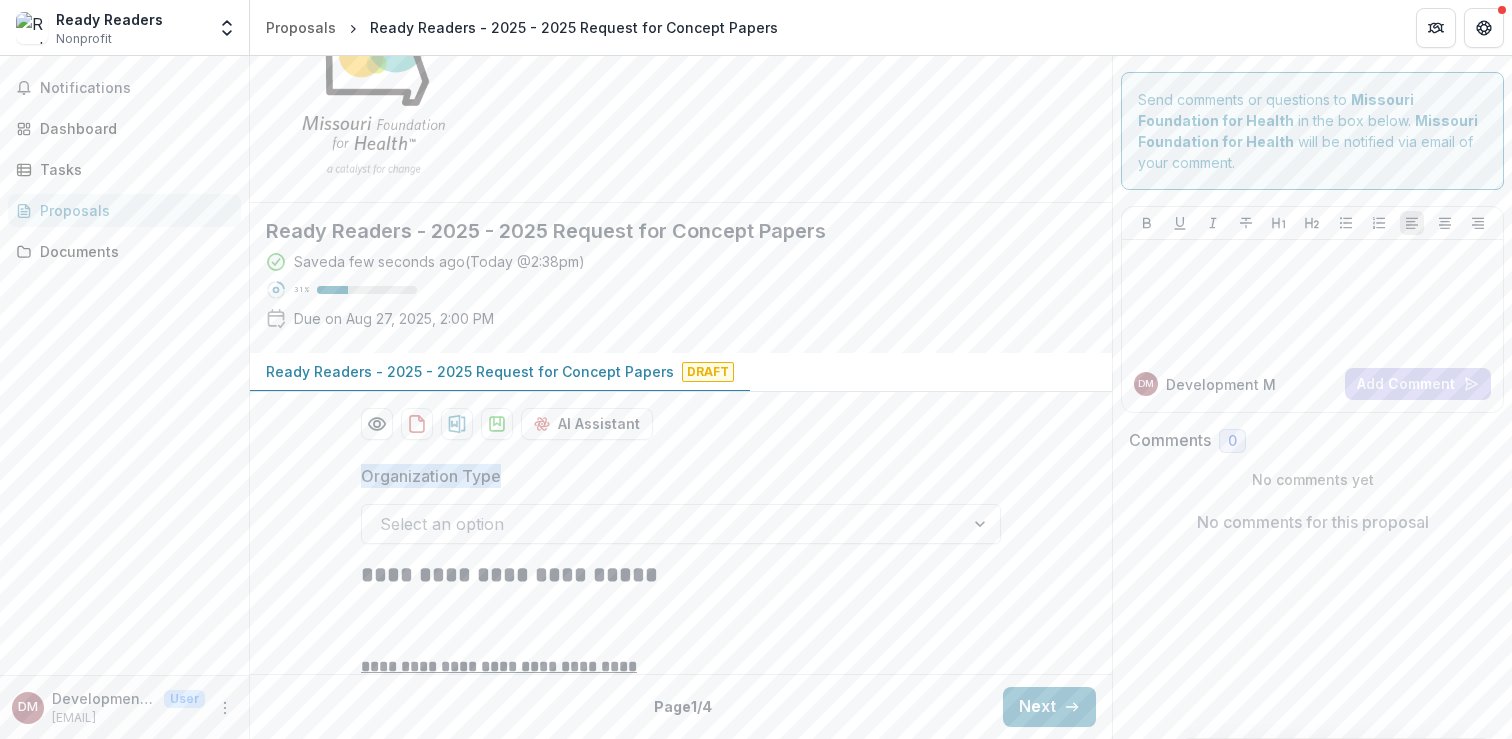 scroll, scrollTop: 255, scrollLeft: 0, axis: vertical 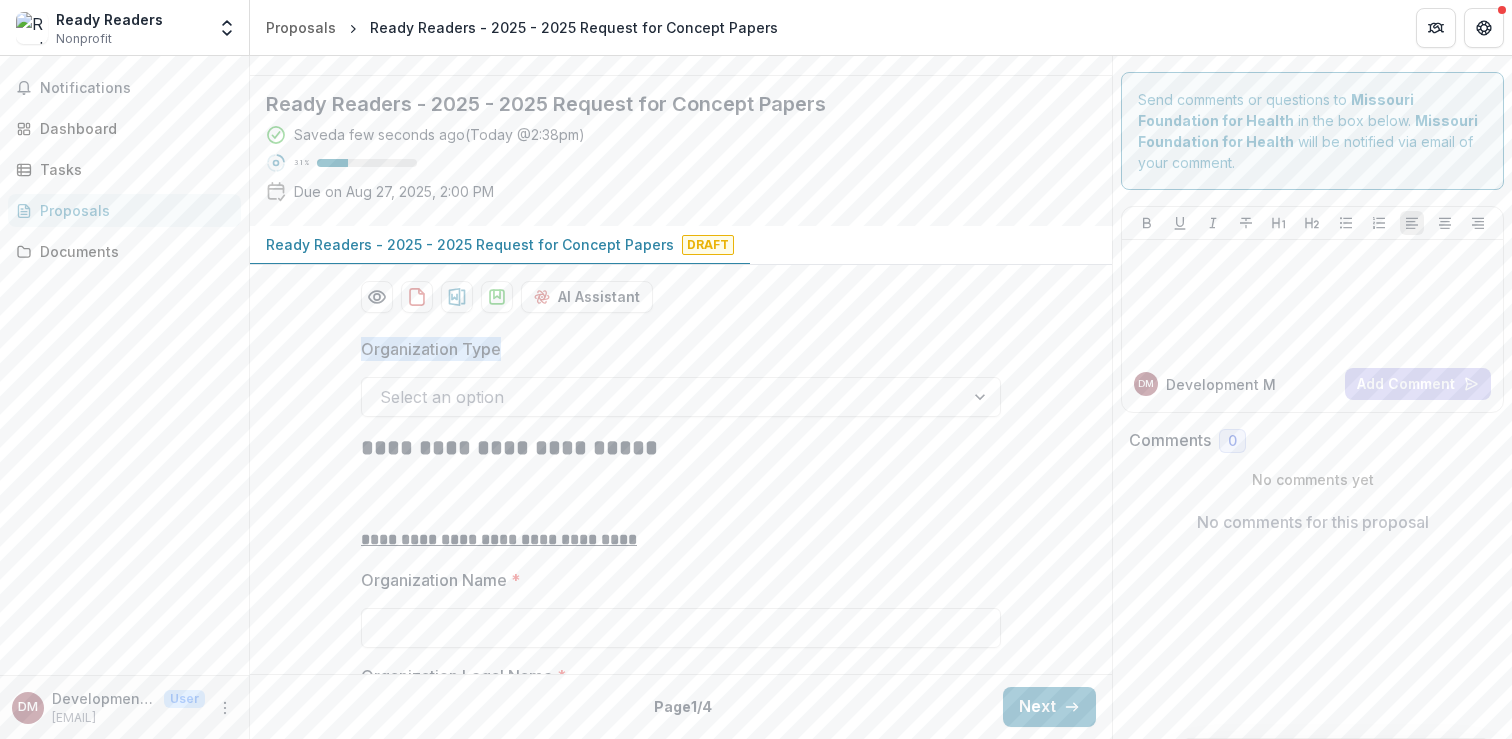 copy on "Organization Type" 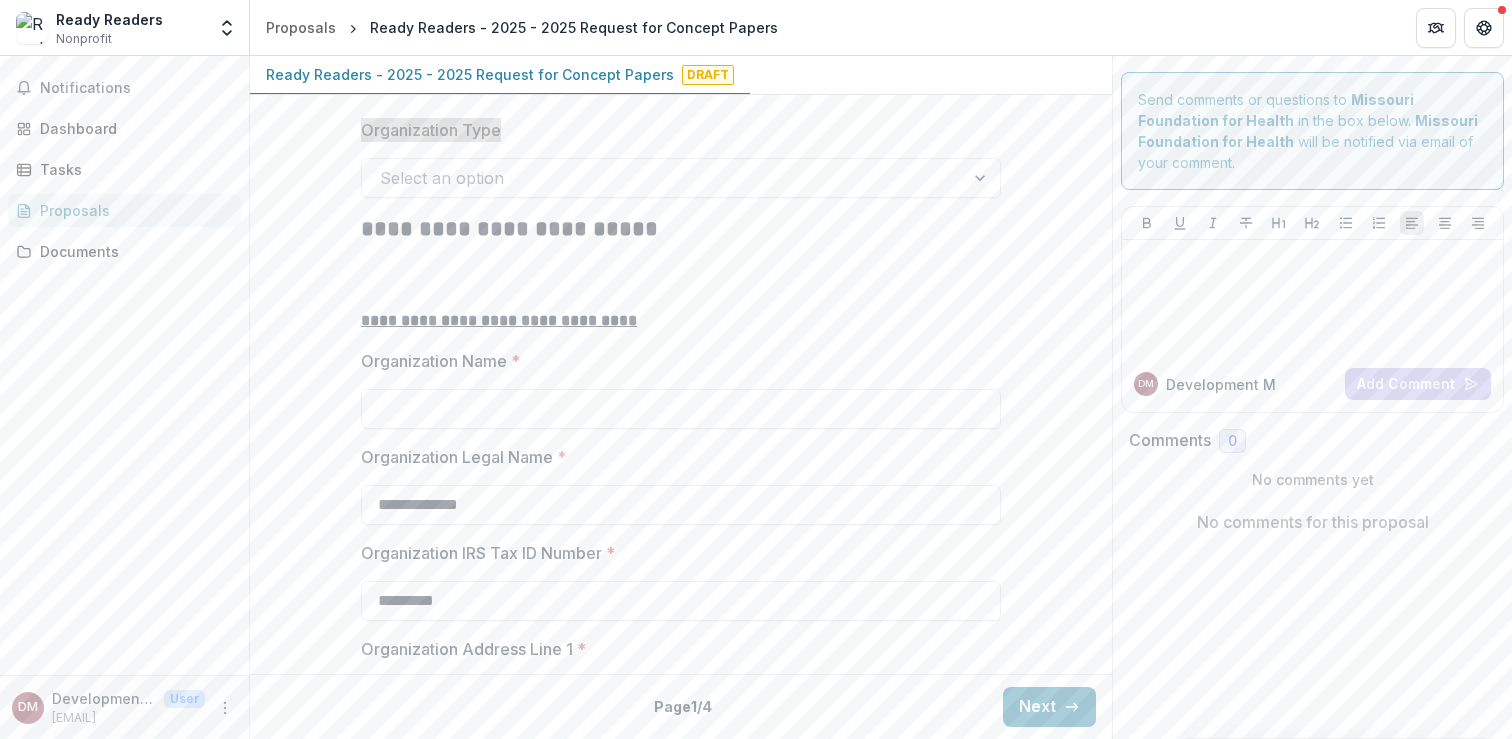 scroll, scrollTop: 488, scrollLeft: 0, axis: vertical 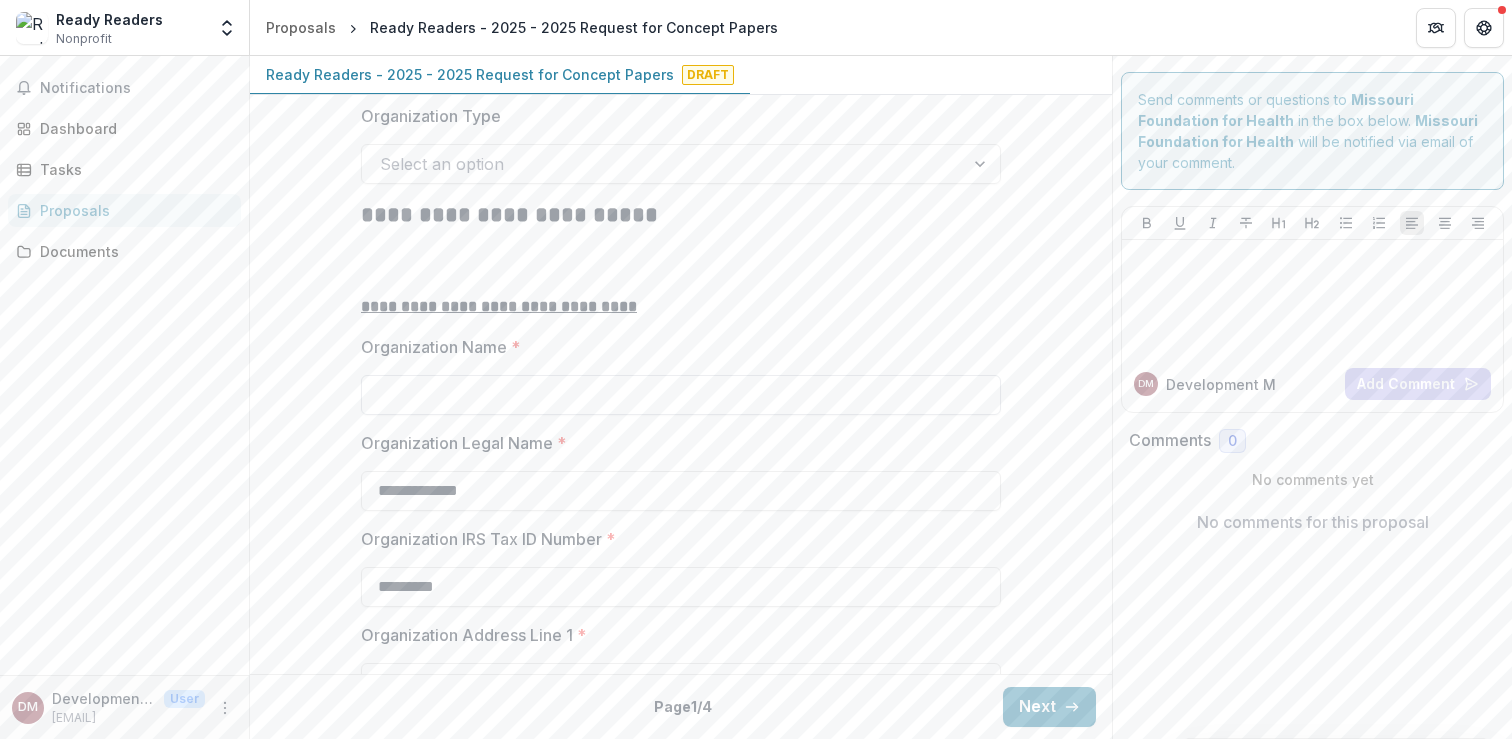 click on "Organization Name *" at bounding box center [681, 395] 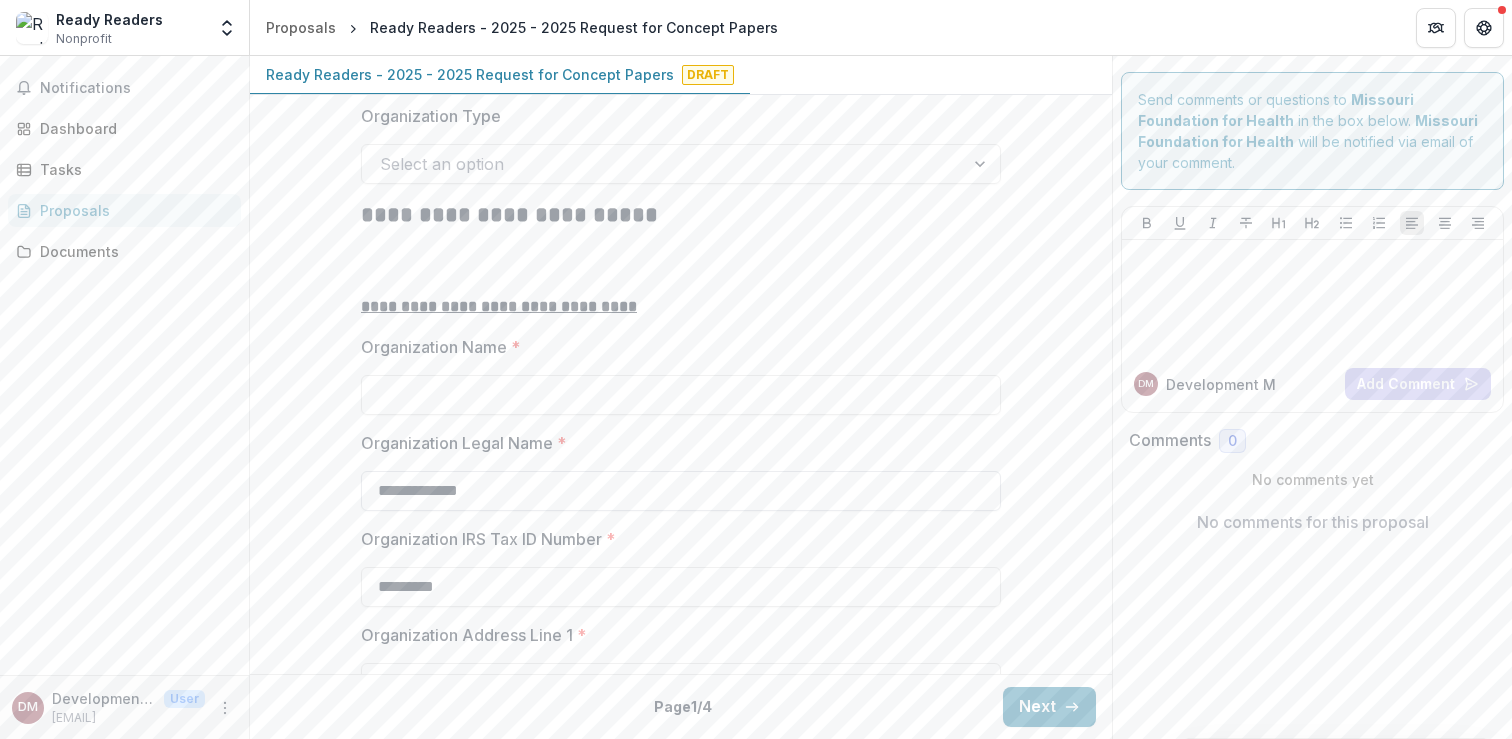 click on "**********" at bounding box center (681, 491) 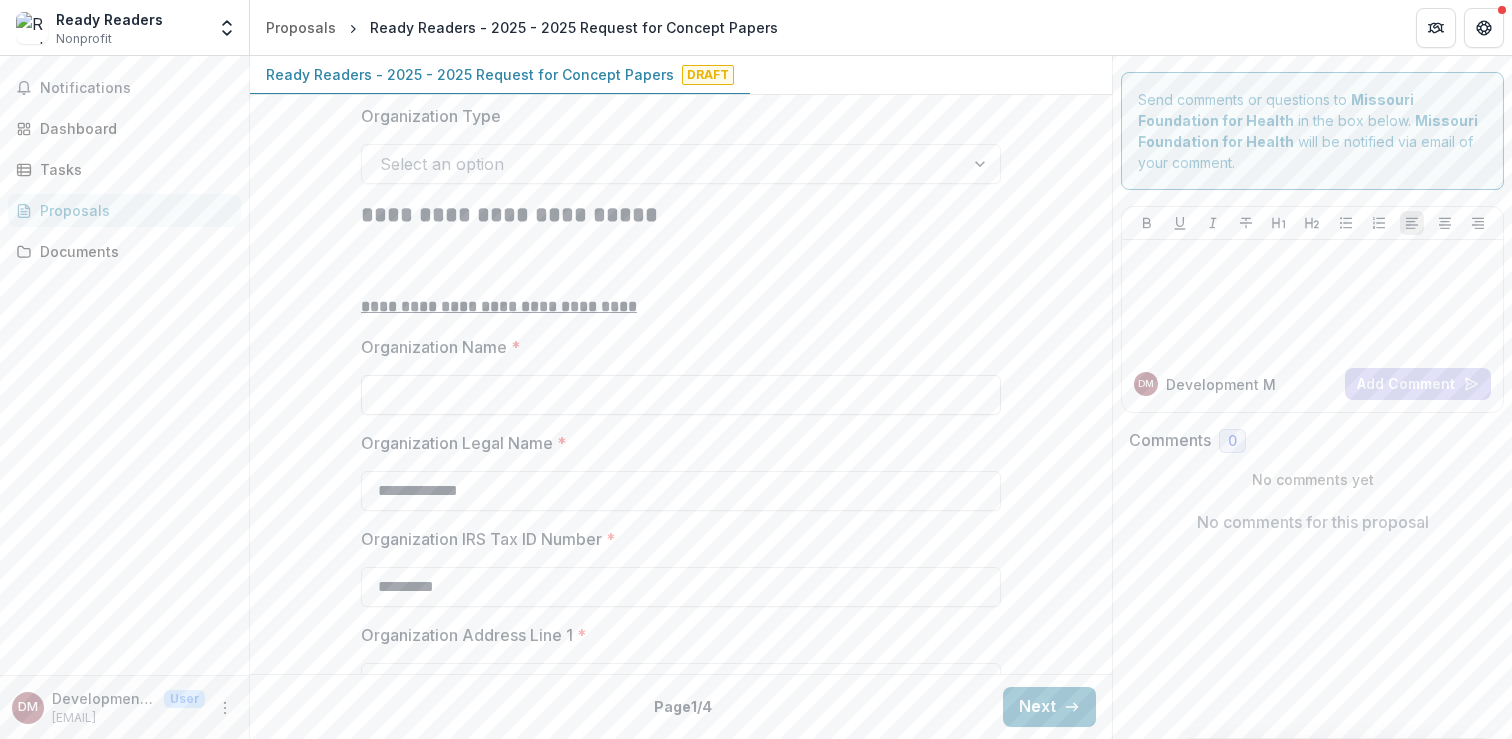 click on "Organization Name *" at bounding box center [681, 395] 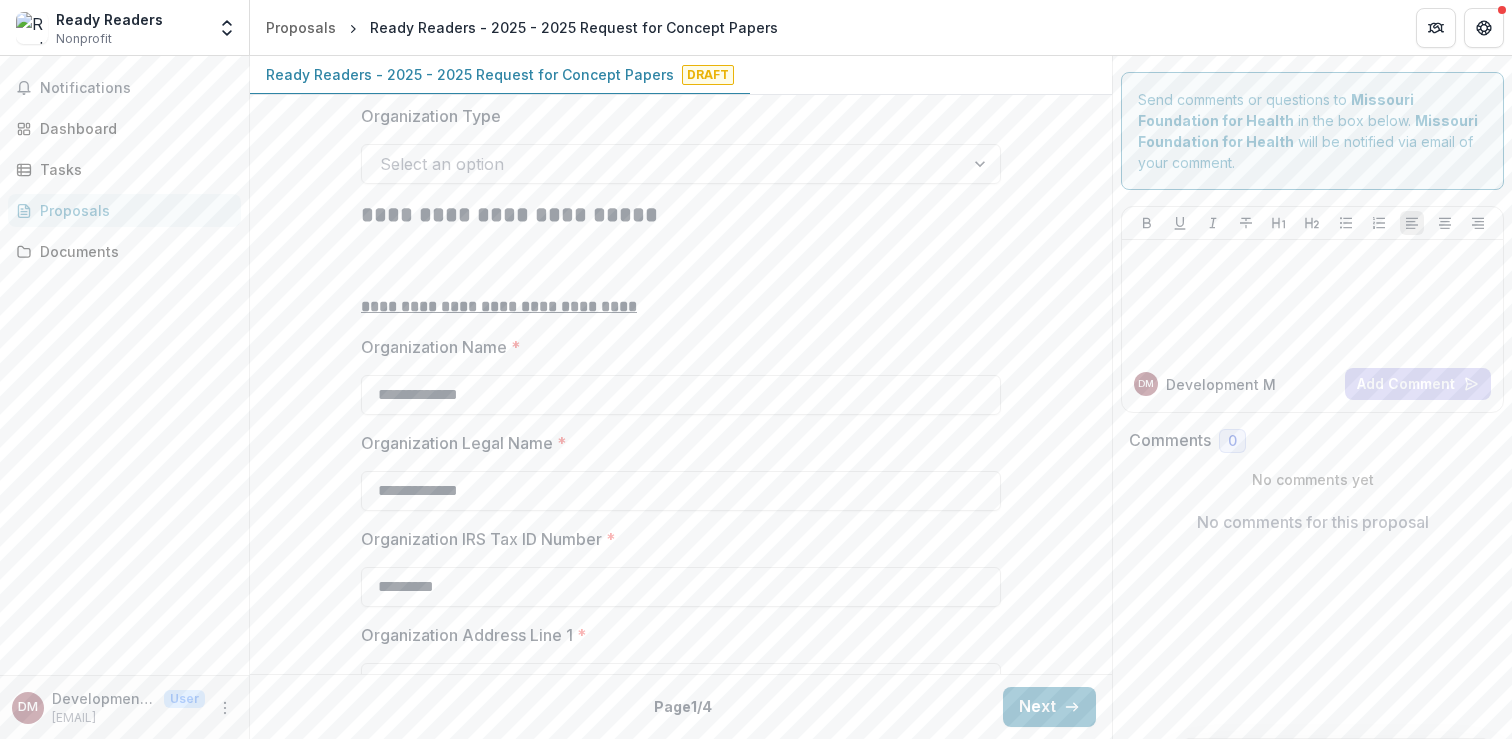 type on "**********" 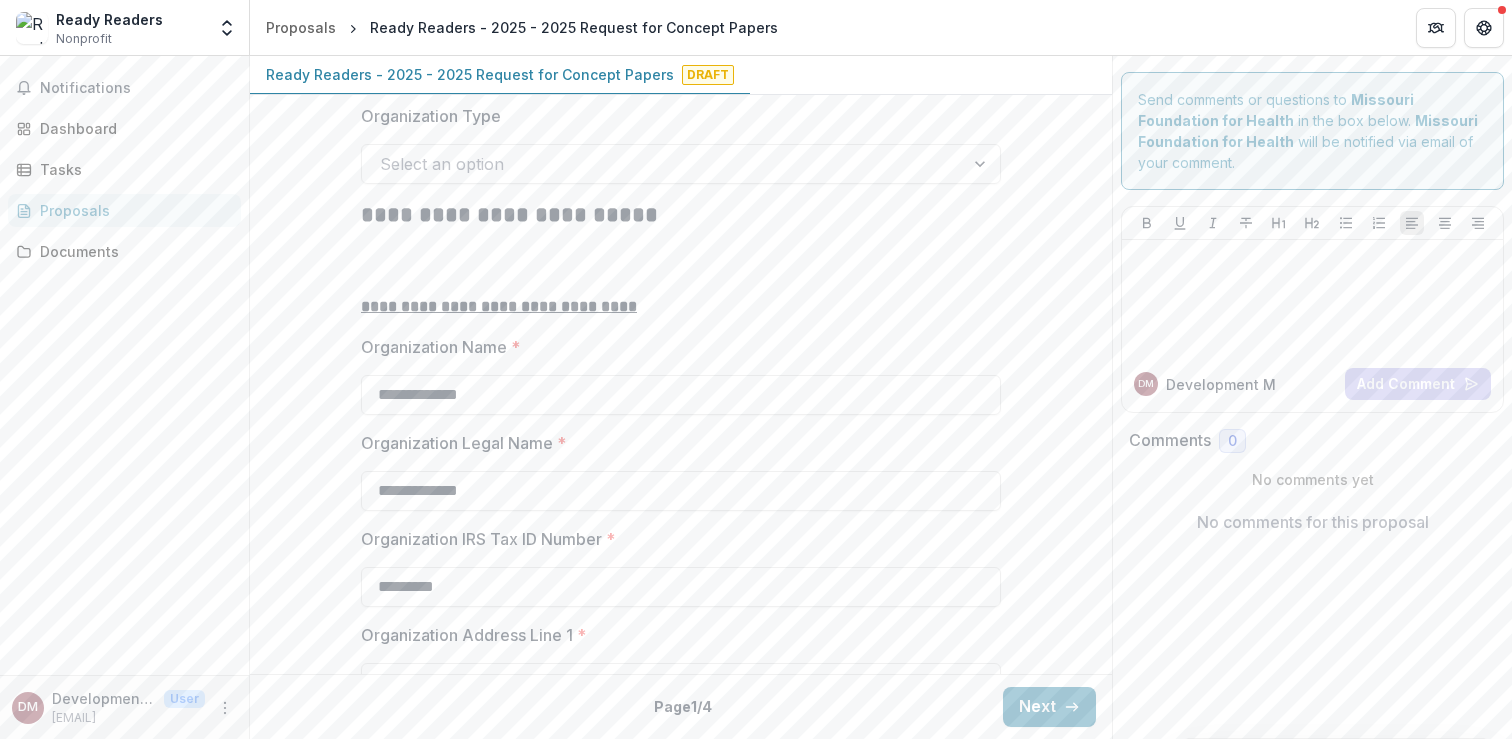click on "**********" at bounding box center [681, 1401] 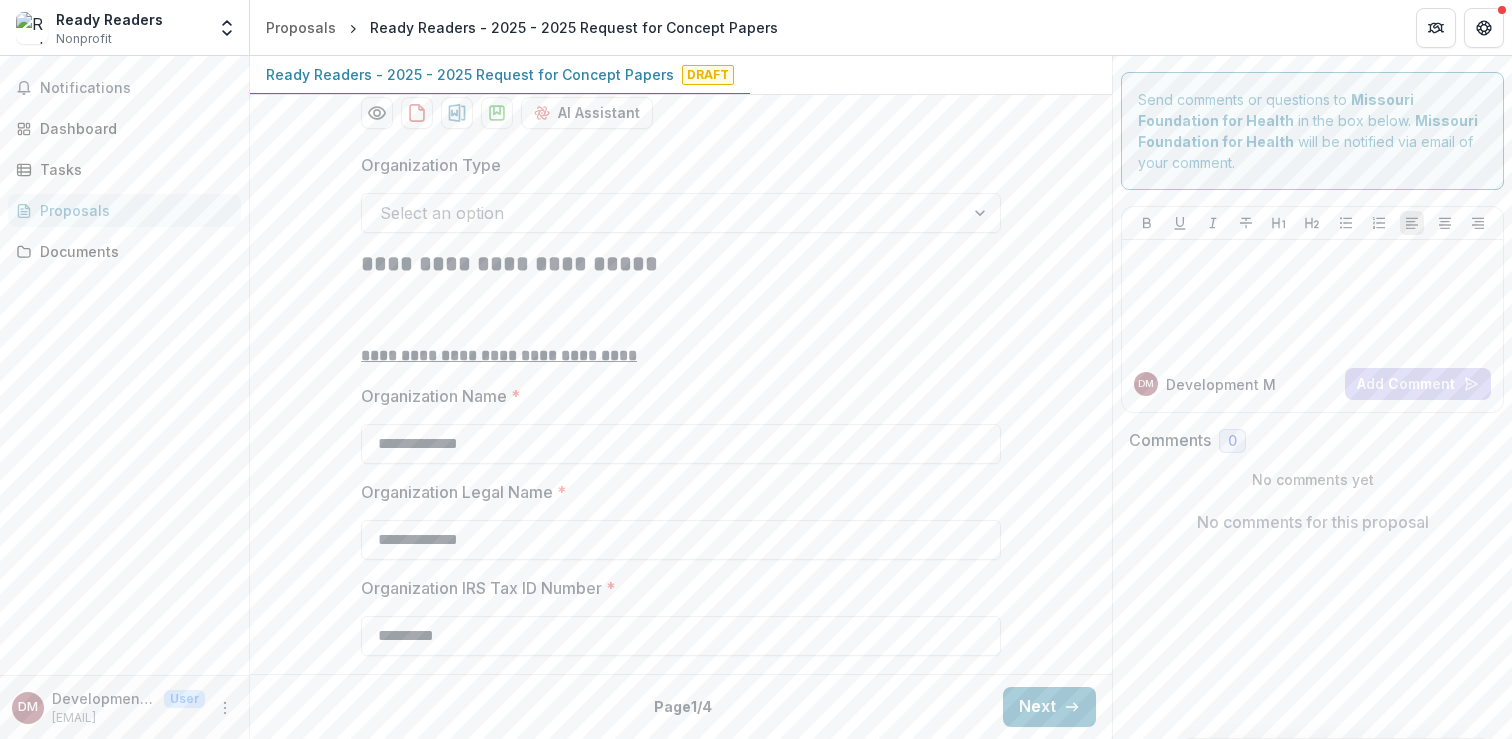 scroll, scrollTop: 410, scrollLeft: 0, axis: vertical 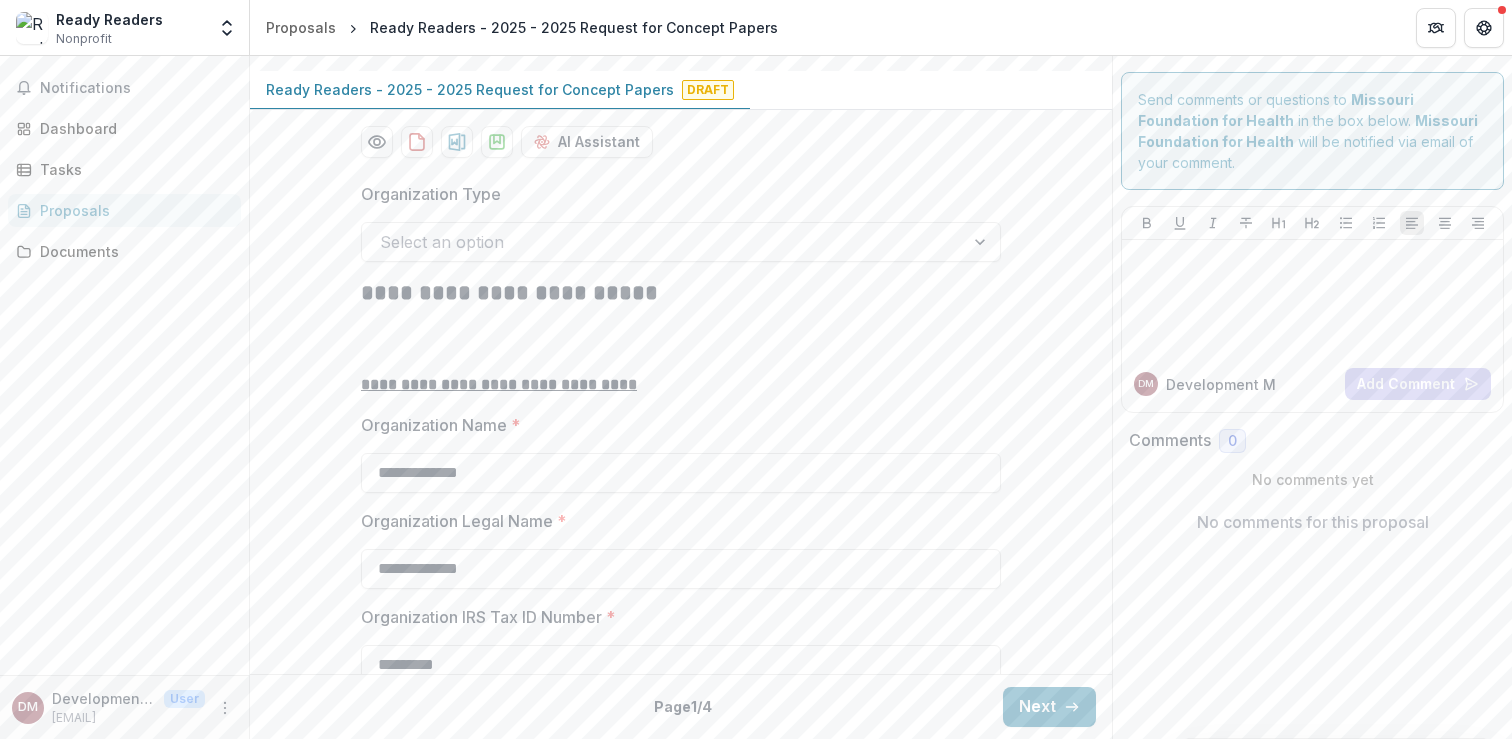 click on "Organization Type" at bounding box center (675, 194) 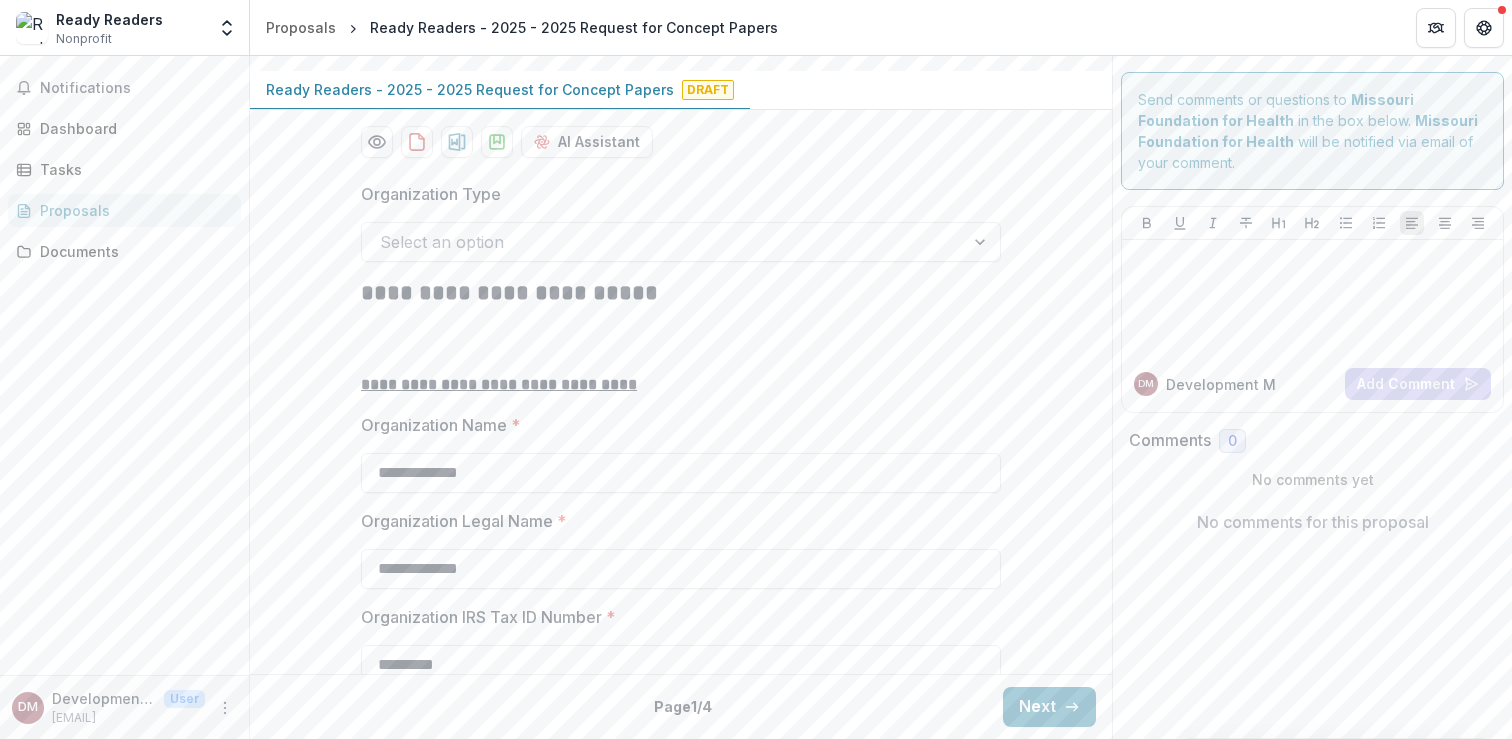 click on "Organization Type" at bounding box center [382, 242] 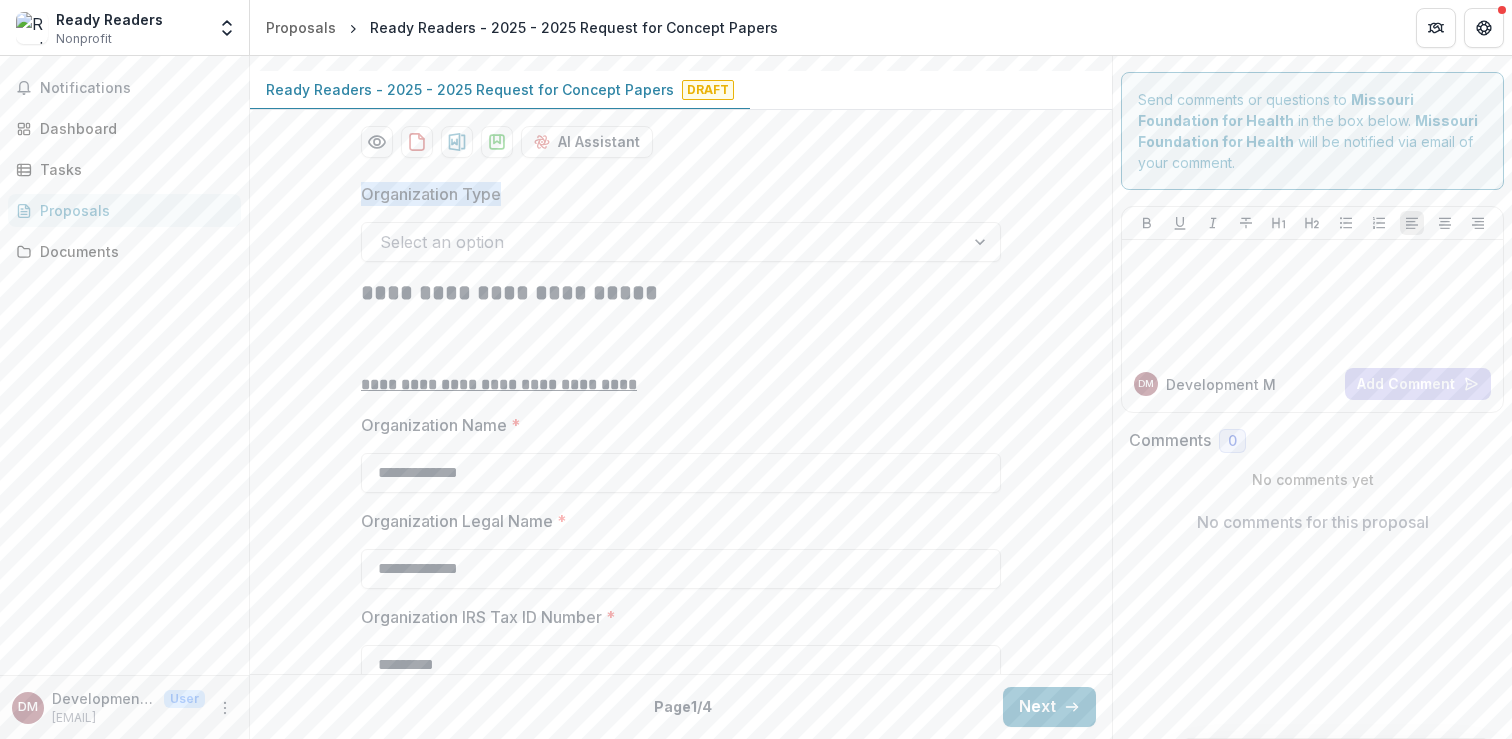 drag, startPoint x: 353, startPoint y: 188, endPoint x: 521, endPoint y: 187, distance: 168.00298 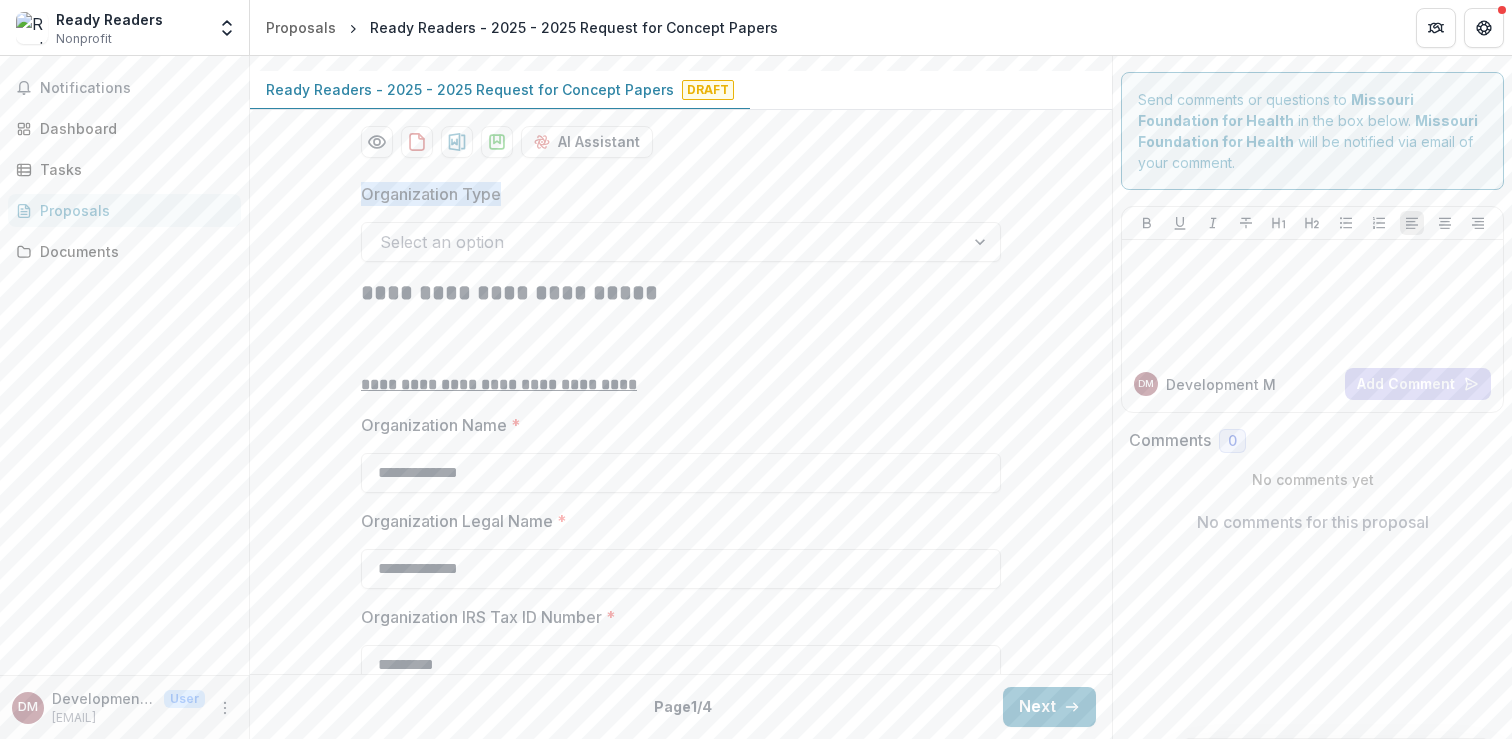 click on "**********" at bounding box center [681, 1479] 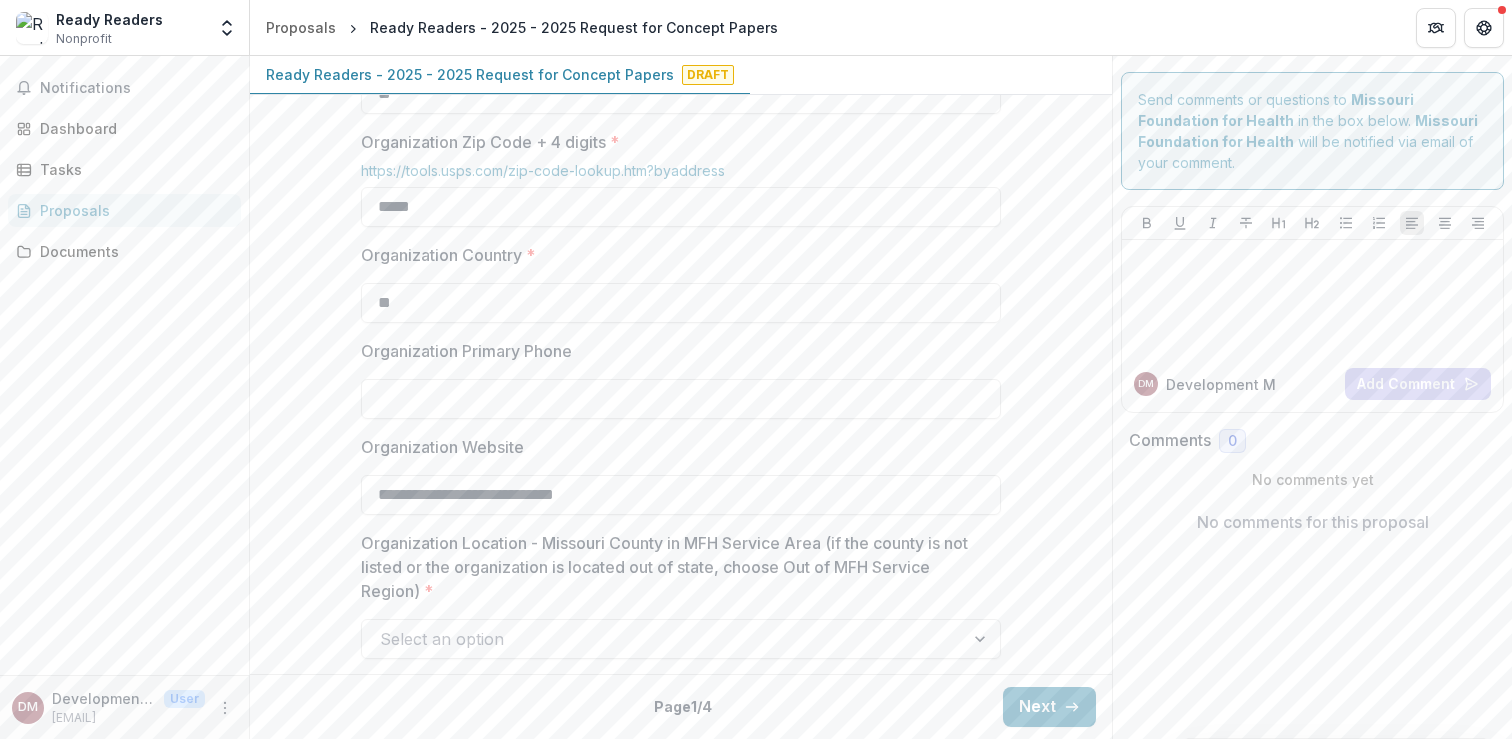 scroll, scrollTop: 1369, scrollLeft: 0, axis: vertical 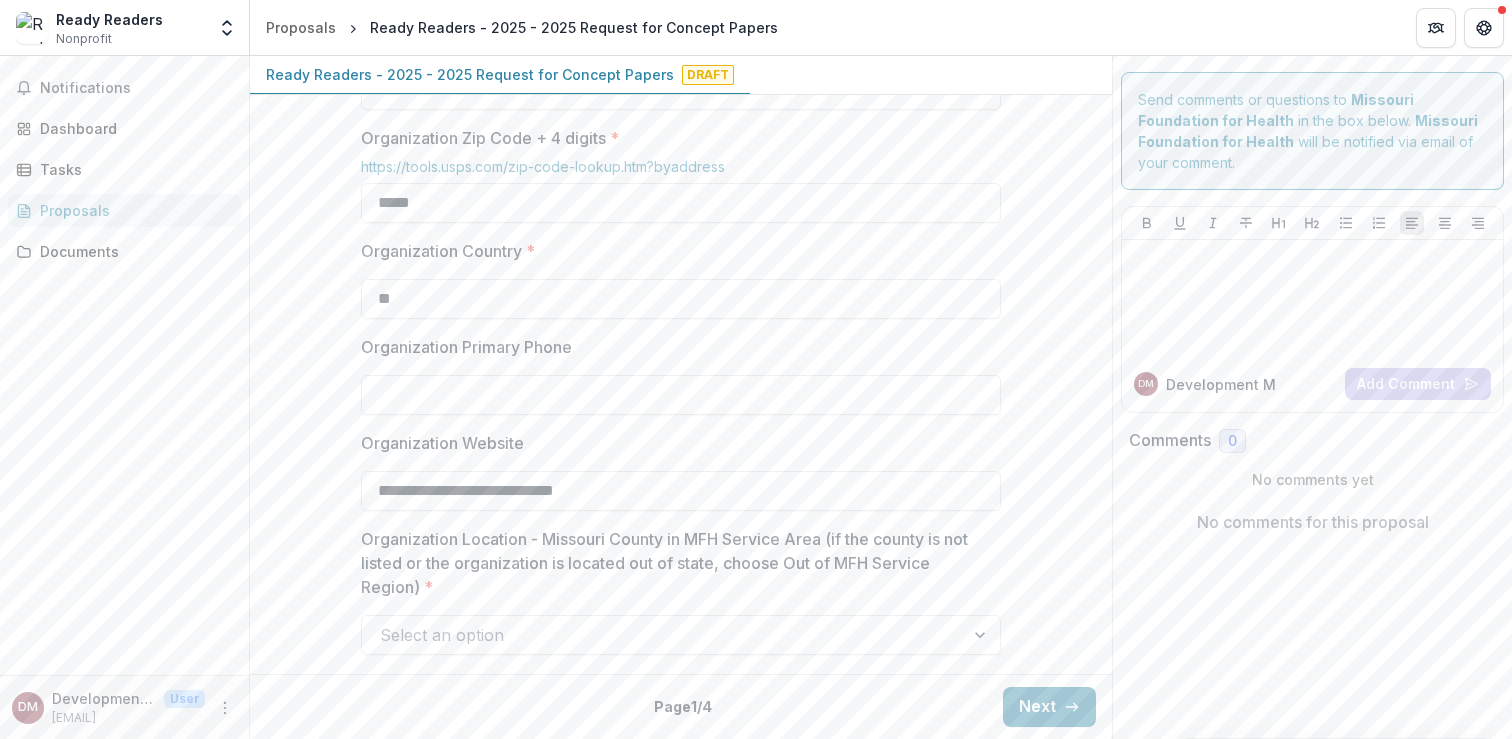 click on "Organization Primary Phone" at bounding box center (681, 395) 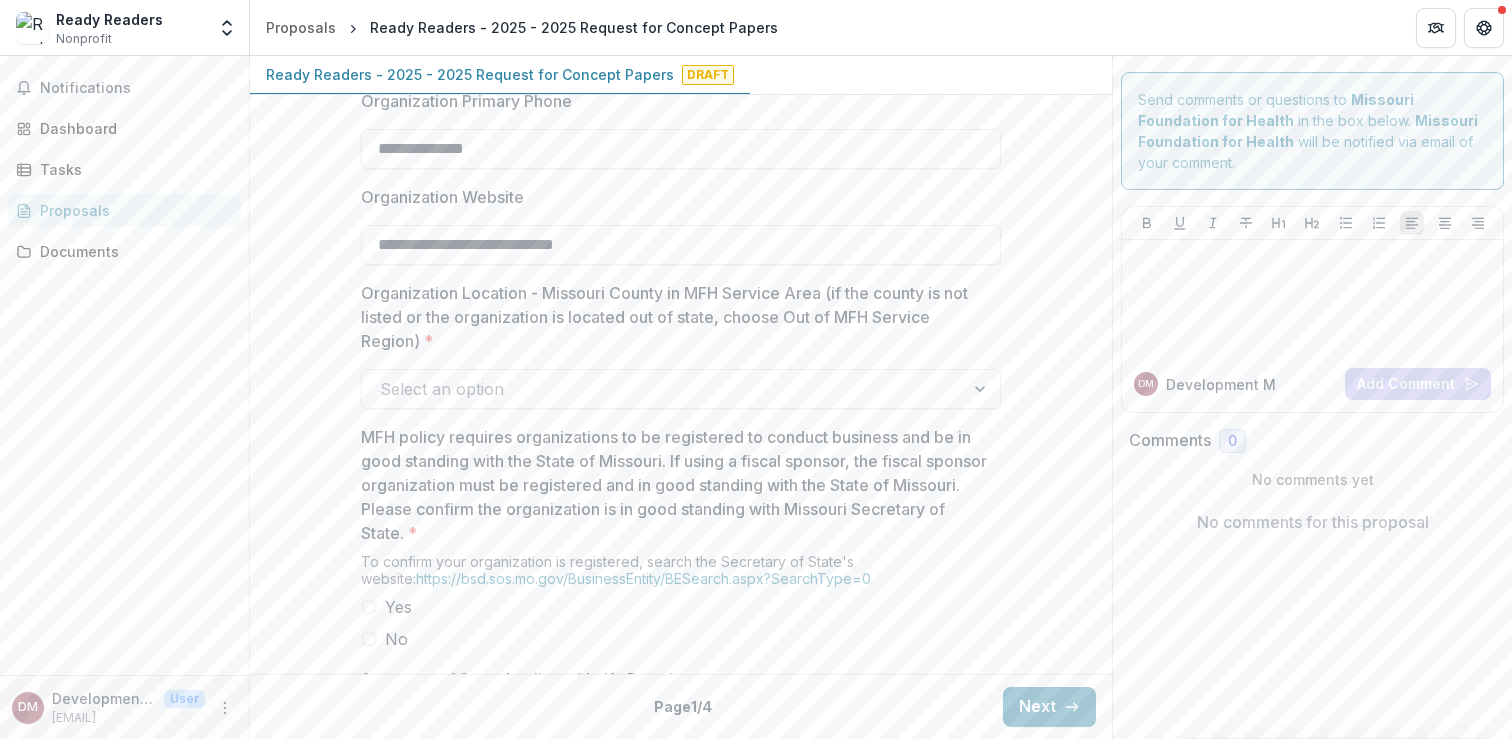 scroll, scrollTop: 1616, scrollLeft: 0, axis: vertical 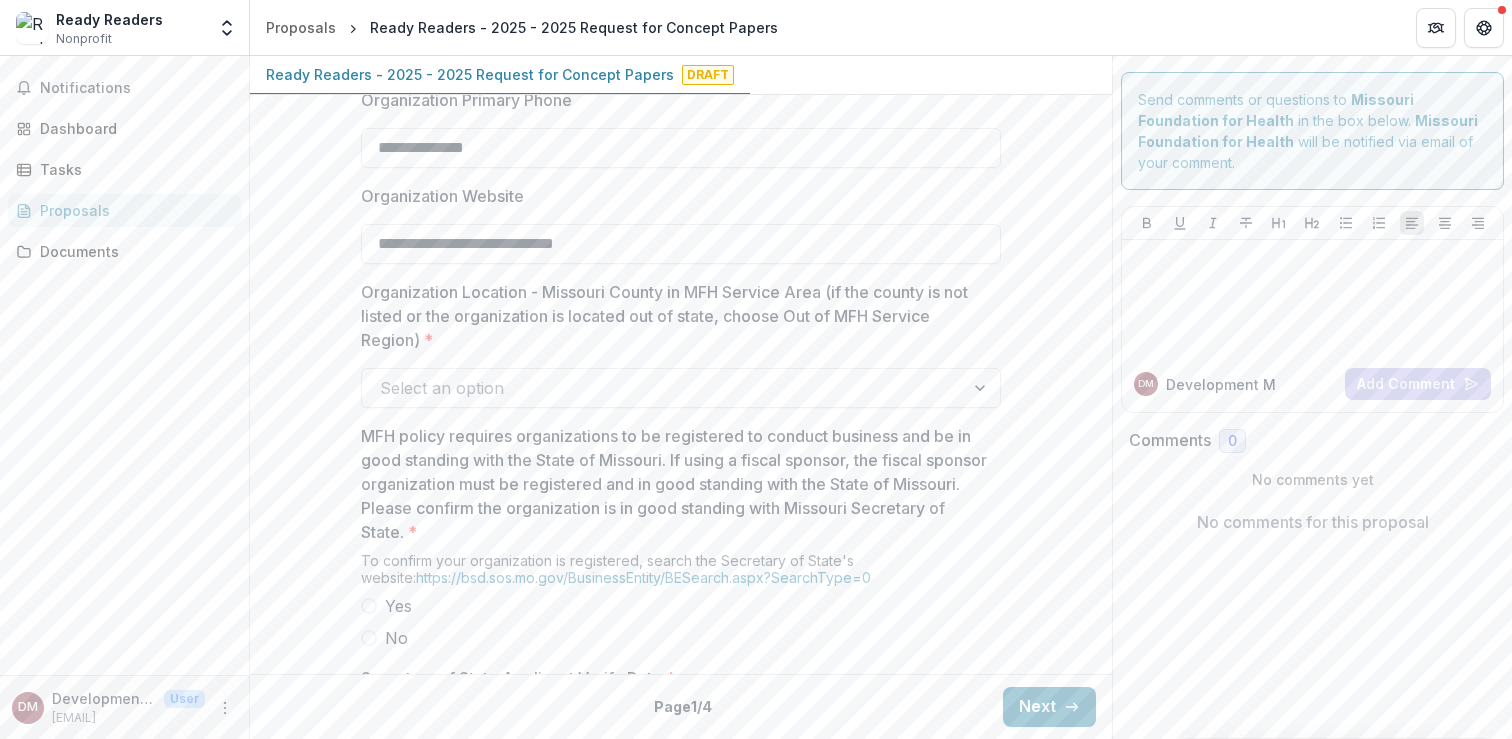 type on "**********" 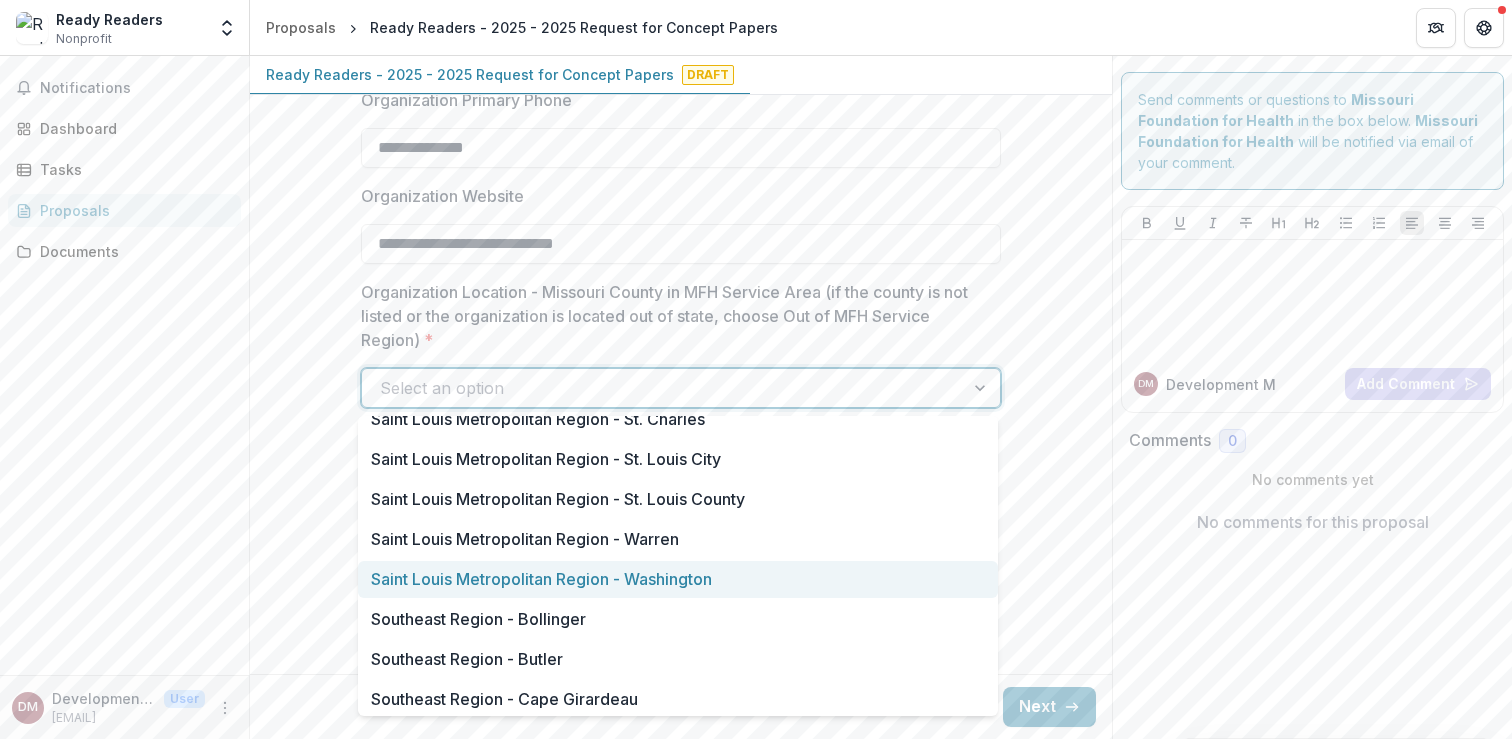 scroll, scrollTop: 1607, scrollLeft: 0, axis: vertical 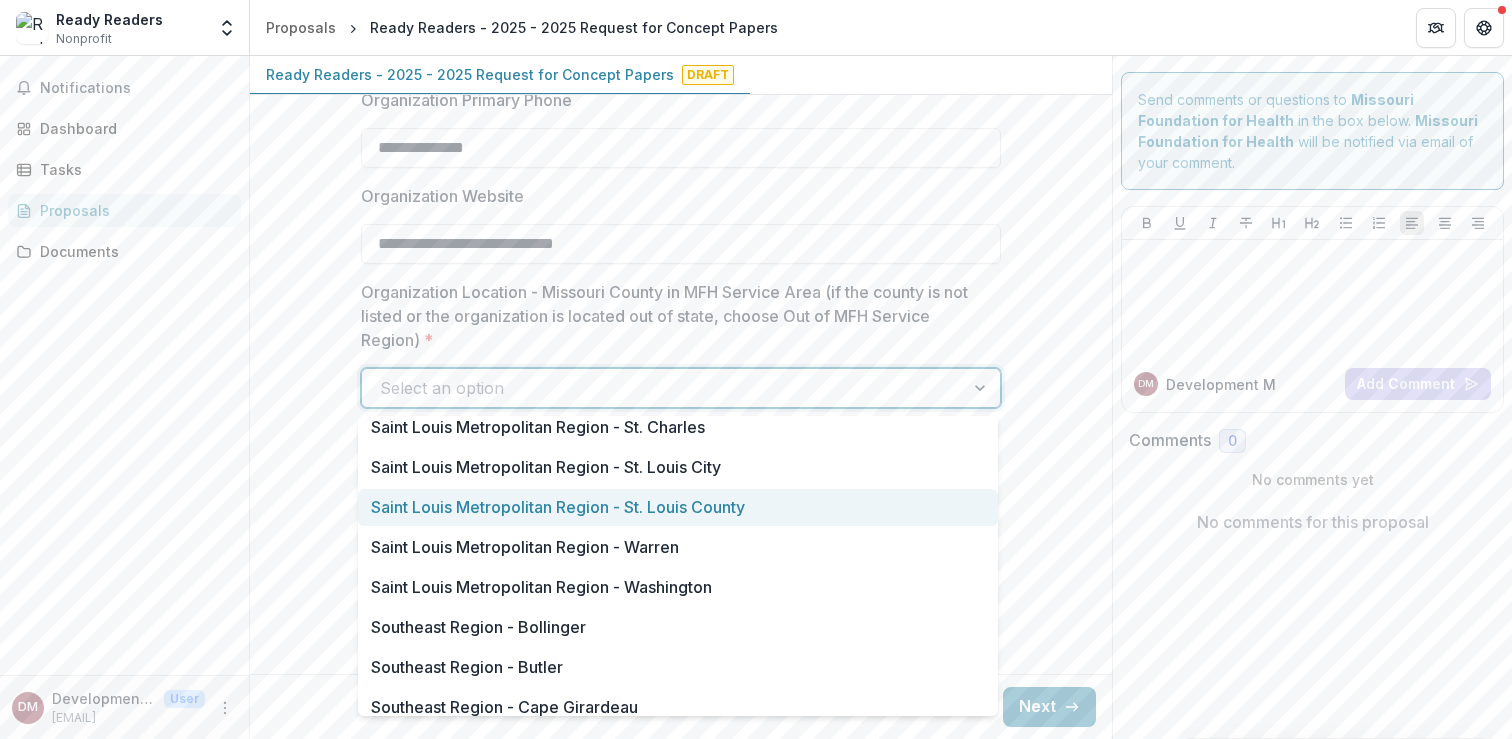 click on "Saint Louis Metropolitan Region - St. Louis County" at bounding box center [678, 507] 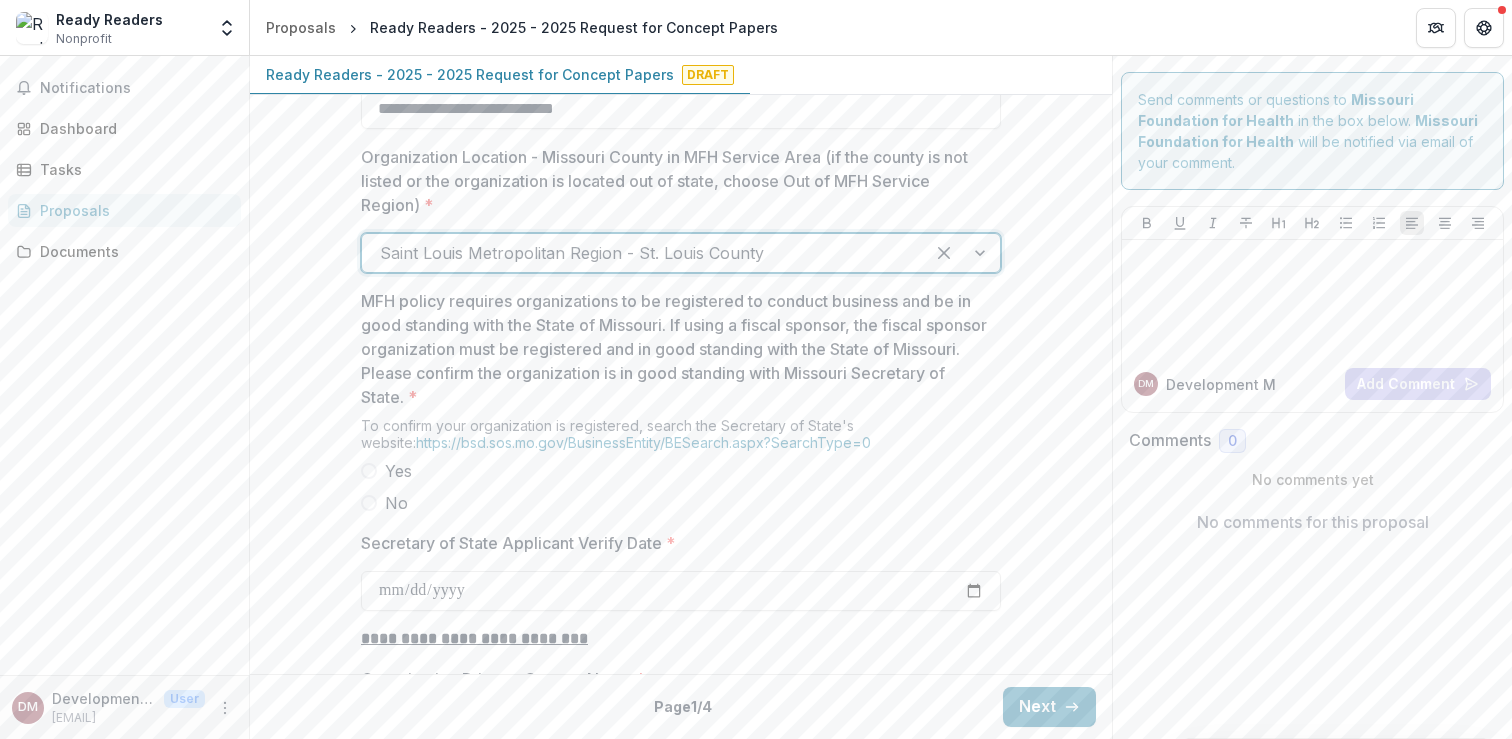 scroll, scrollTop: 1754, scrollLeft: 0, axis: vertical 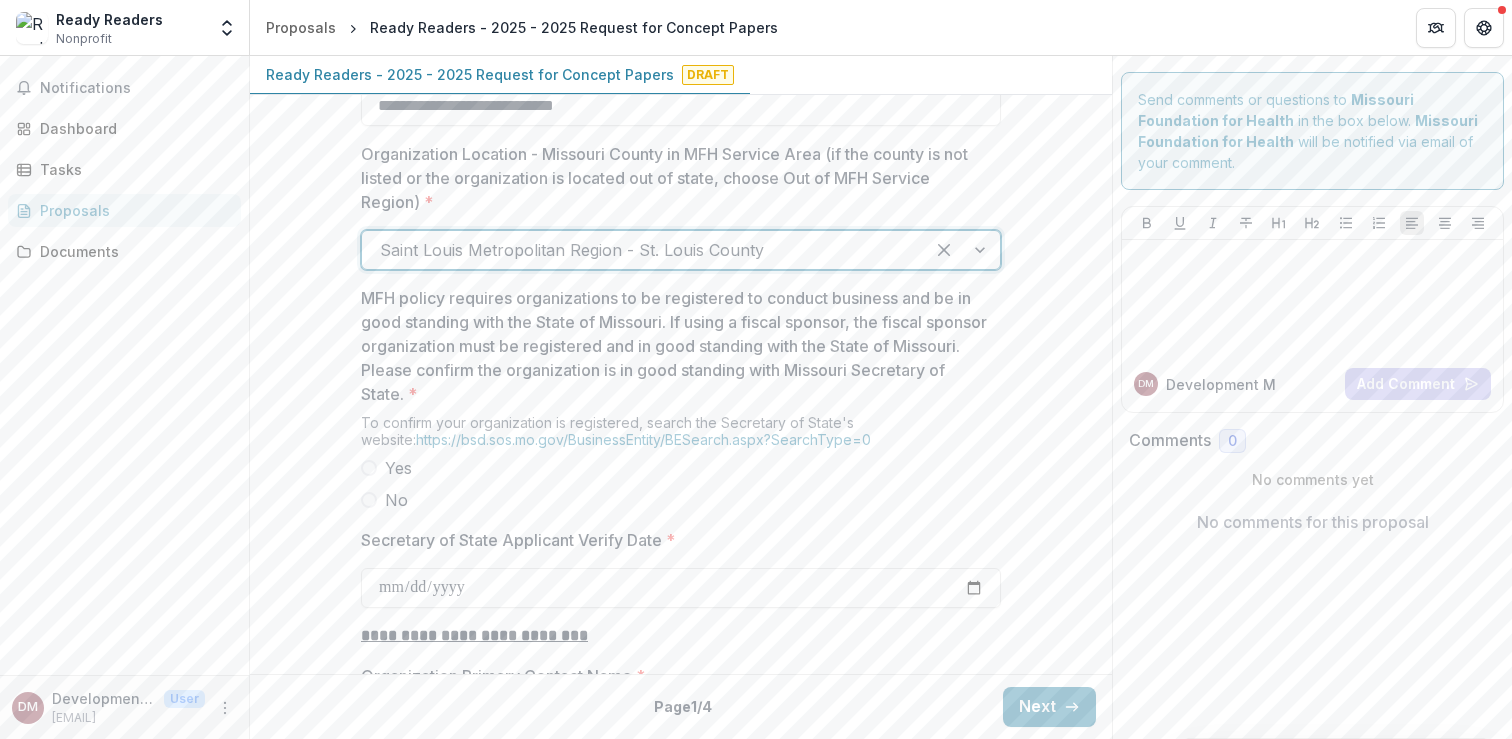click at bounding box center [369, 468] 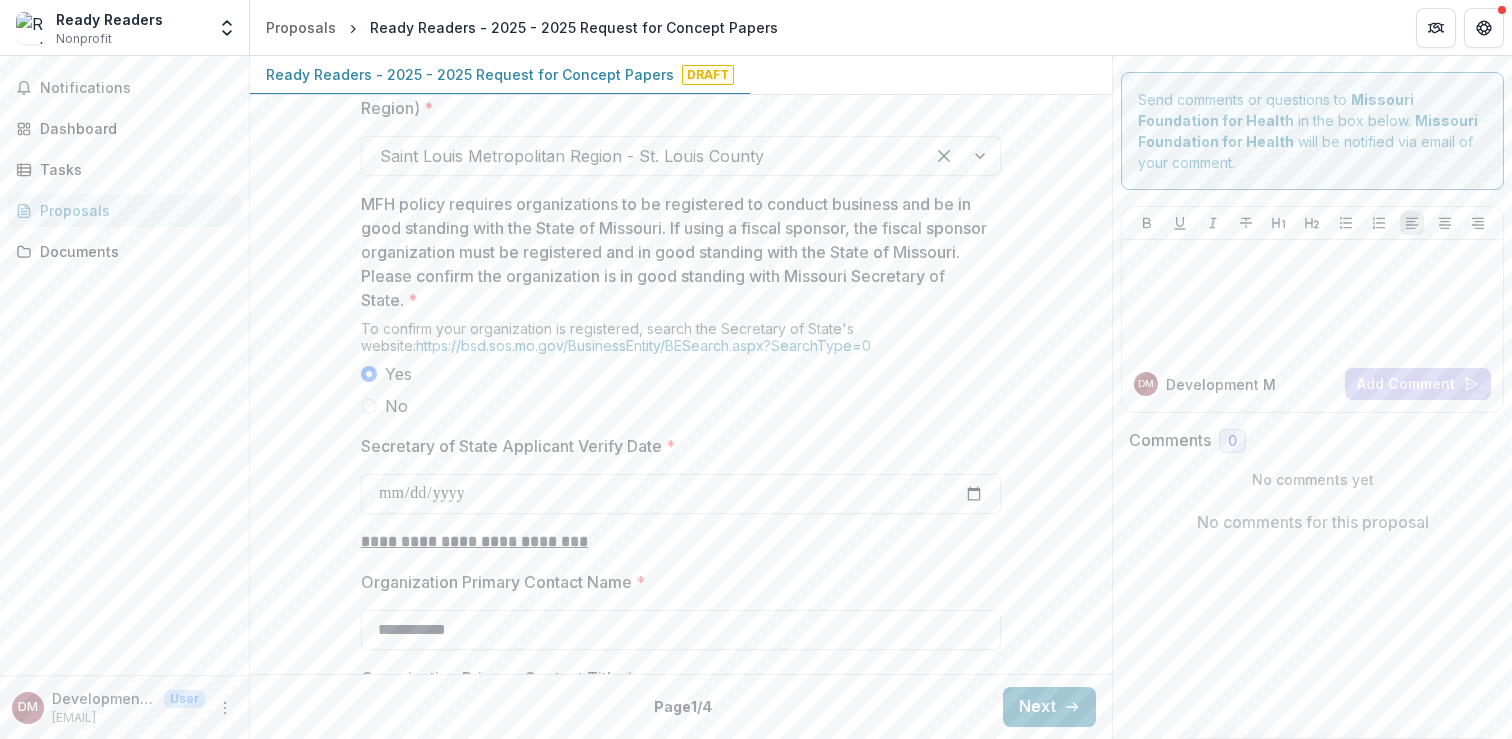 scroll, scrollTop: 1838, scrollLeft: 0, axis: vertical 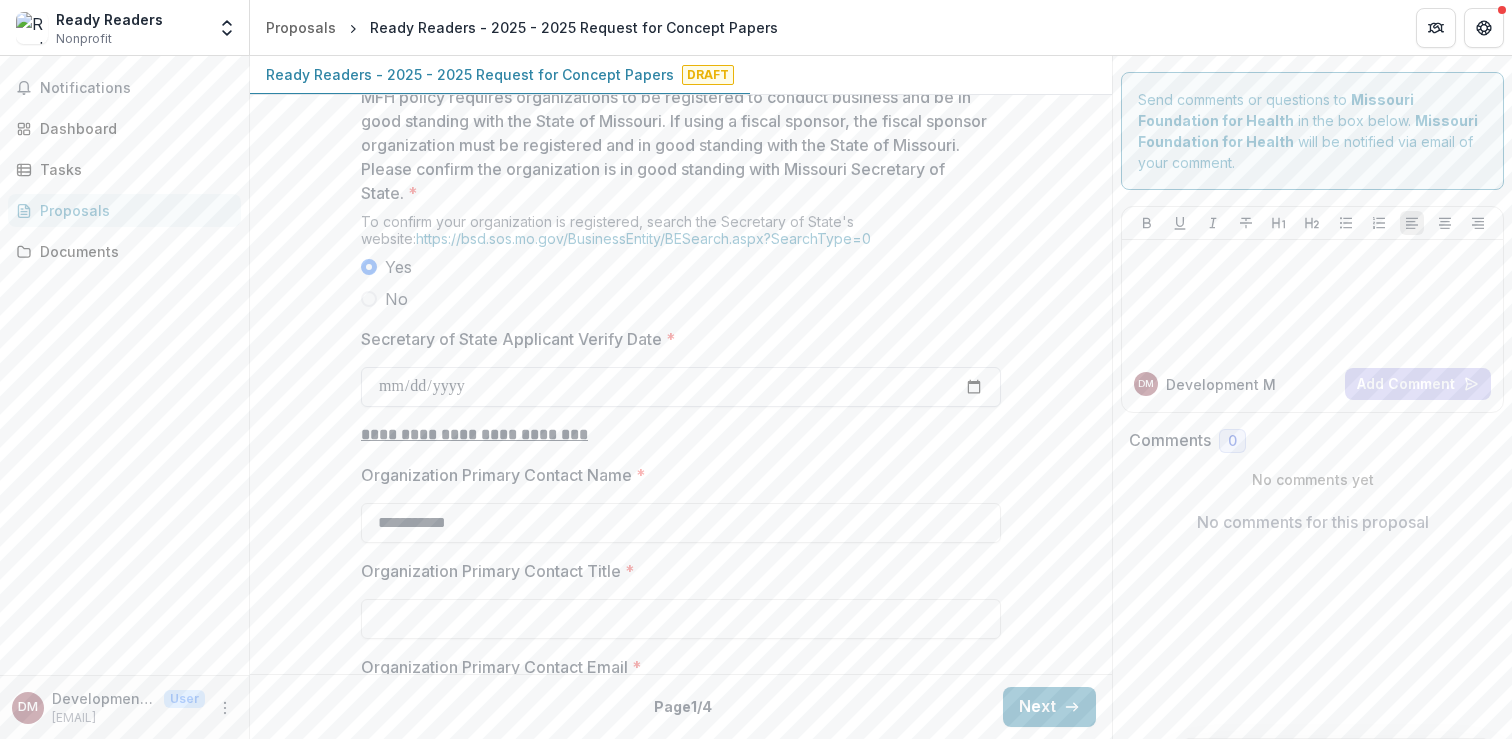 click on "Secretary of State Applicant Verify Date *" at bounding box center [681, 387] 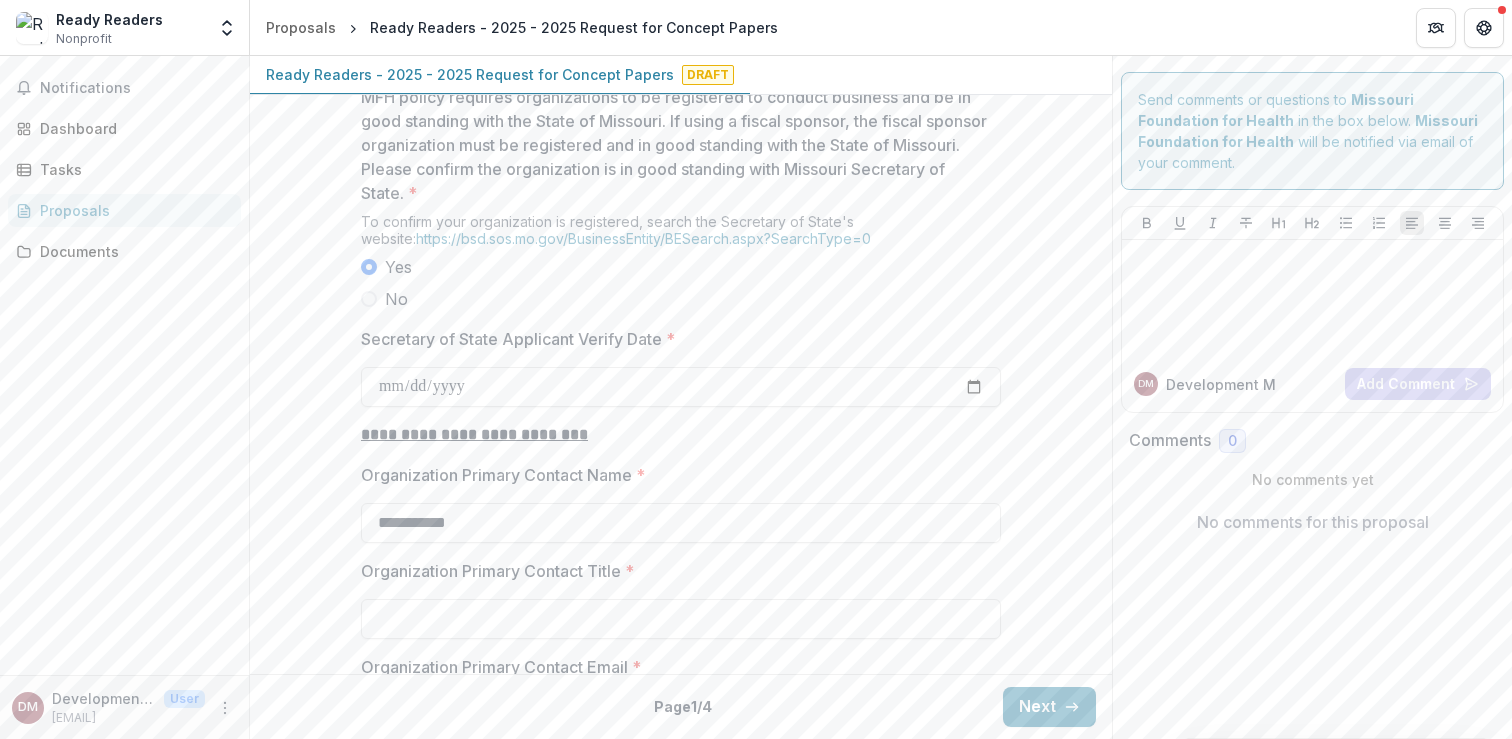 type on "**********" 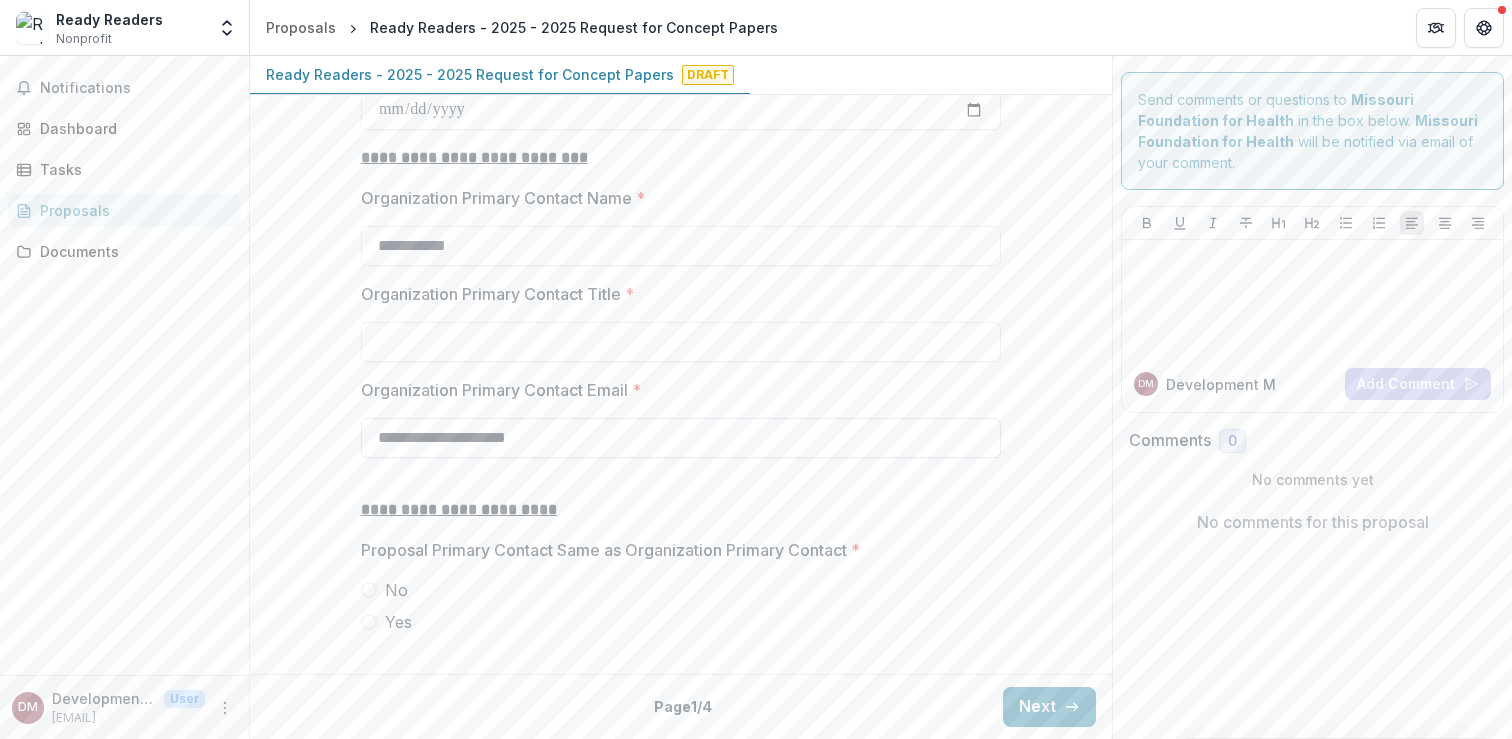 scroll, scrollTop: 2233, scrollLeft: 0, axis: vertical 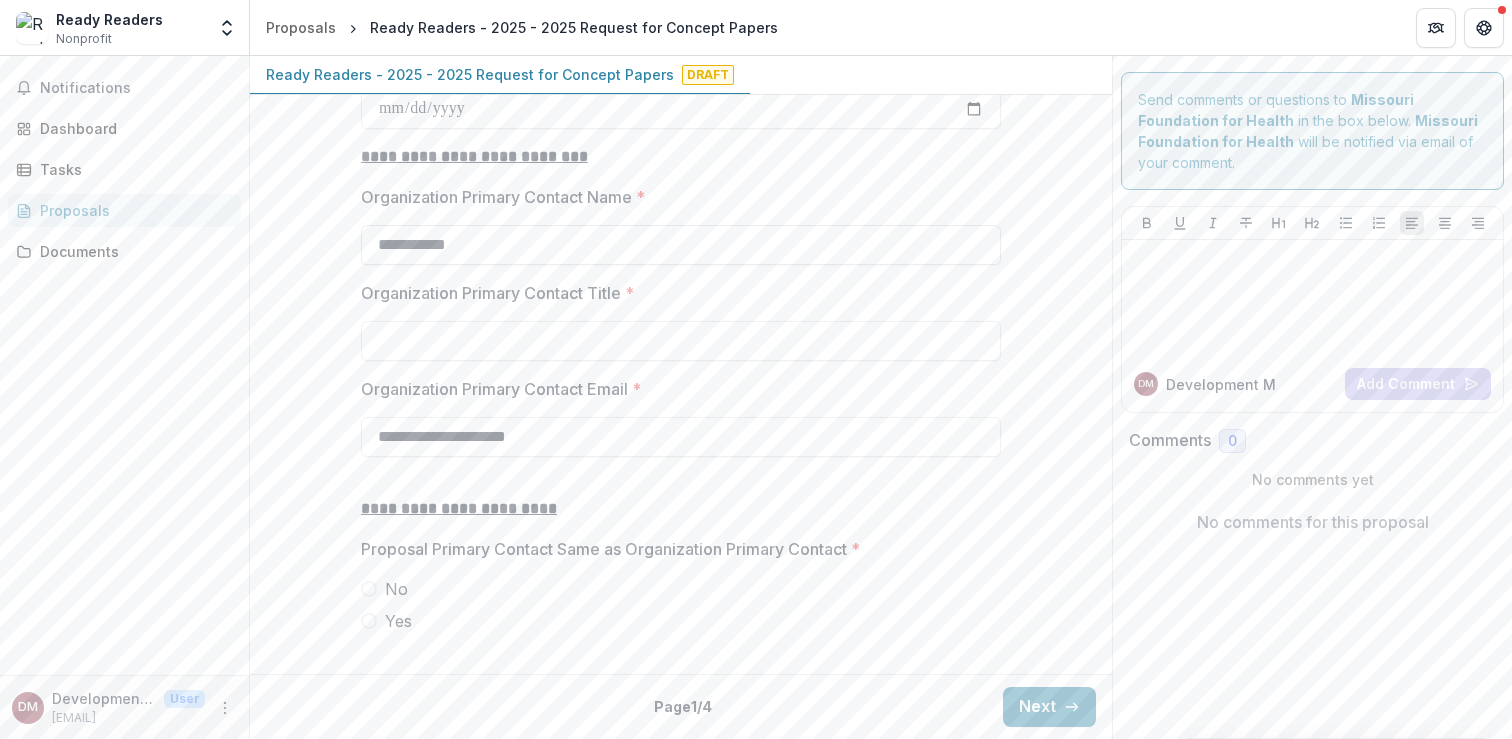 click on "**********" at bounding box center [681, 245] 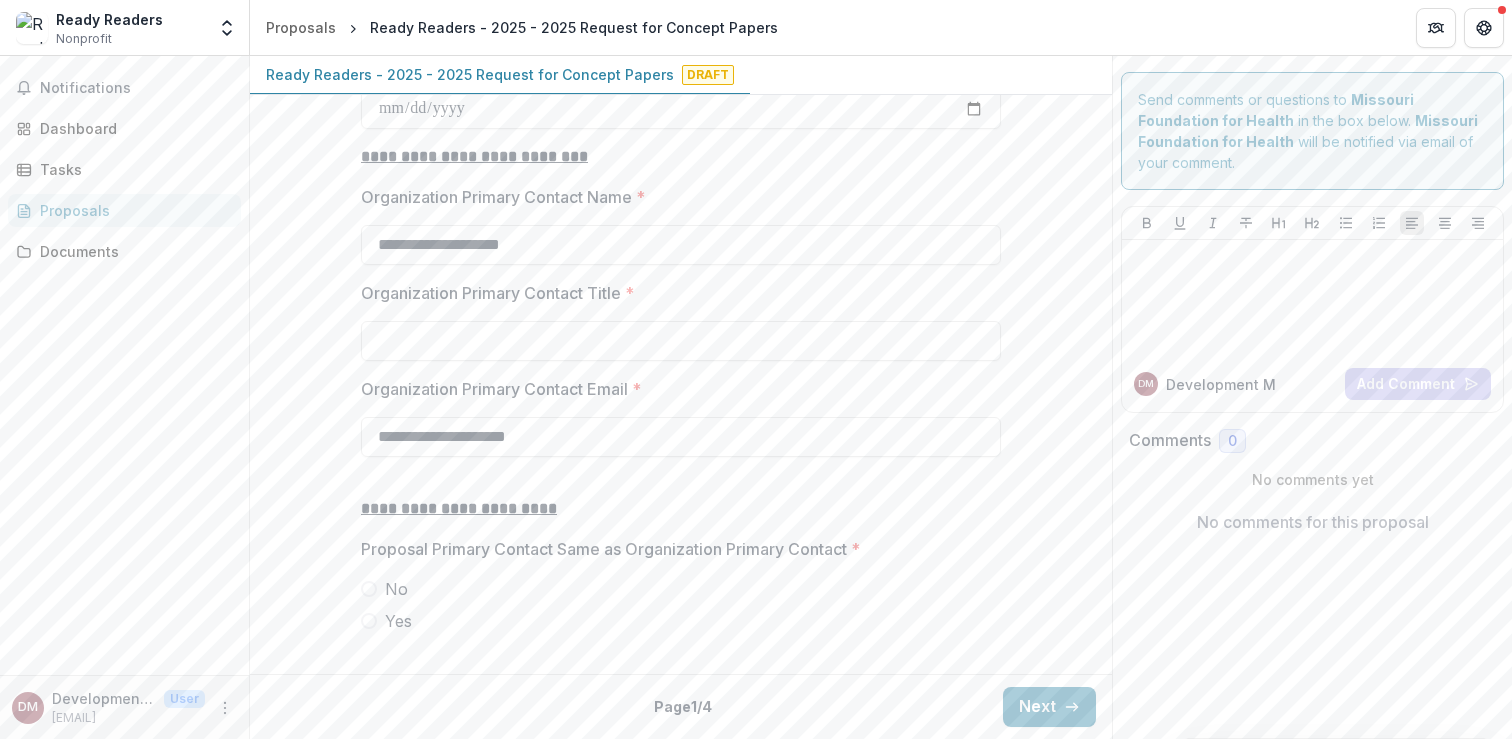 type on "**********" 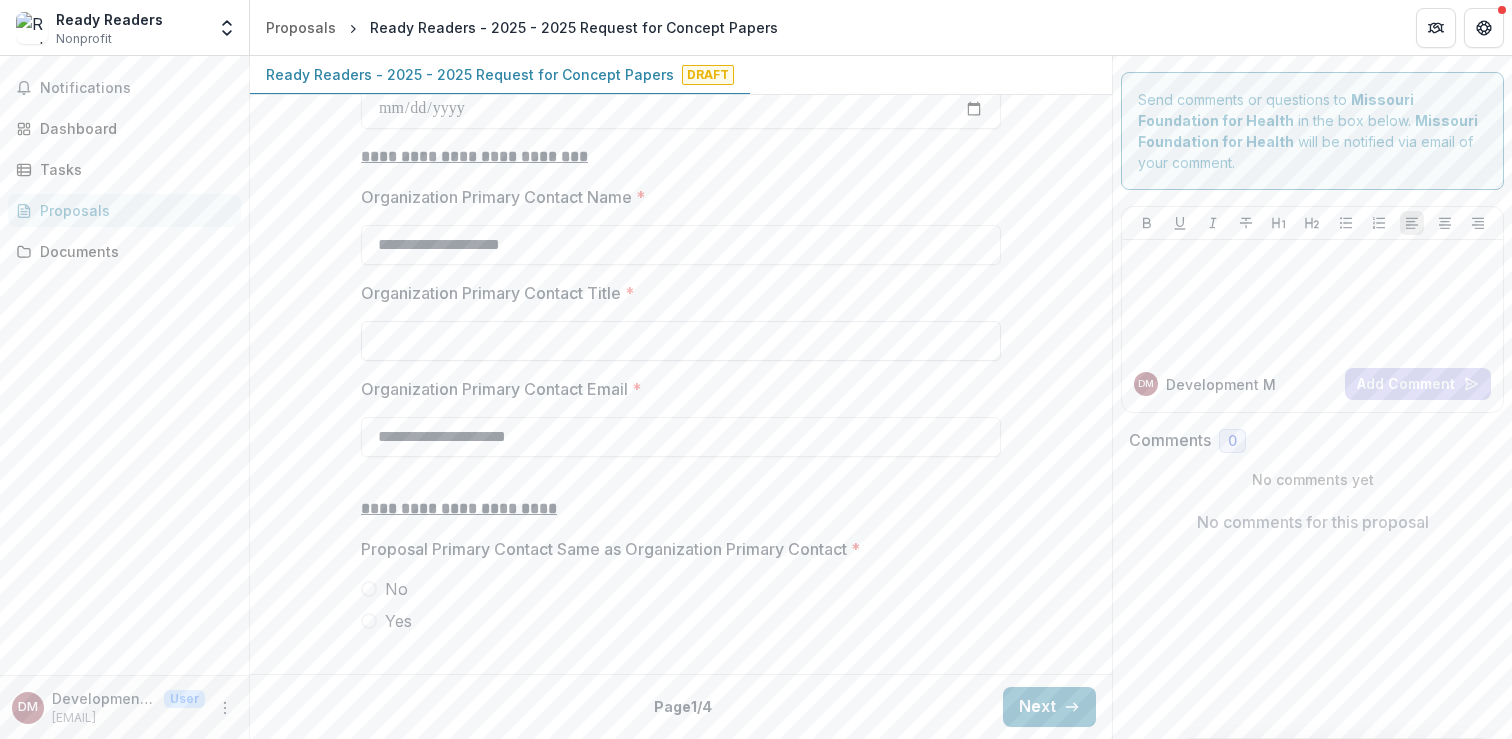 click on "Organization Primary Contact Title *" at bounding box center (681, 341) 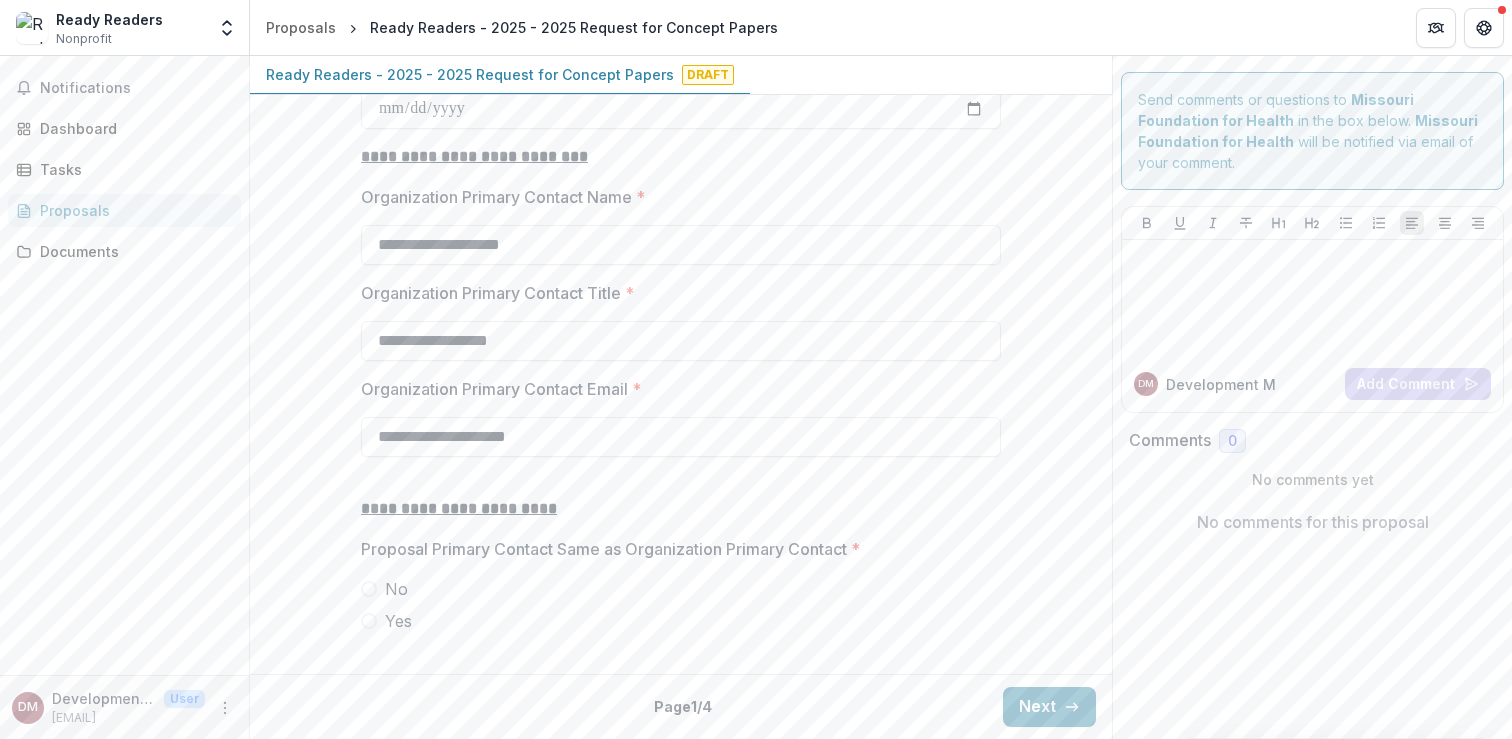 type on "**********" 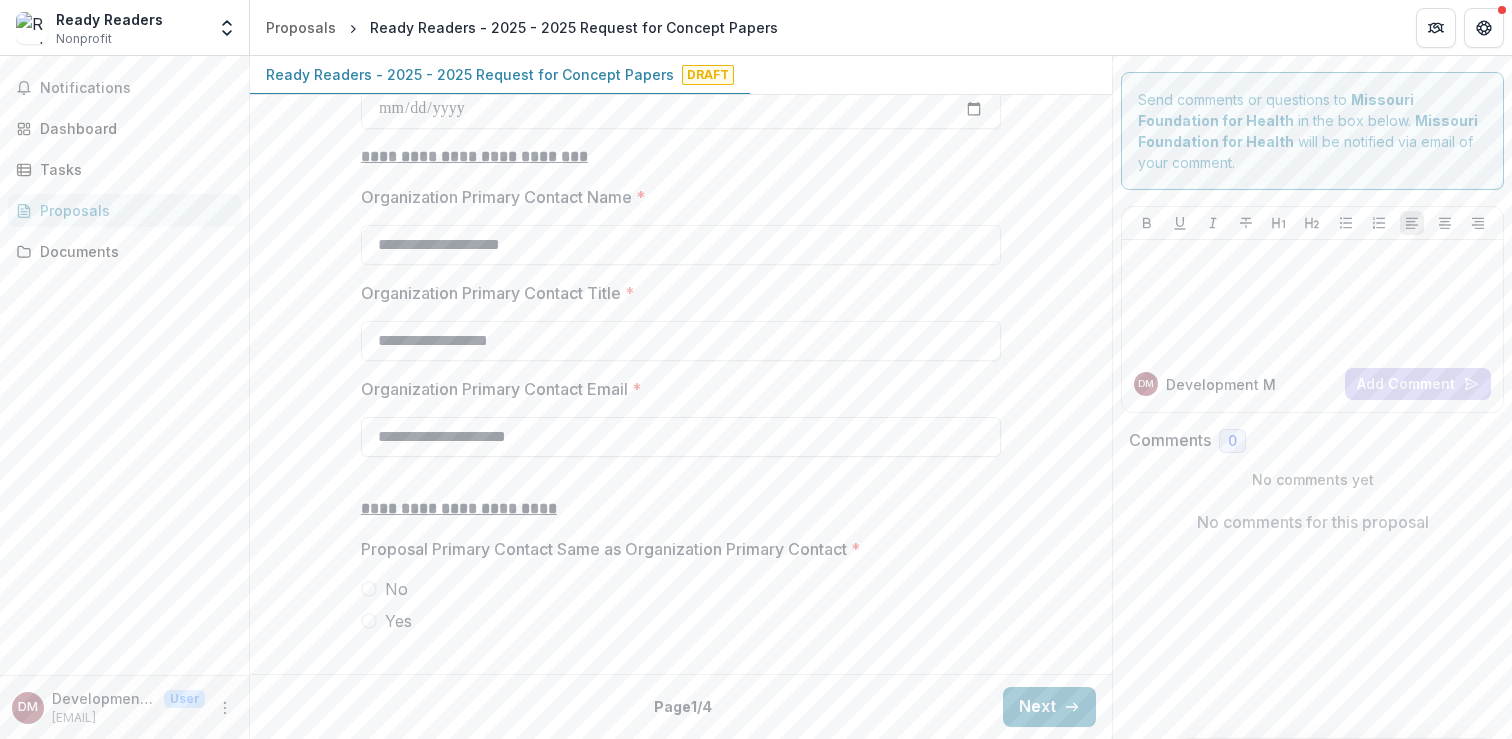 click on "**********" at bounding box center (681, 437) 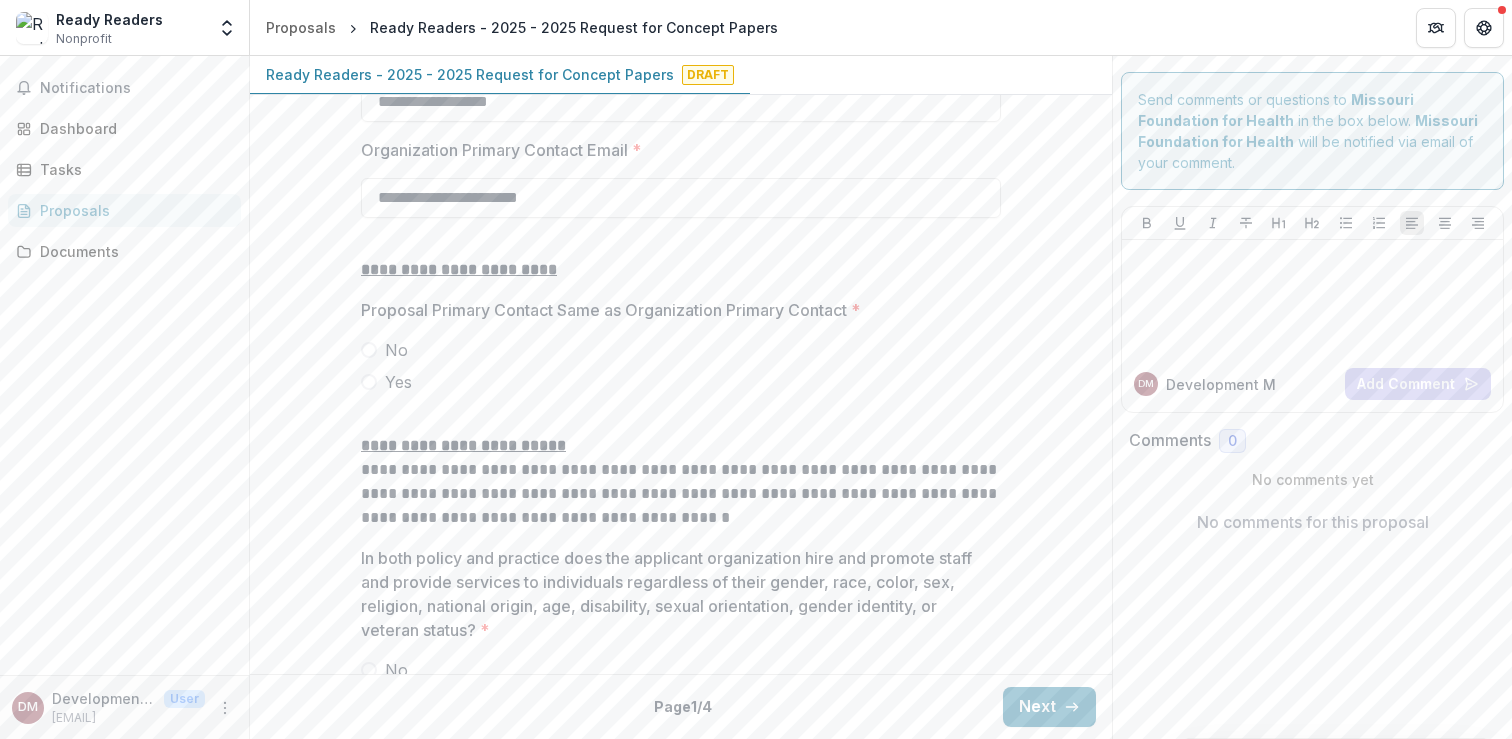scroll, scrollTop: 2473, scrollLeft: 0, axis: vertical 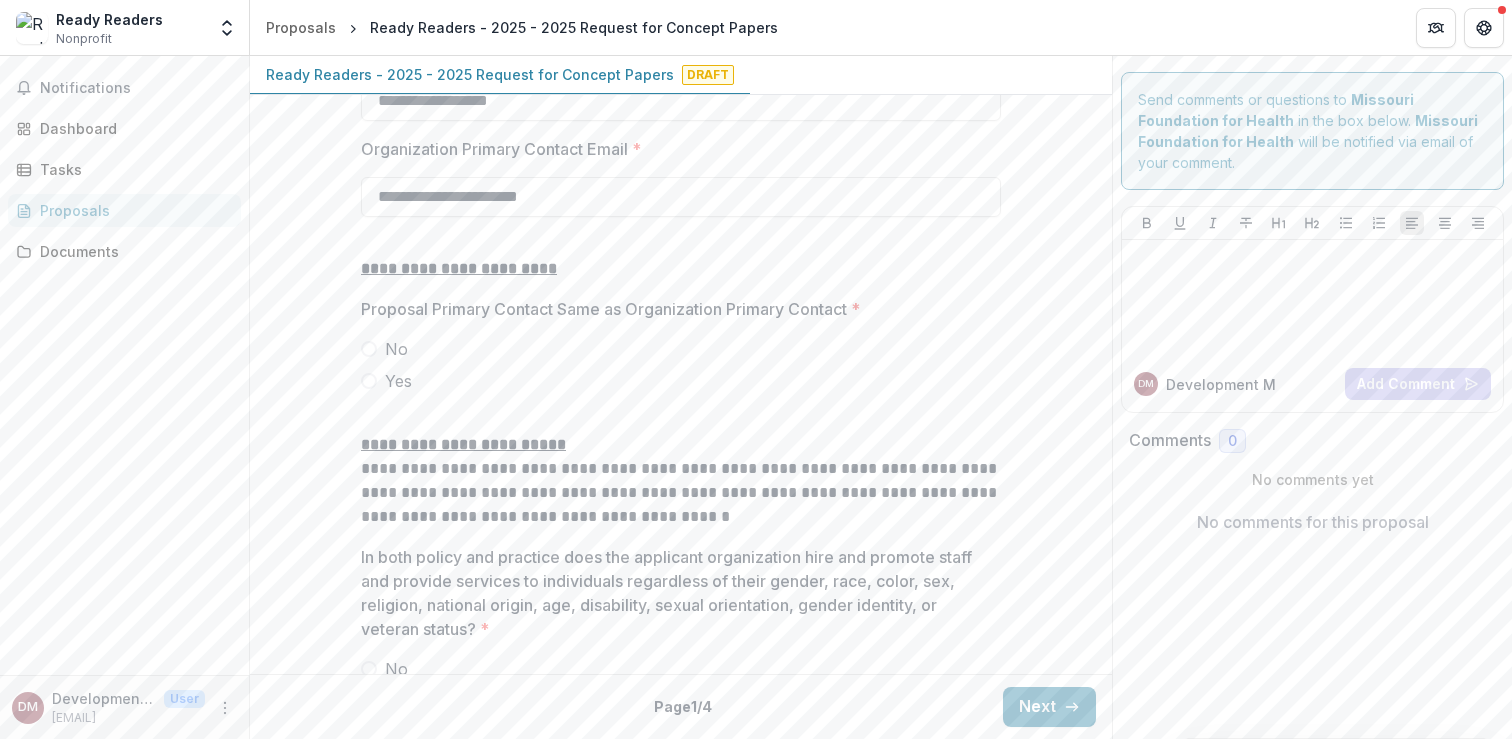 type on "**********" 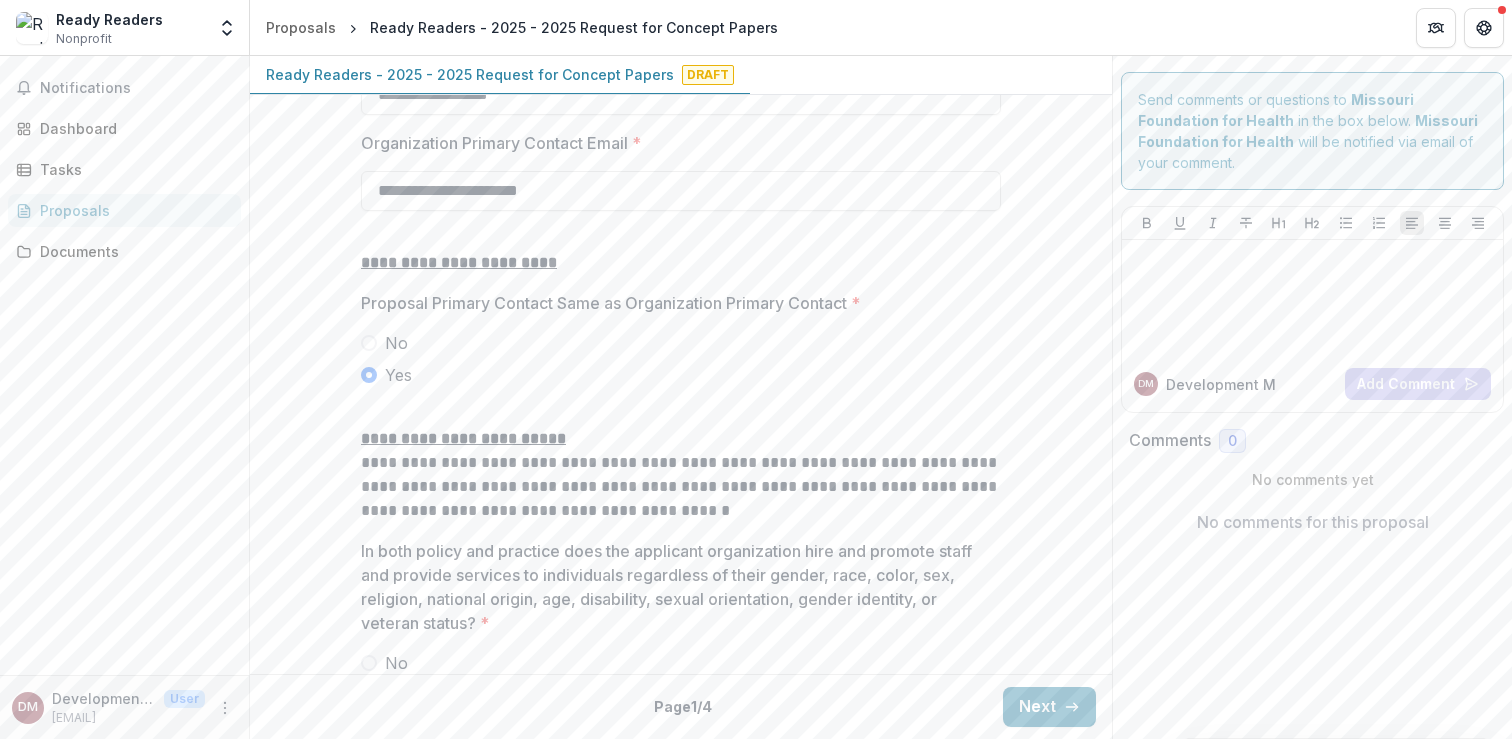 scroll, scrollTop: 2536, scrollLeft: 0, axis: vertical 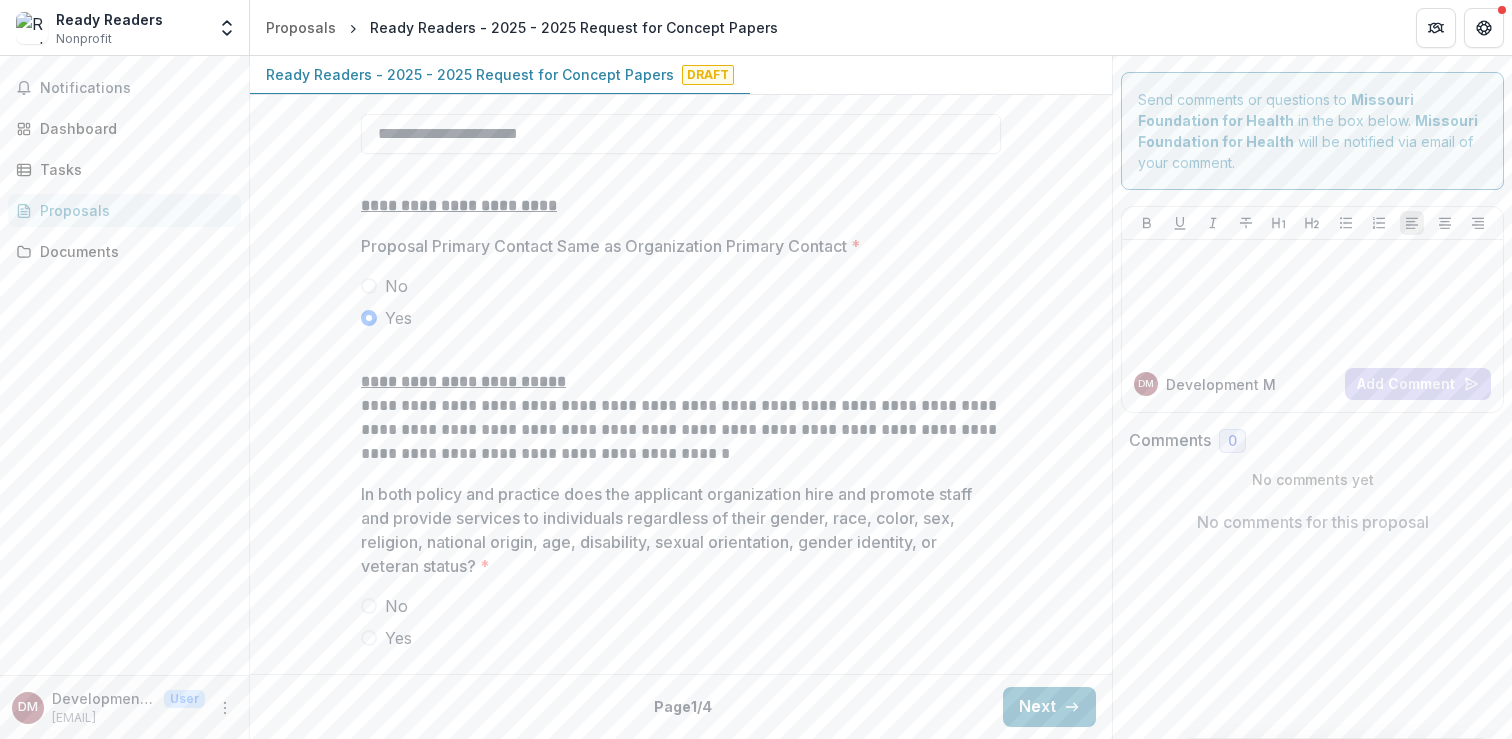 click at bounding box center [369, 638] 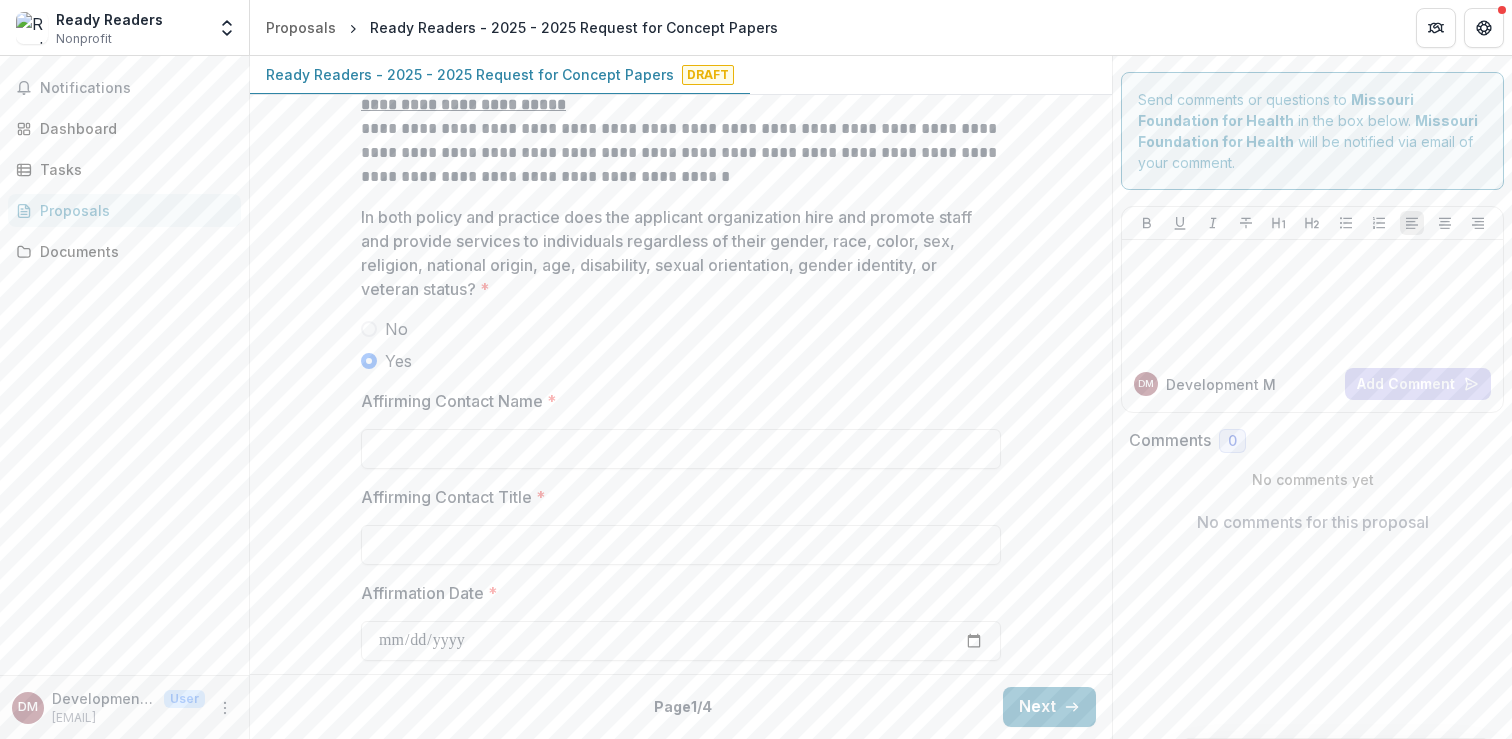 scroll, scrollTop: 2824, scrollLeft: 0, axis: vertical 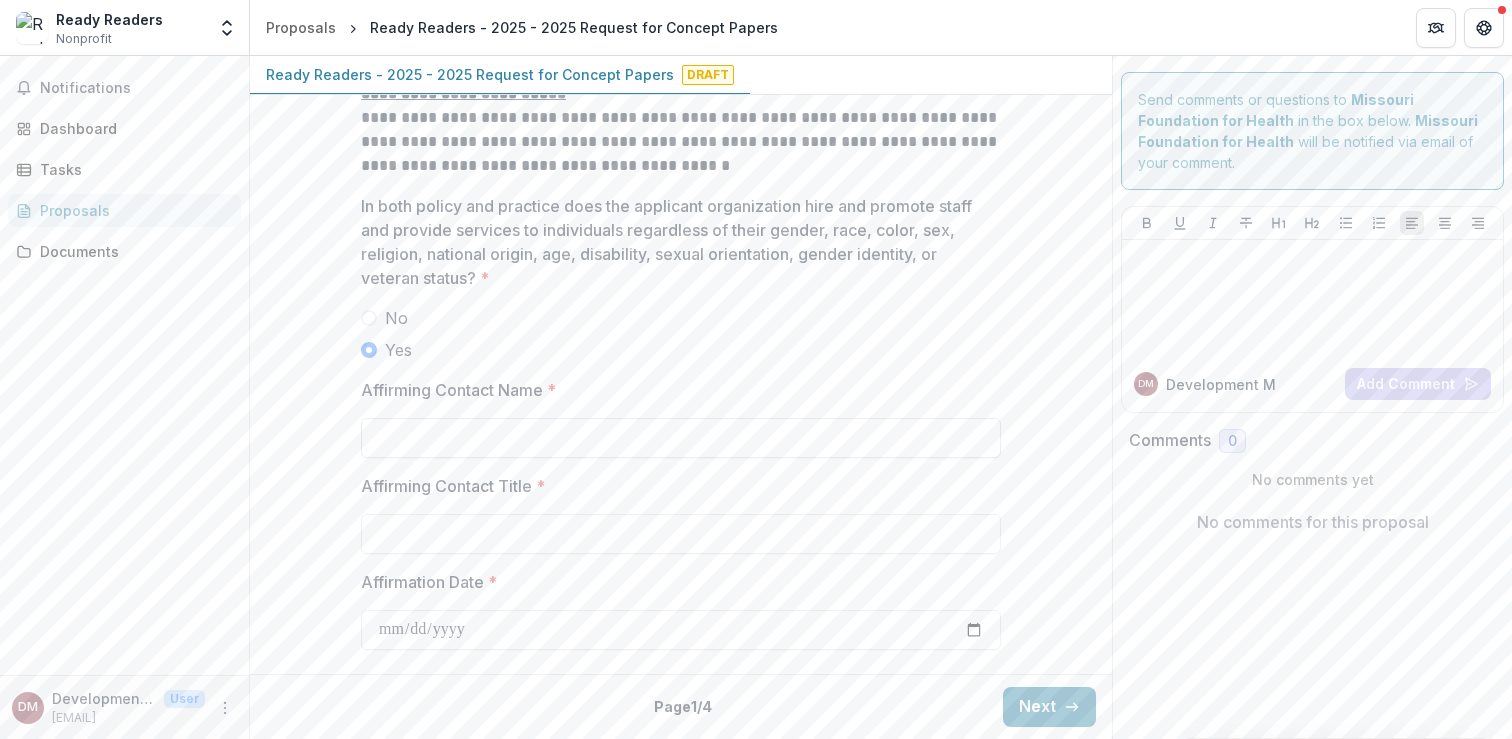 click on "Affirming Contact Name *" at bounding box center (681, 438) 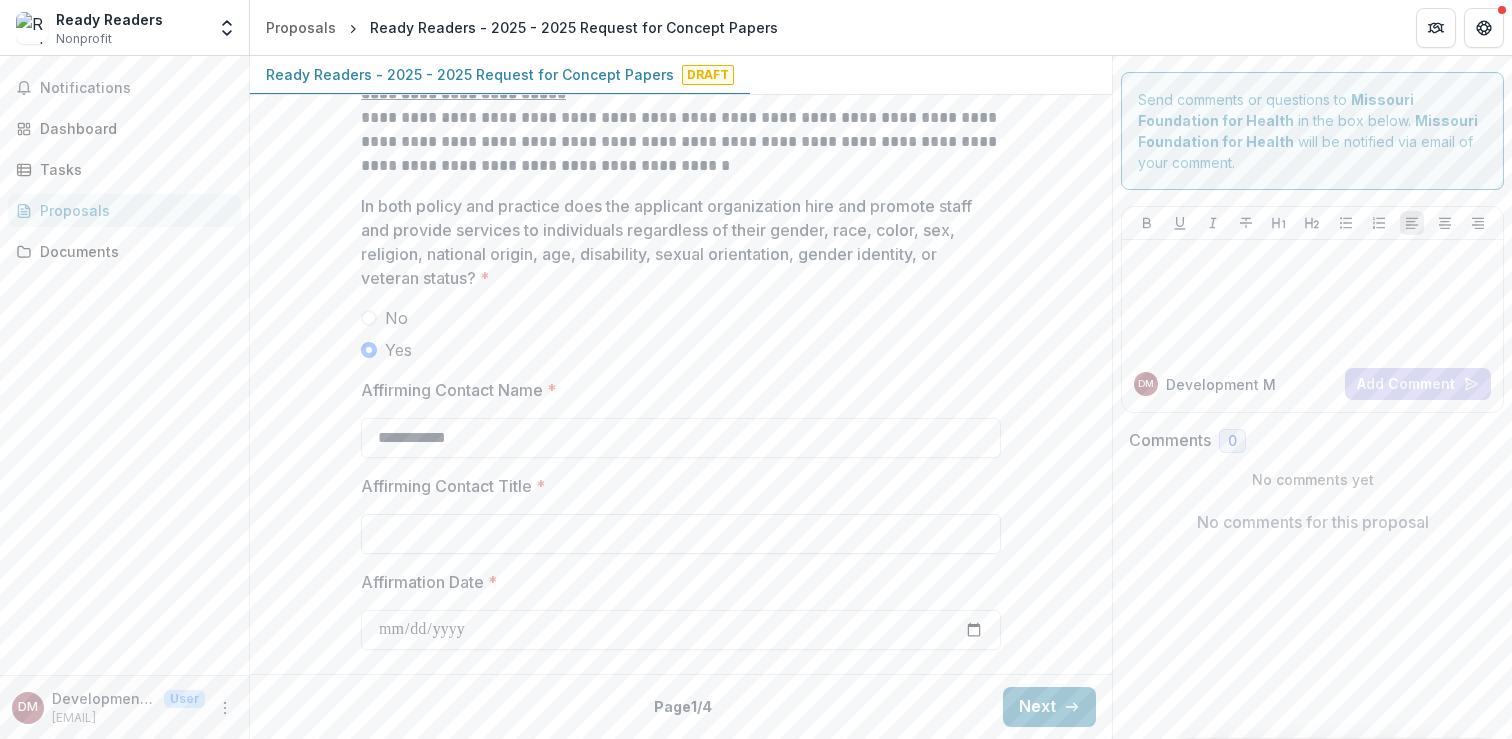 type on "**********" 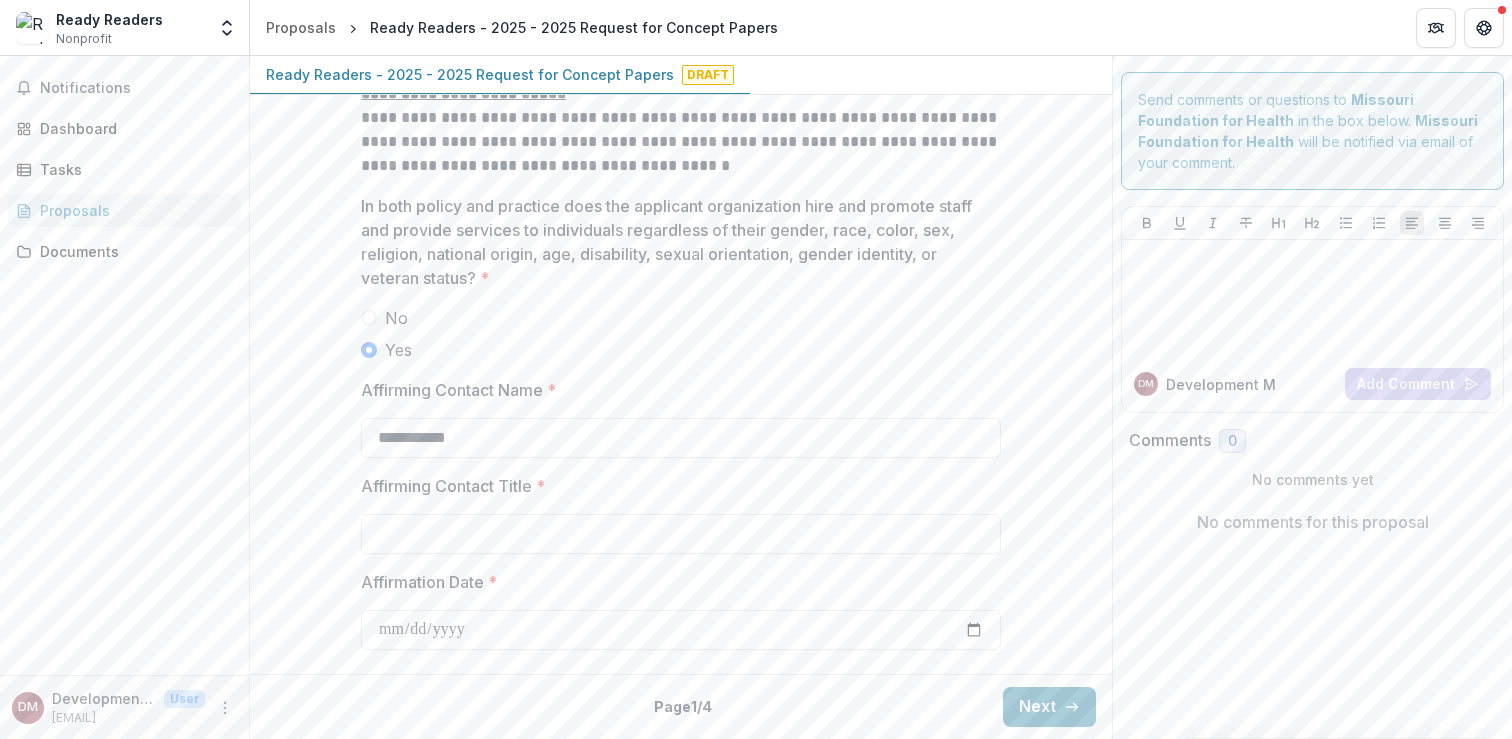 type on "*" 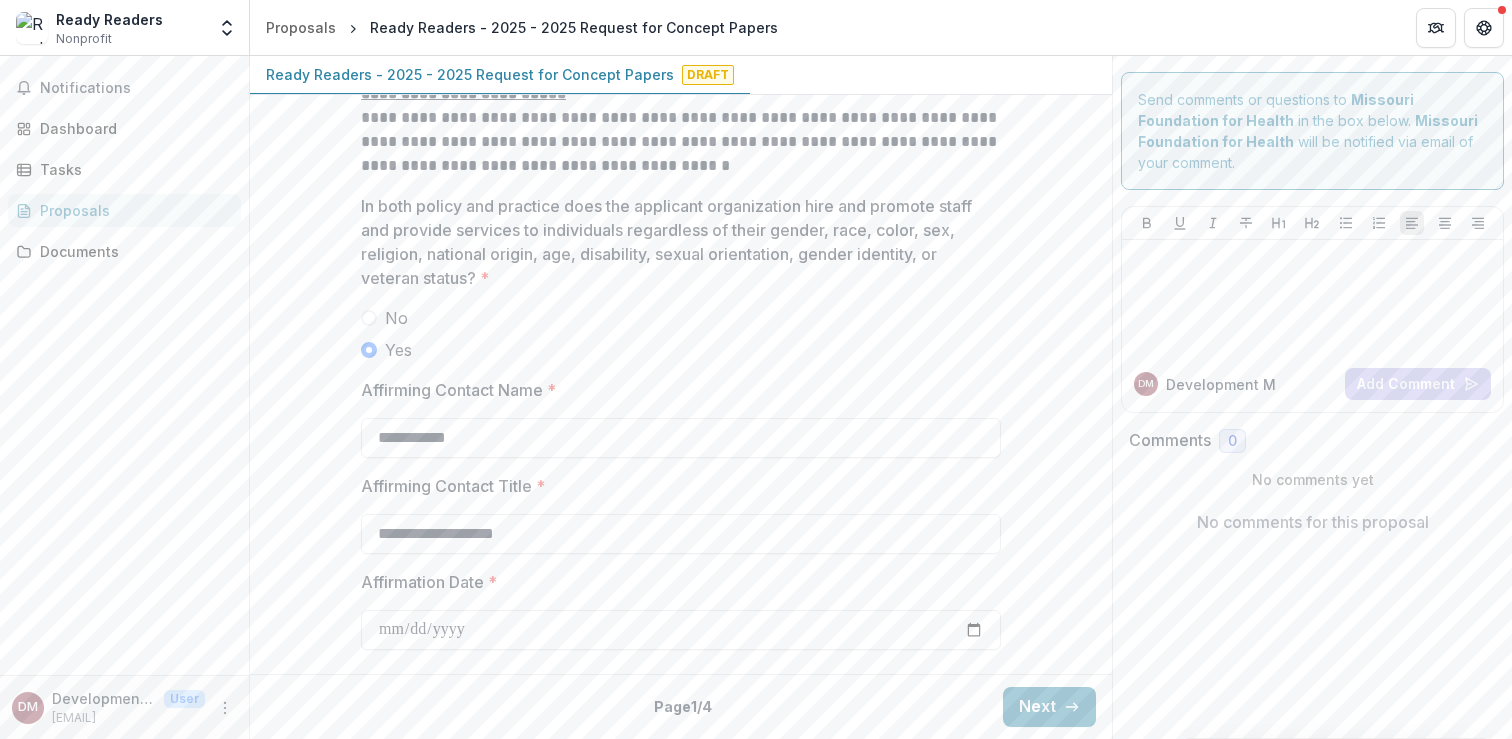 type on "**********" 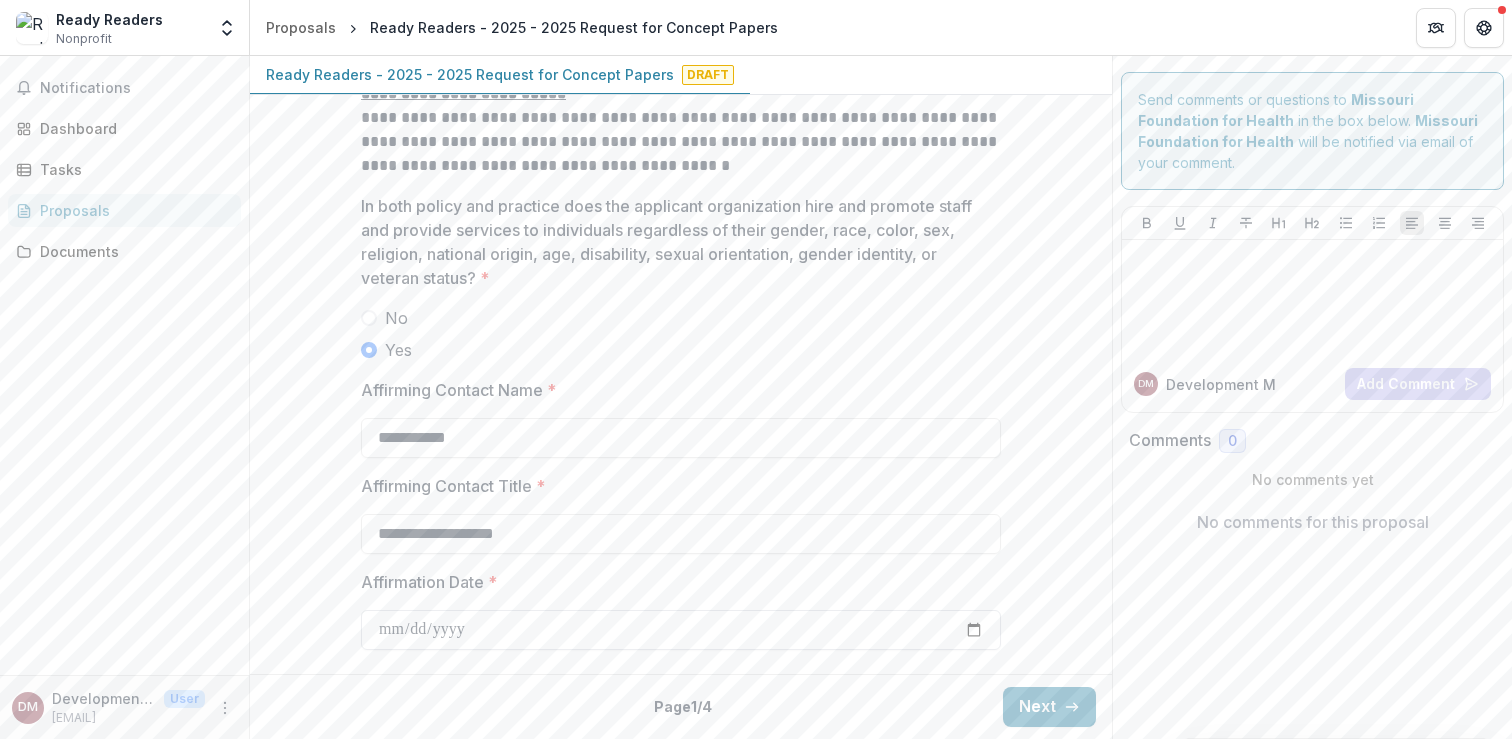 click on "Affirmation Date *" at bounding box center (681, 630) 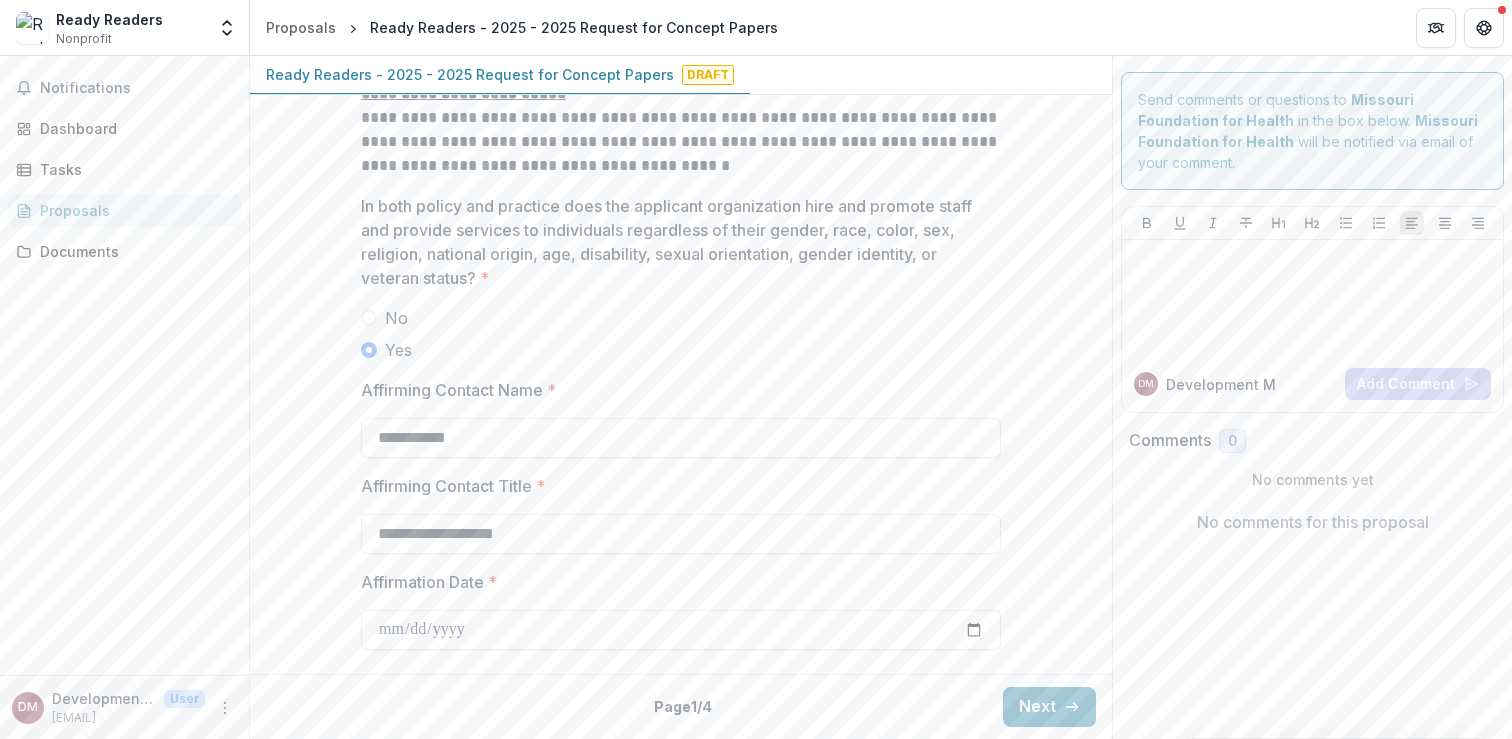 type on "**********" 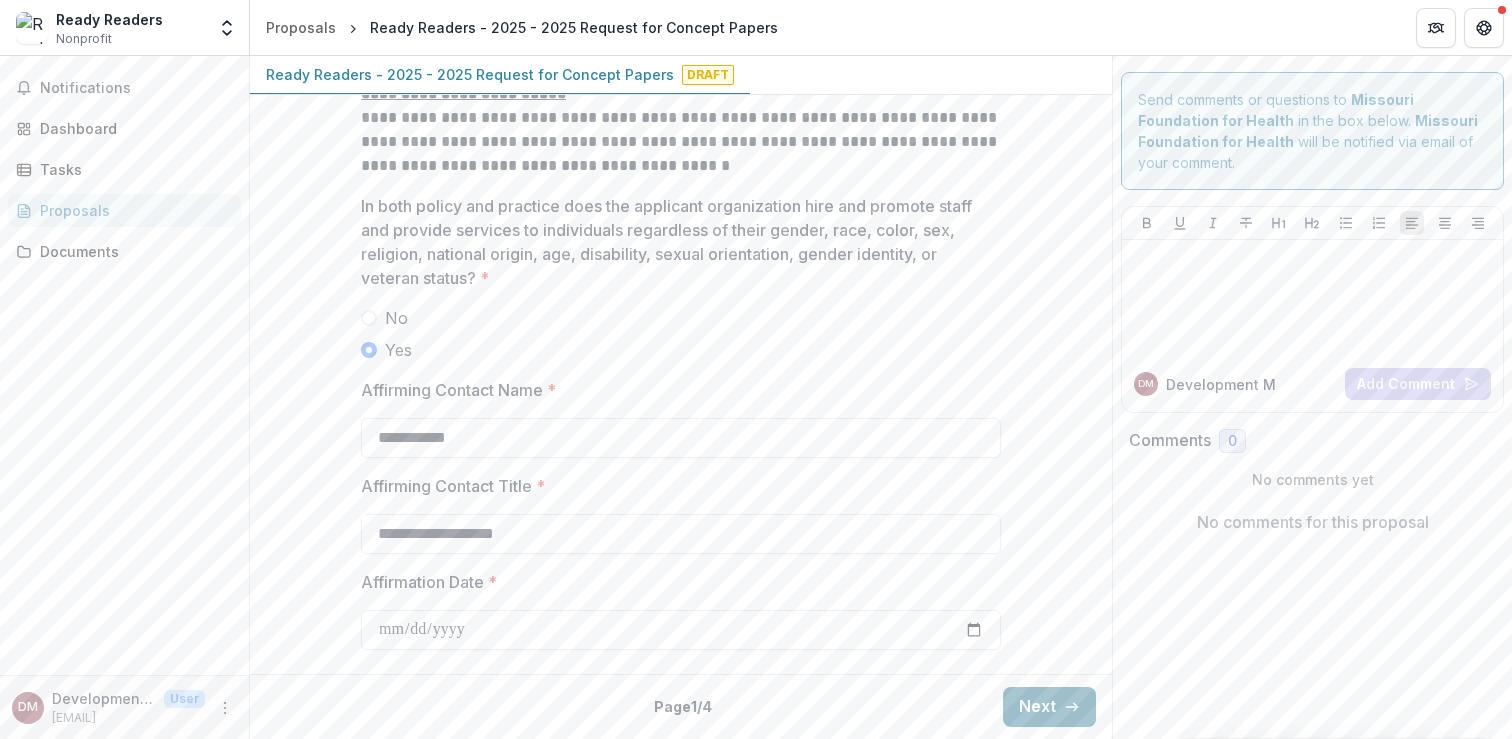click on "Next" at bounding box center [1049, 707] 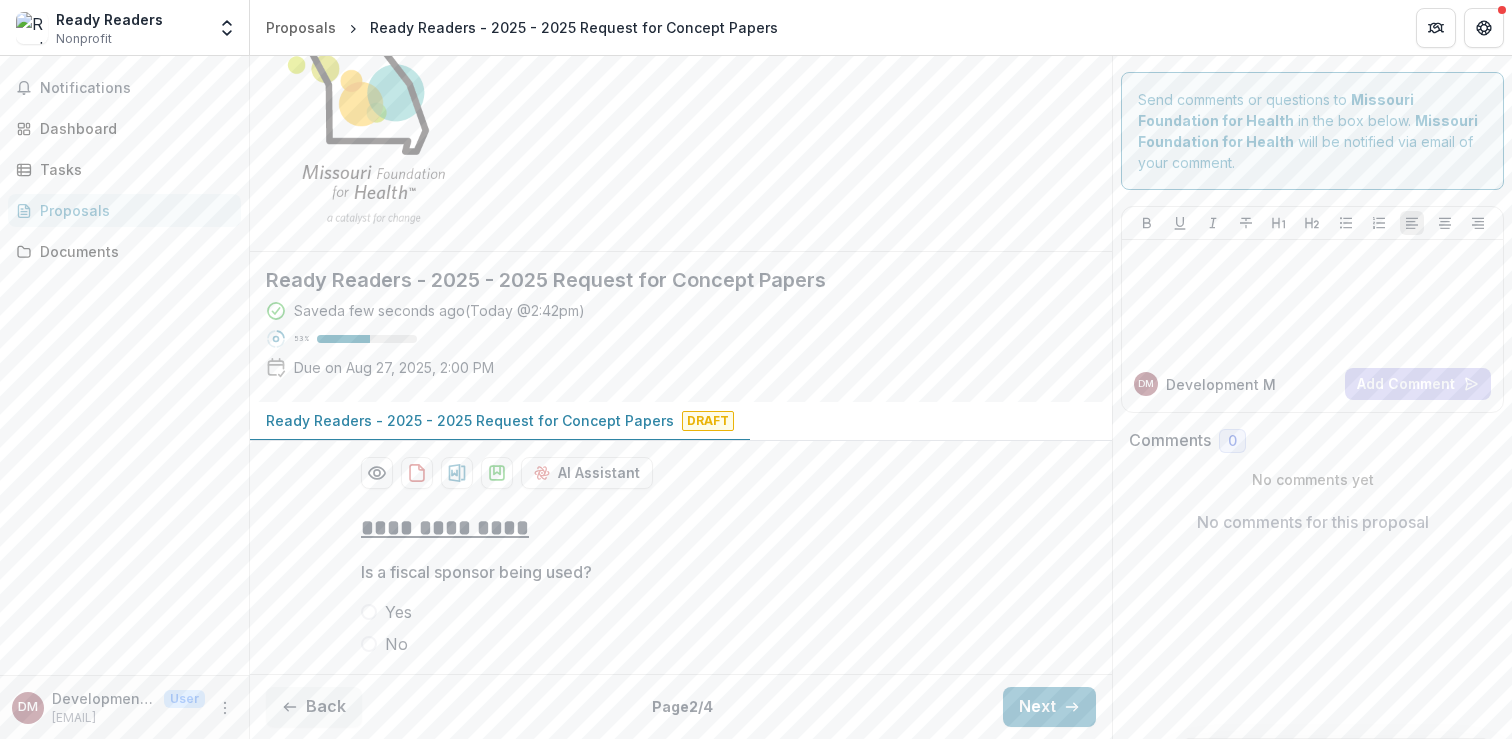 scroll, scrollTop: 85, scrollLeft: 0, axis: vertical 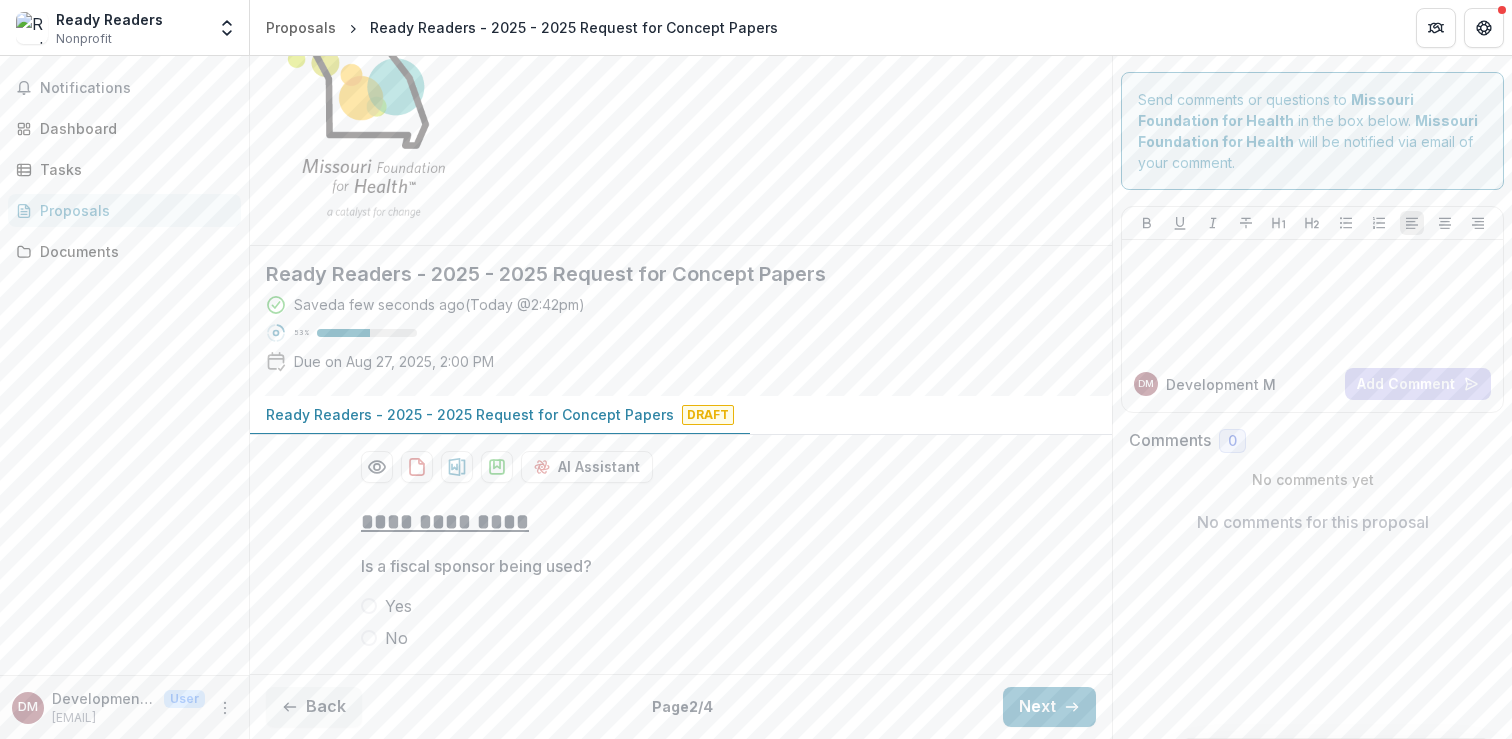 click at bounding box center [369, 638] 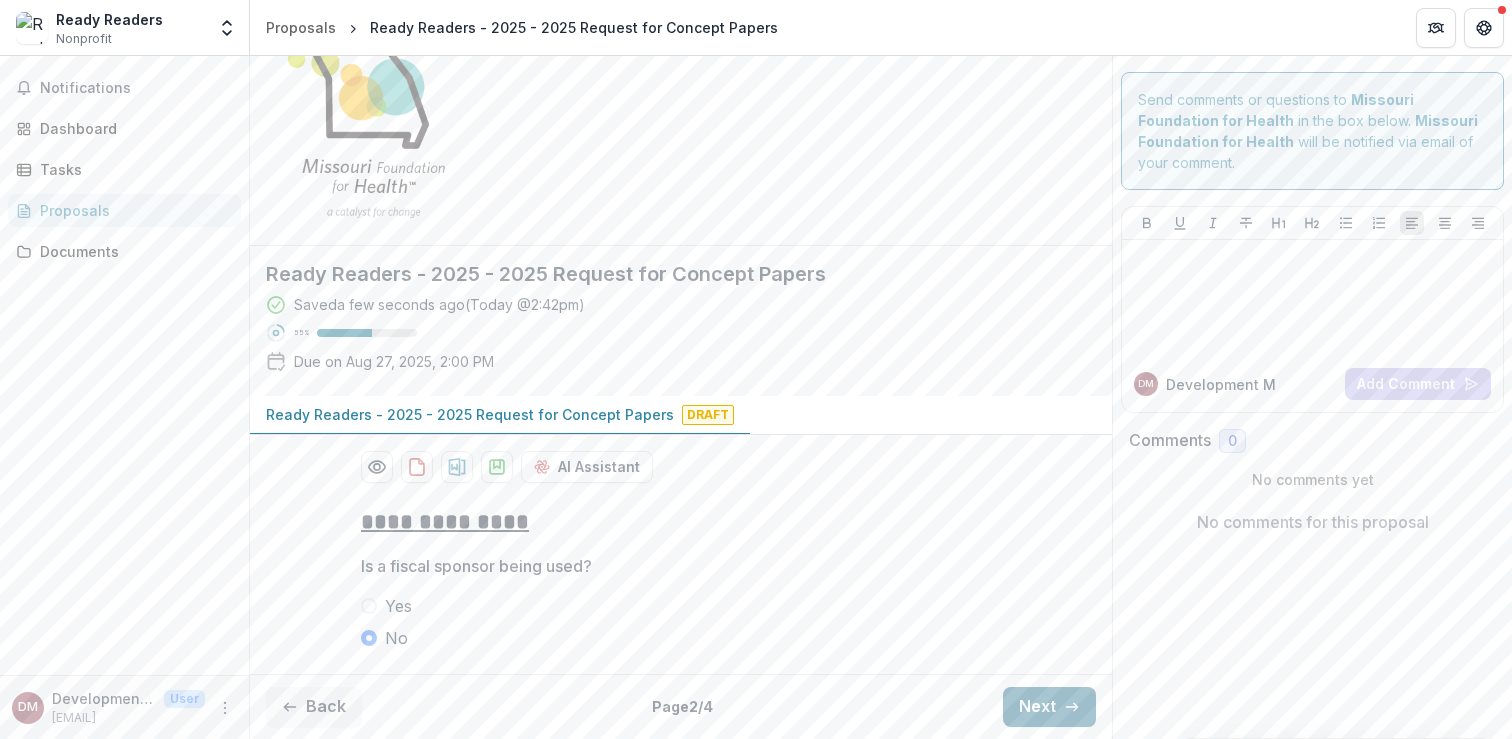 click on "Next" at bounding box center (1049, 707) 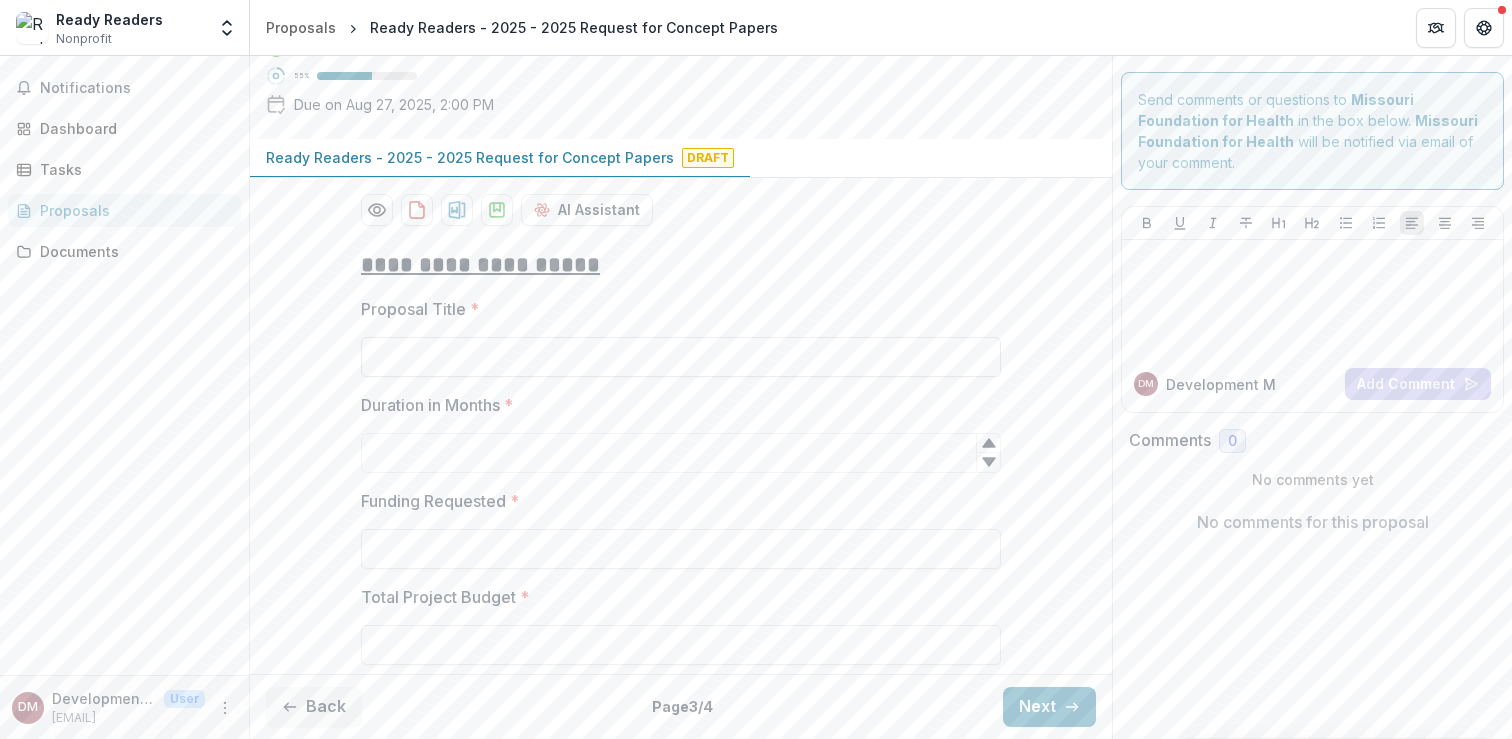 scroll, scrollTop: 378, scrollLeft: 0, axis: vertical 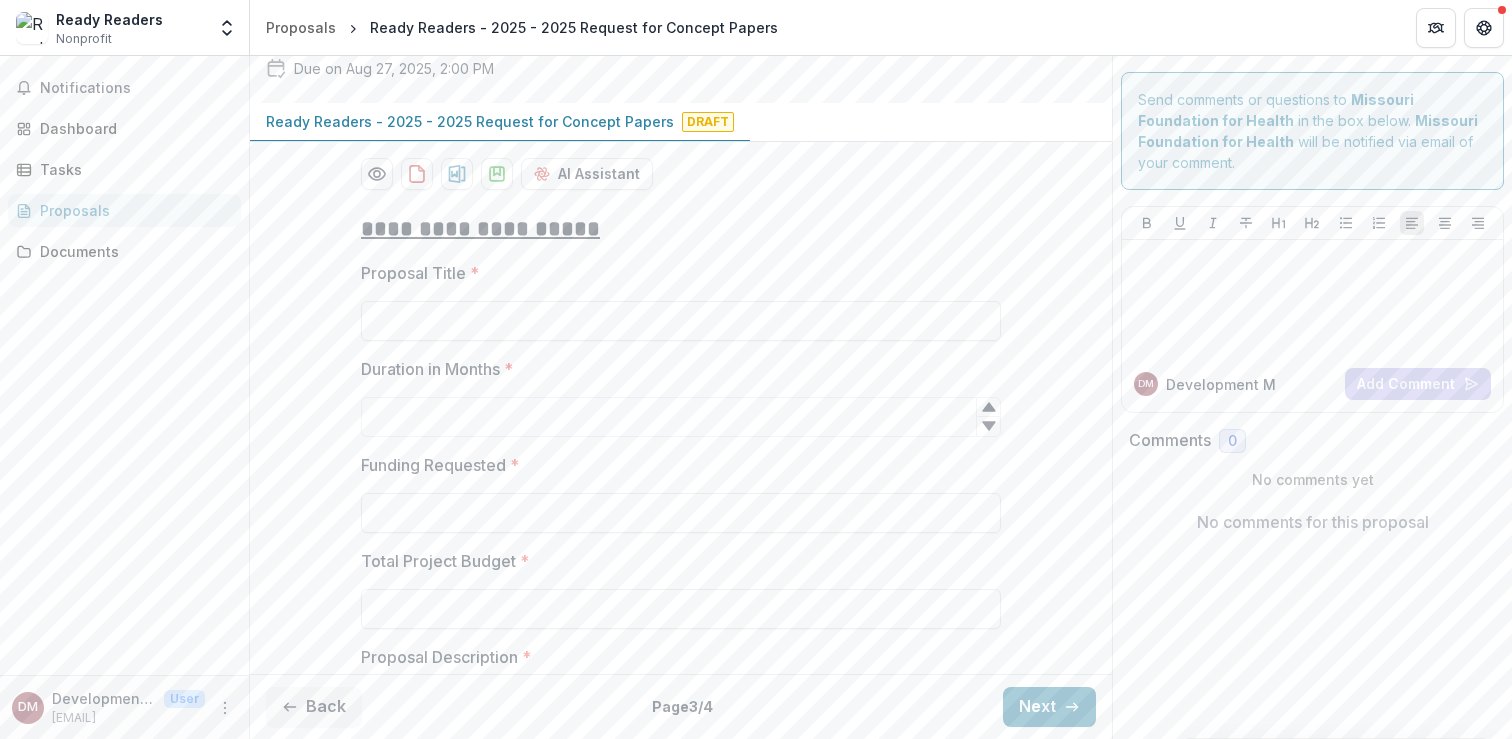 click on "**********" at bounding box center [681, 1103] 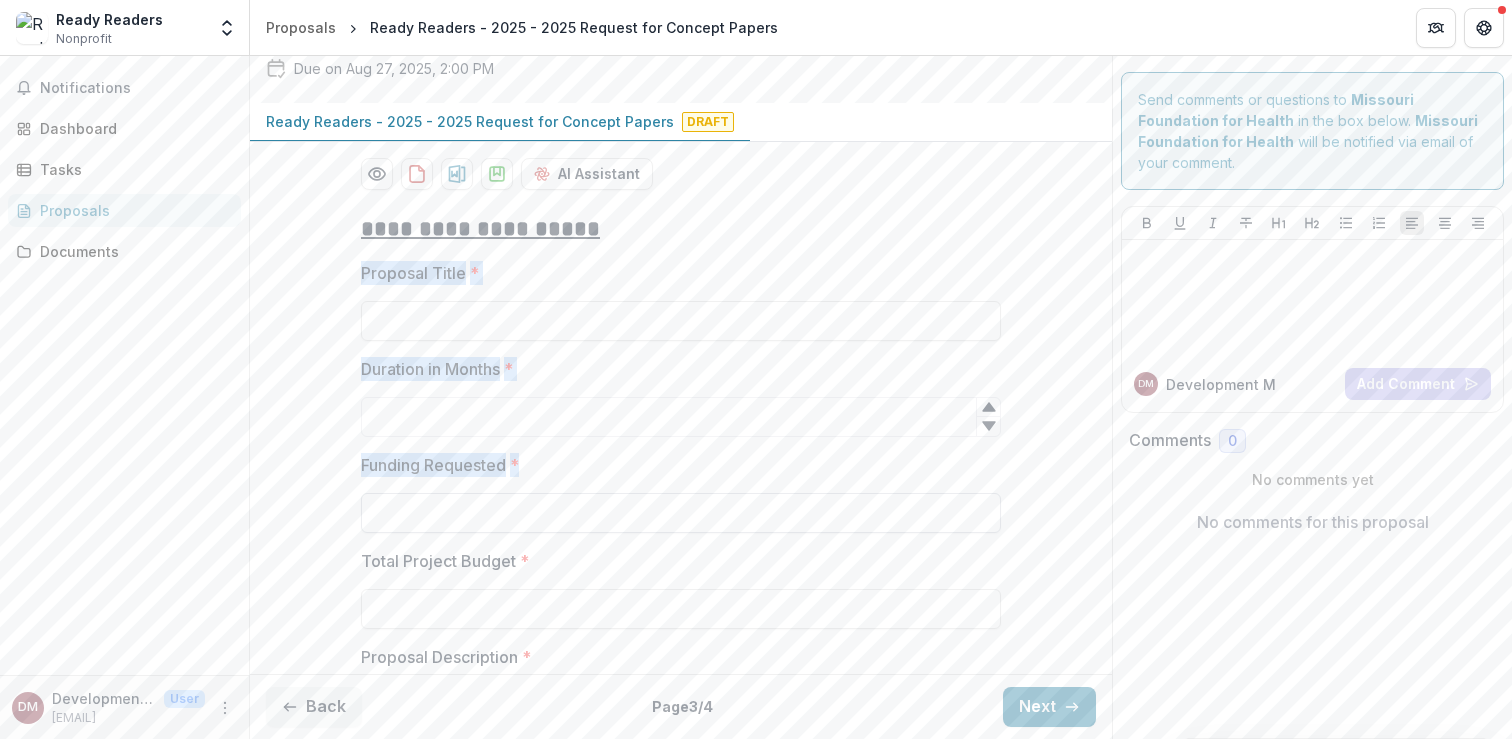 drag, startPoint x: 357, startPoint y: 268, endPoint x: 695, endPoint y: 497, distance: 408.27075 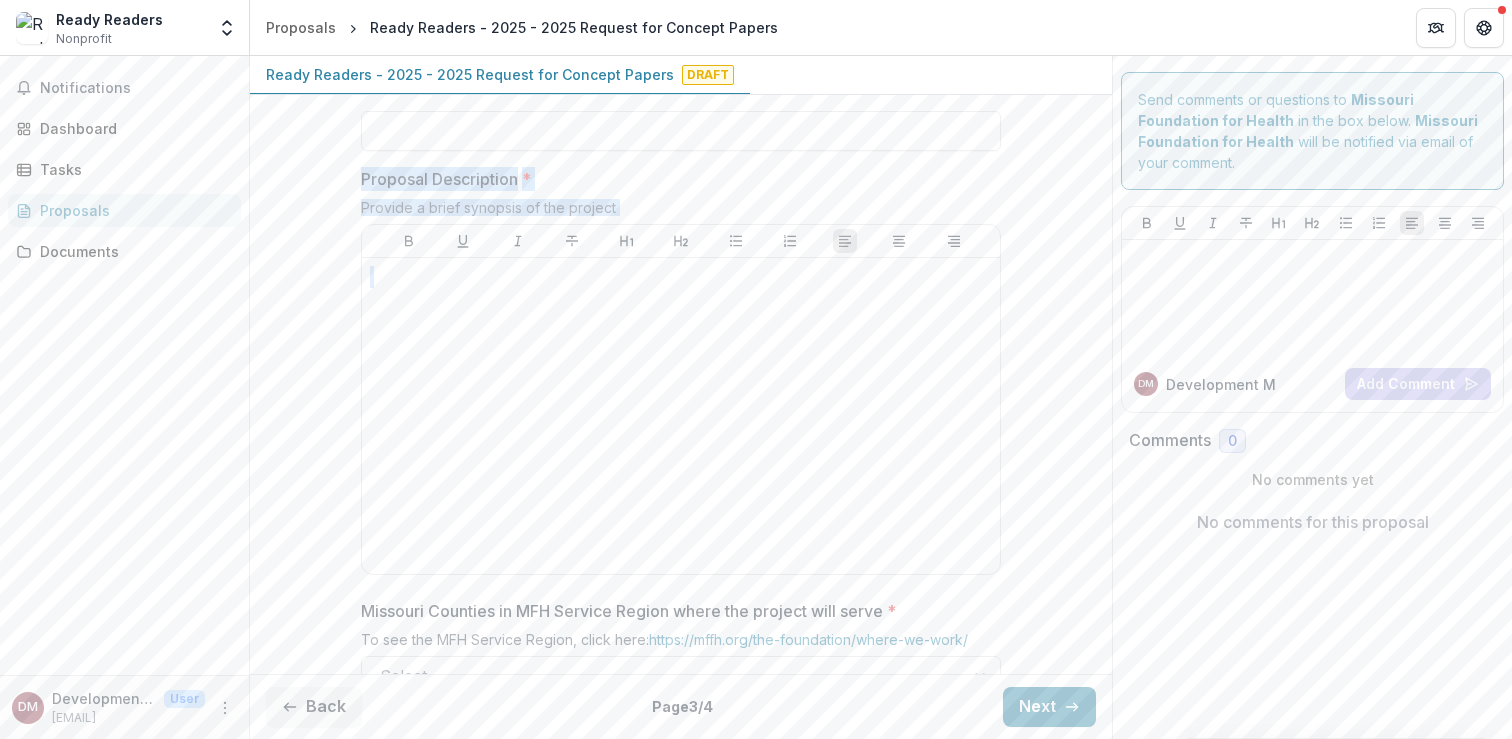 scroll, scrollTop: 807, scrollLeft: 0, axis: vertical 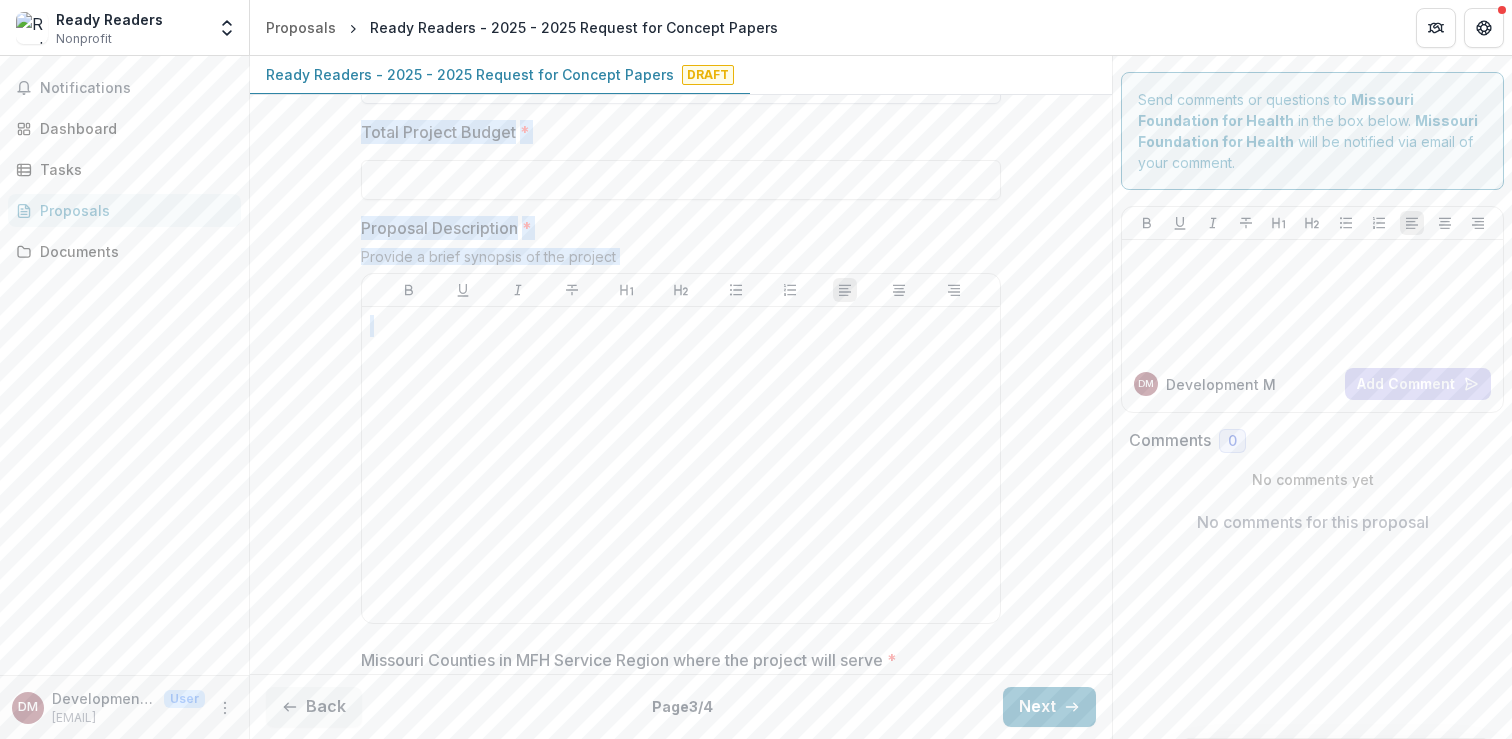 copy on "Proposal Title * Duration in Months * Funding Requested * Total Project Budget * Proposal Description * Provide a brief synopsis of the project" 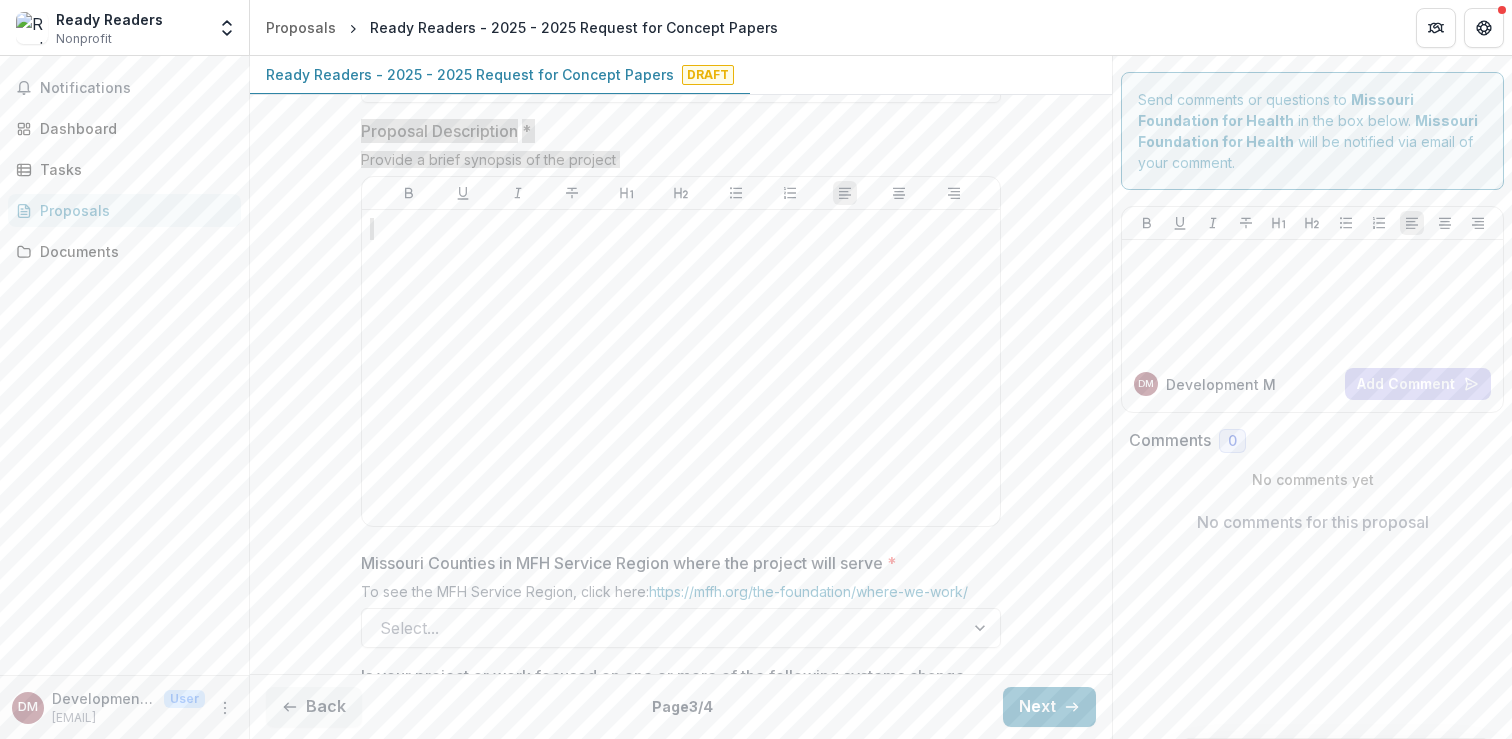 scroll, scrollTop: 909, scrollLeft: 0, axis: vertical 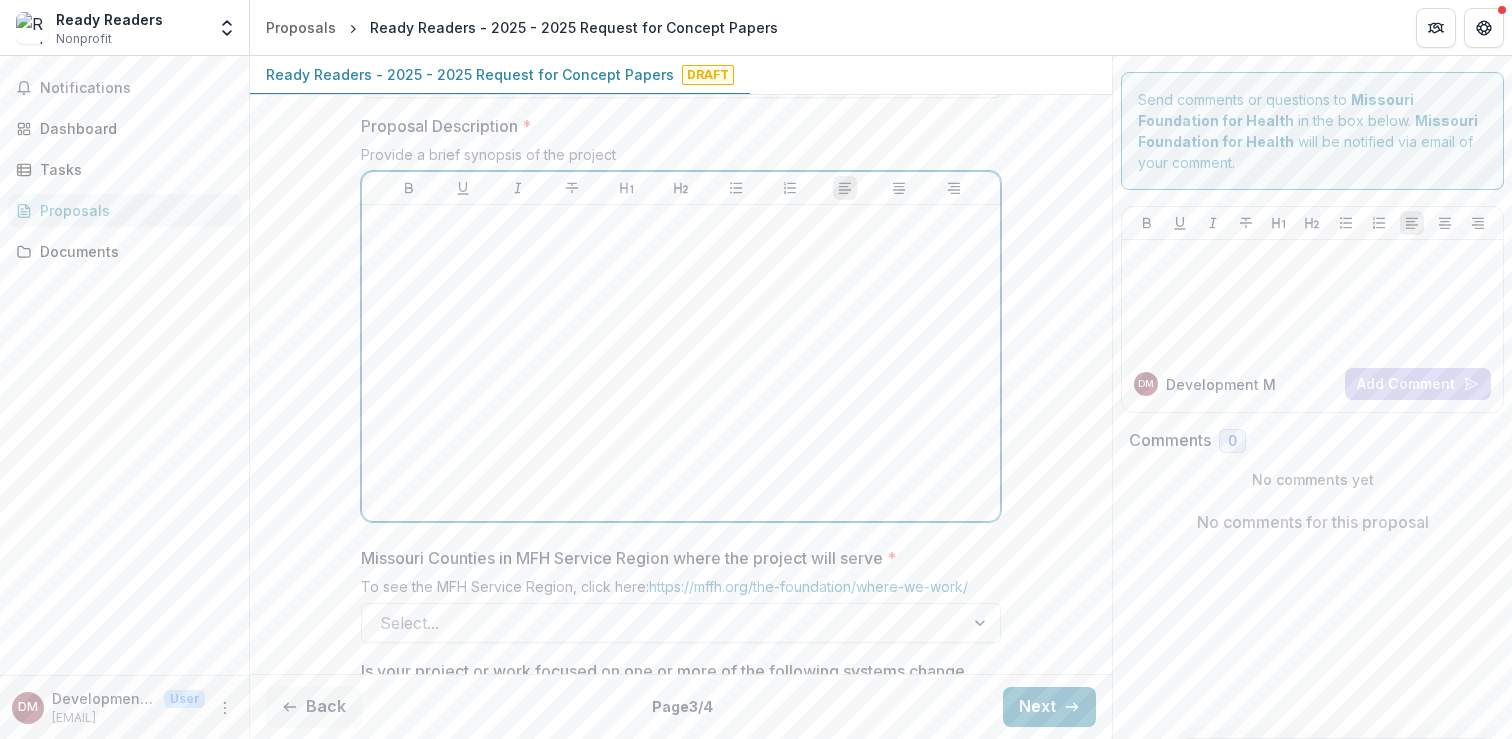 click at bounding box center (681, 363) 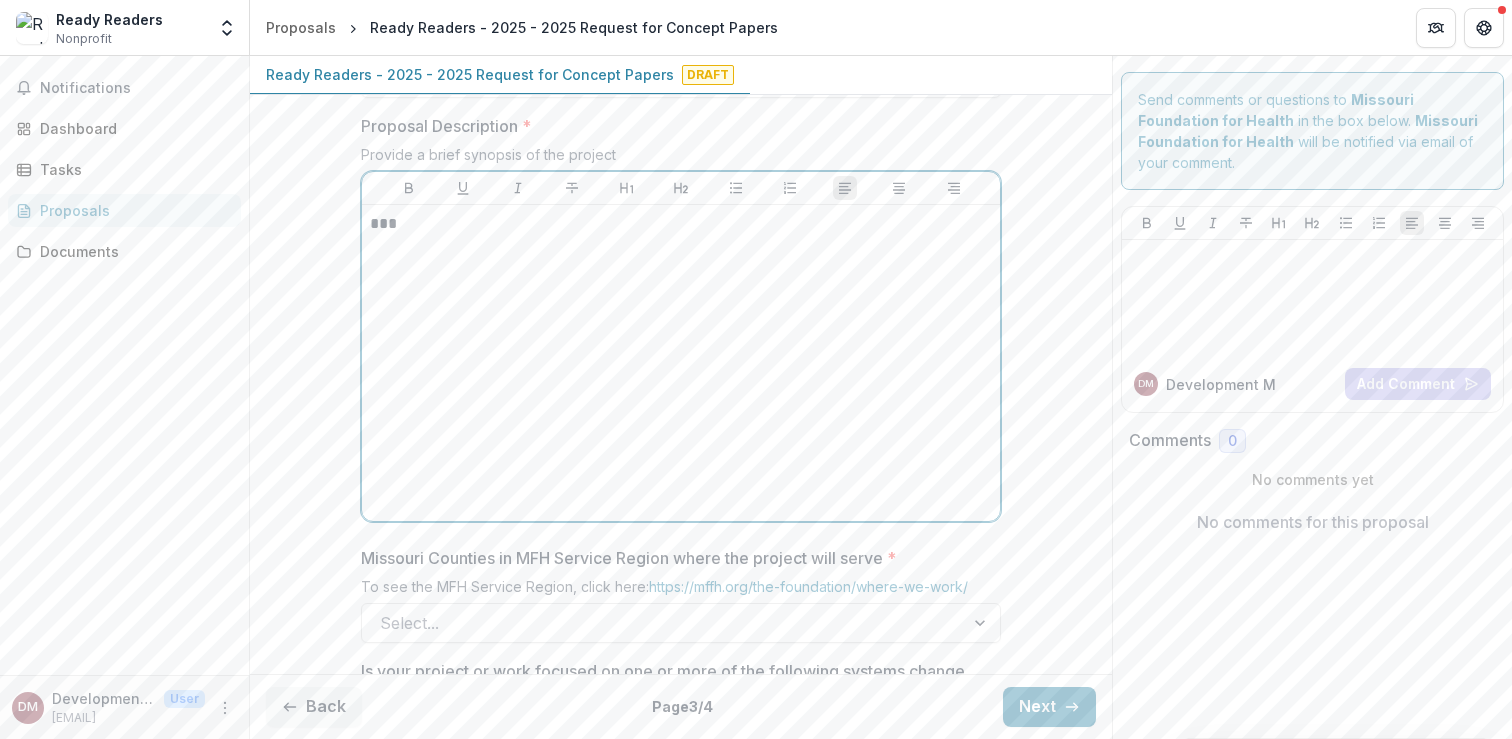 click on "***" at bounding box center (681, 363) 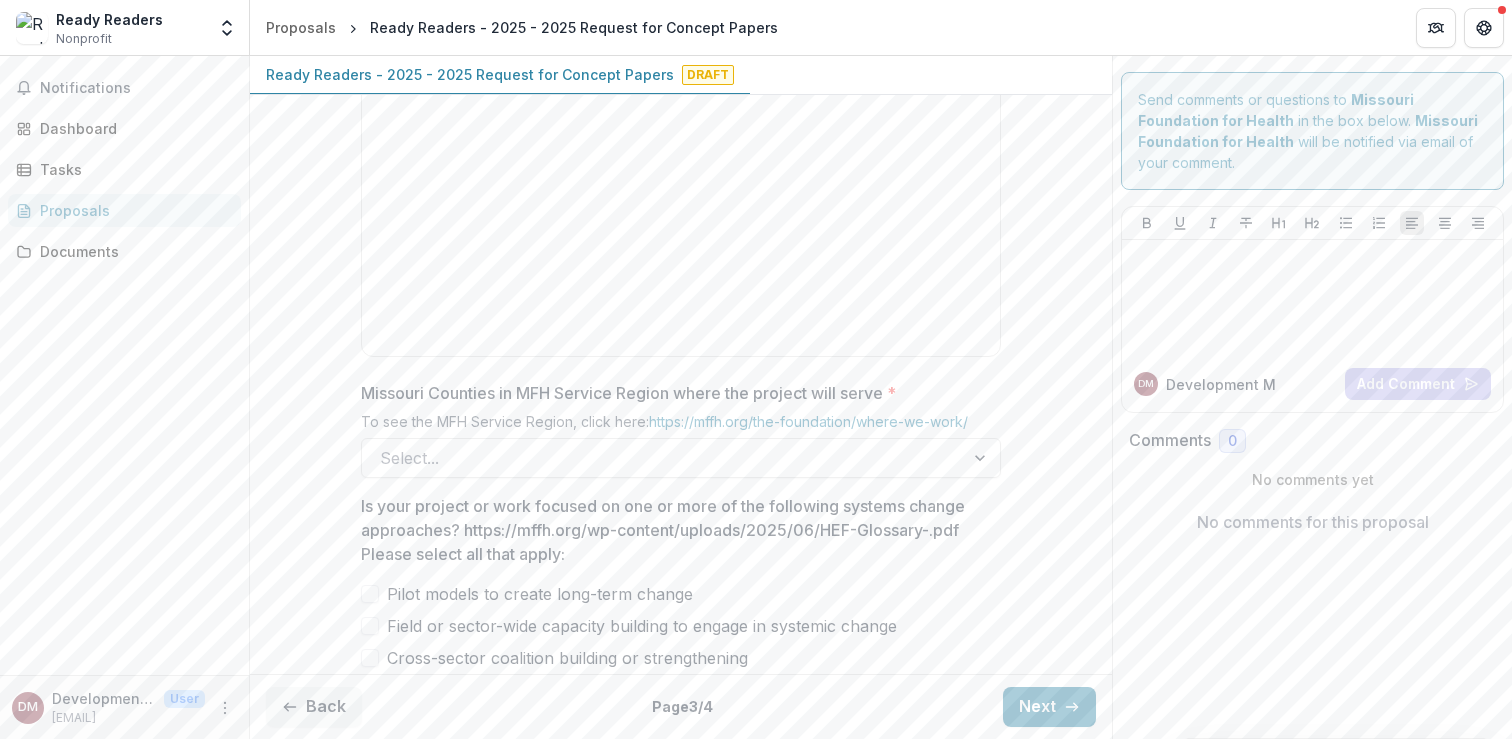 scroll, scrollTop: 1117, scrollLeft: 0, axis: vertical 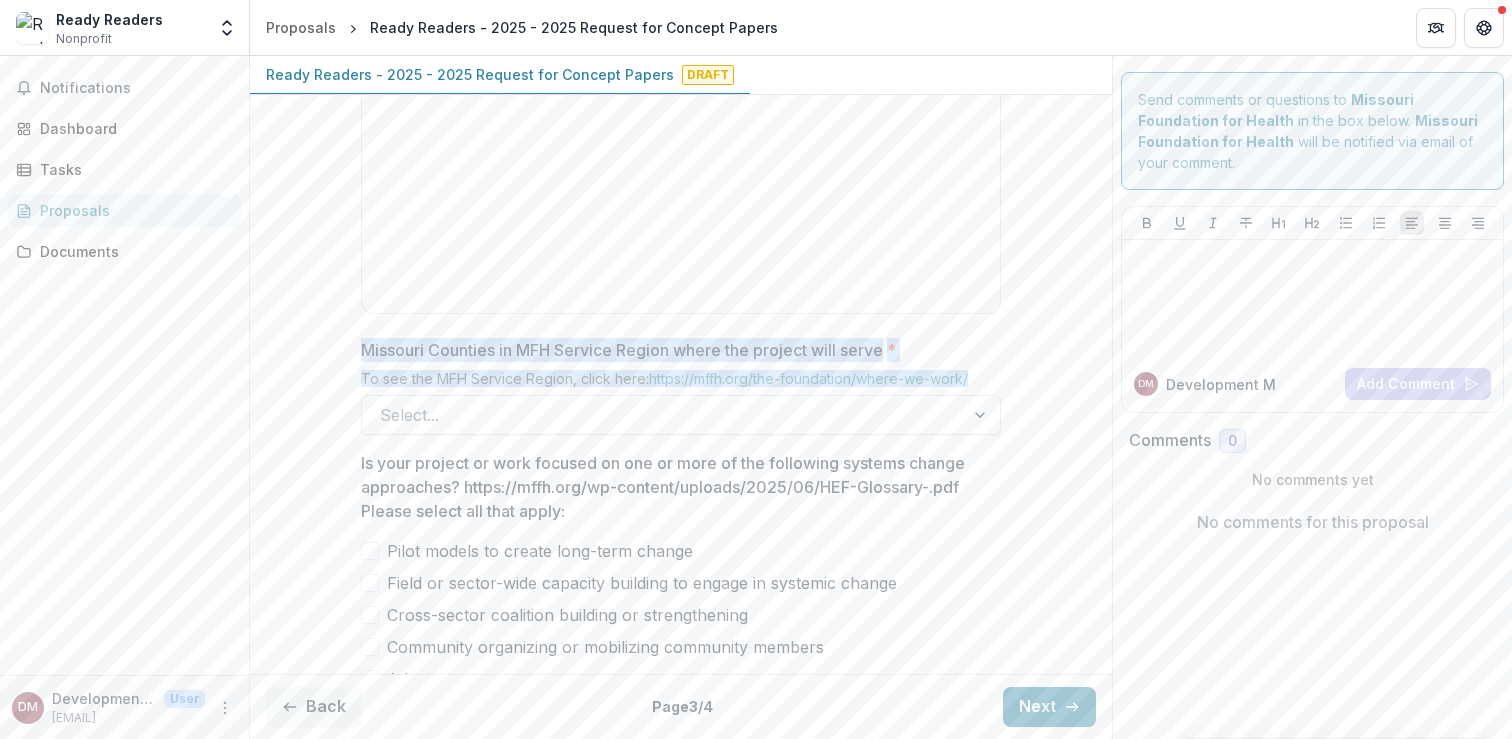 drag, startPoint x: 356, startPoint y: 343, endPoint x: 1001, endPoint y: 376, distance: 645.8436 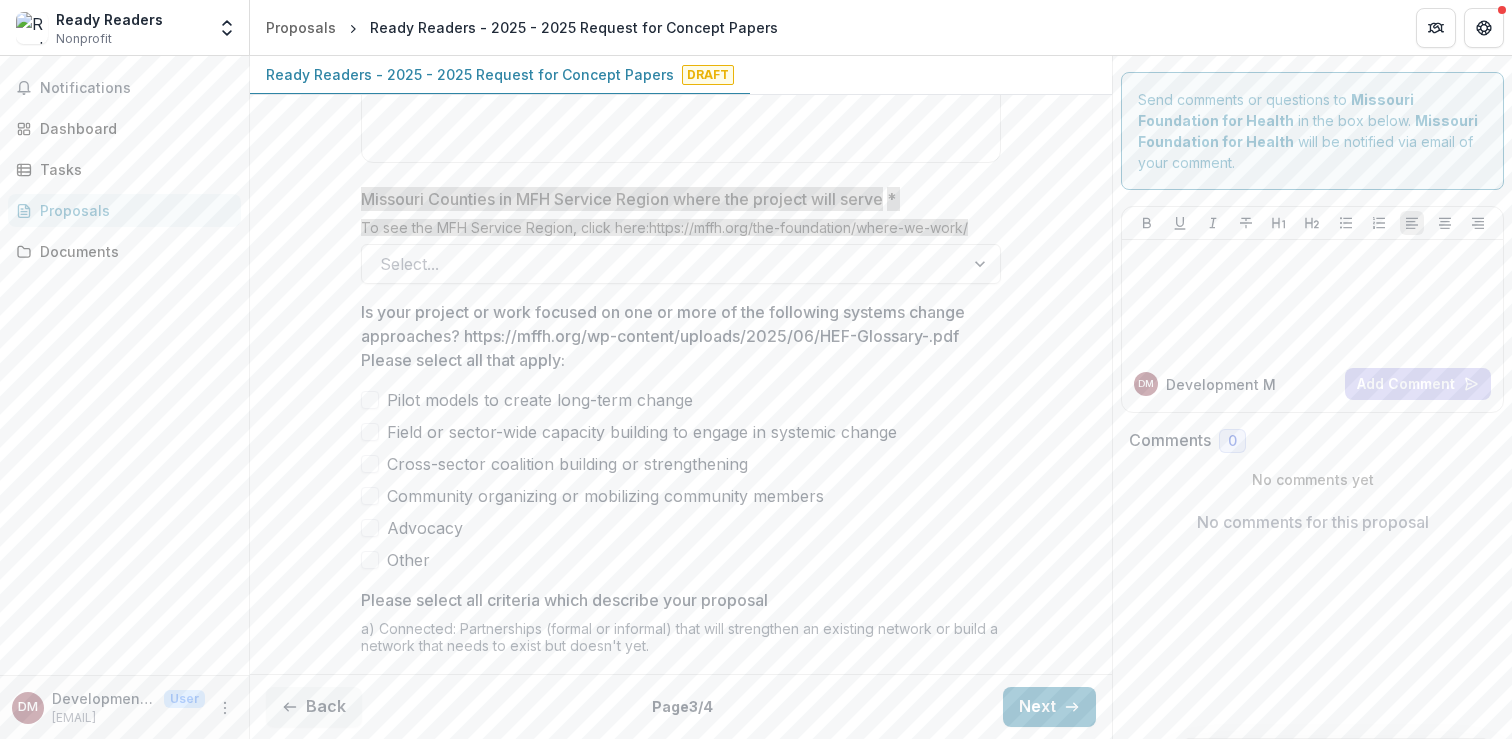 scroll, scrollTop: 1273, scrollLeft: 0, axis: vertical 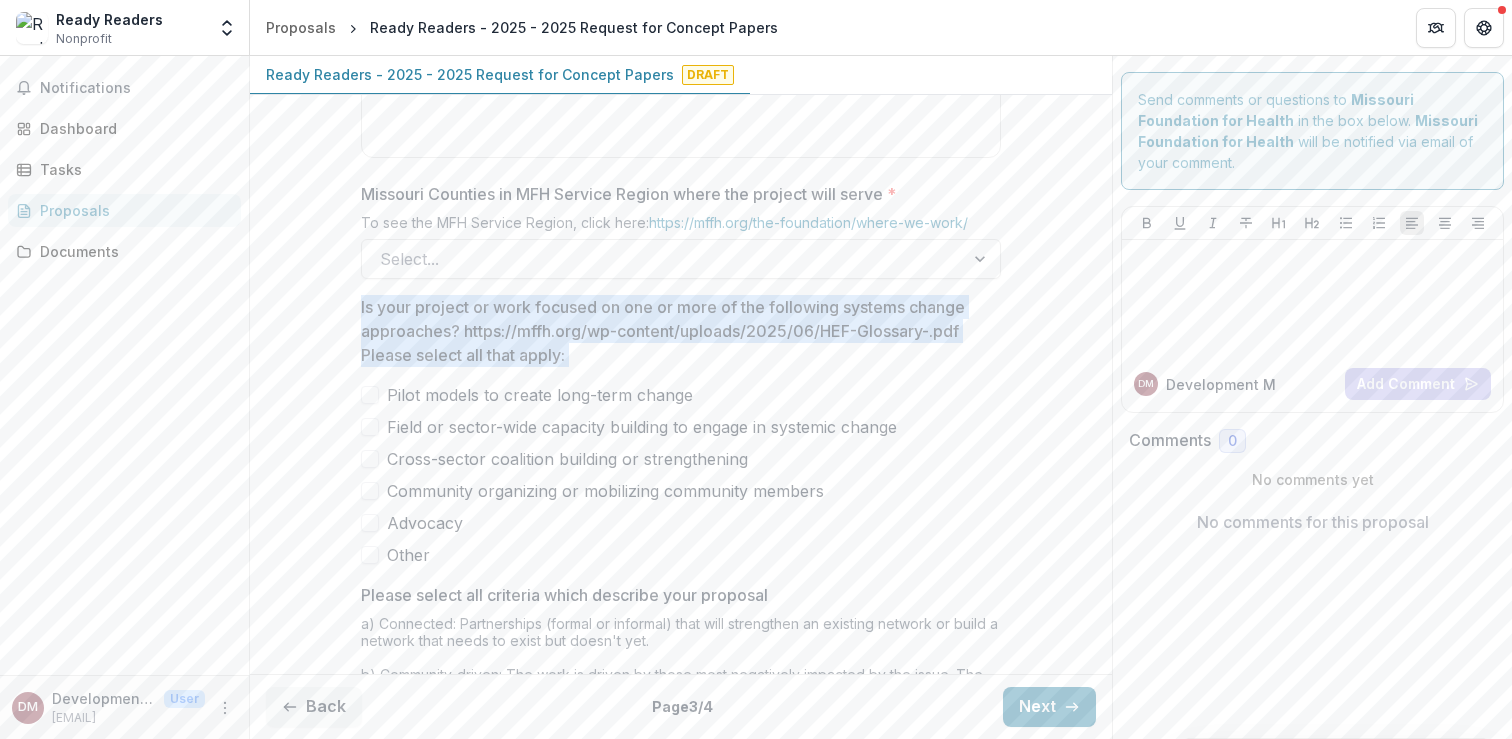 drag, startPoint x: 356, startPoint y: 308, endPoint x: 539, endPoint y: 524, distance: 283.0989 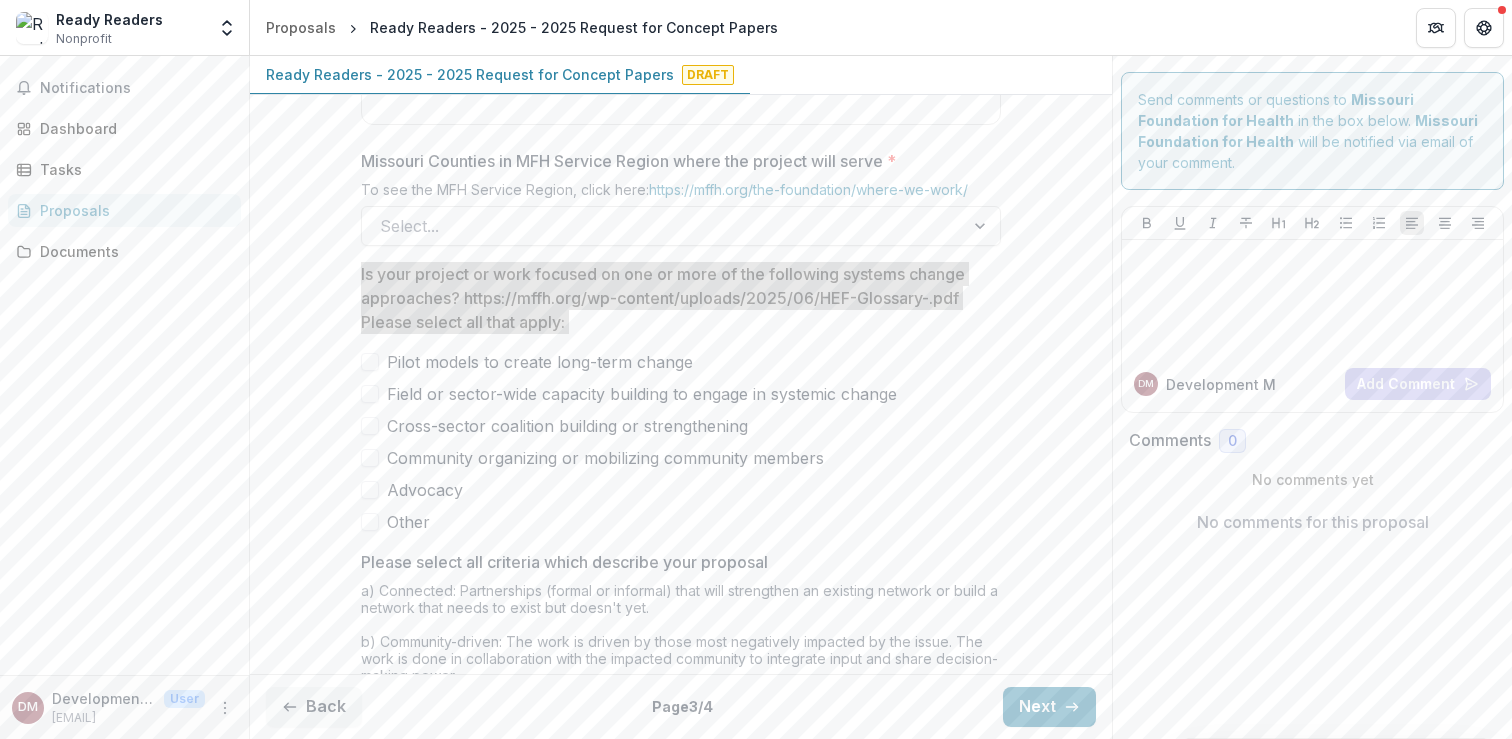 scroll, scrollTop: 1312, scrollLeft: 0, axis: vertical 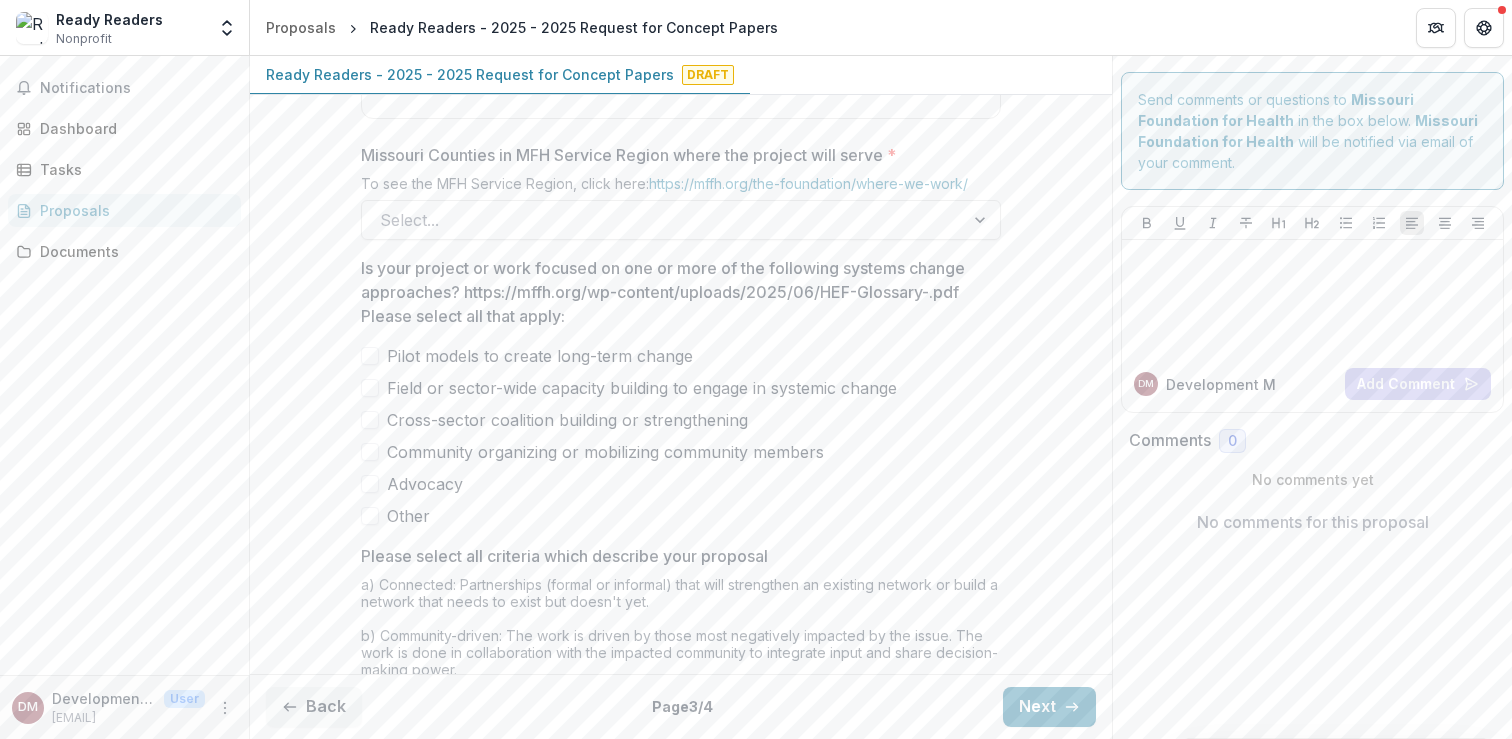drag, startPoint x: 444, startPoint y: 516, endPoint x: 390, endPoint y: 467, distance: 72.91776 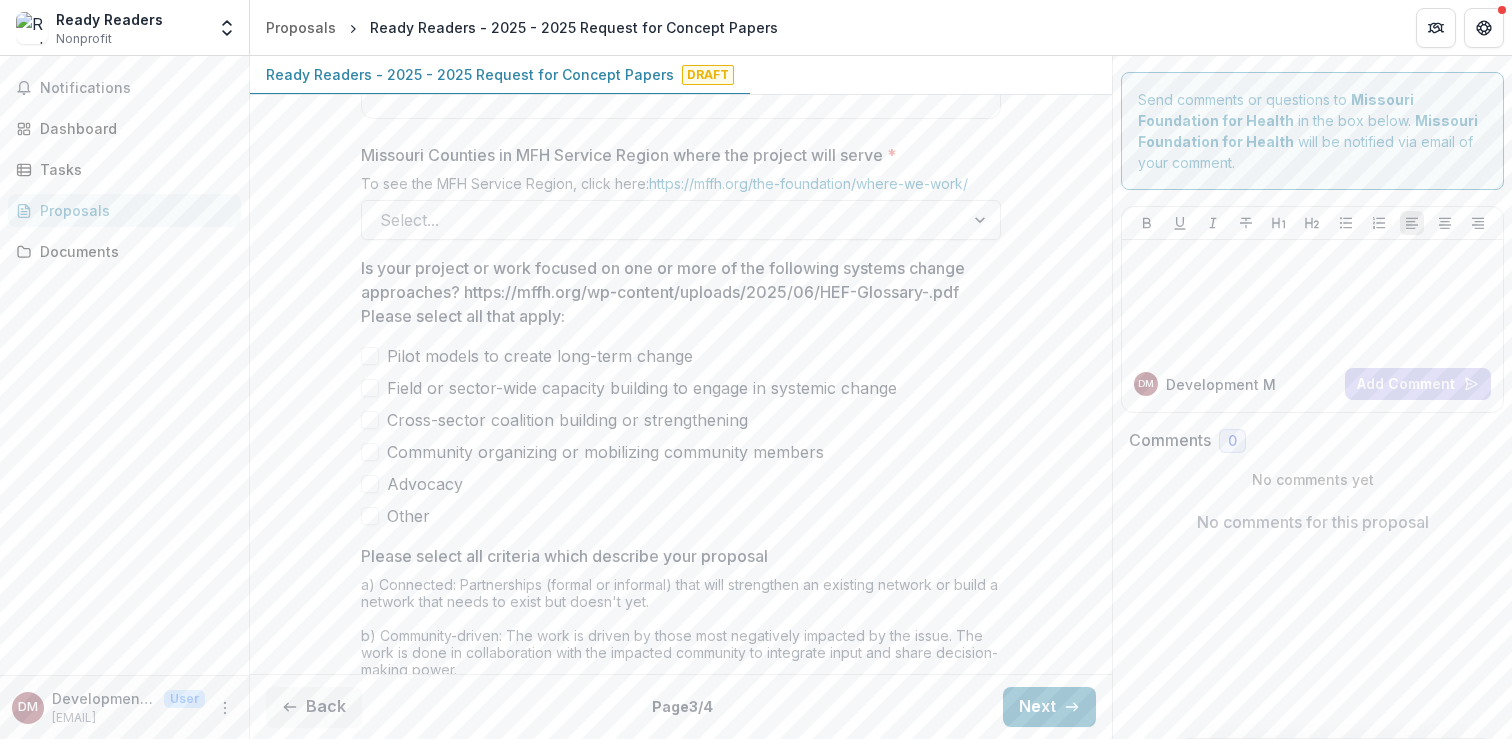 drag, startPoint x: 428, startPoint y: 519, endPoint x: 349, endPoint y: 496, distance: 82.28001 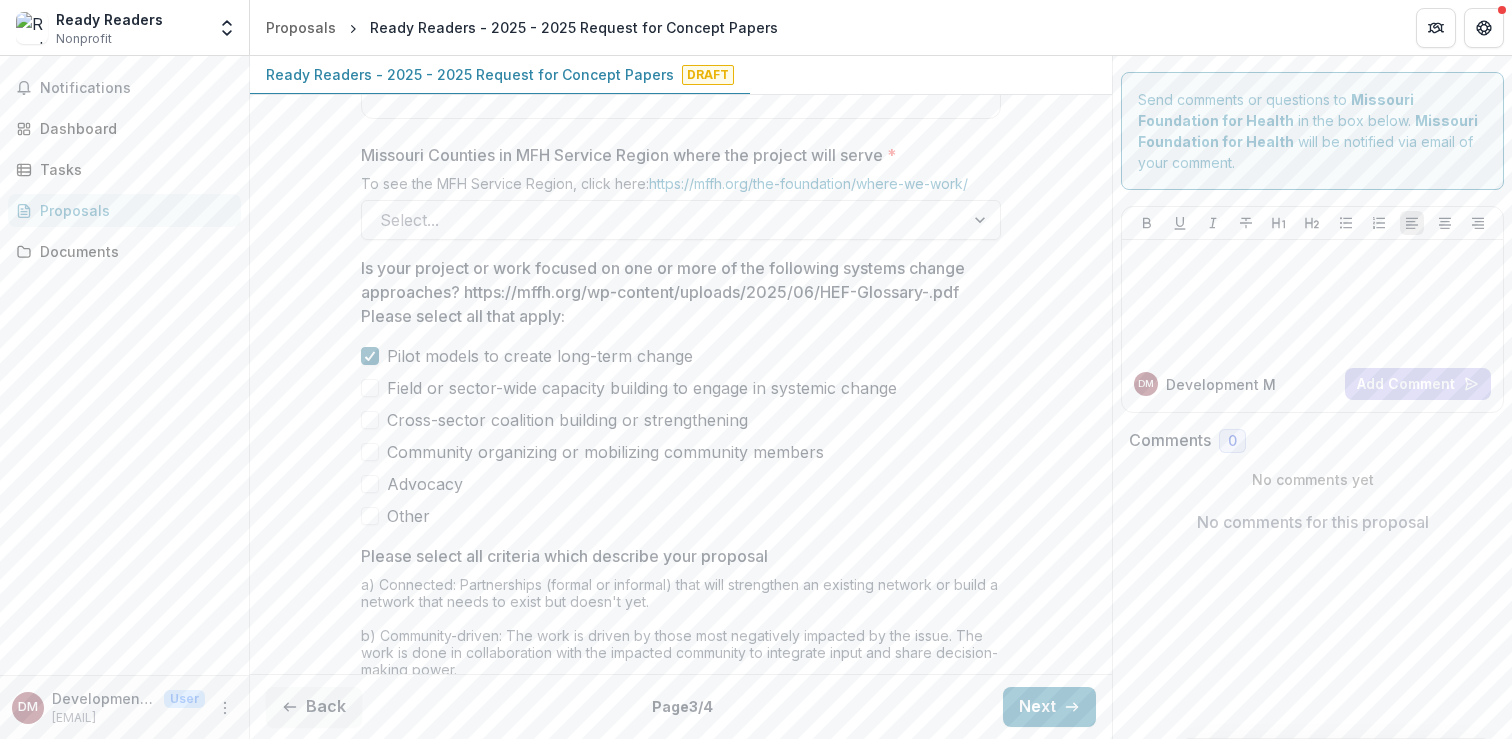 click 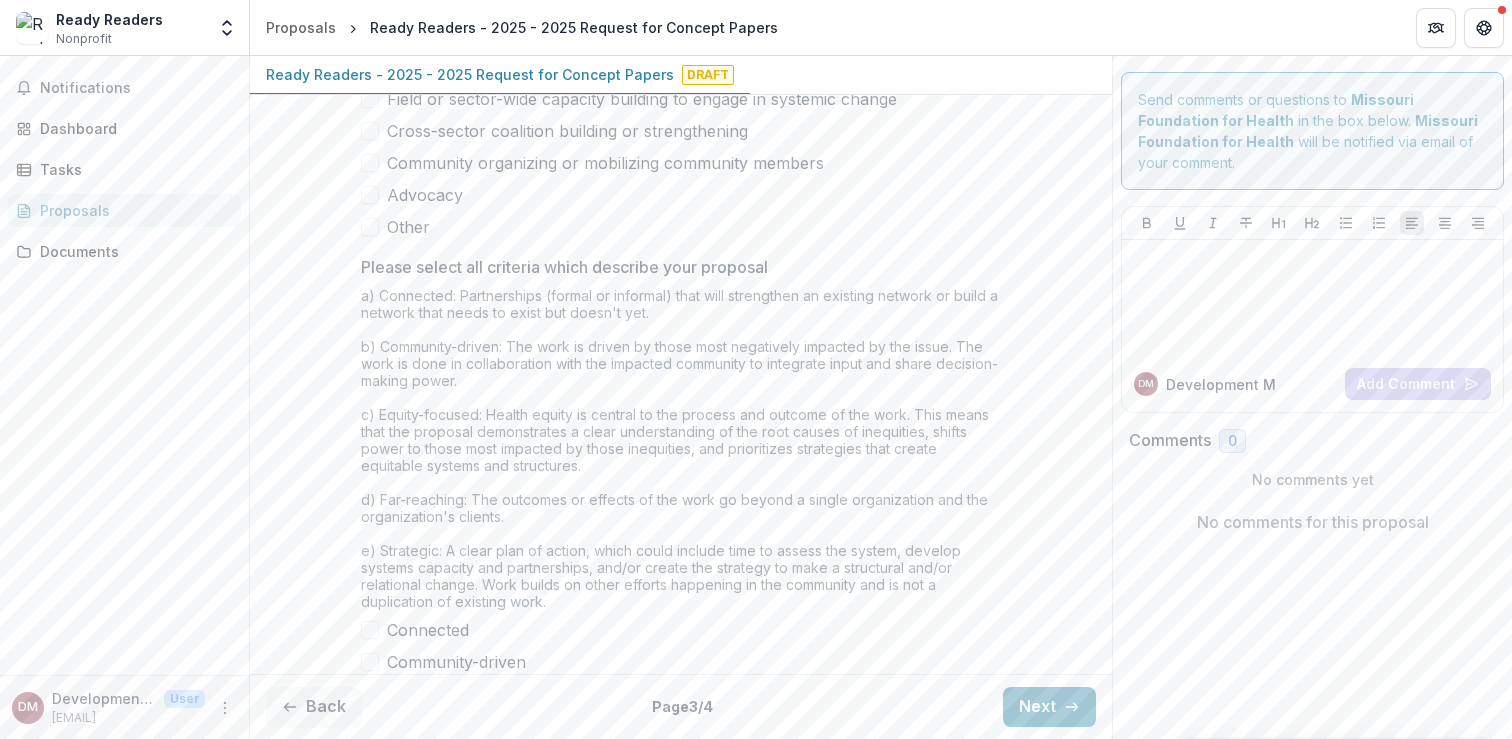 scroll, scrollTop: 1609, scrollLeft: 0, axis: vertical 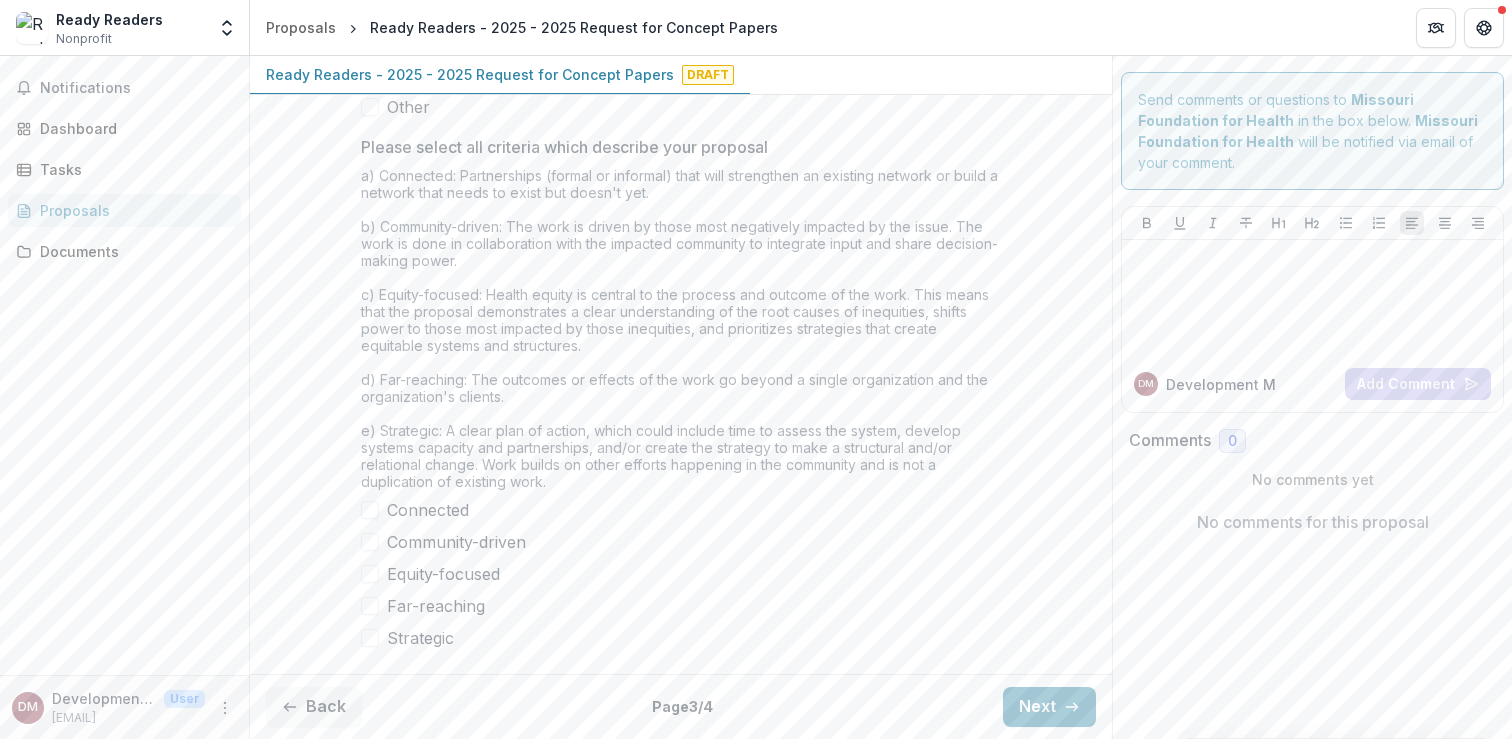click on "a) Connected: Partnerships (formal or informal) that will strengthen an existing network or build a network that needs to exist but doesn't yet.
b) Community-driven: The work is driven by those most negatively impacted by the issue. The work is done in collaboration with the impacted community to integrate input and share decision-making power.
c) Equity-focused: Health equity is central to the process and outcome of the work. This means that the proposal demonstrates a clear understanding of the root causes of inequities, shifts power to those most impacted by those inequities, and prioritizes strategies that create equitable systems and structures.
d) Far-reaching: The outcomes or effects of the work go beyond a single organization and the organization's clients." at bounding box center (681, 332) 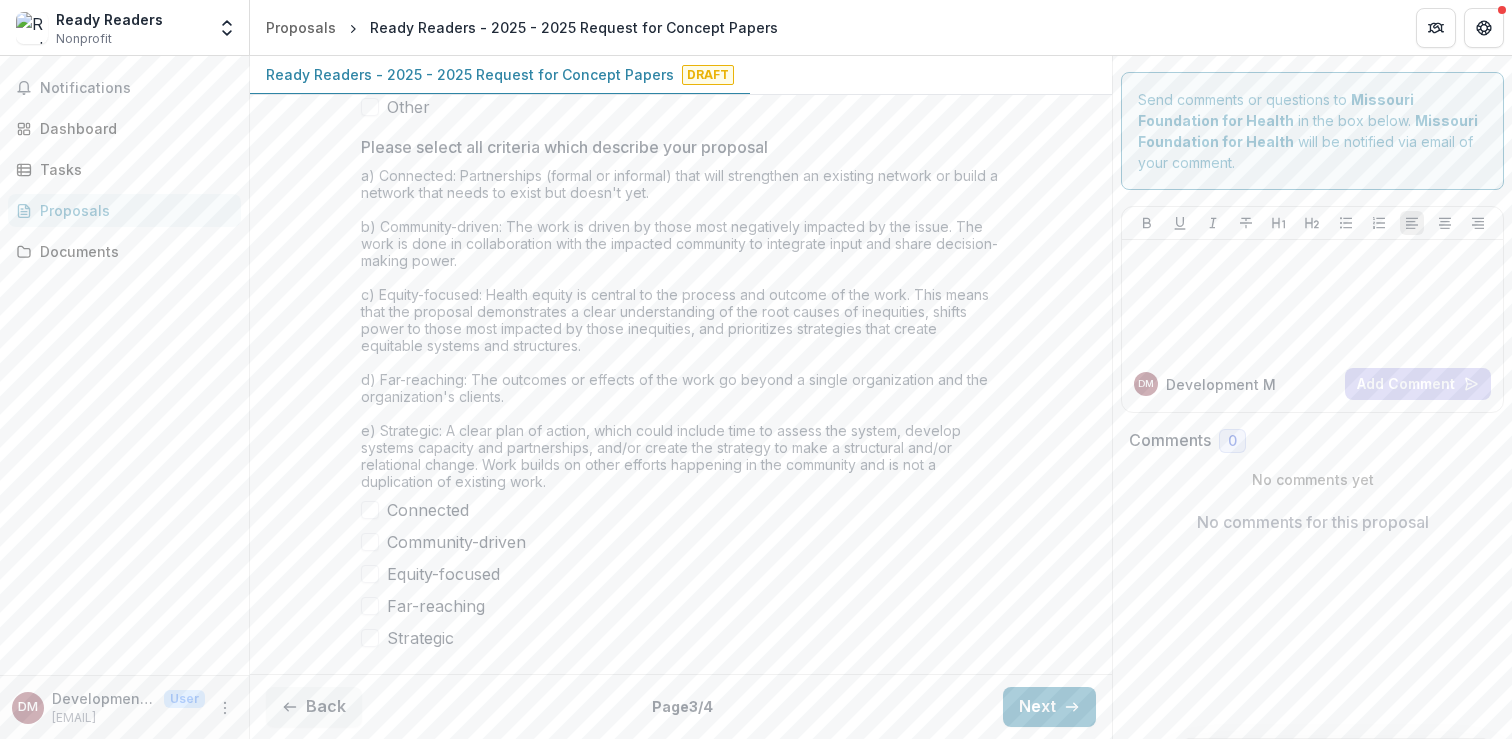 drag, startPoint x: 359, startPoint y: 144, endPoint x: 923, endPoint y: 489, distance: 661.15125 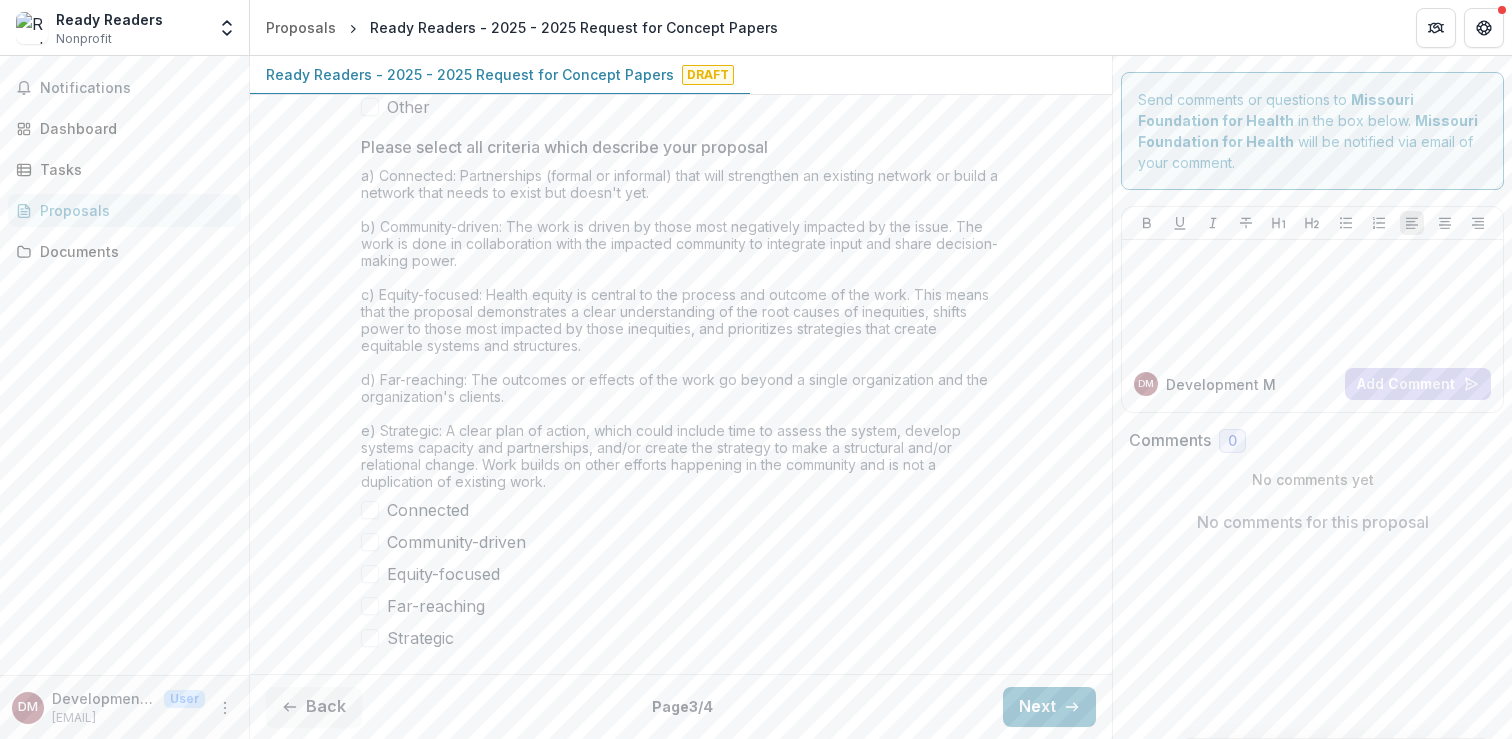 click on "a) Connected: Partnerships (formal or informal) that will strengthen an existing network or build a network that needs to exist but doesn't yet.
b) Community-driven: The work is driven by those most negatively impacted by the issue. The work is done in collaboration with the impacted community to integrate input and share decision-making power.
c) Equity-focused: Health equity is central to the process and outcome of the work. This means that the proposal demonstrates a clear understanding of the root causes of inequities, shifts power to those most impacted by those inequities, and prioritizes strategies that create equitable systems and structures.
d) Far-reaching: The outcomes or effects of the work go beyond a single organization and the organization's clients." at bounding box center [681, 332] 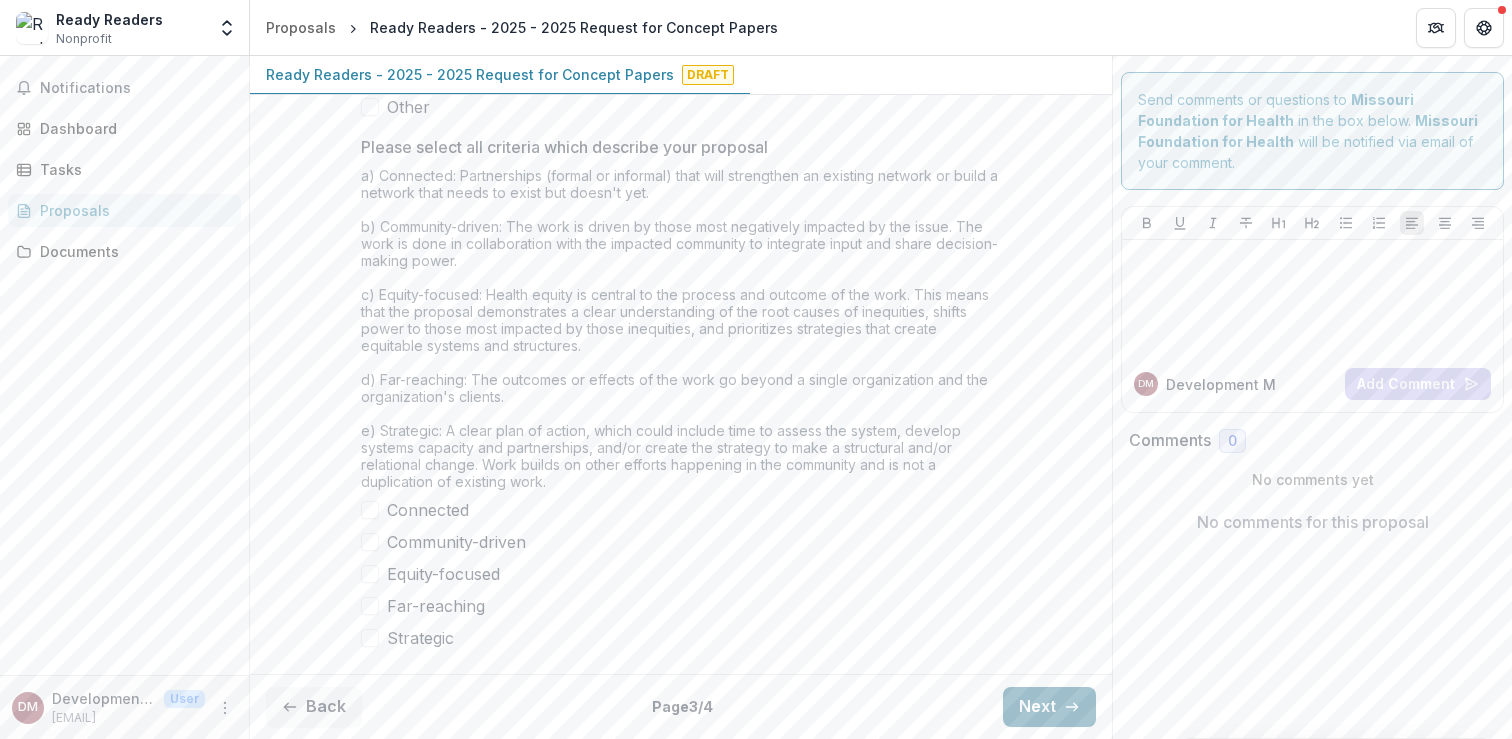 click on "Next" at bounding box center (1049, 707) 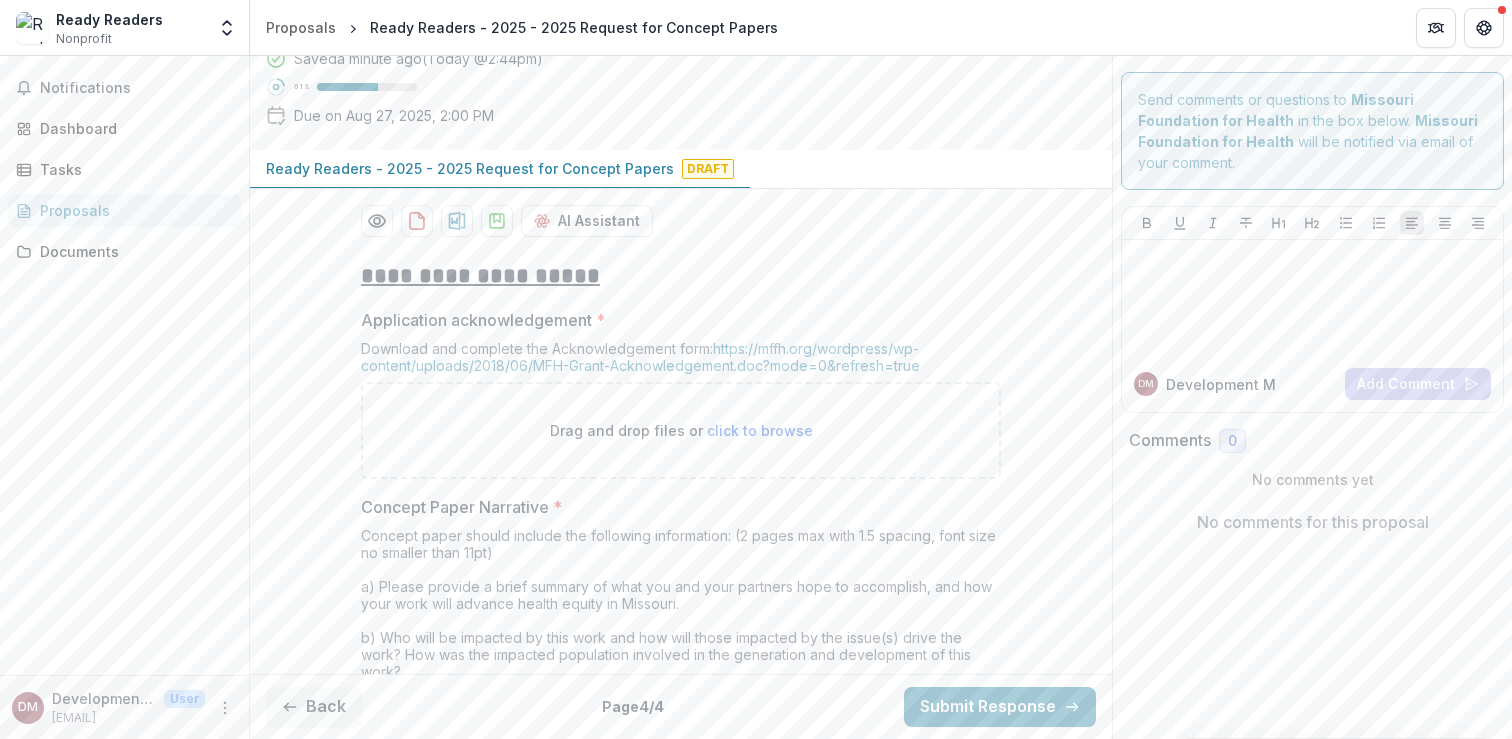 scroll, scrollTop: 348, scrollLeft: 0, axis: vertical 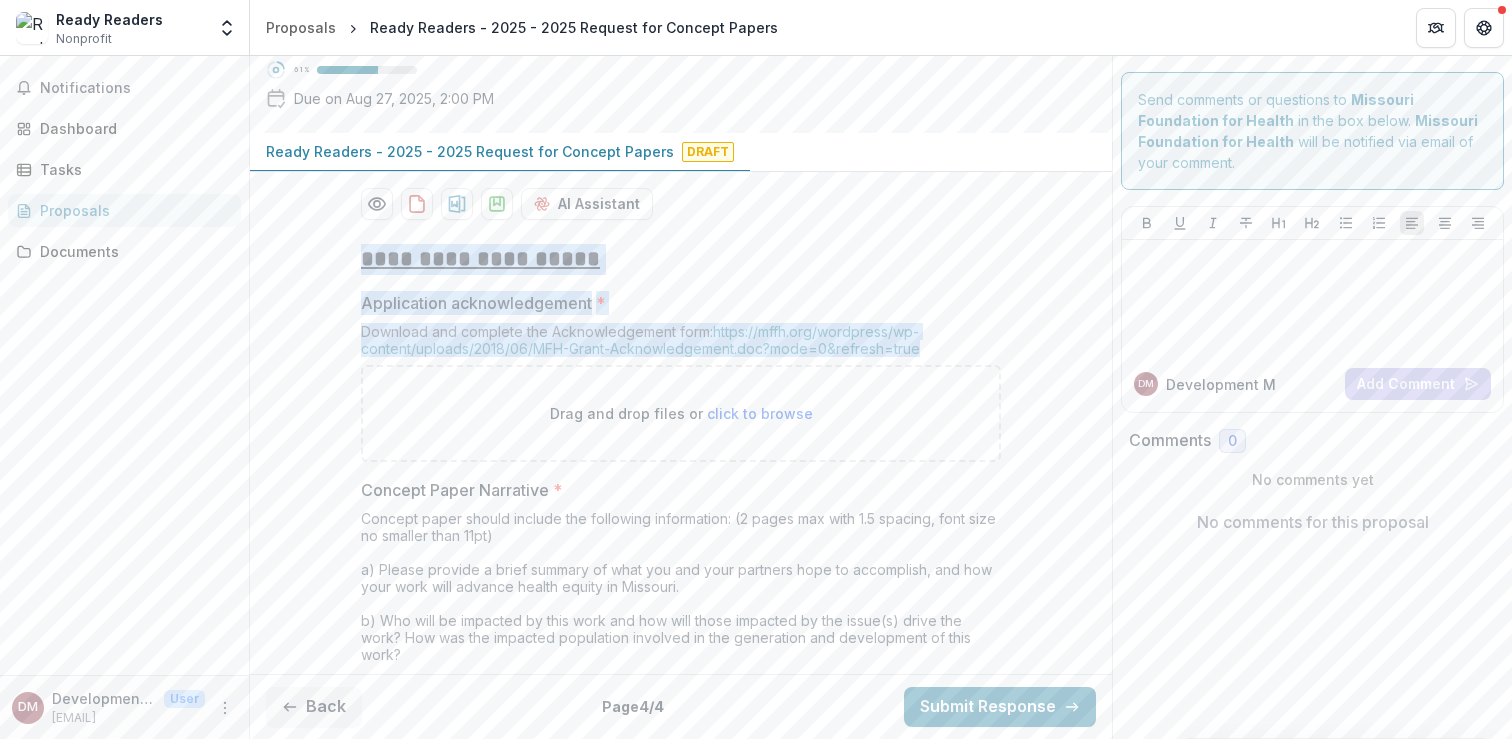 drag, startPoint x: 359, startPoint y: 254, endPoint x: 949, endPoint y: 345, distance: 596.97656 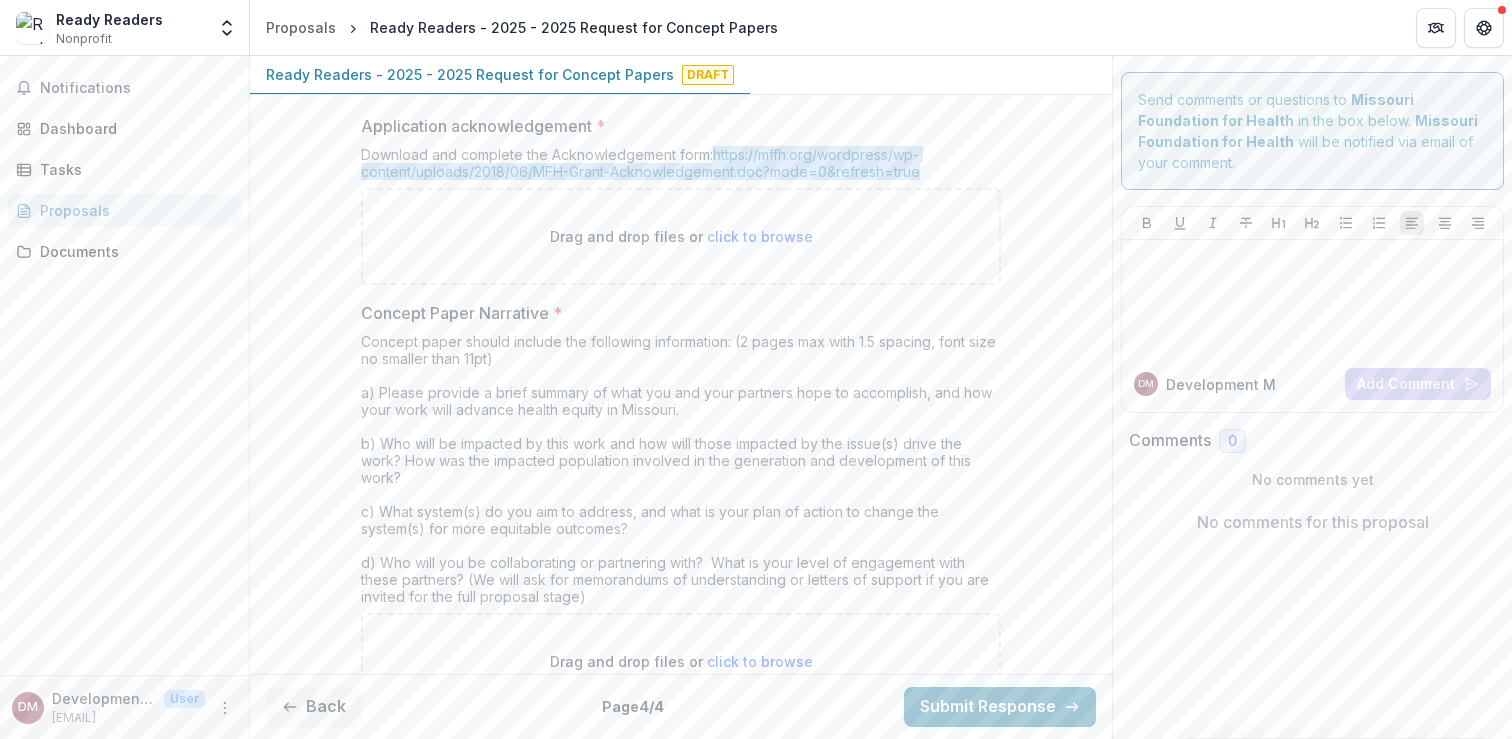 scroll, scrollTop: 546, scrollLeft: 0, axis: vertical 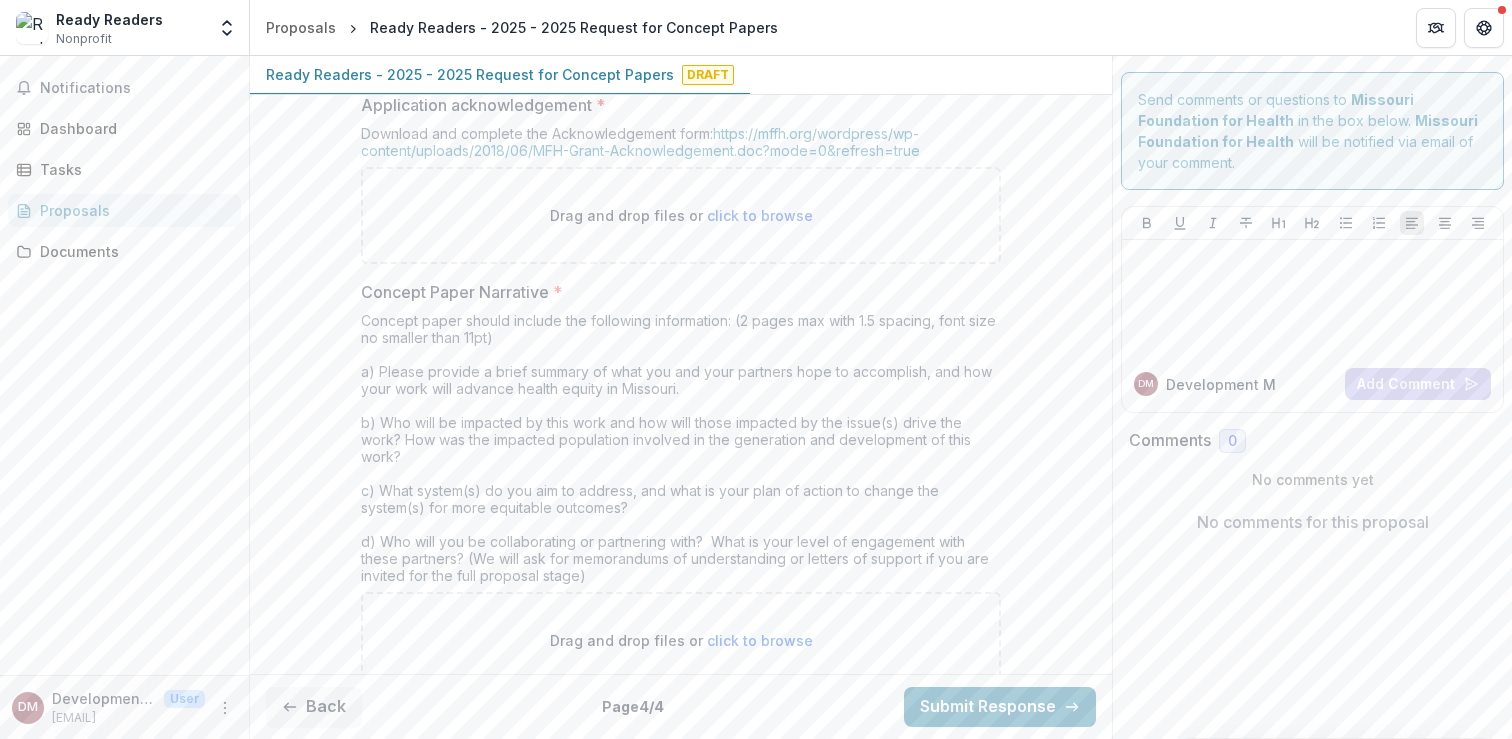 click on "Concept paper should include the following information: (2 pages max with 1.5 spacing, font size no smaller than 11pt)
a) Please provide a brief summary of what you and your partners hope to accomplish, and how your work will advance health equity in Missouri.
b) Who will be impacted by this work and how will those impacted by the issue(s) drive the work? How was the impacted population involved in the generation and development of this work?
c) What system(s) do you aim to address, and what is your plan of action to change the system(s) for more equitable outcomes?
d) Who will you be collaborating or partnering with?  What is your level of engagement with these partners? (We will ask for memorandums of understanding or letters of support if you are invited for the full proposal stage)" at bounding box center (681, 452) 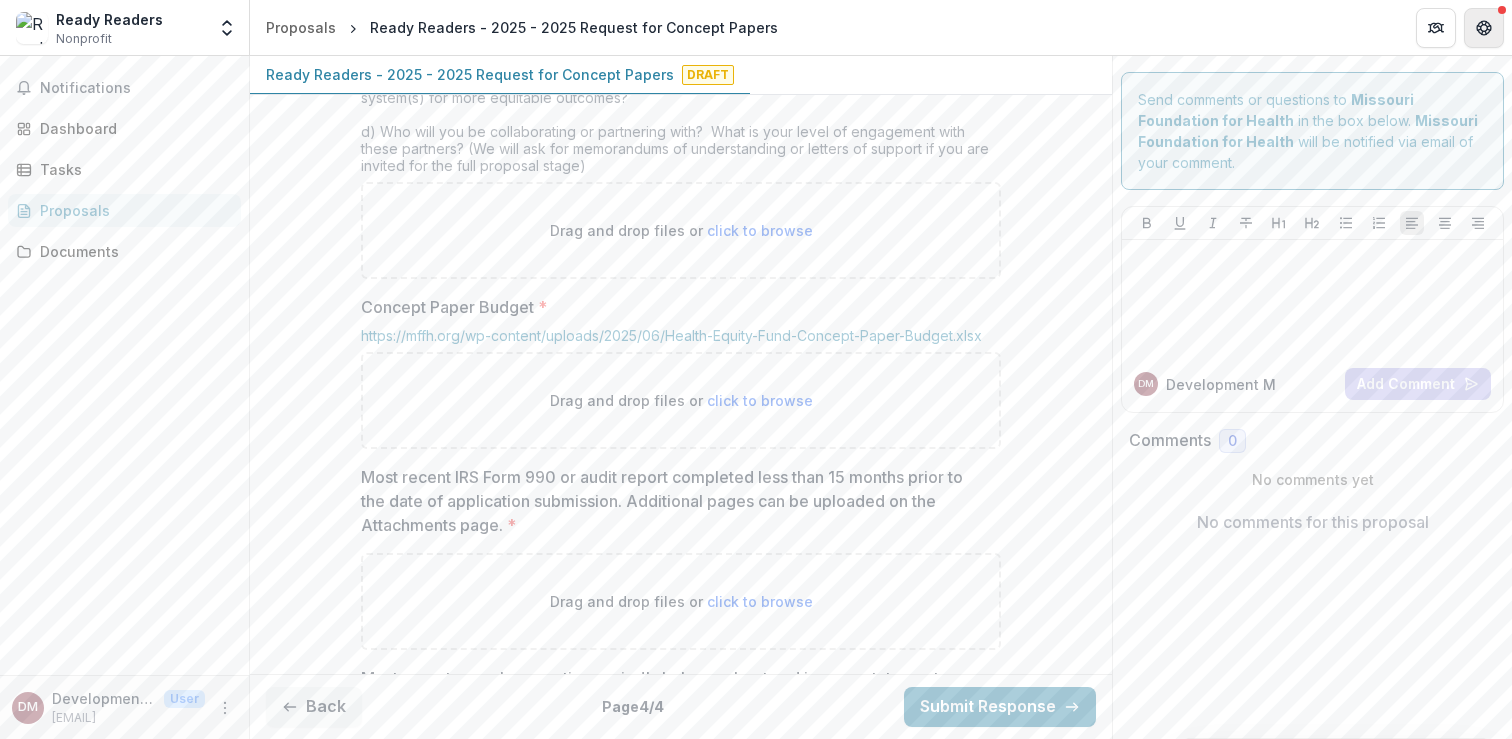 scroll, scrollTop: 976, scrollLeft: 0, axis: vertical 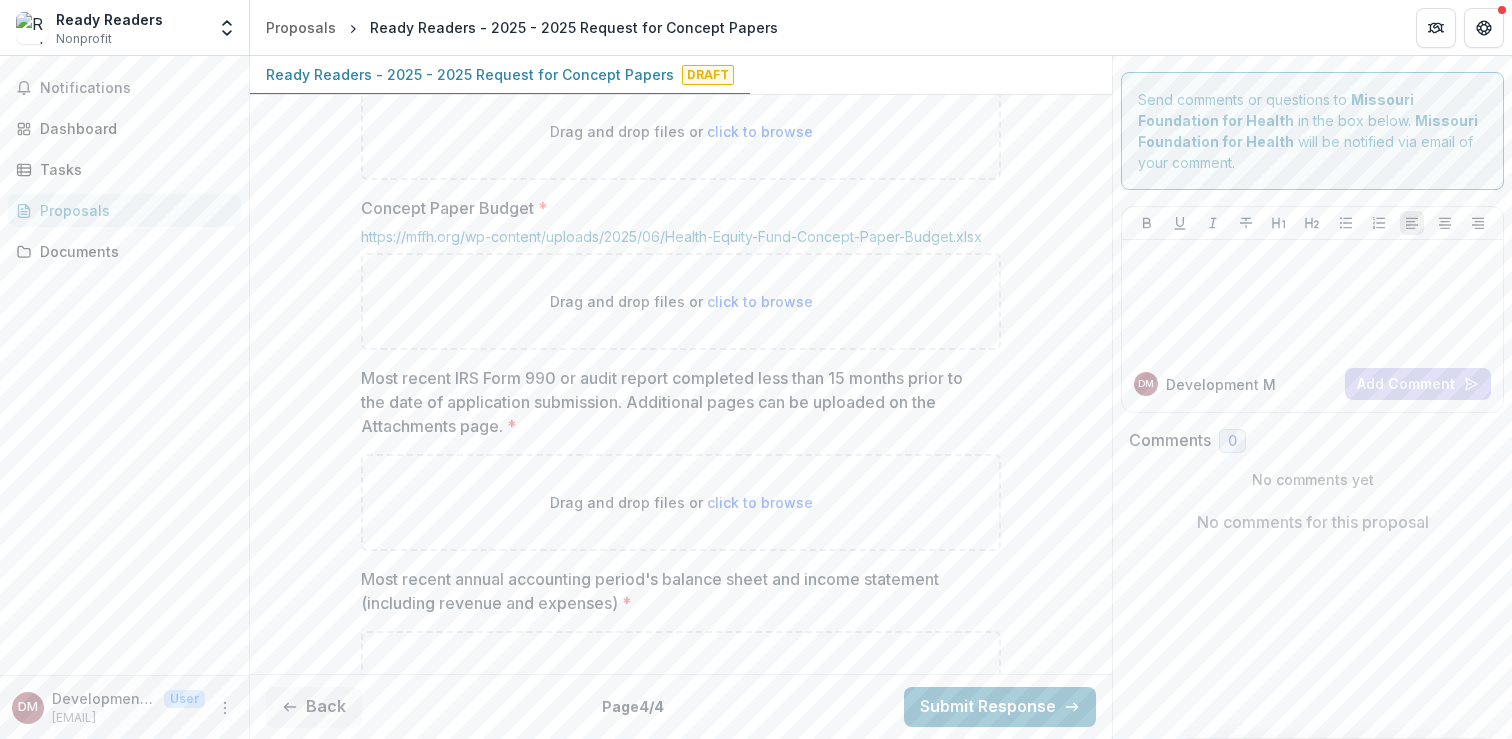 click on "Concept Paper Budget *" at bounding box center [675, 208] 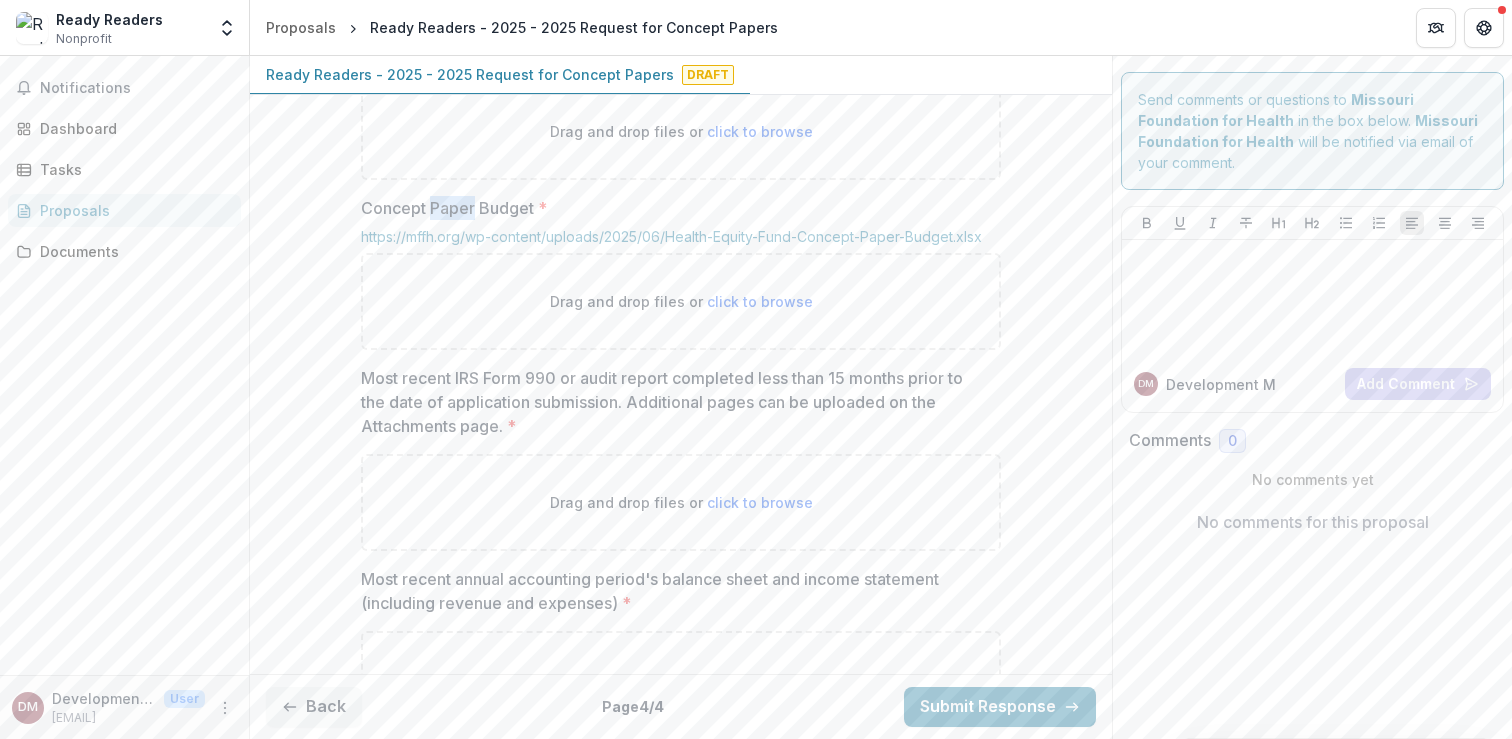 click on "Concept Paper Budget *" at bounding box center [675, 208] 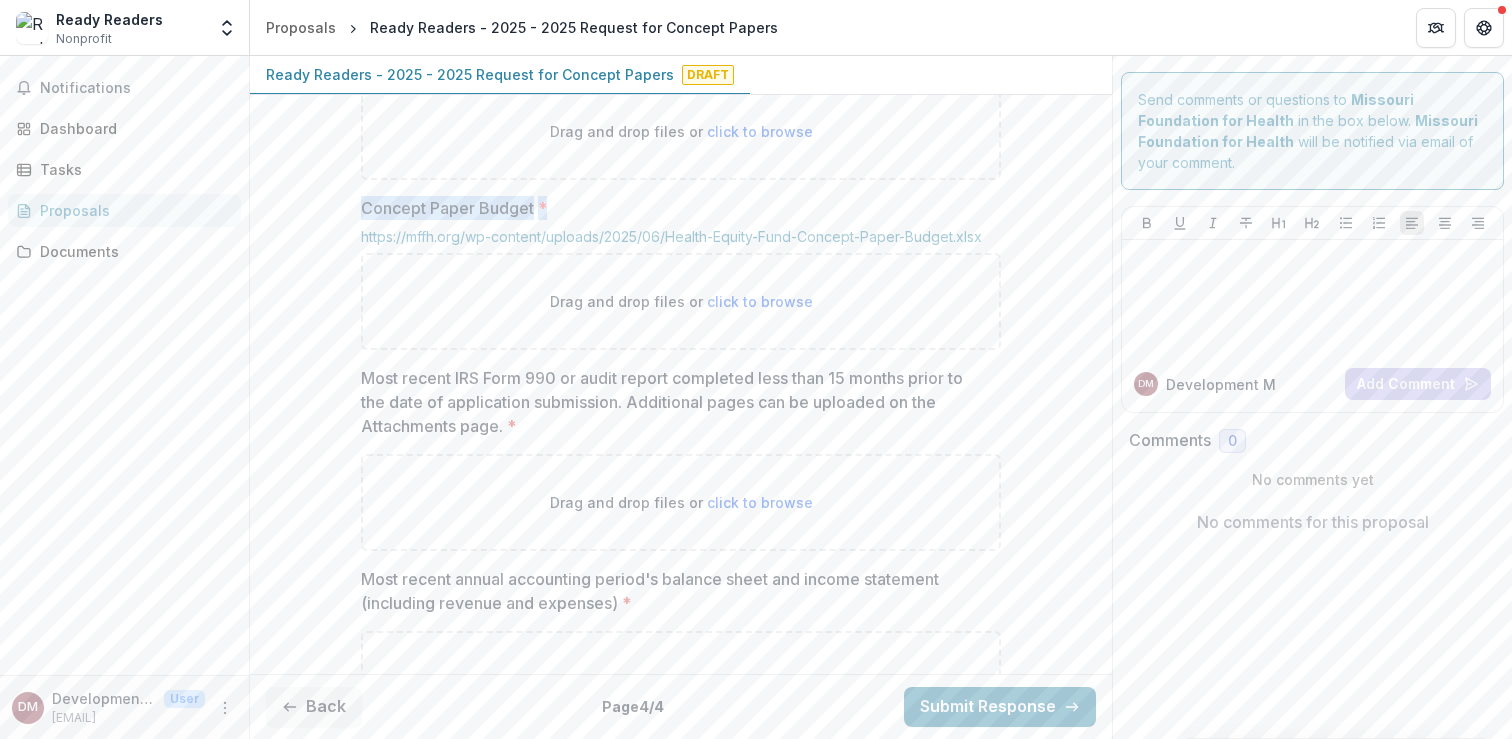 click on "Concept Paper Budget *" at bounding box center [675, 208] 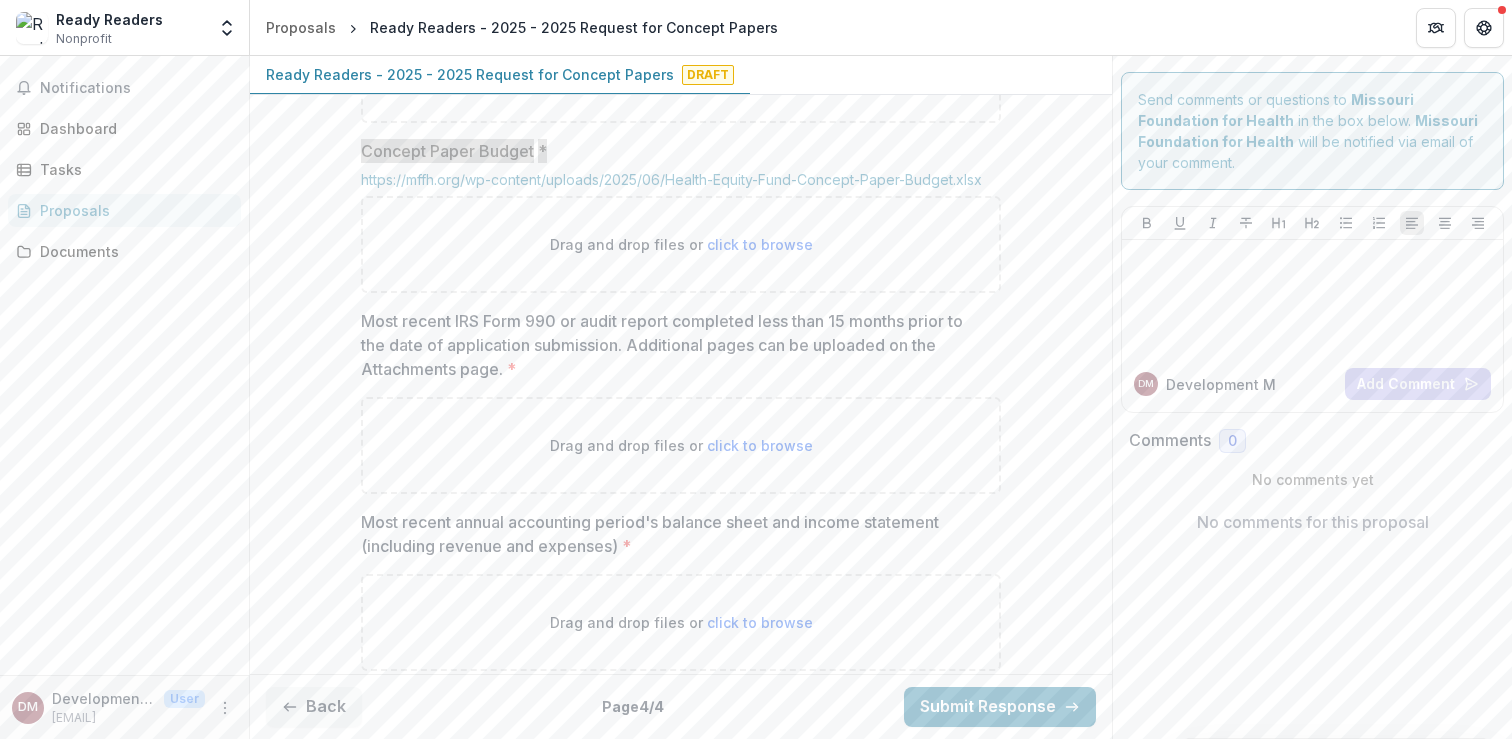 scroll, scrollTop: 1144, scrollLeft: 0, axis: vertical 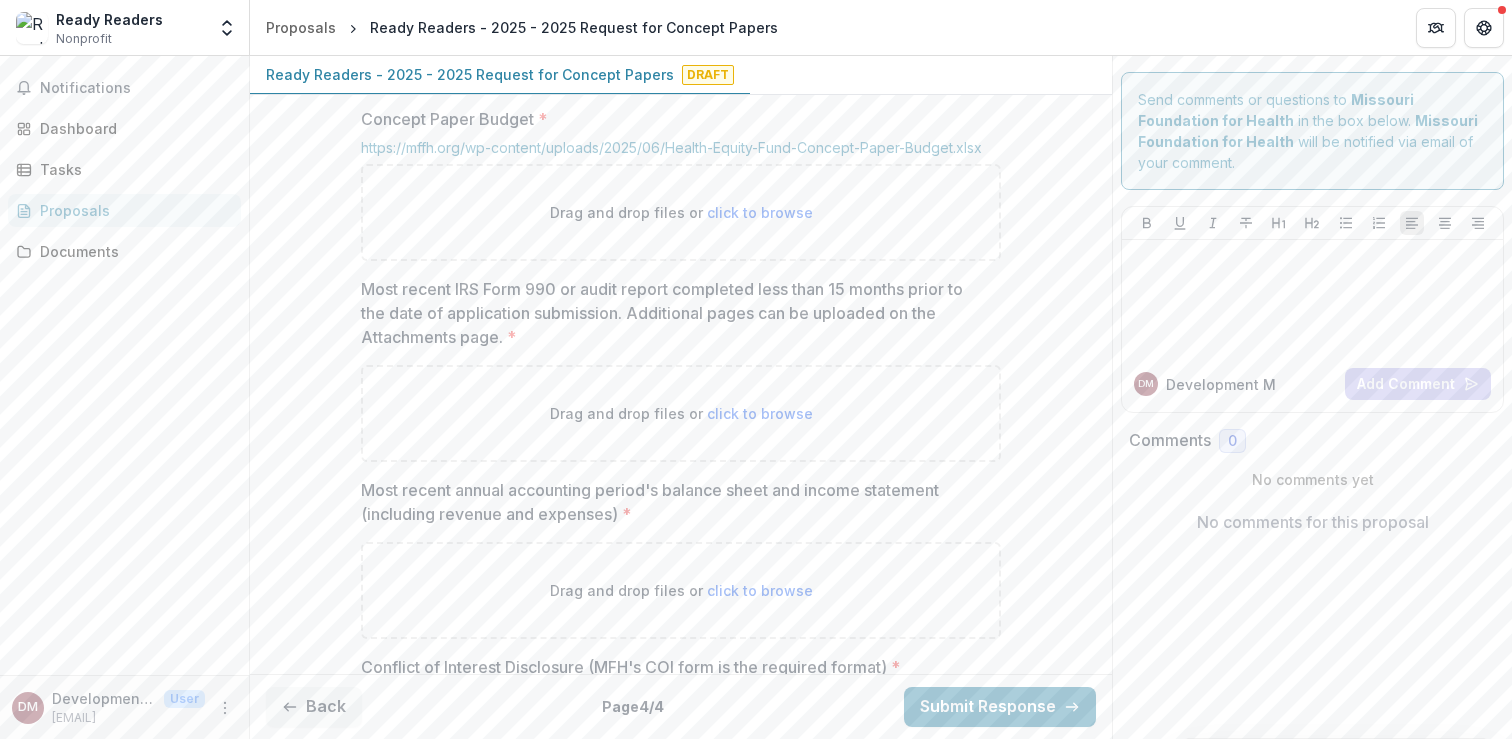 click on "Most recent IRS Form 990 or audit report completed less than 15 months prior to the date of application submission. Additional pages can be uploaded on the Attachments page. *" at bounding box center (675, 313) 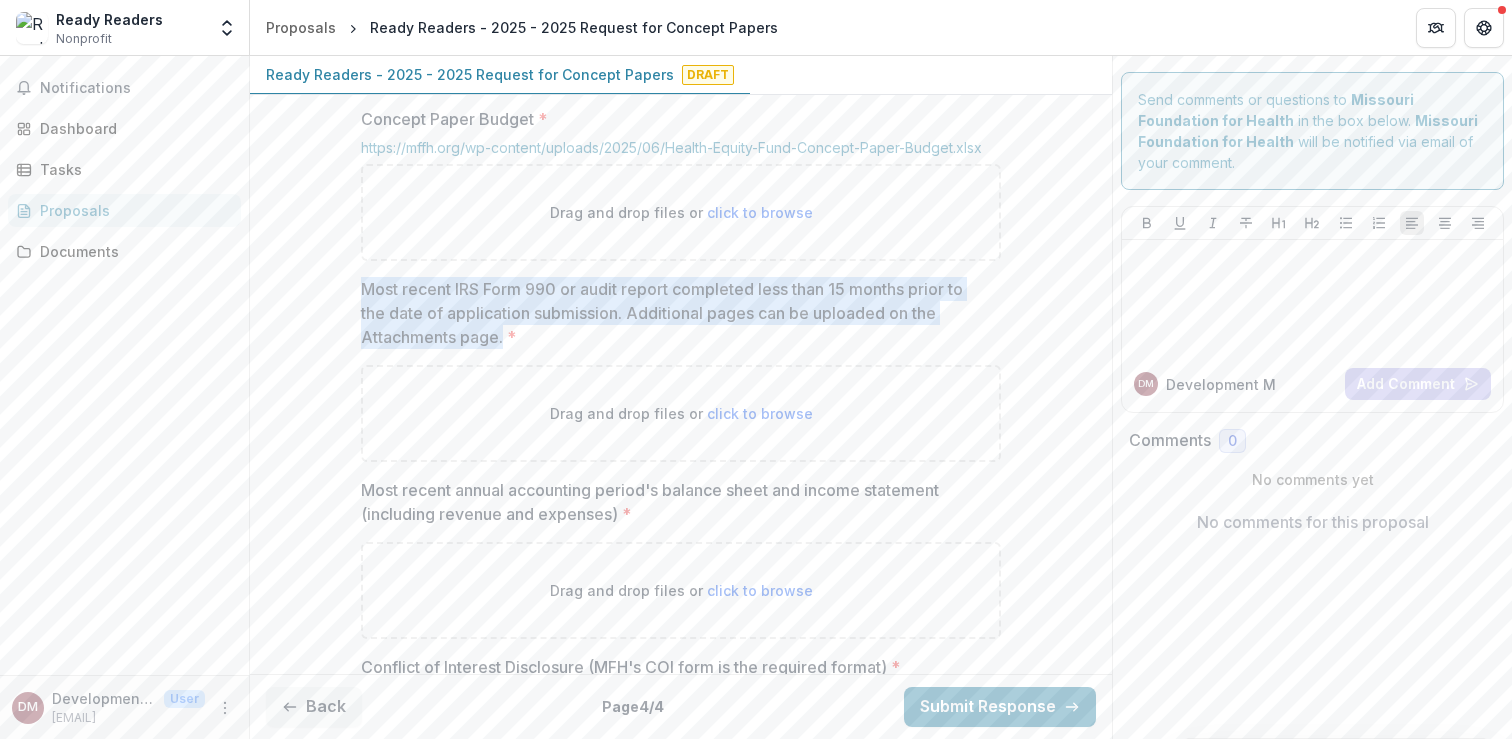 drag, startPoint x: 355, startPoint y: 282, endPoint x: 510, endPoint y: 342, distance: 166.2077 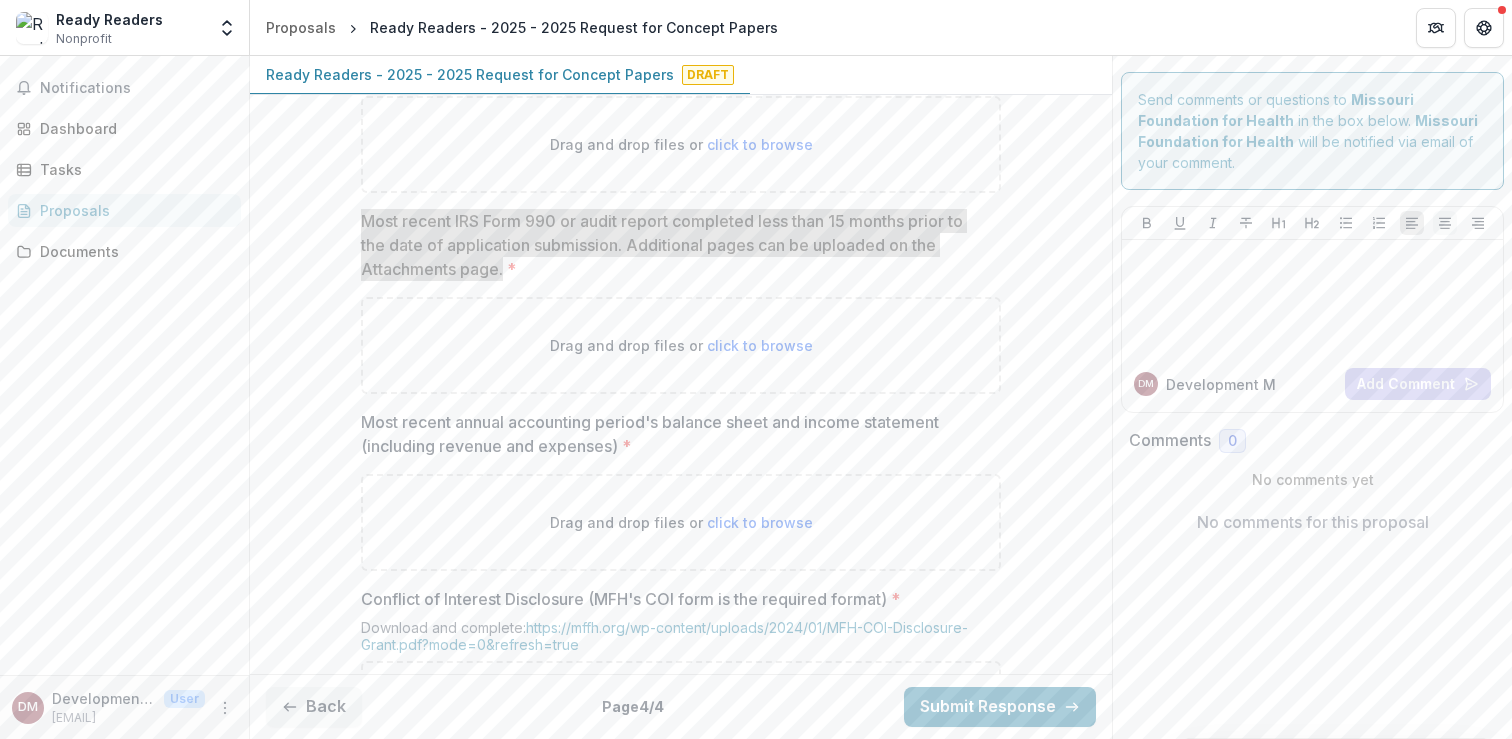 scroll, scrollTop: 1250, scrollLeft: 0, axis: vertical 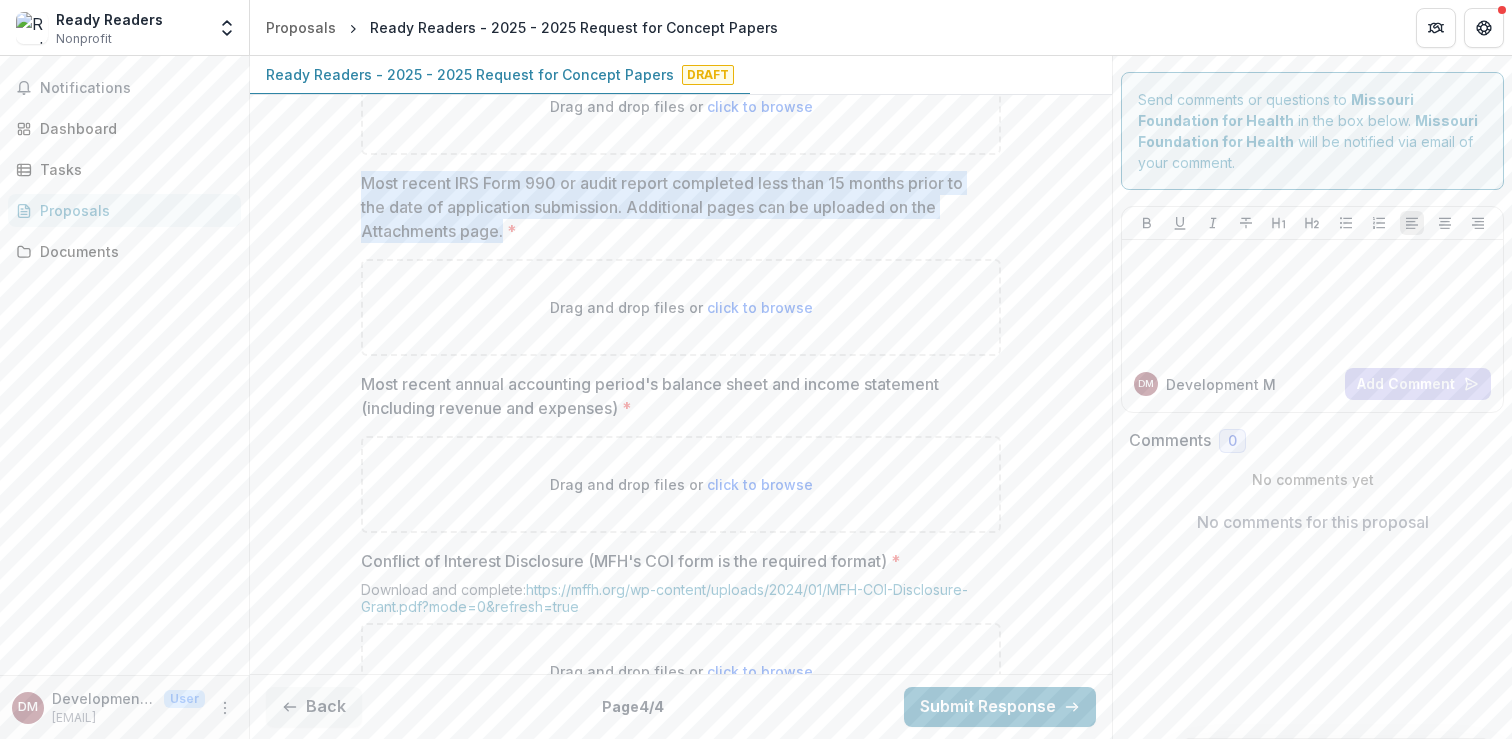 click on "Most recent annual accounting period's balance sheet and income statement (including revenue and expenses) *" at bounding box center [675, 396] 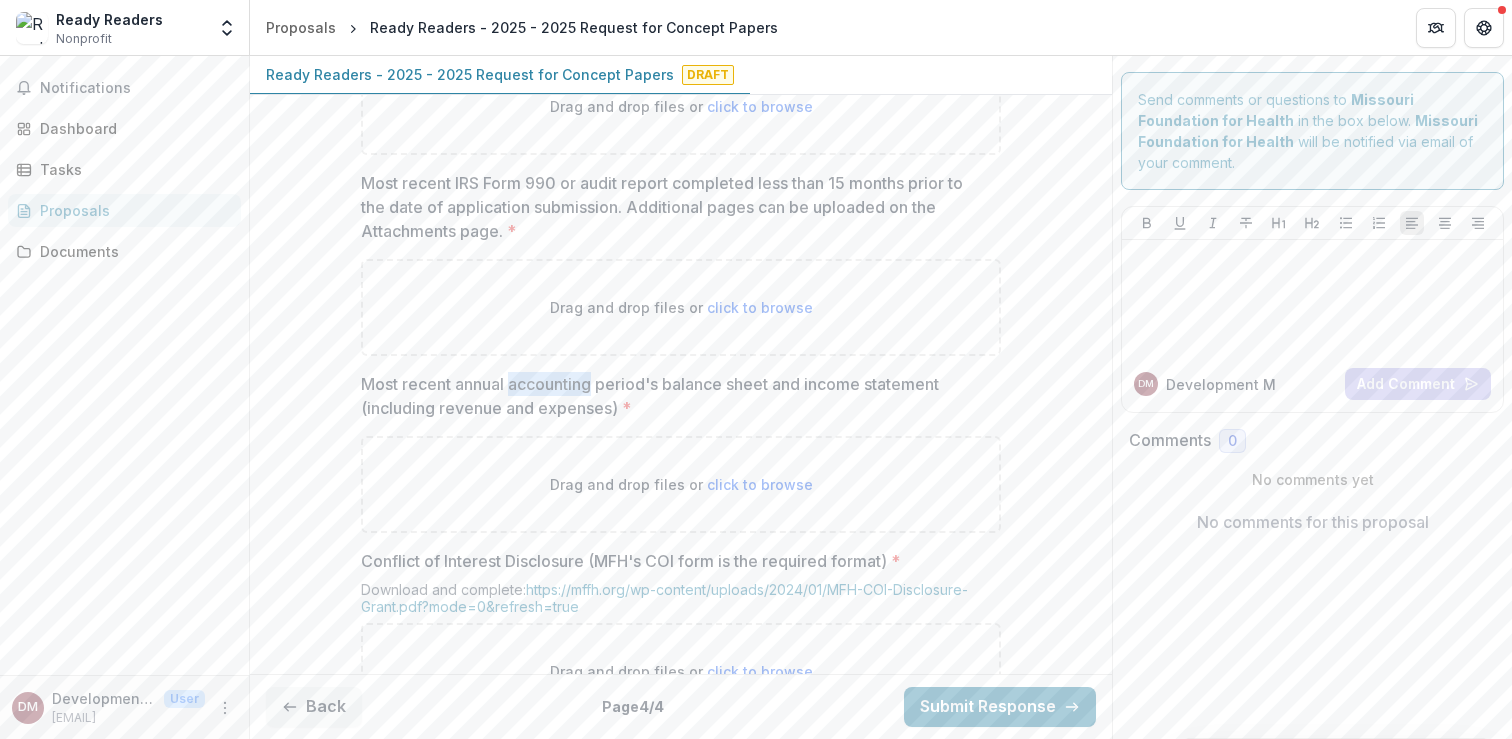click on "Most recent annual accounting period's balance sheet and income statement (including revenue and expenses) *" at bounding box center [675, 396] 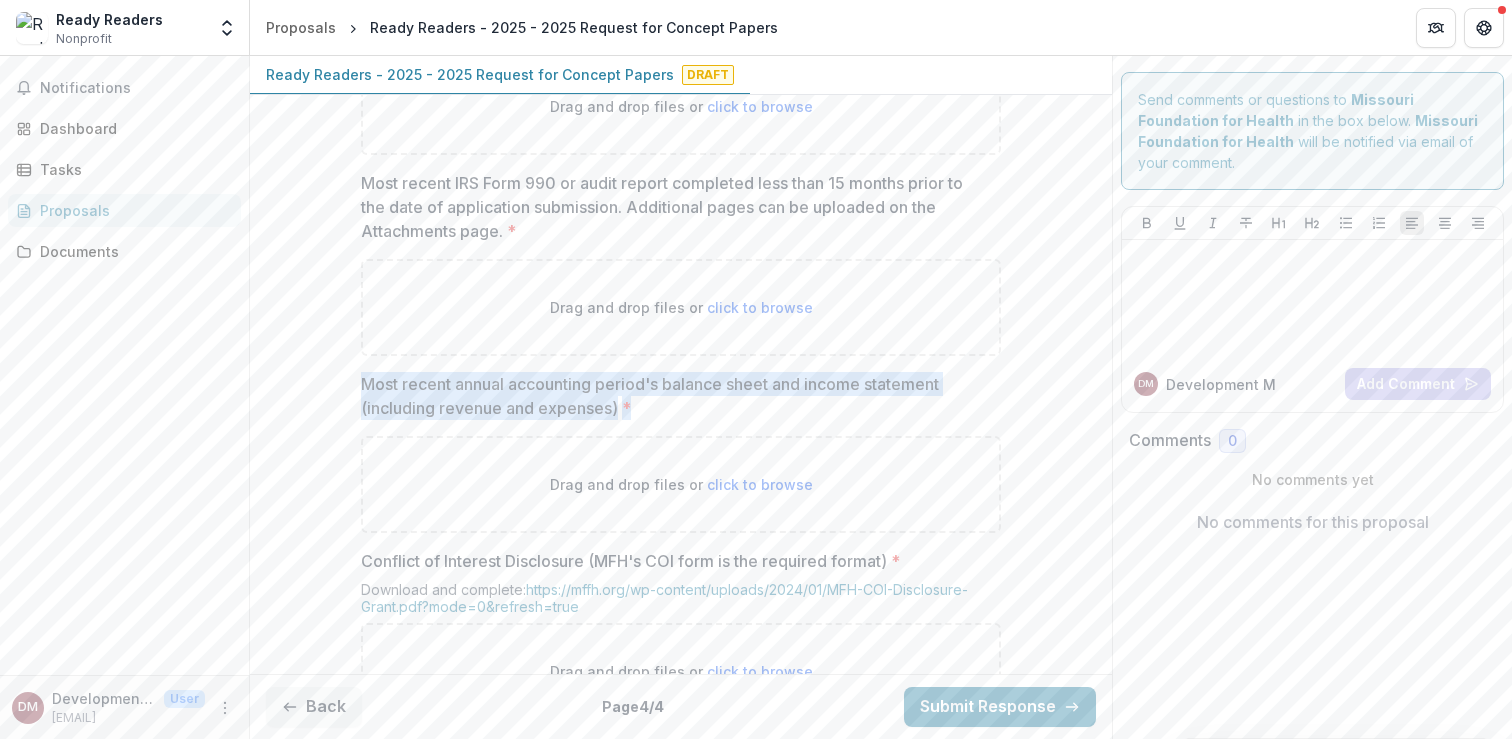 click on "Most recent annual accounting period's balance sheet and income statement (including revenue and expenses) *" at bounding box center (675, 396) 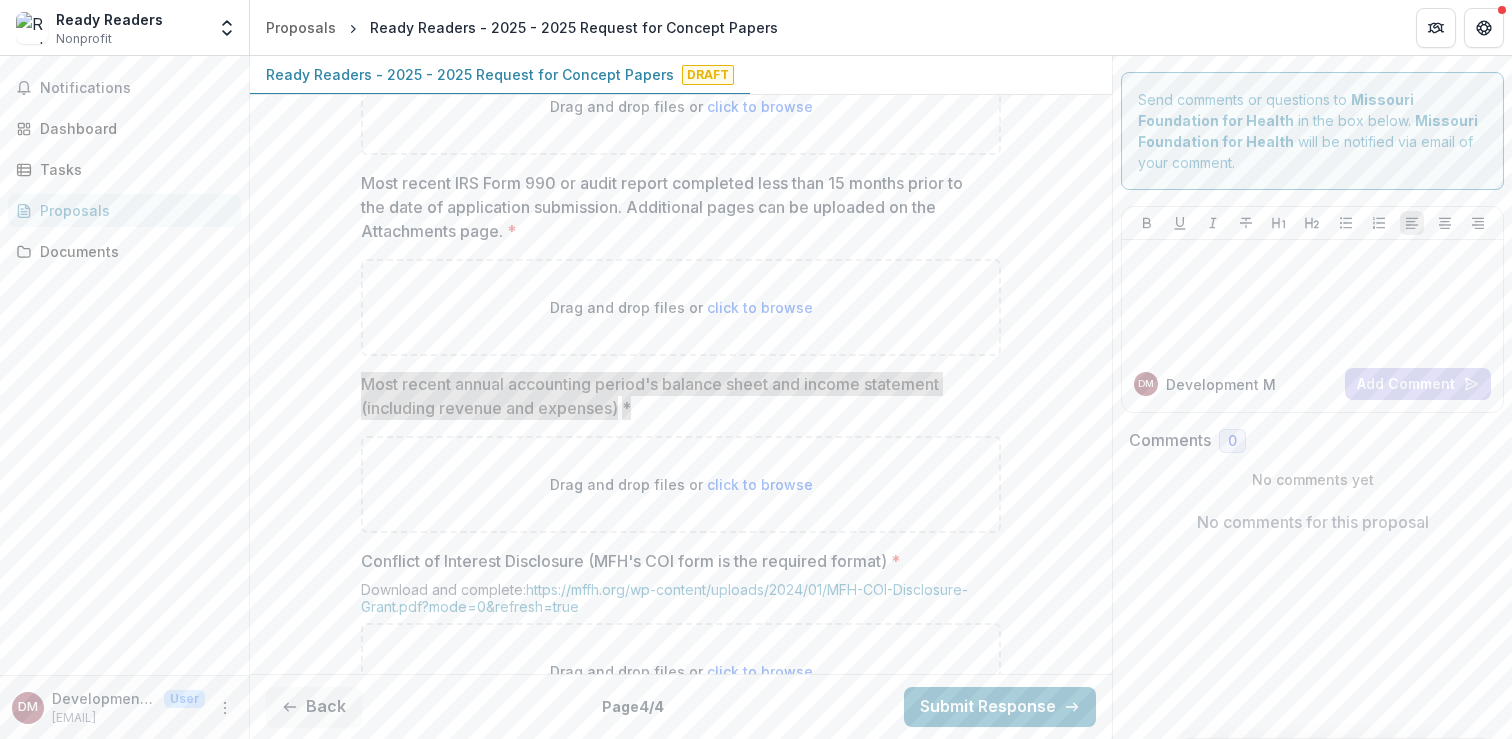 scroll, scrollTop: 1320, scrollLeft: 0, axis: vertical 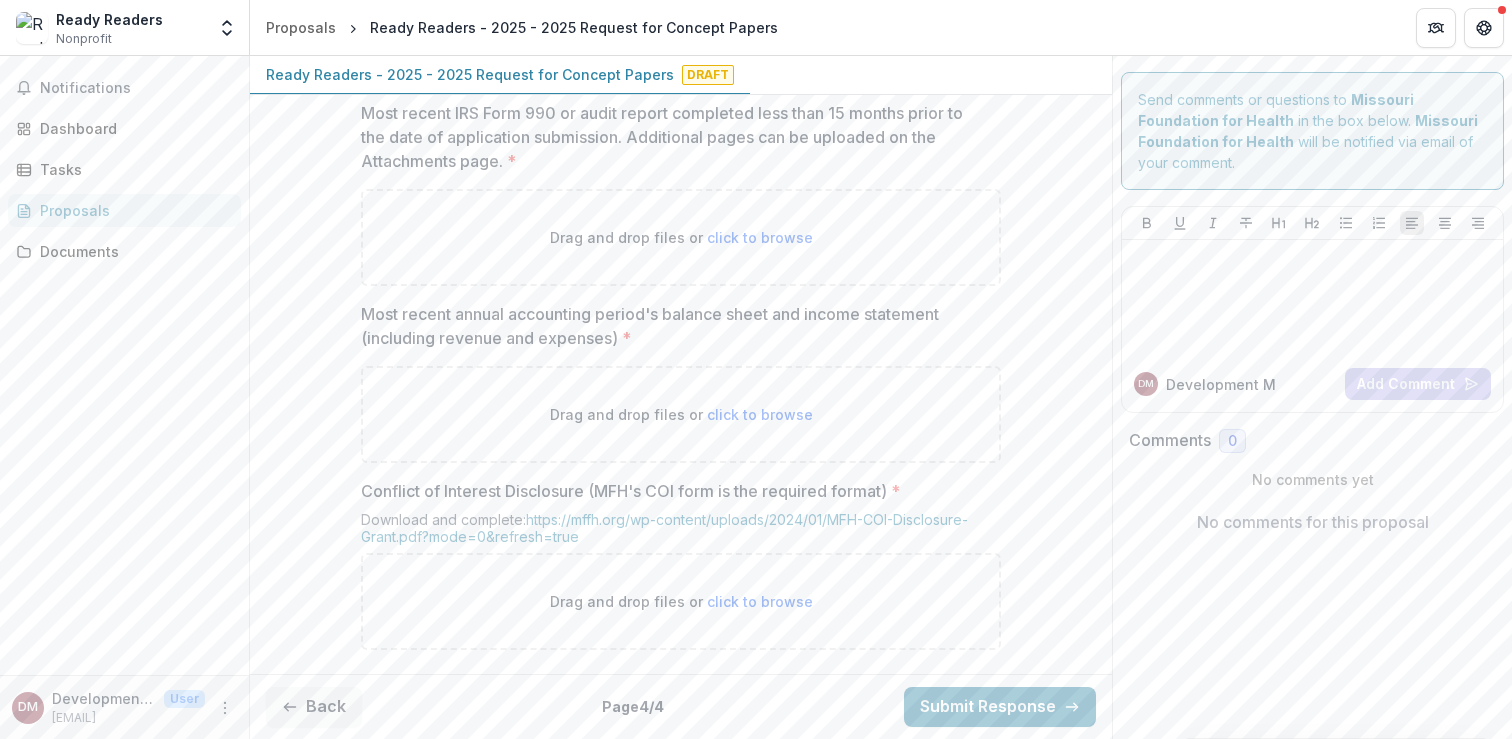 click on "Conflict of Interest Disclosure (MFH's COI form is the required format) *" at bounding box center (675, 491) 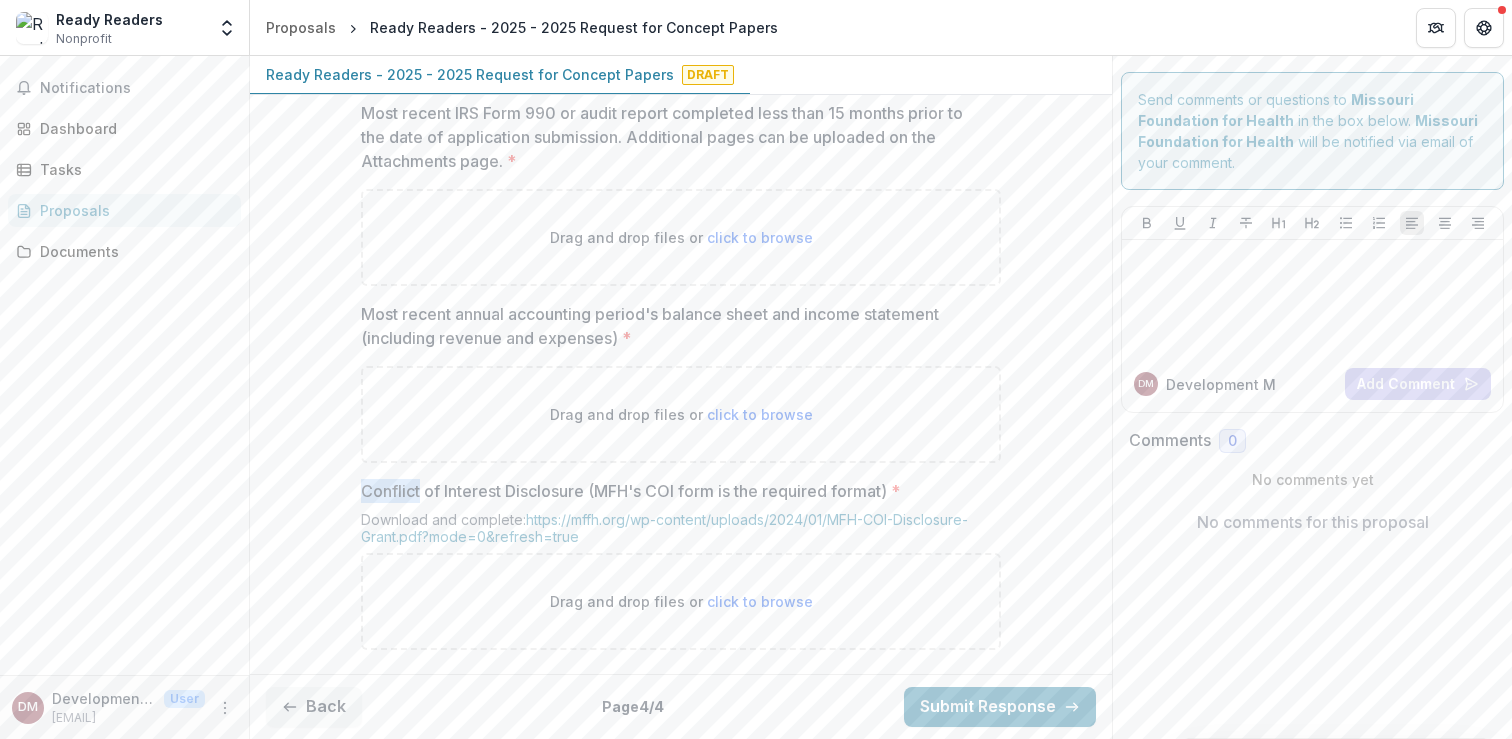 click on "Conflict of Interest Disclosure (MFH's COI form is the required format) *" at bounding box center (675, 491) 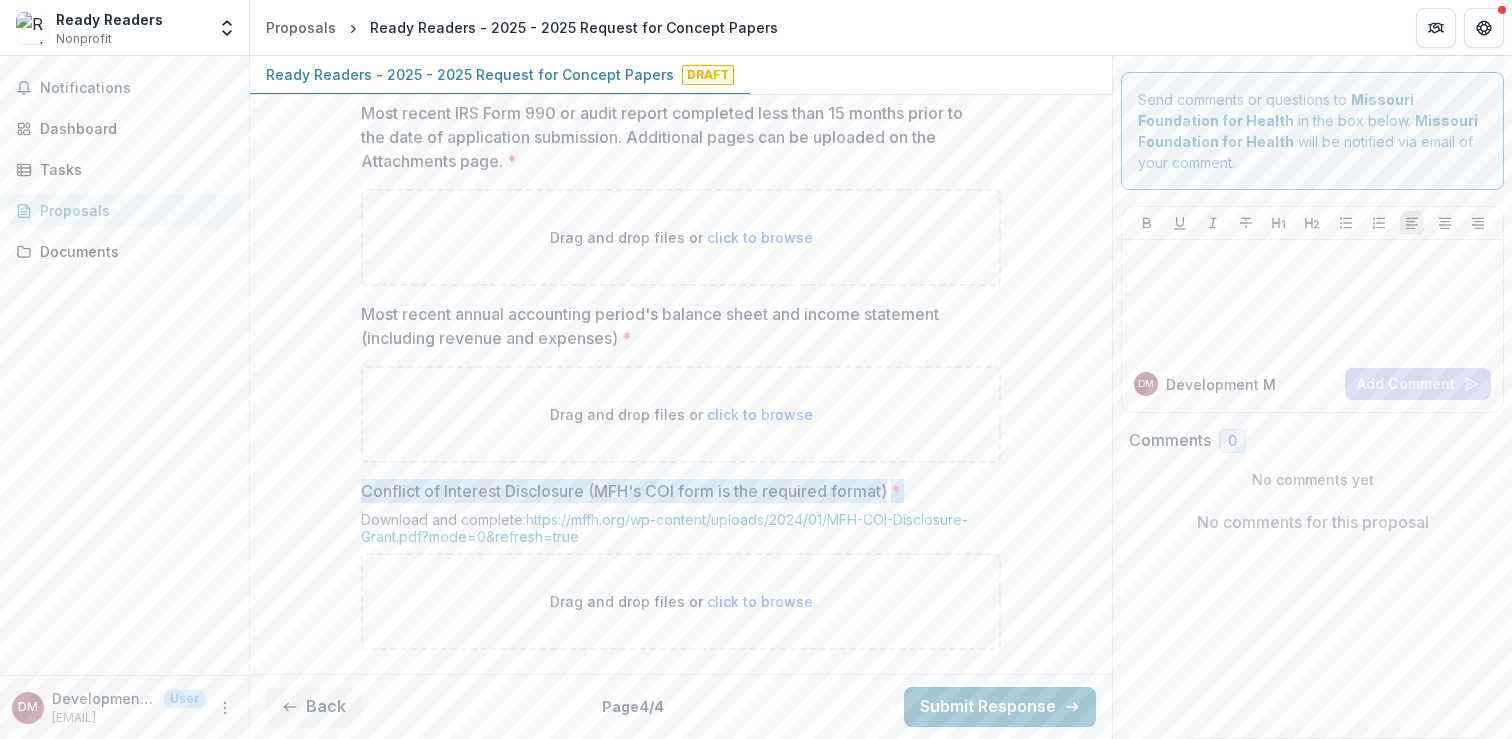 click on "Conflict of Interest Disclosure (MFH's COI form is the required format) *" at bounding box center (675, 491) 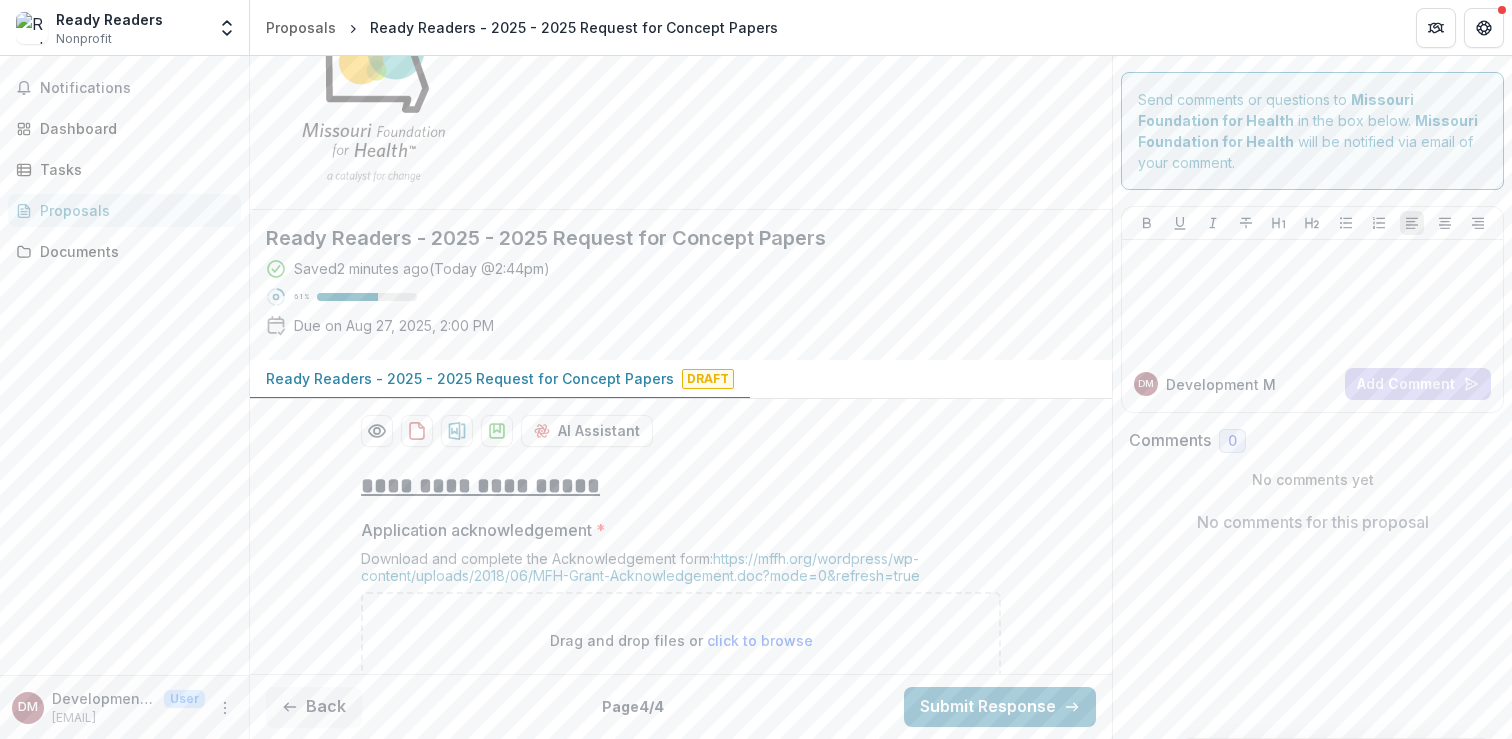 scroll, scrollTop: 91, scrollLeft: 0, axis: vertical 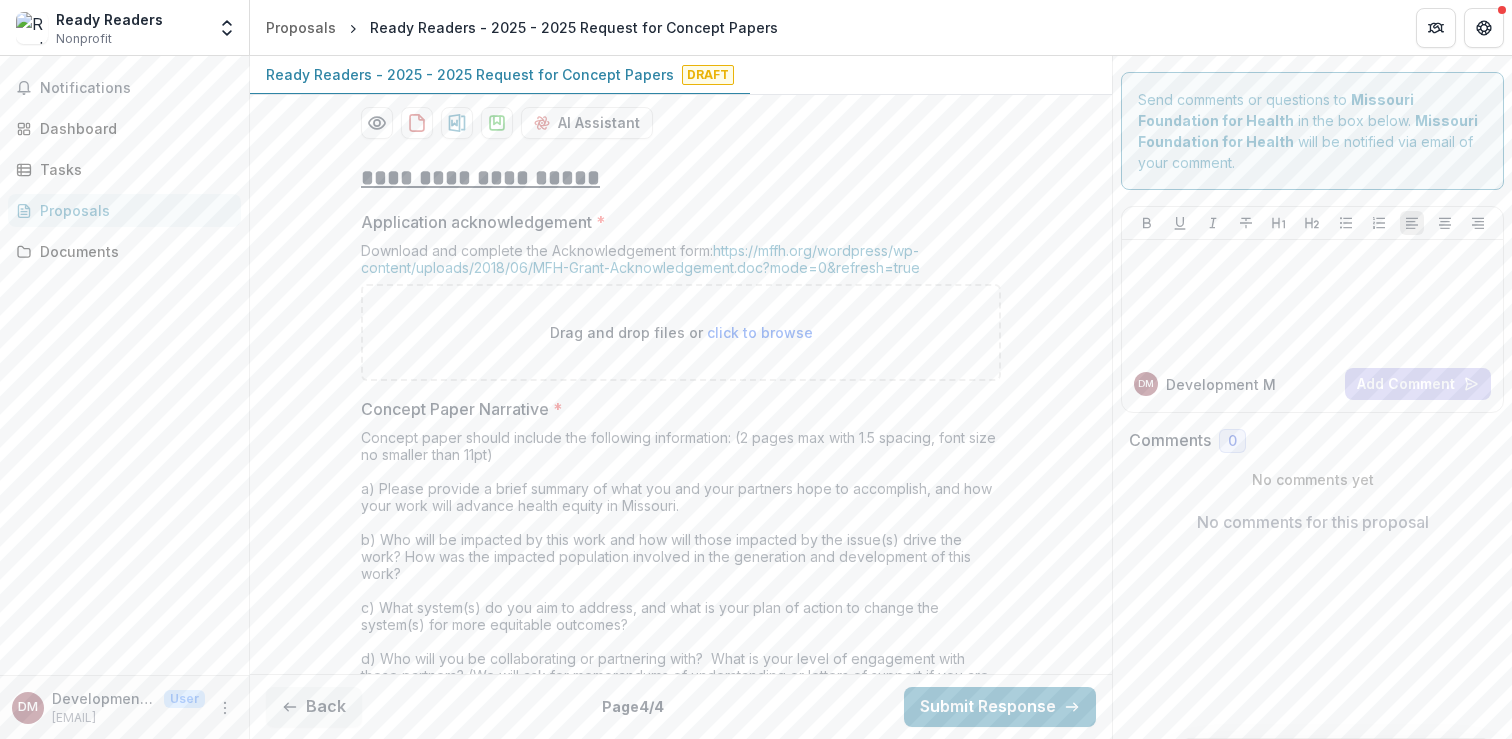click on "**********" at bounding box center (681, 860) 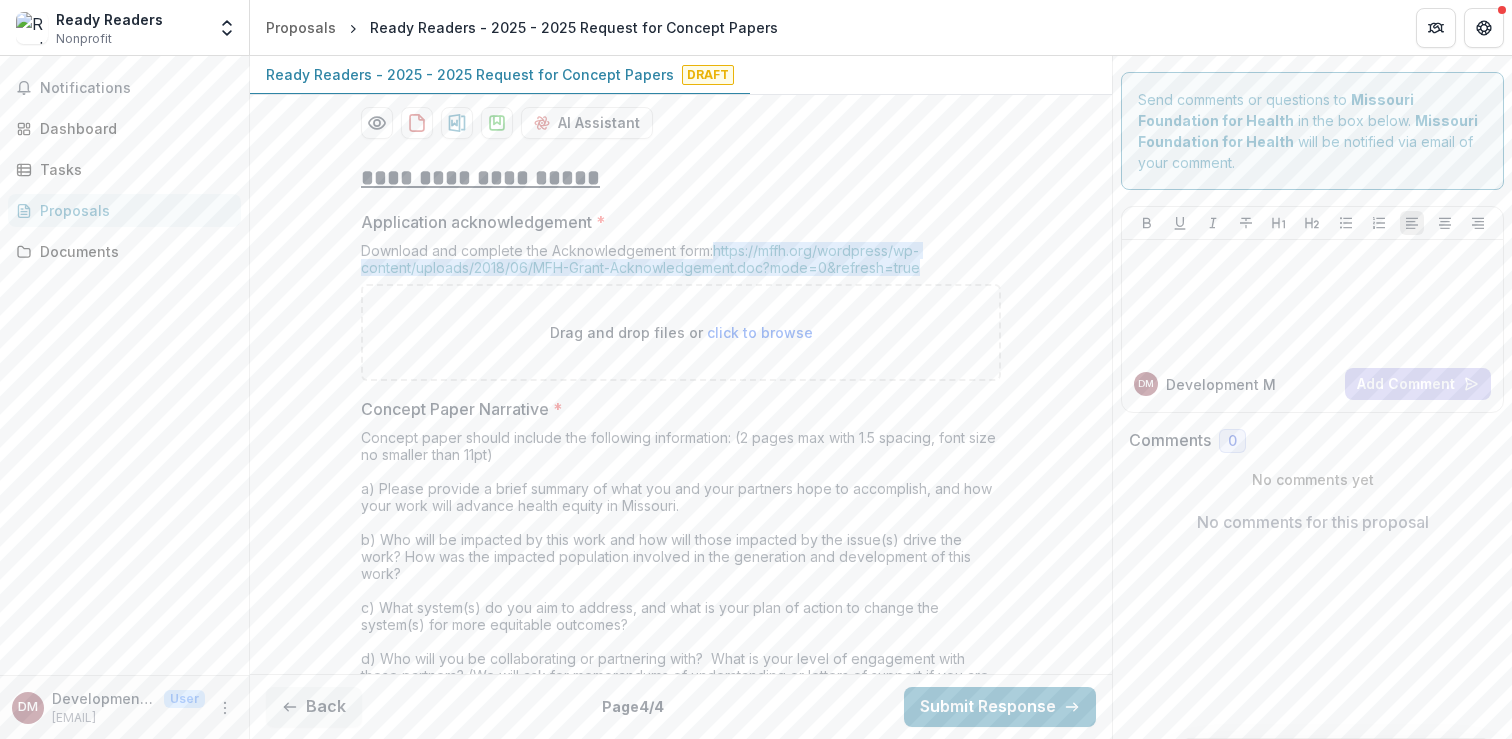 scroll, scrollTop: 441, scrollLeft: 0, axis: vertical 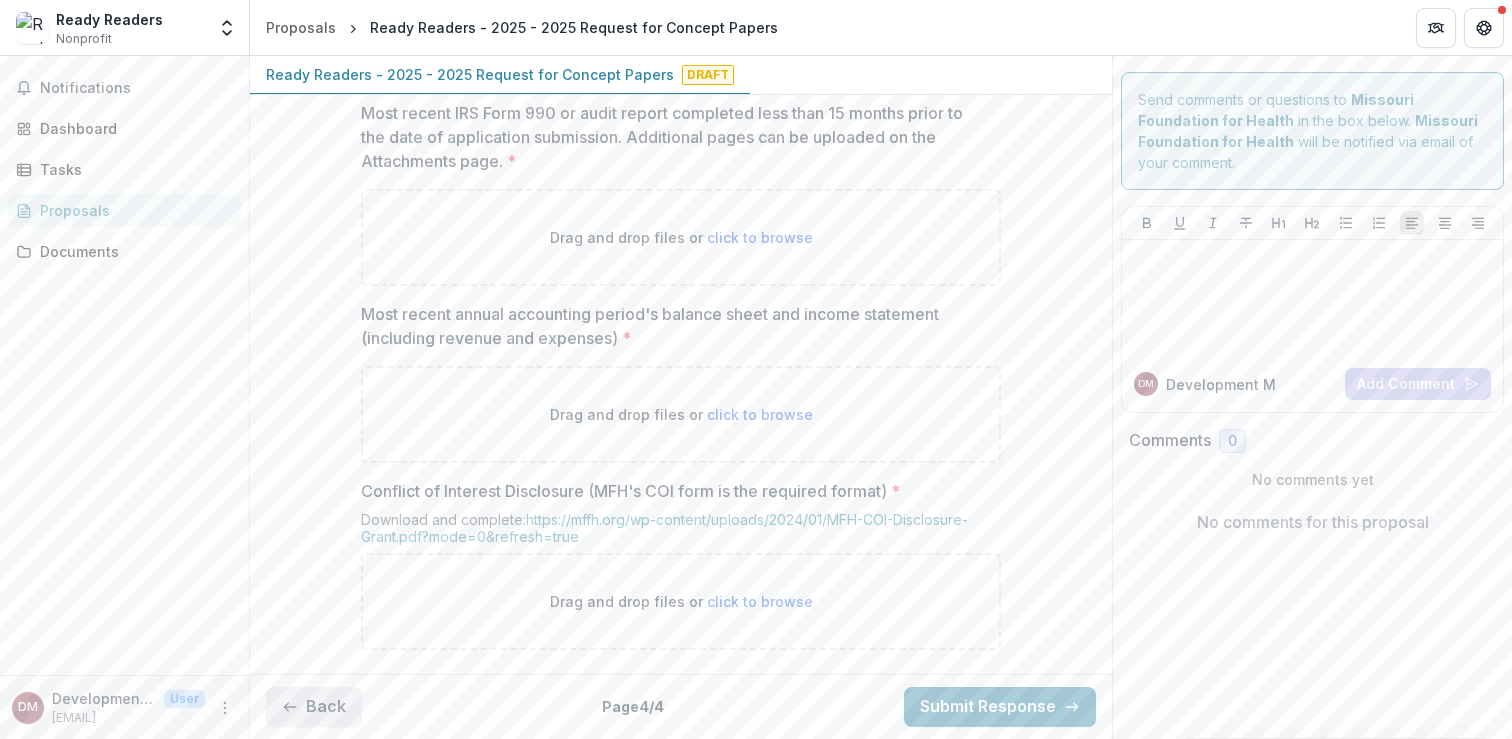 click on "Back" at bounding box center (314, 707) 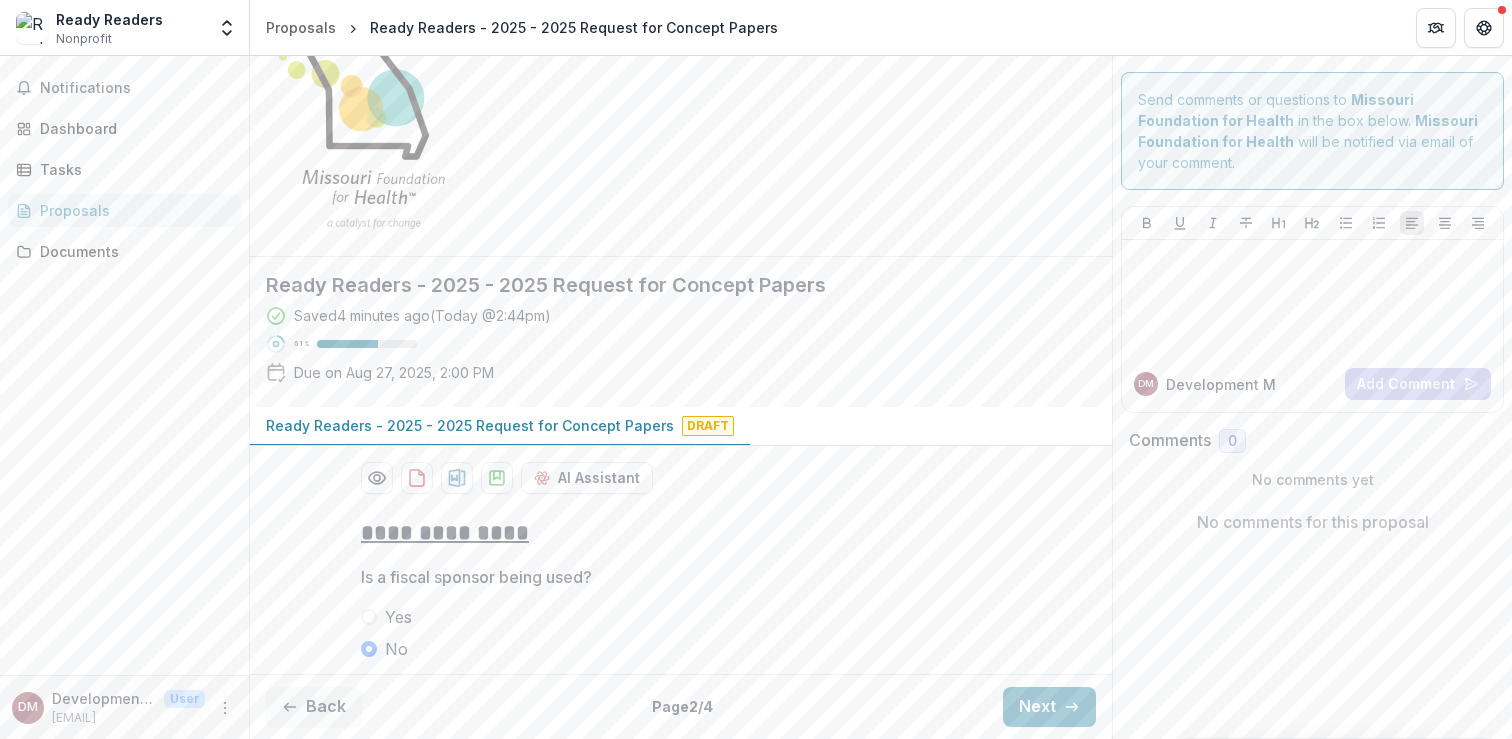 scroll, scrollTop: 85, scrollLeft: 0, axis: vertical 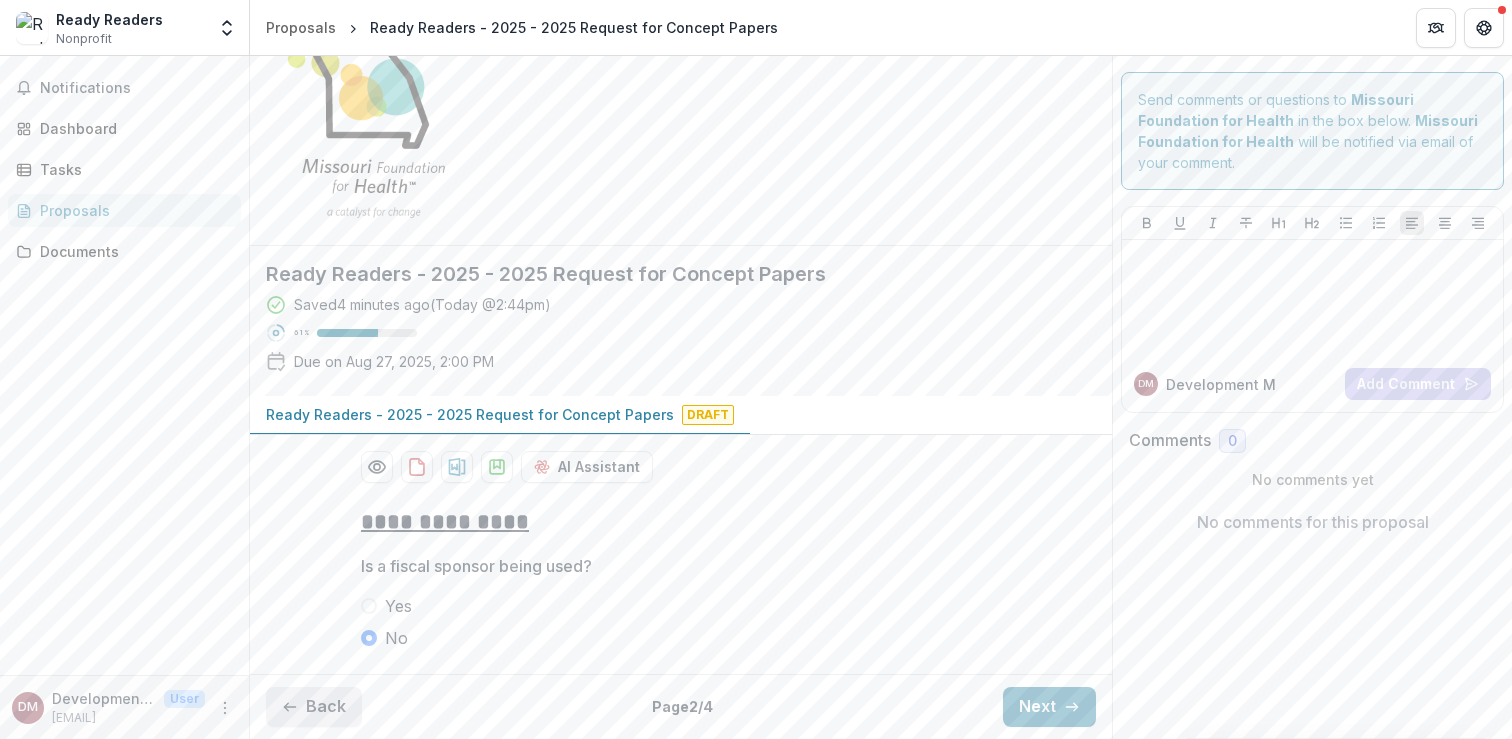 click on "Back" at bounding box center (314, 707) 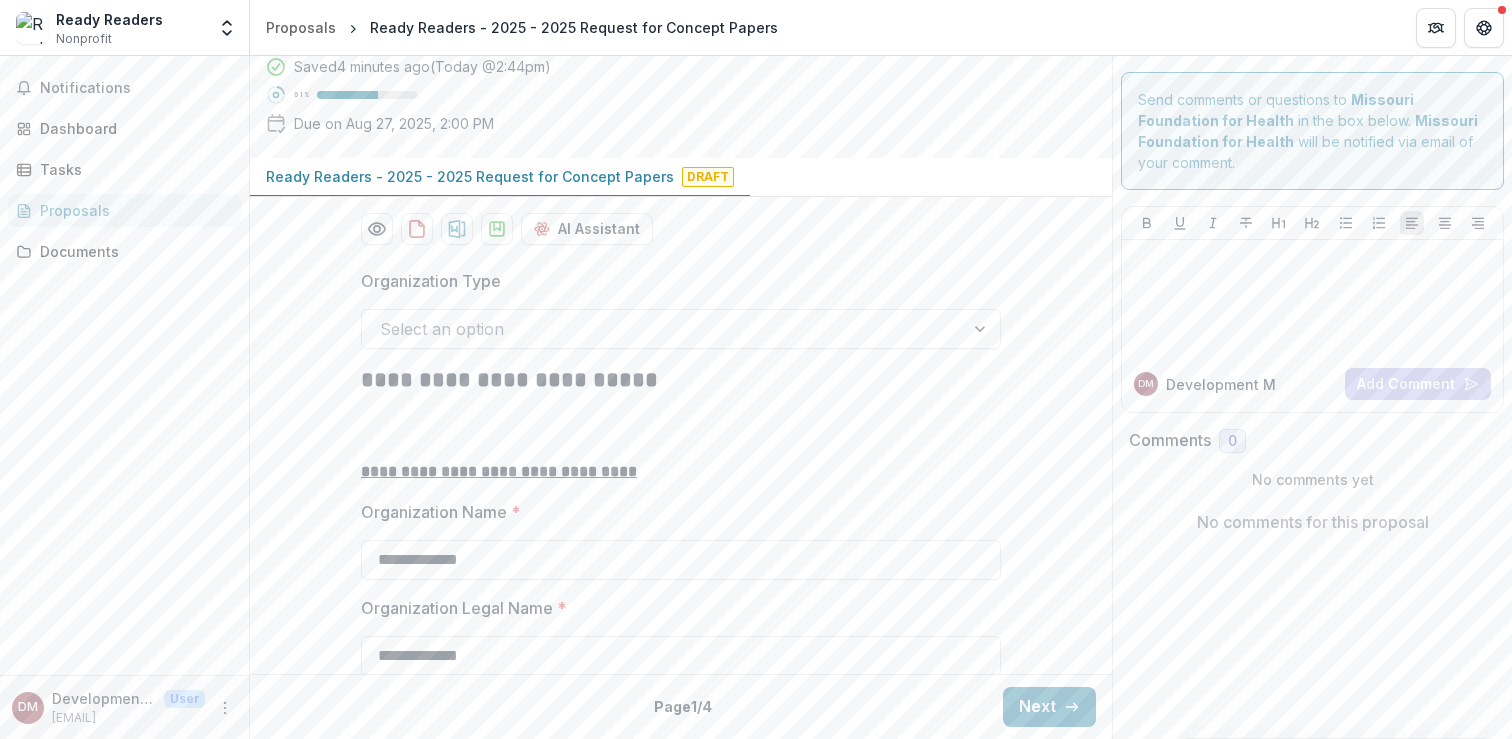 scroll, scrollTop: 337, scrollLeft: 0, axis: vertical 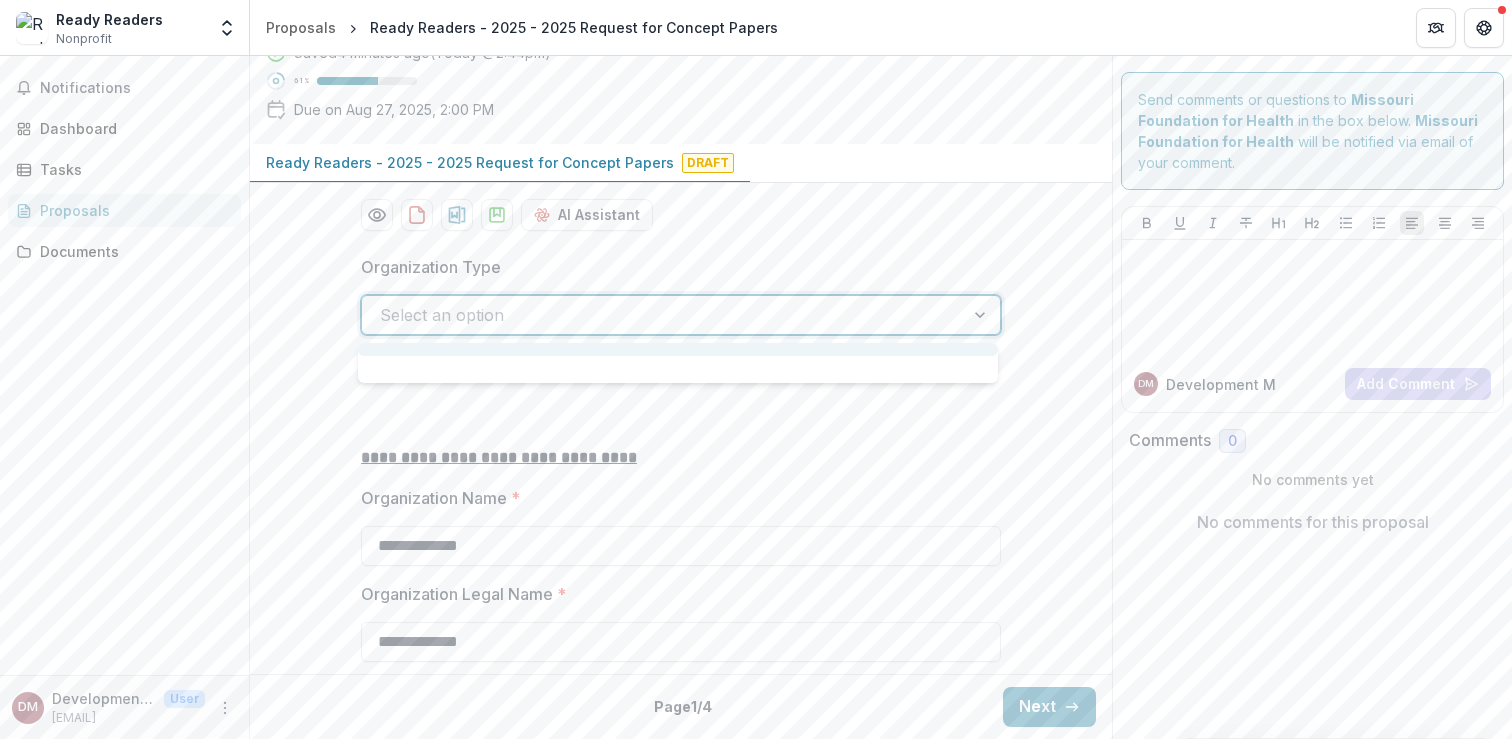 click at bounding box center [663, 315] 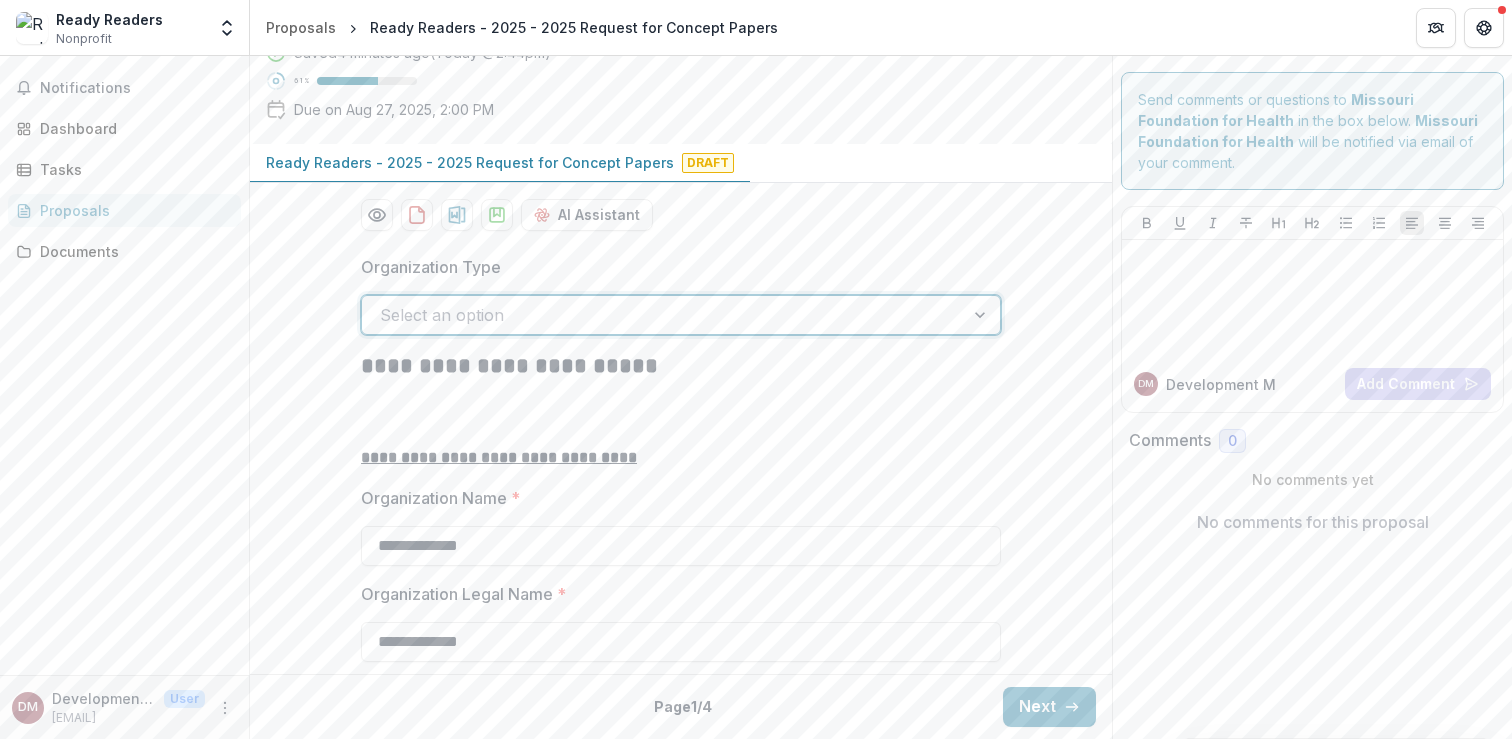 click at bounding box center (982, 315) 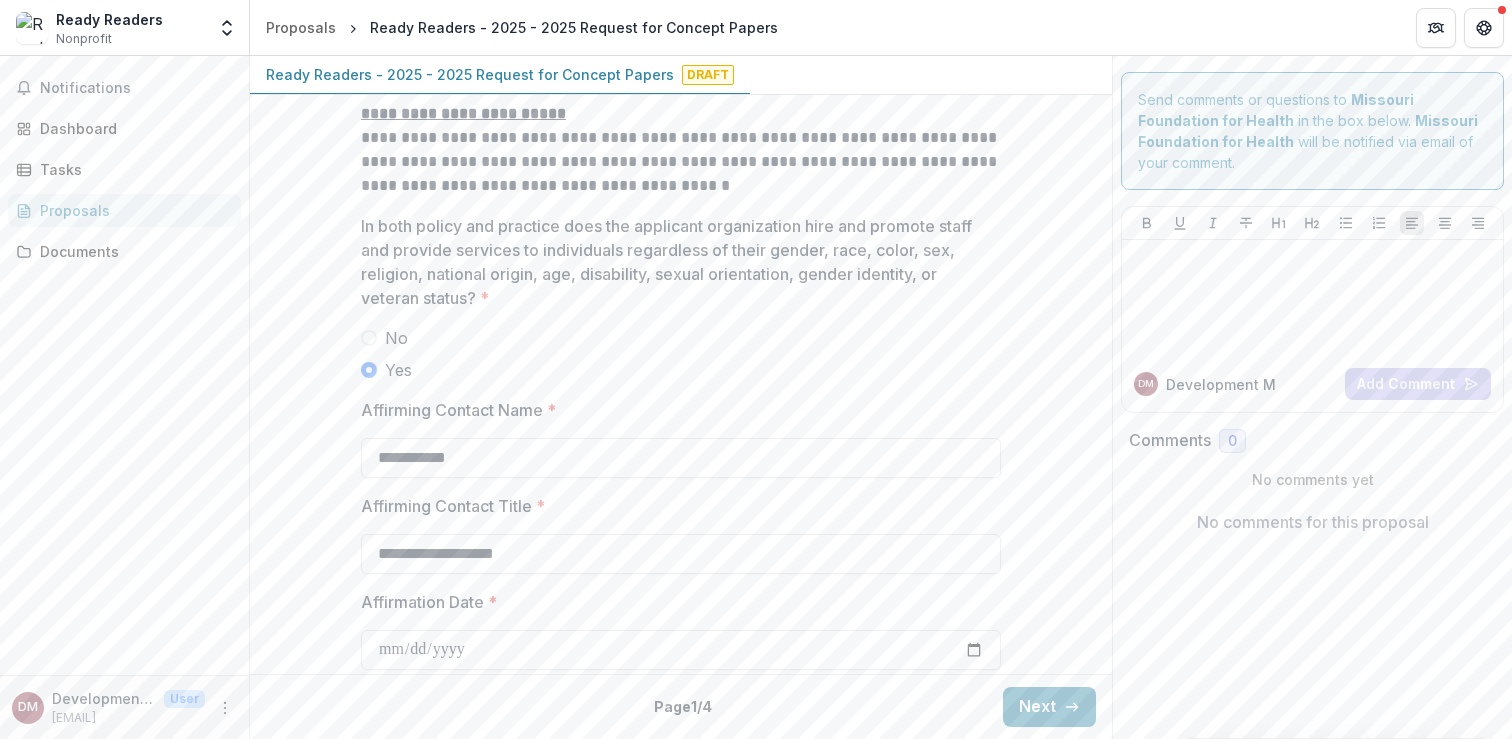 scroll, scrollTop: 2824, scrollLeft: 0, axis: vertical 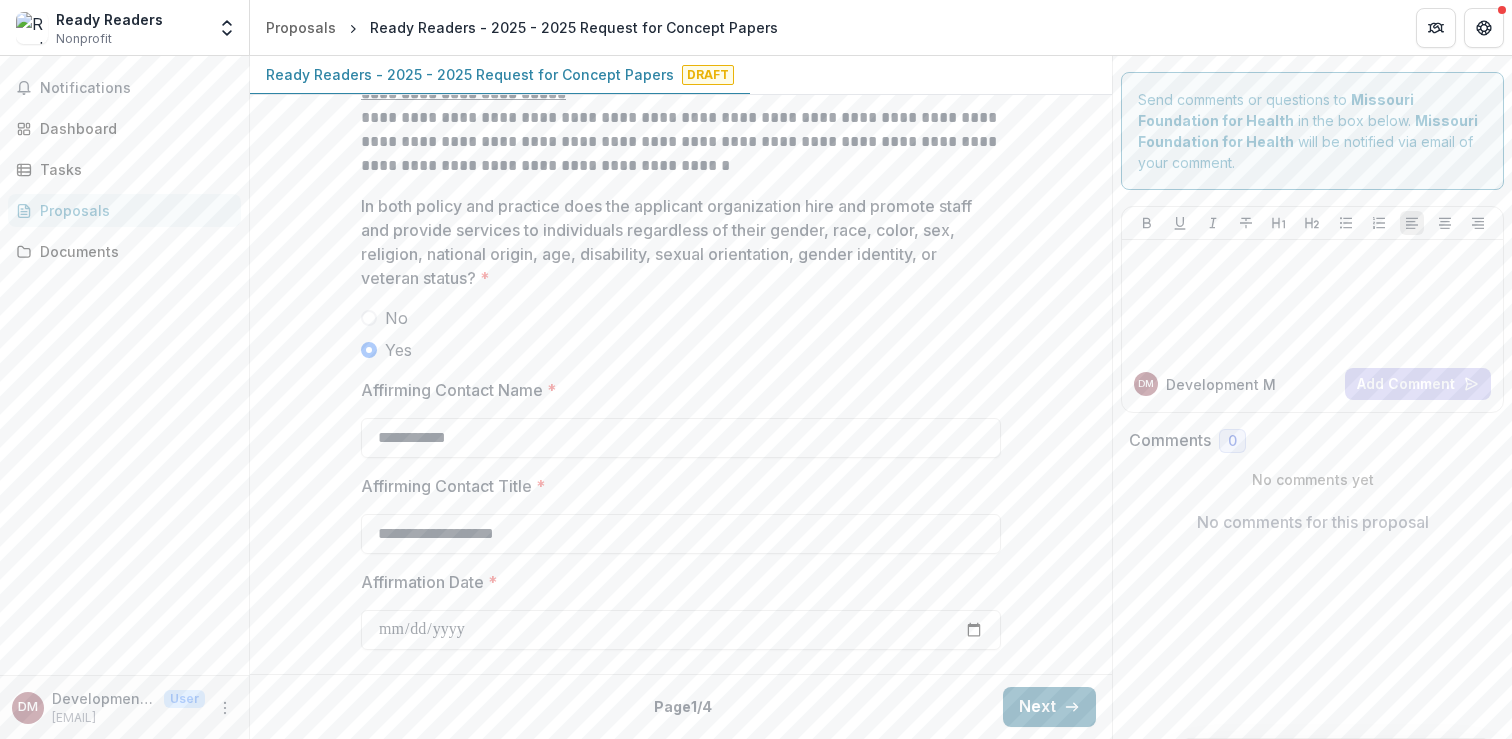 click on "Next" at bounding box center (1049, 707) 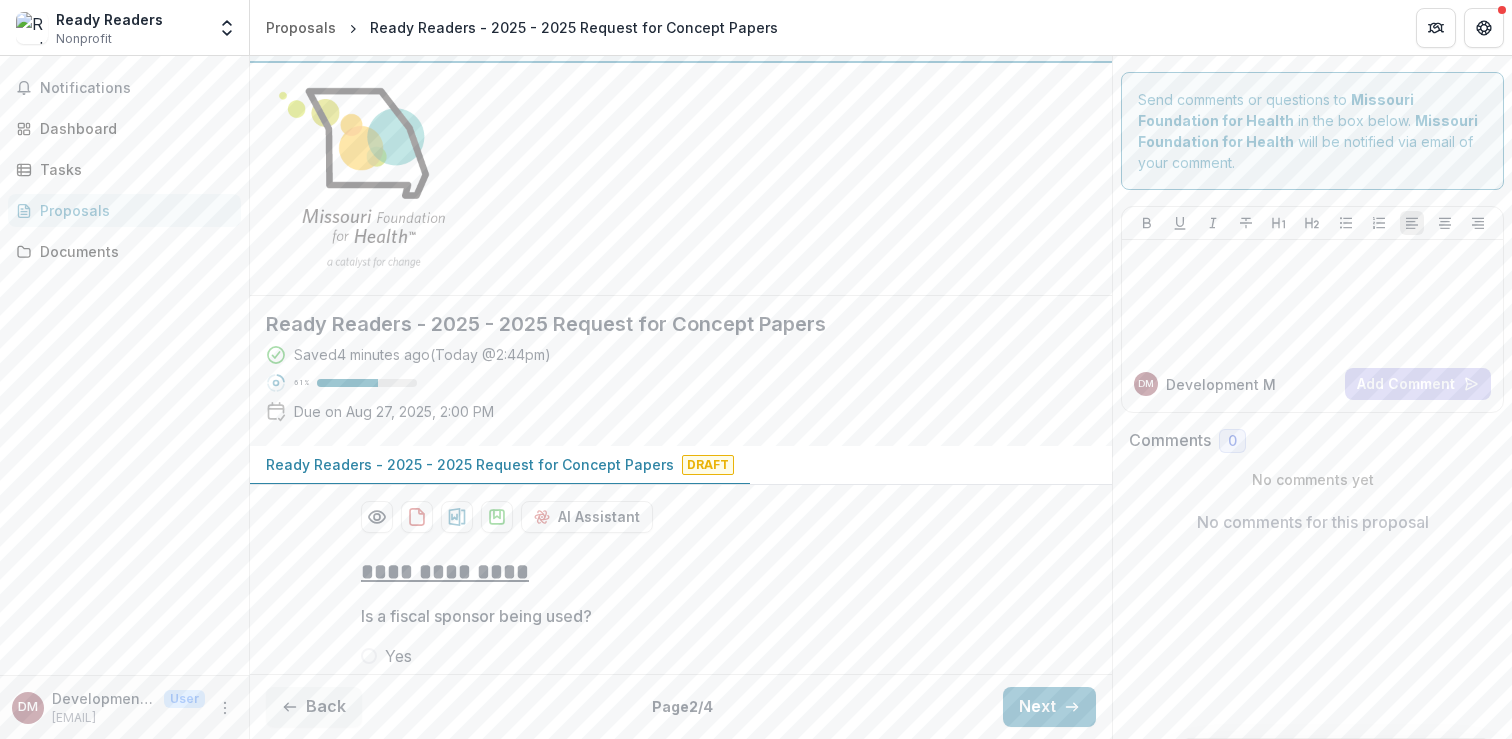 scroll, scrollTop: 85, scrollLeft: 0, axis: vertical 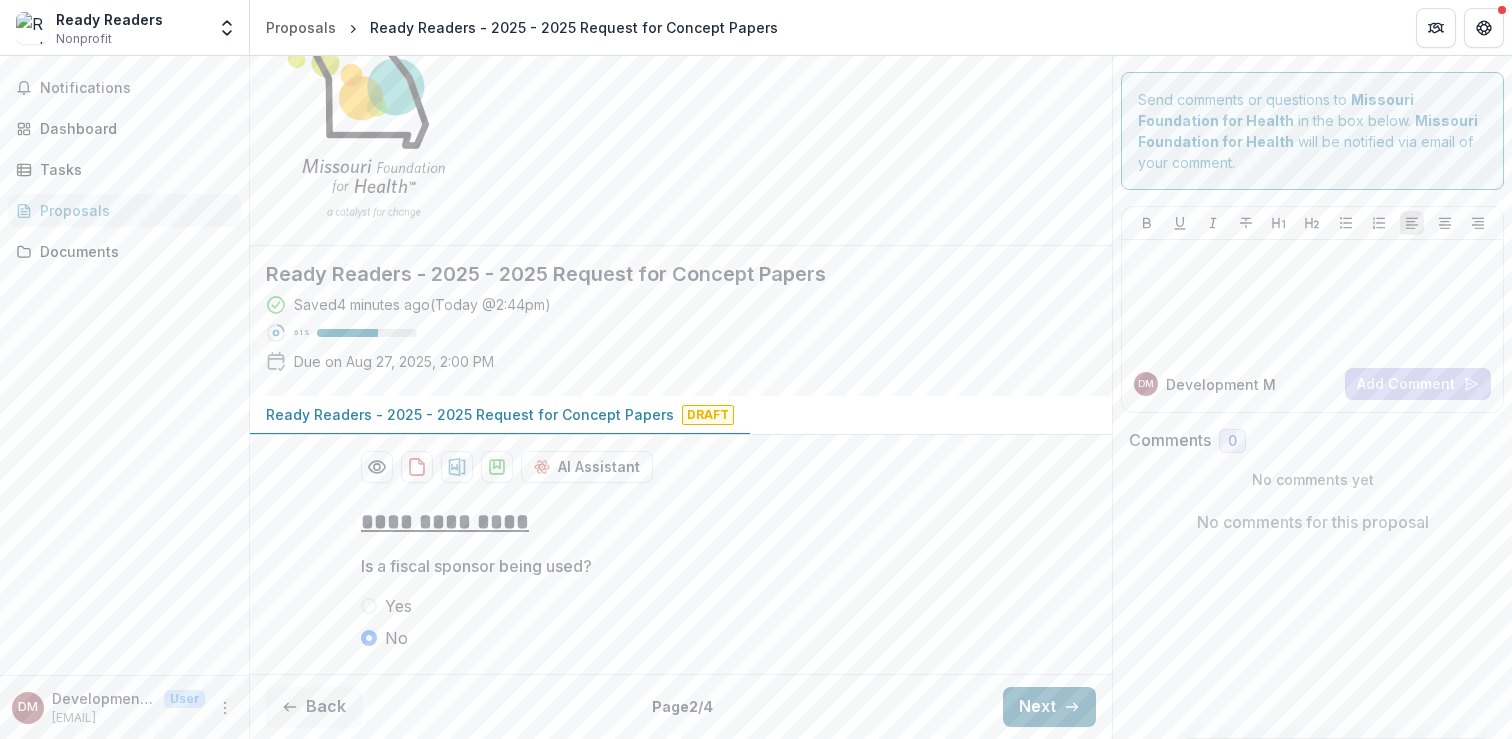 click on "Next" at bounding box center [1049, 707] 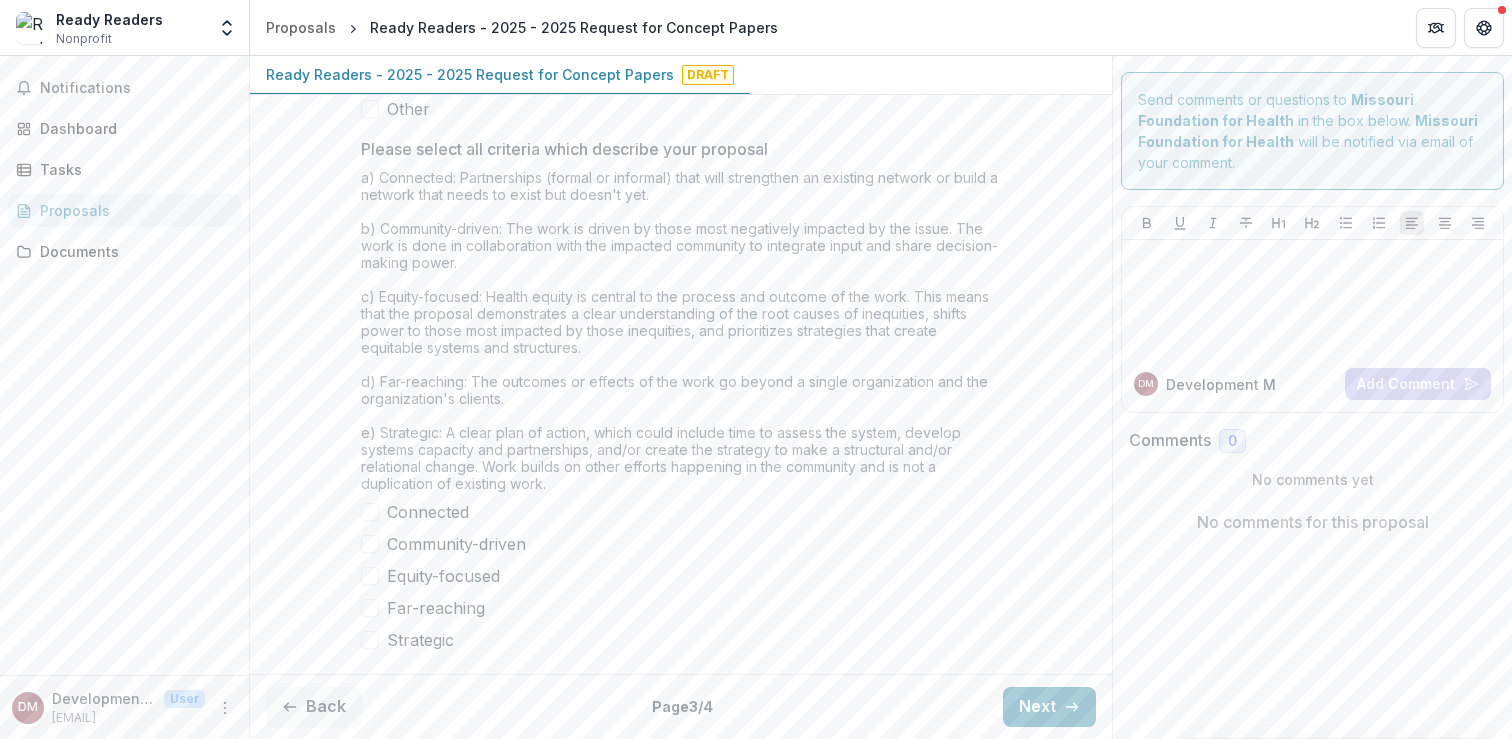 scroll, scrollTop: 1721, scrollLeft: 0, axis: vertical 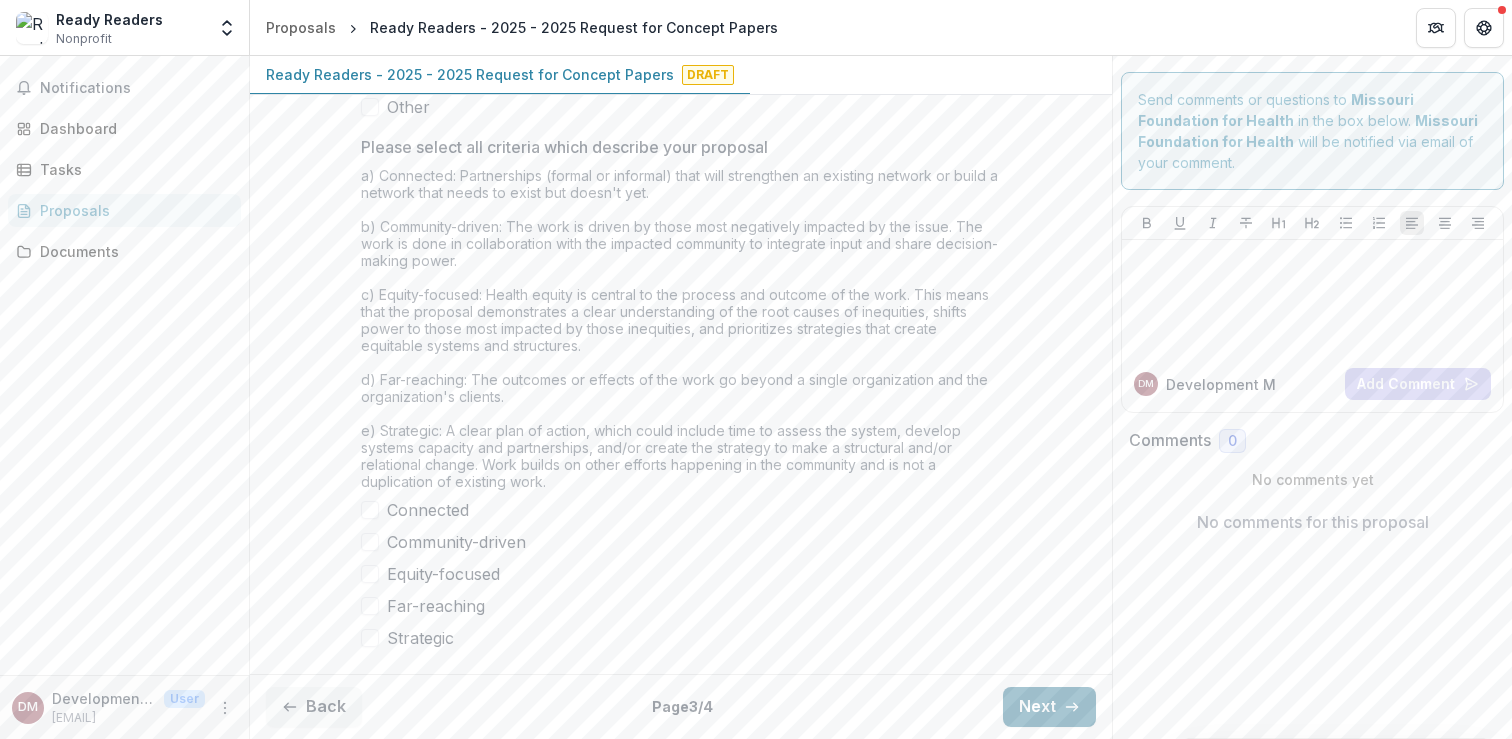 click on "Next" at bounding box center [1049, 707] 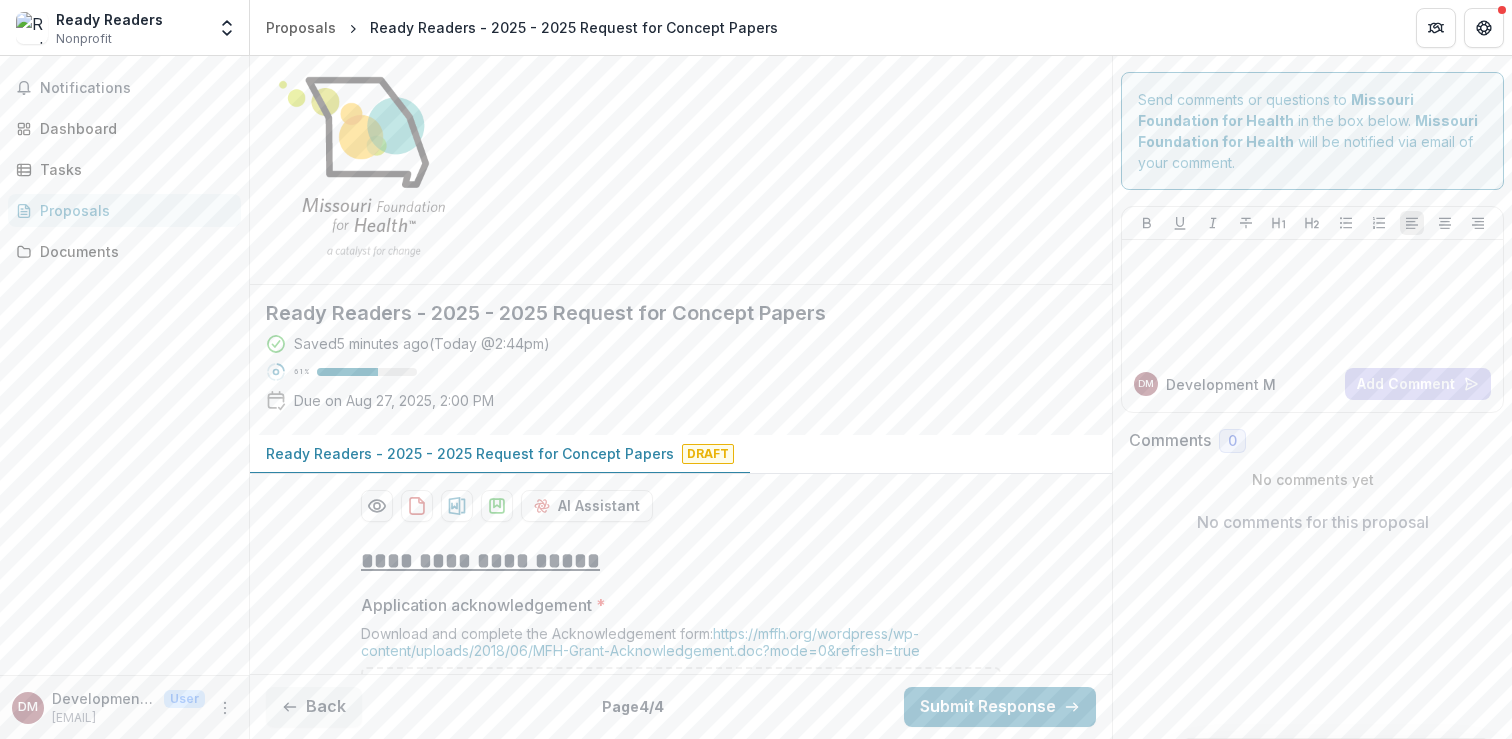 scroll, scrollTop: 0, scrollLeft: 0, axis: both 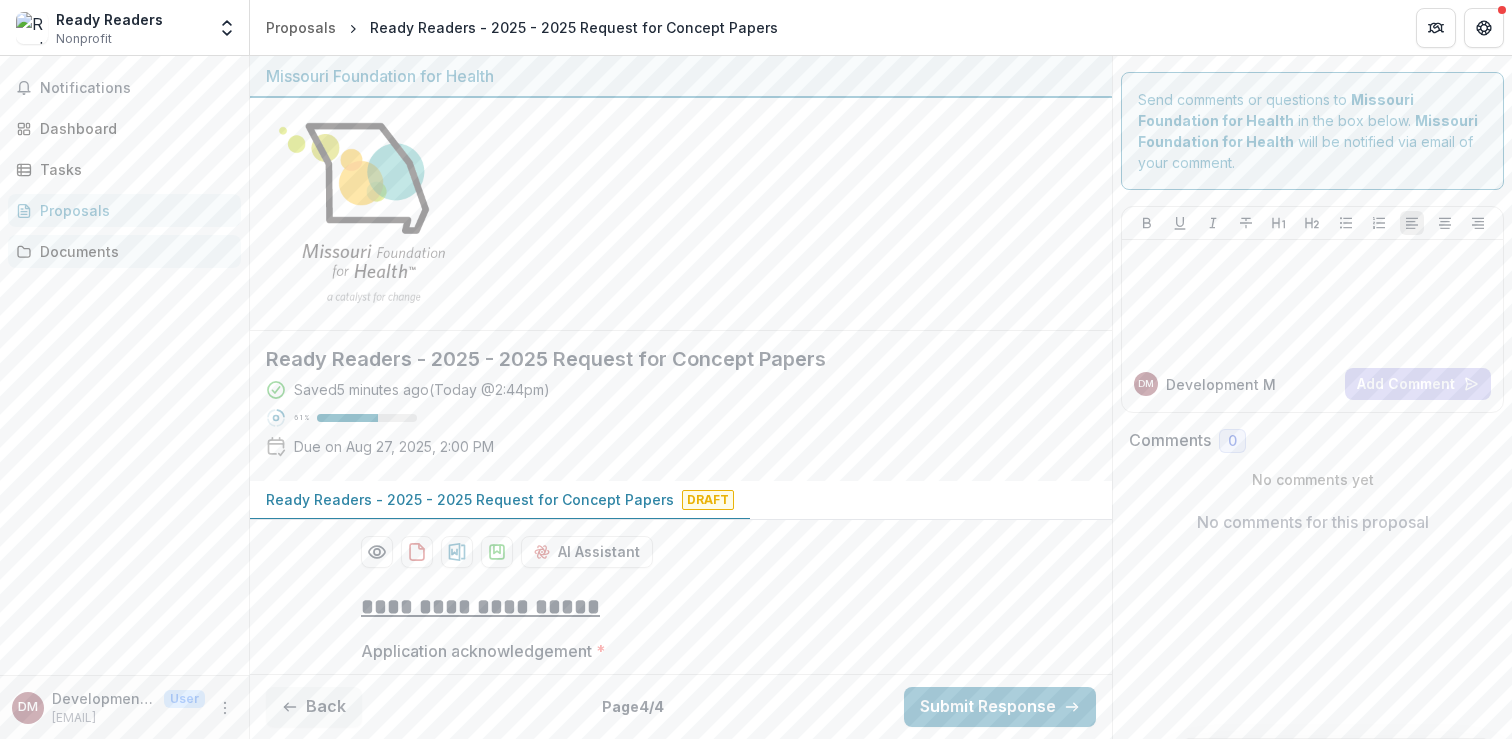 click on "Documents" at bounding box center [132, 251] 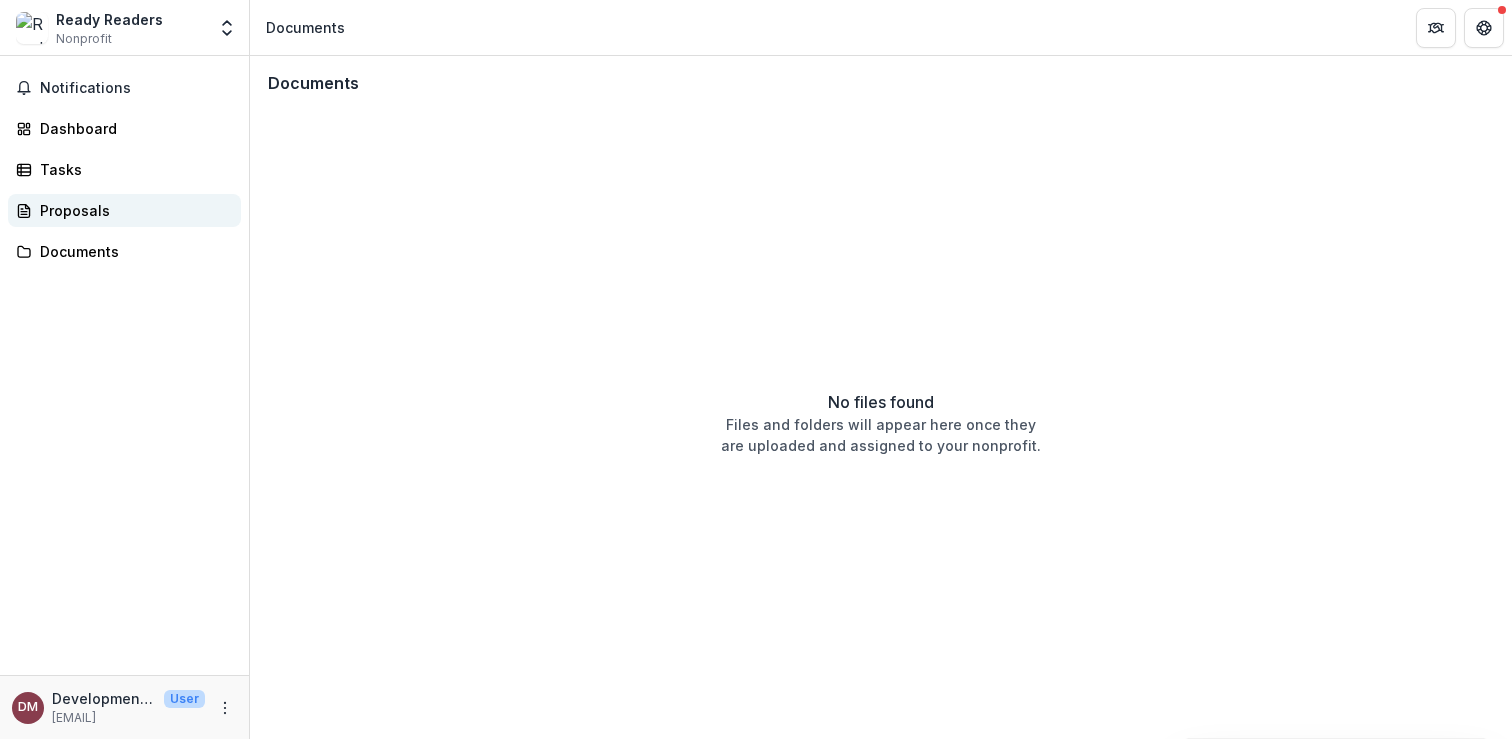 click on "Proposals" at bounding box center (132, 210) 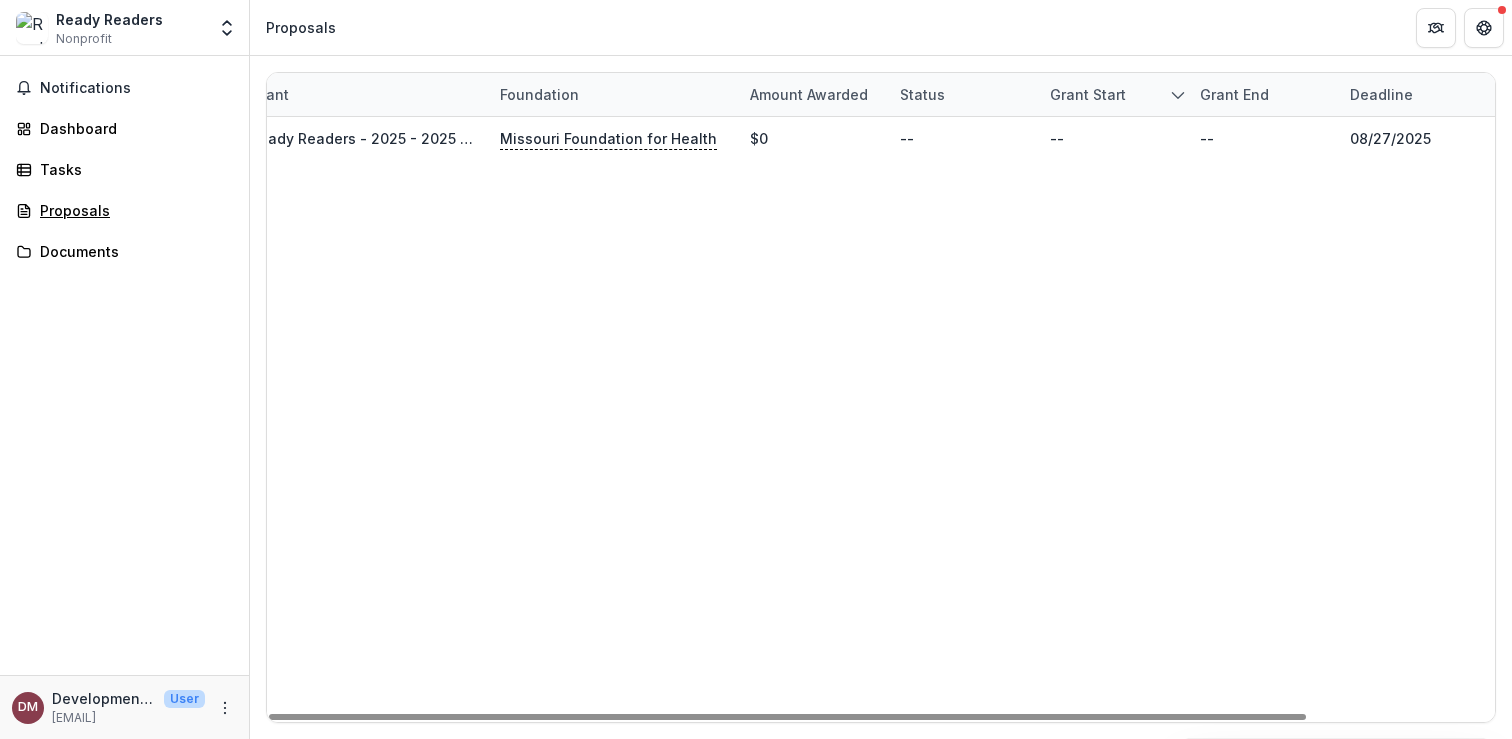 scroll, scrollTop: 0, scrollLeft: 0, axis: both 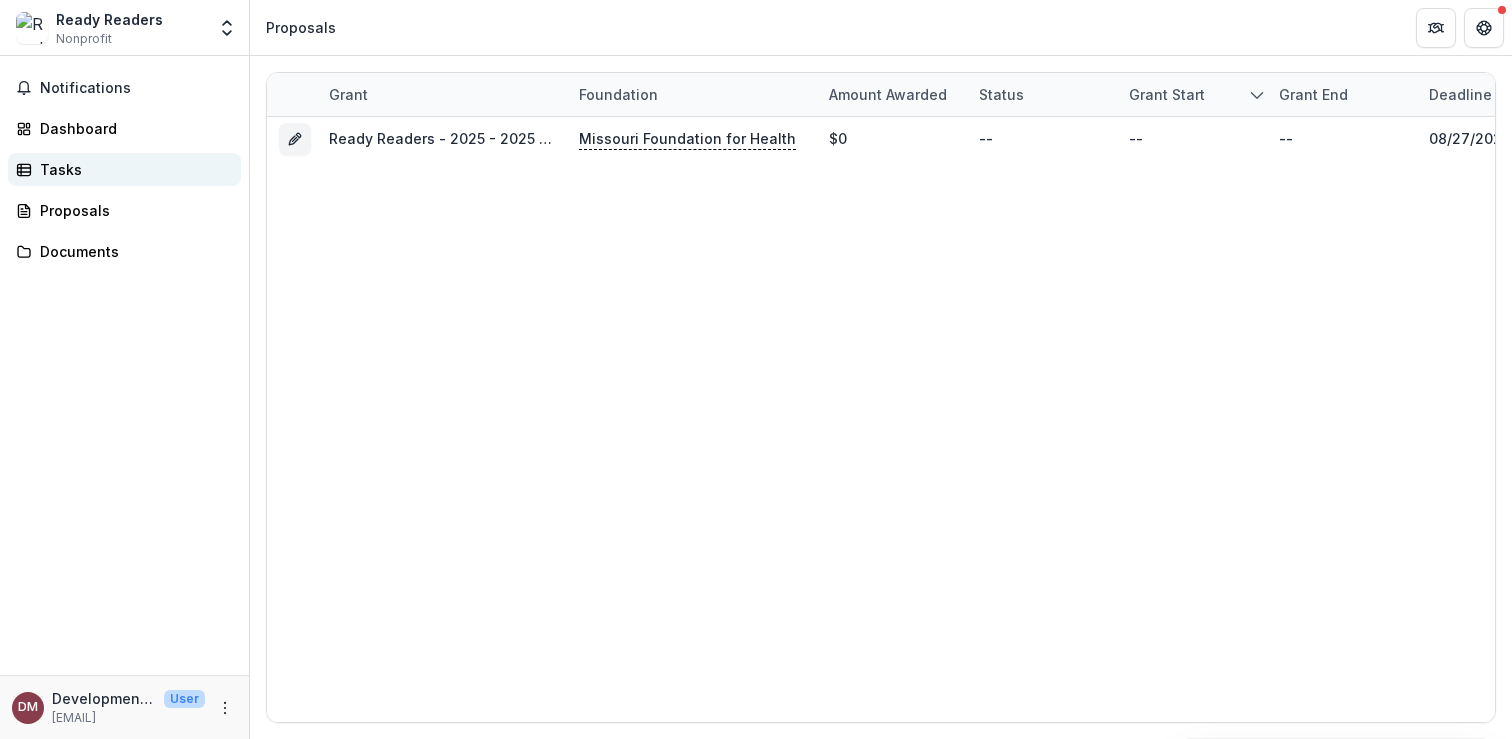 click on "Tasks" at bounding box center [132, 169] 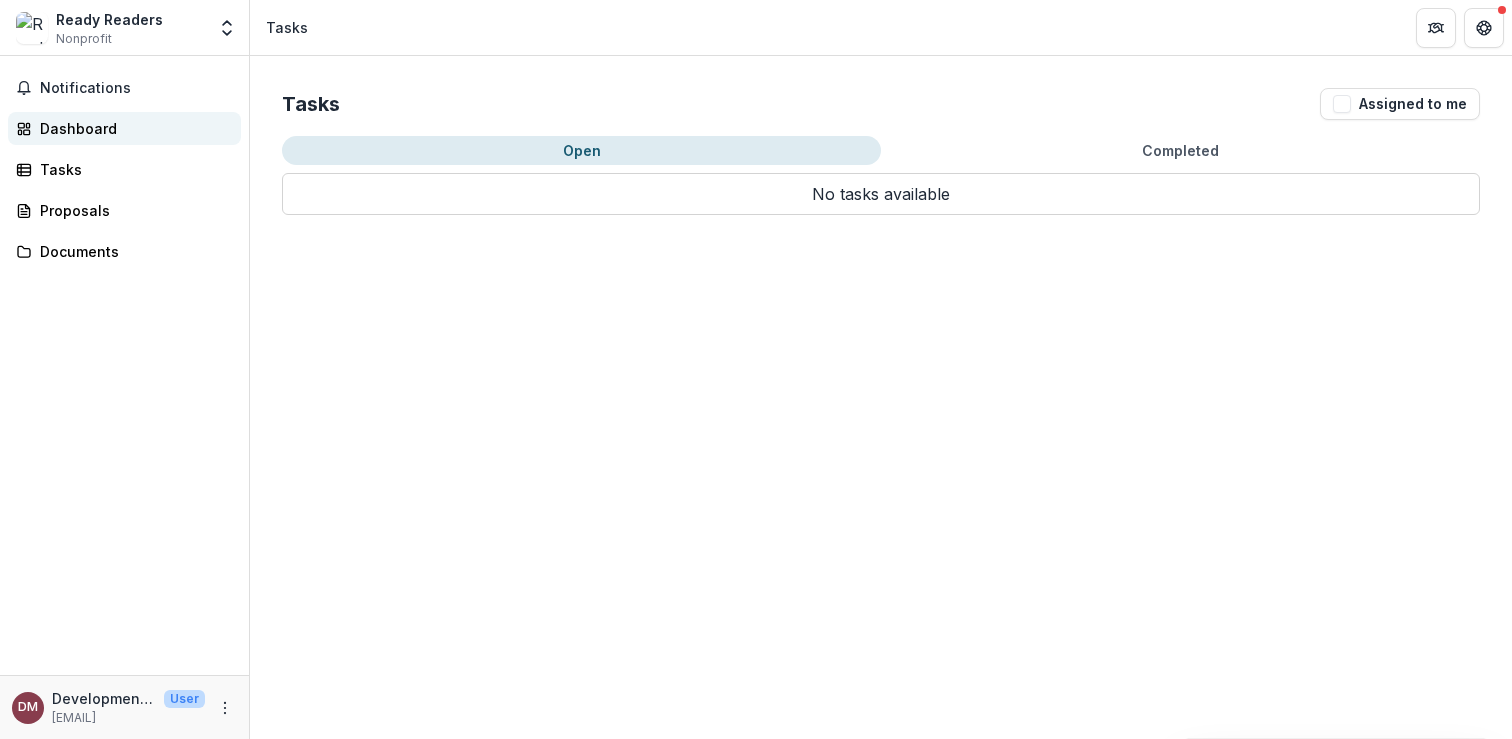 click on "Dashboard" at bounding box center (132, 128) 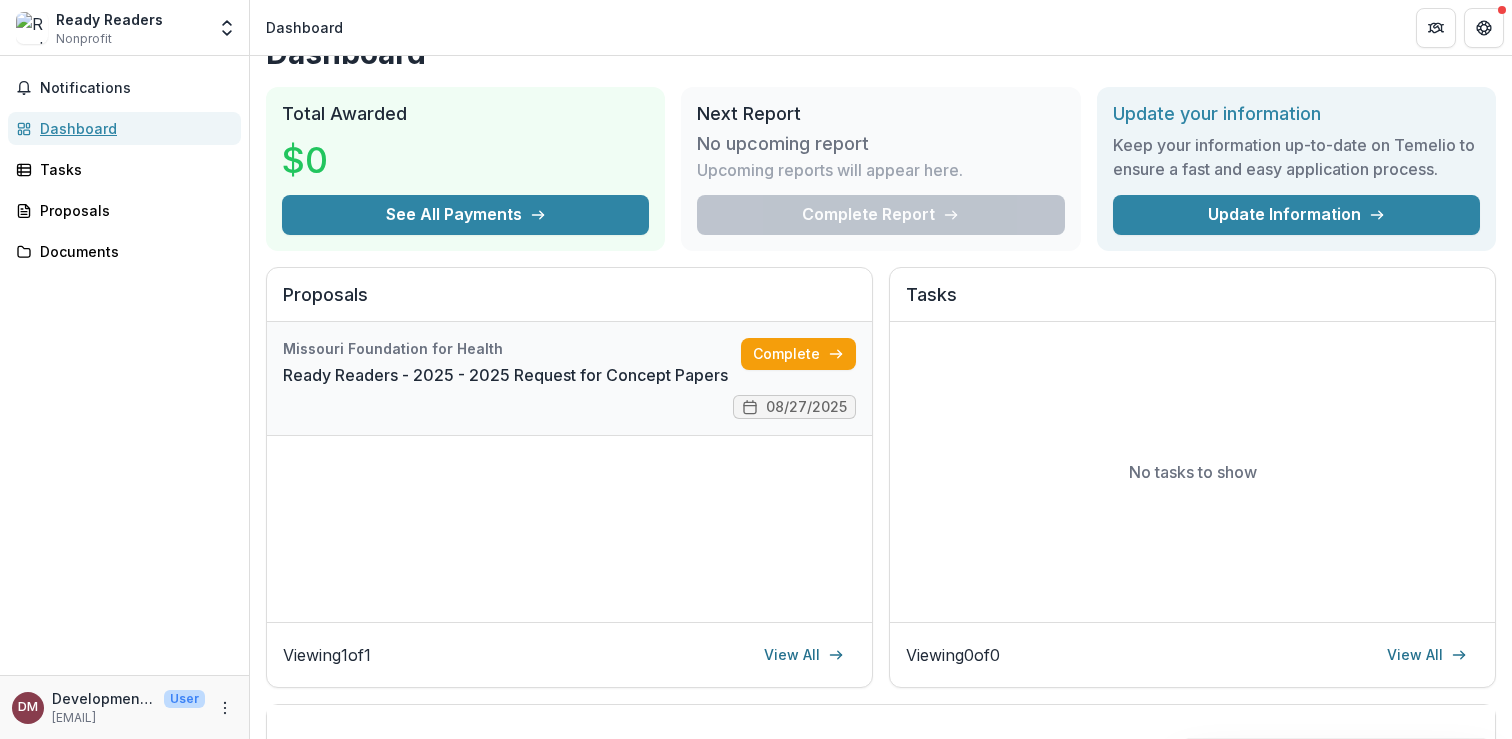 scroll, scrollTop: 0, scrollLeft: 0, axis: both 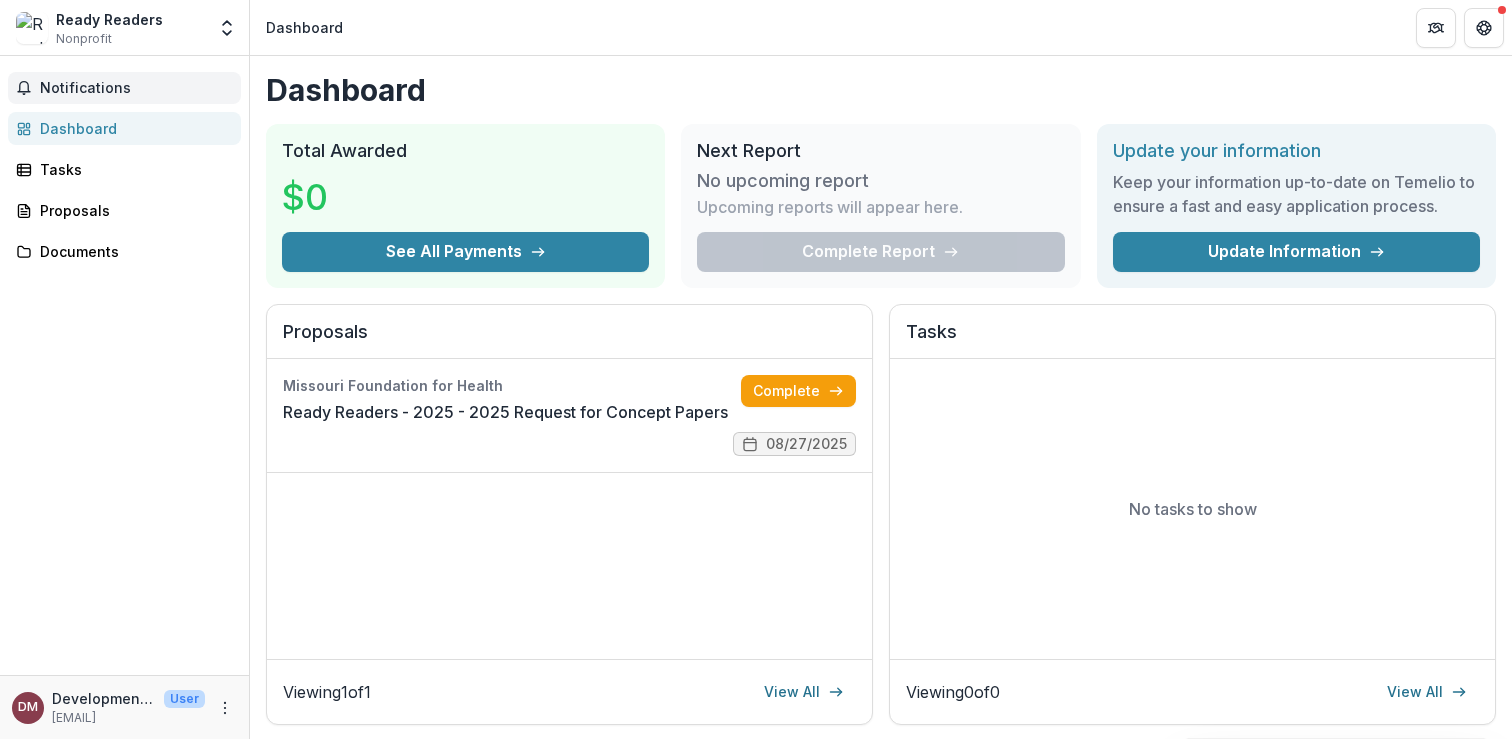 click on "Notifications" at bounding box center (136, 88) 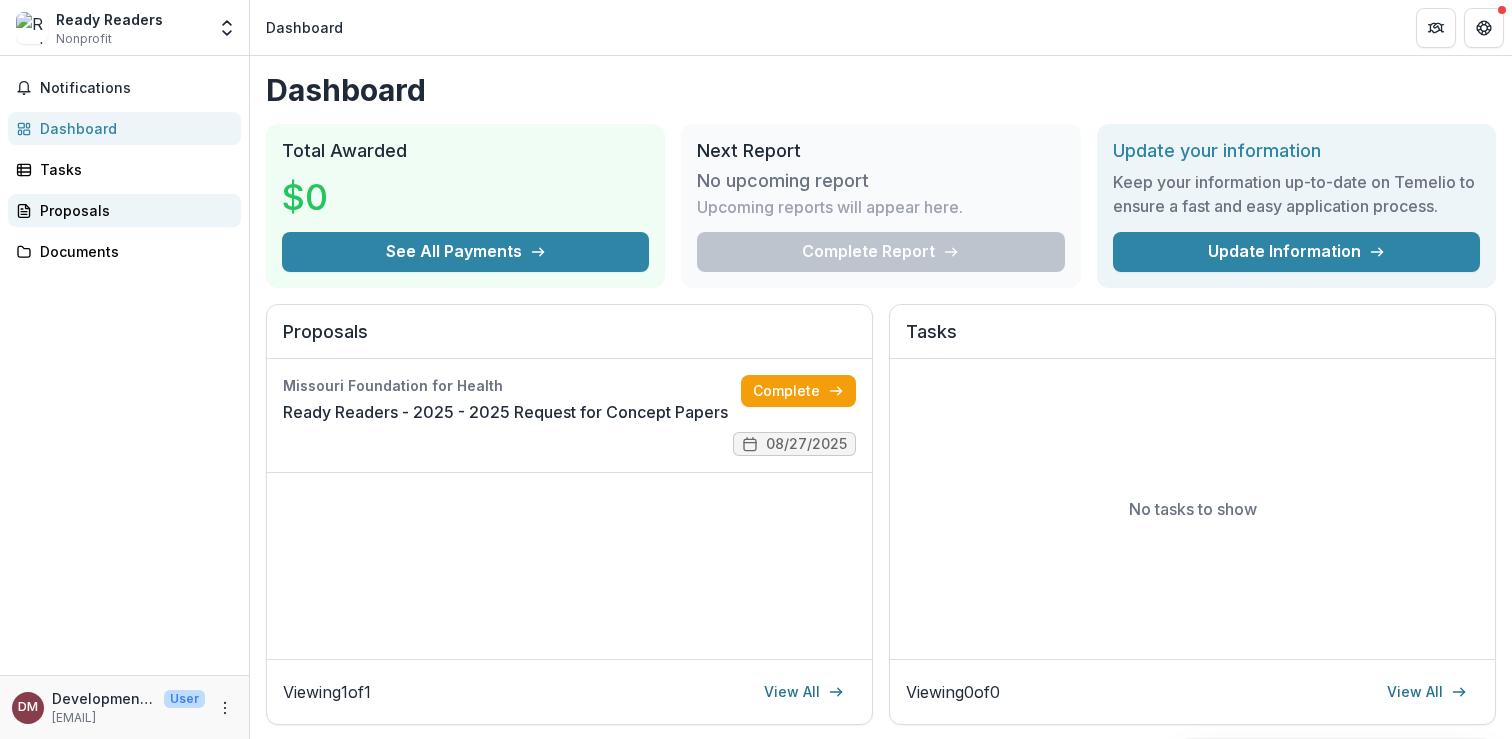 click on "Proposals" at bounding box center (132, 210) 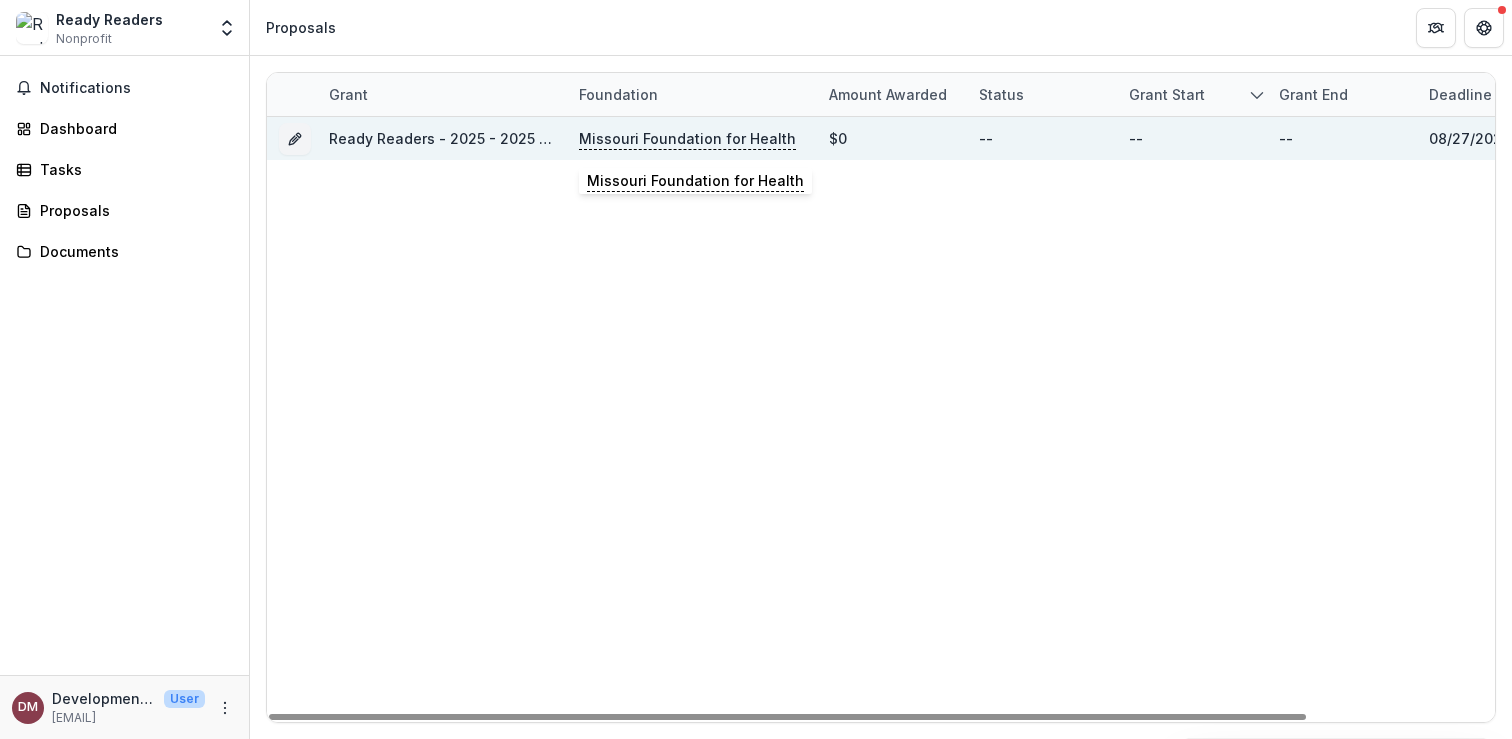 click on "Missouri Foundation for Health" at bounding box center [687, 139] 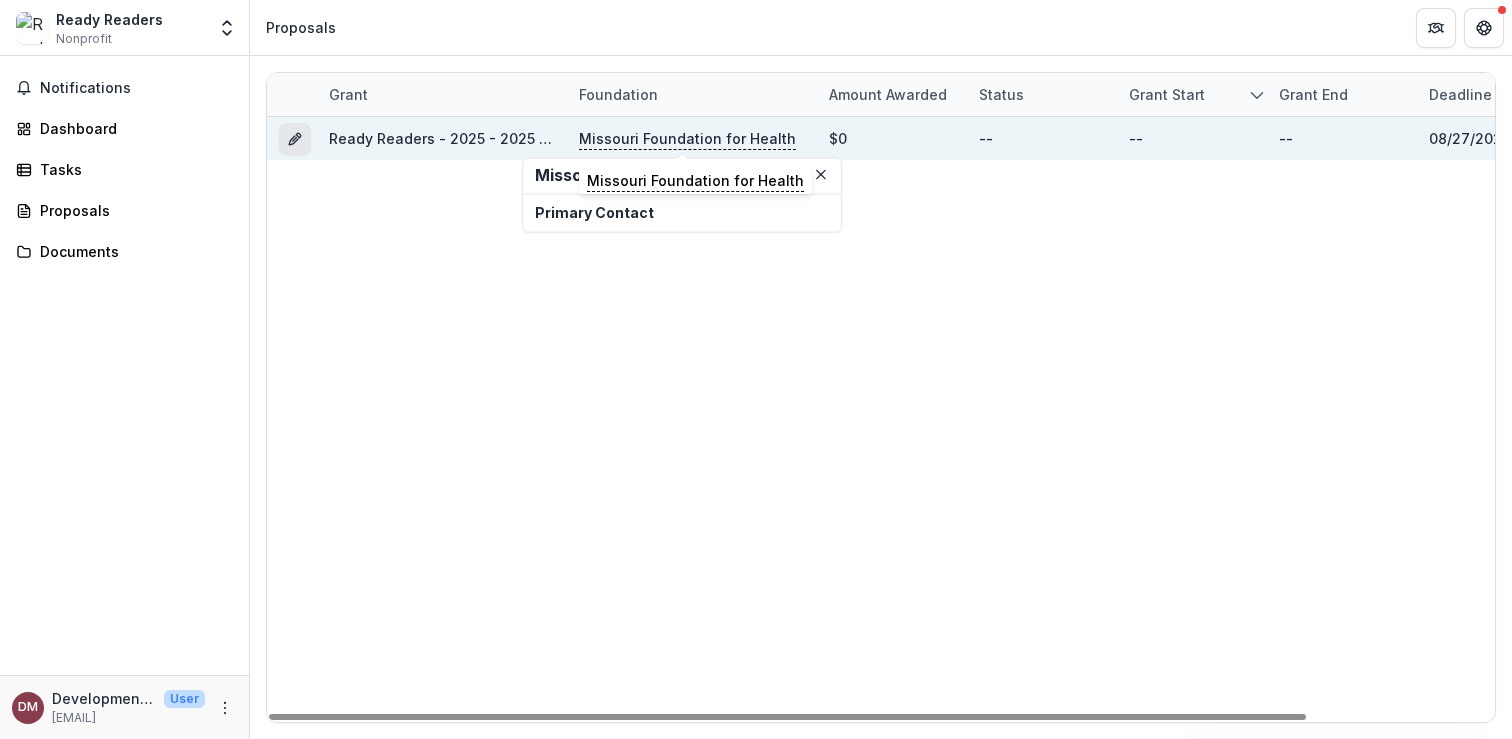 click 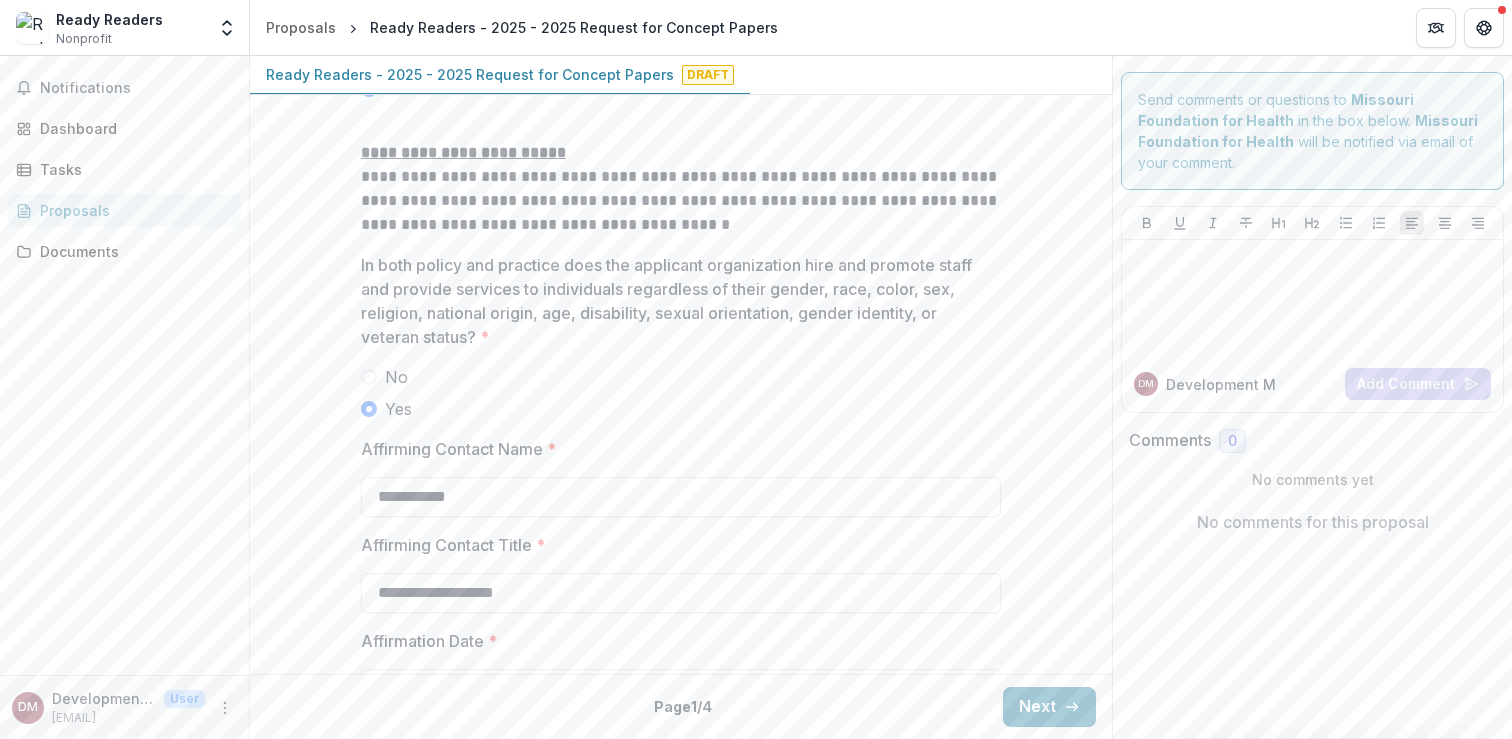 scroll, scrollTop: 2824, scrollLeft: 0, axis: vertical 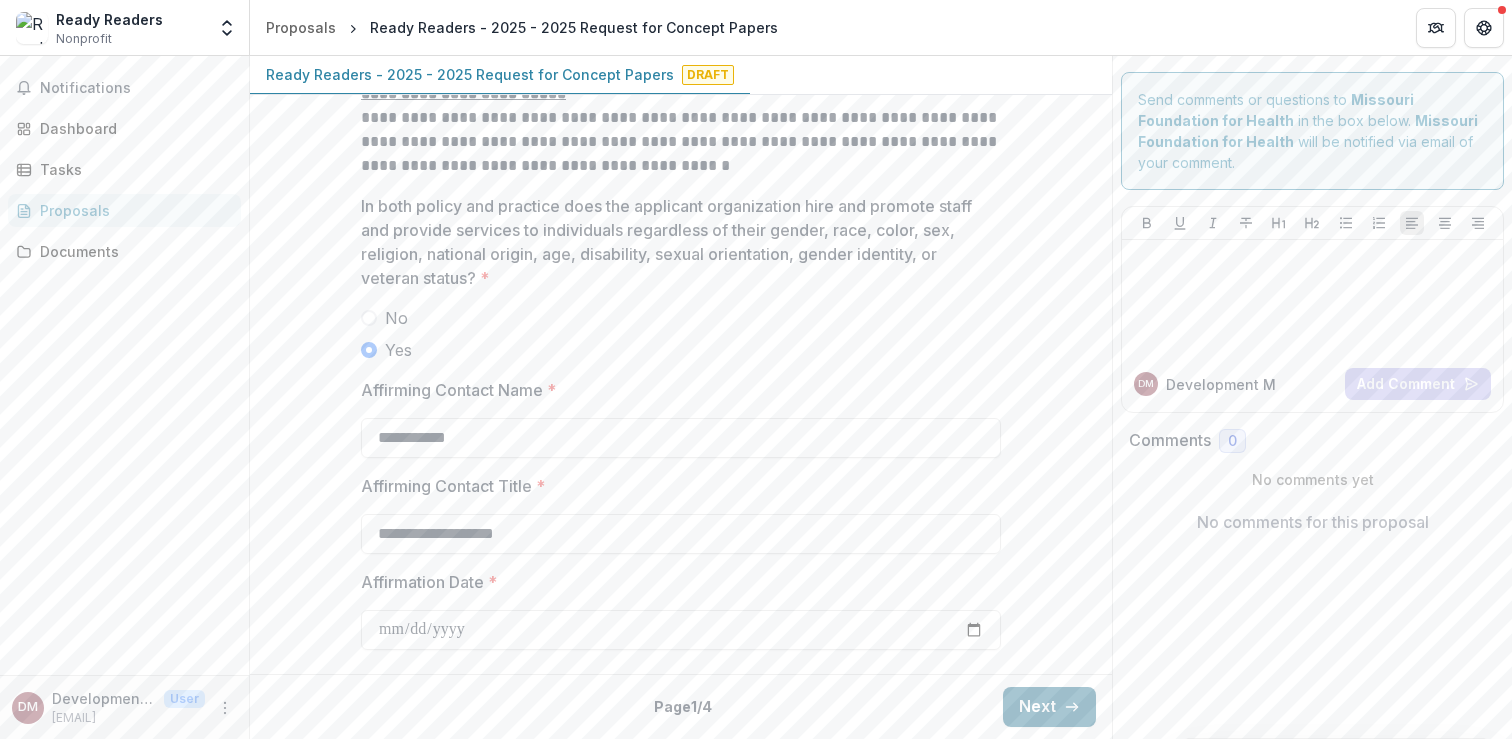 click on "Next" at bounding box center [1049, 707] 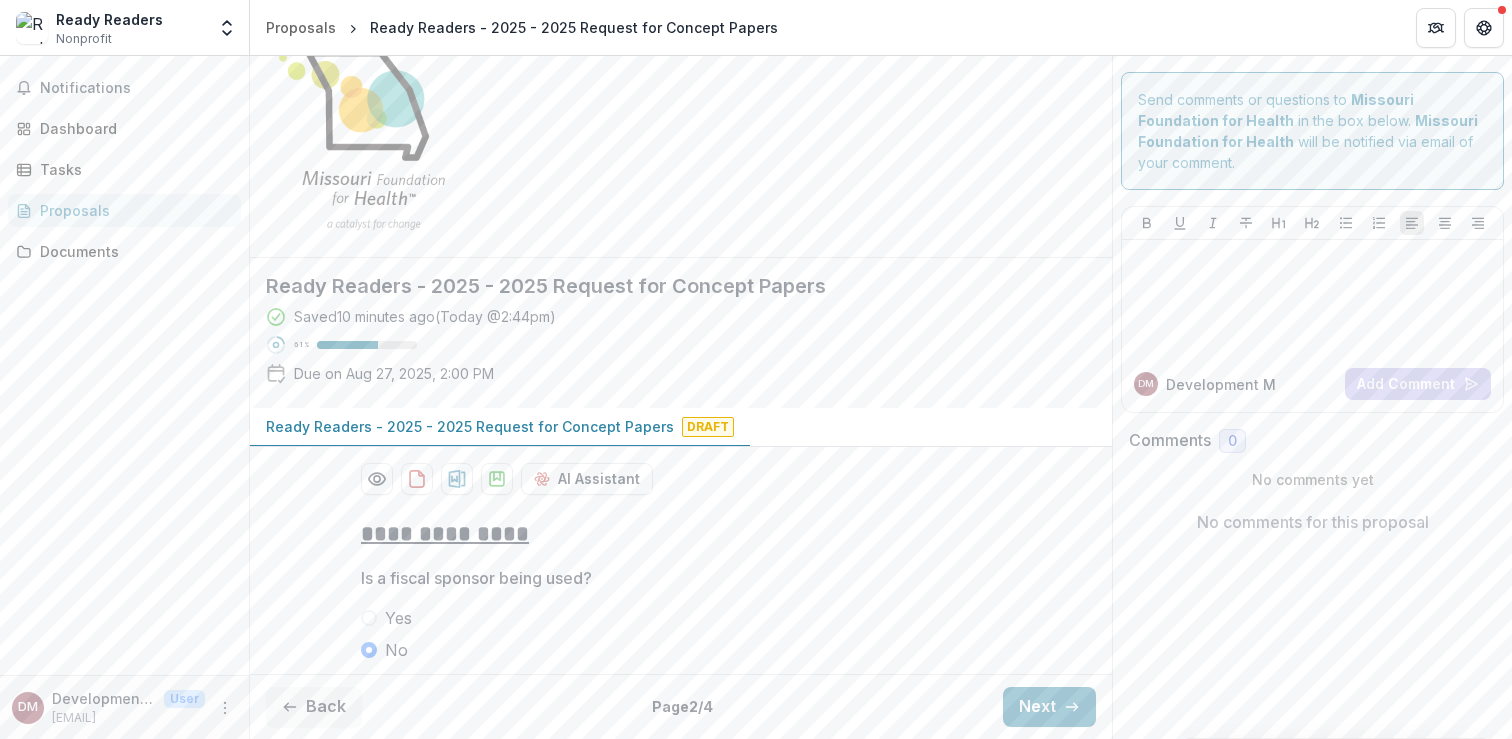 scroll, scrollTop: 85, scrollLeft: 0, axis: vertical 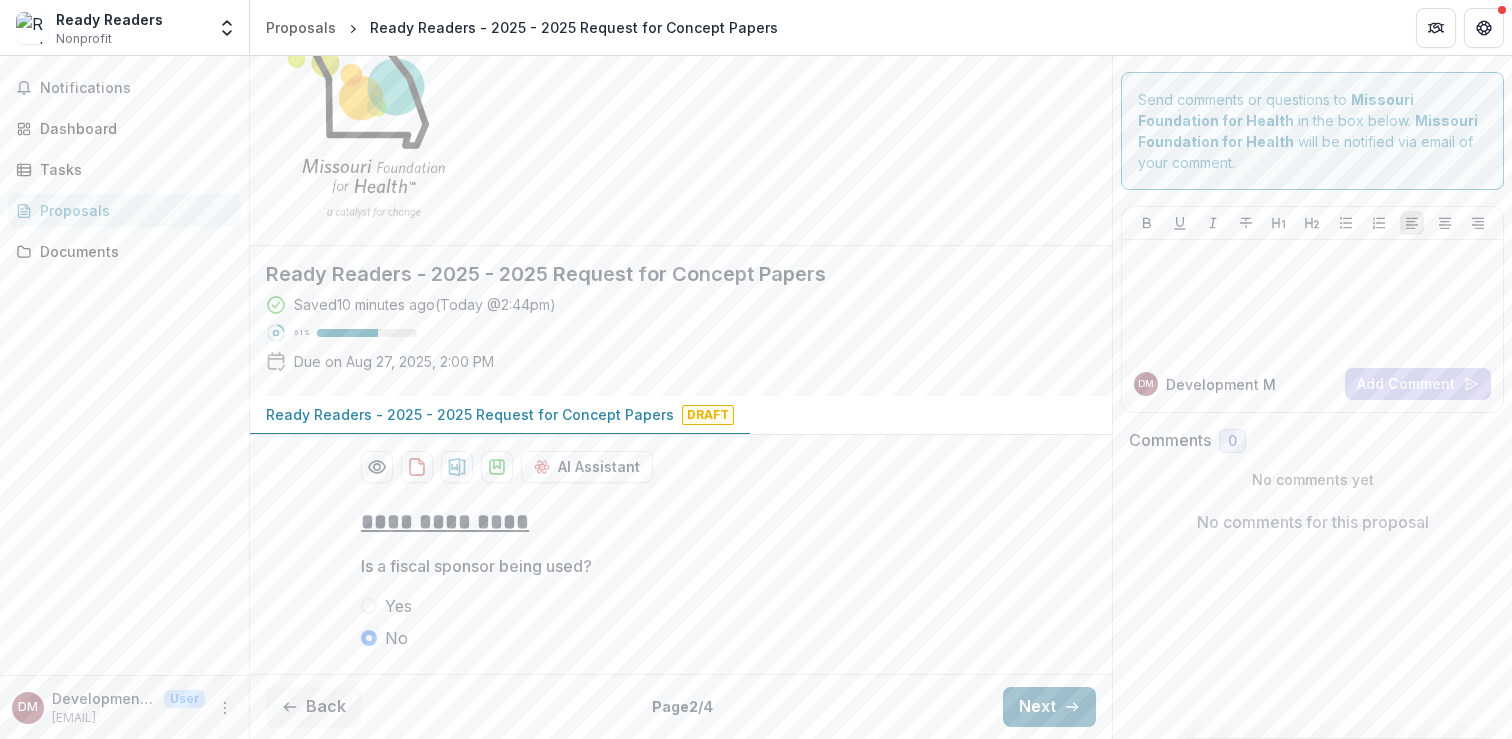 click on "Next" at bounding box center (1049, 707) 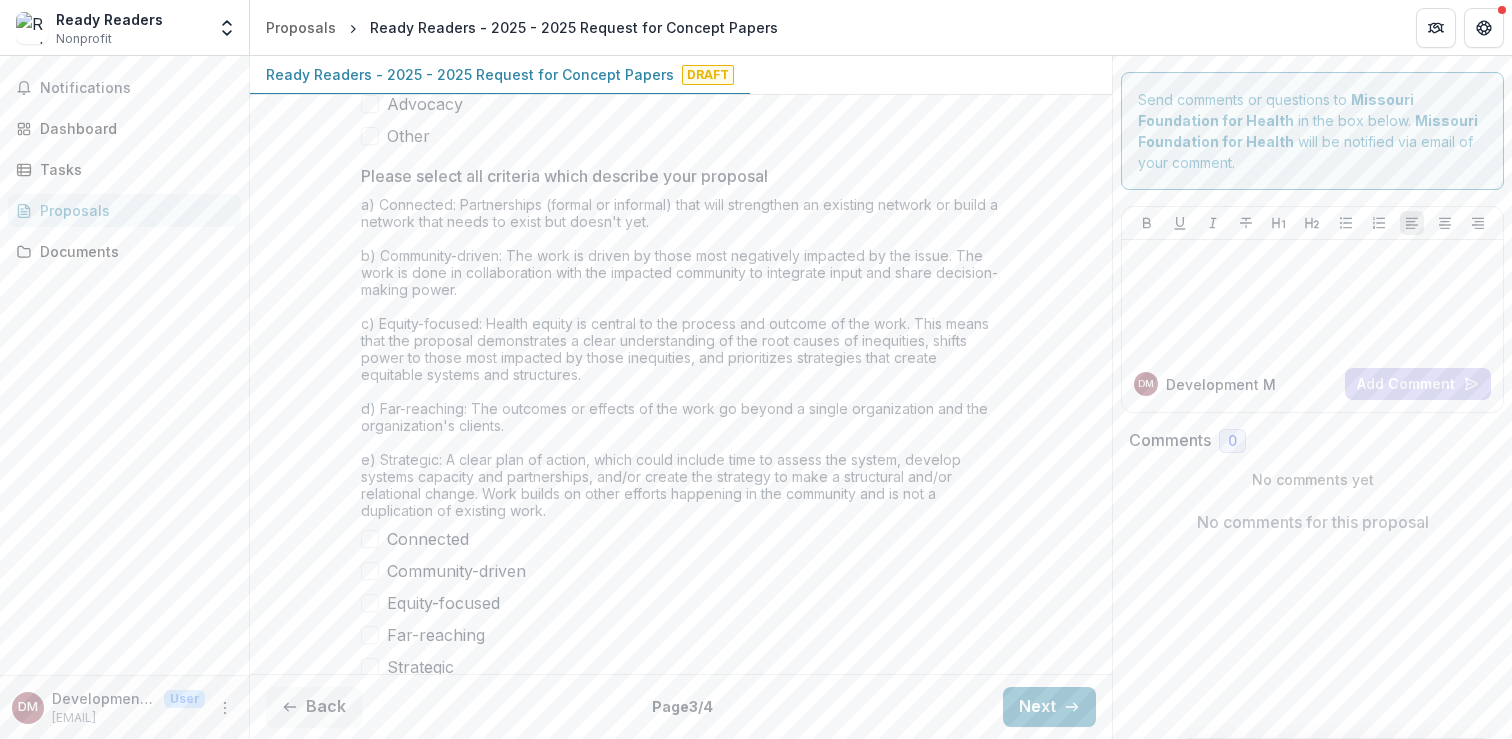 scroll, scrollTop: 1721, scrollLeft: 0, axis: vertical 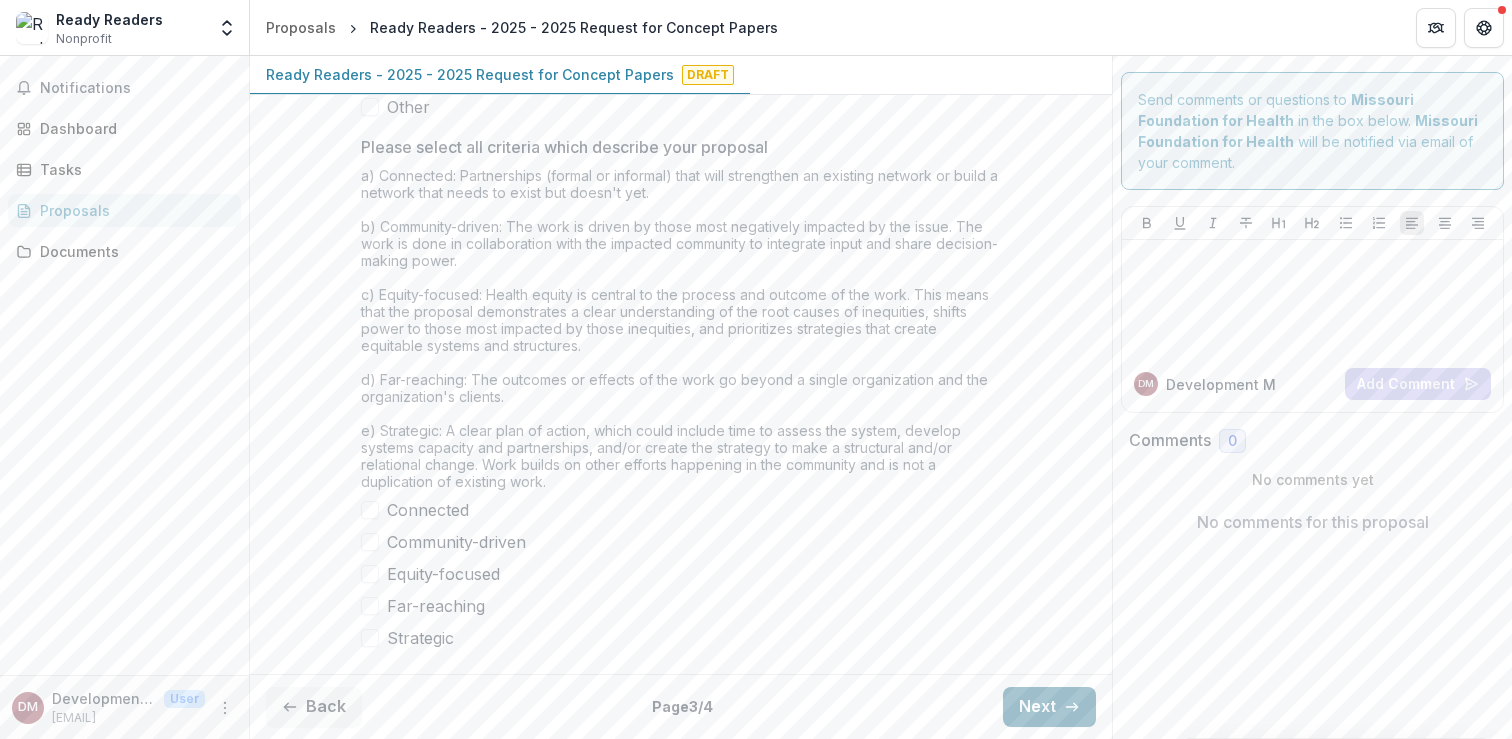 click on "Next" at bounding box center [1049, 707] 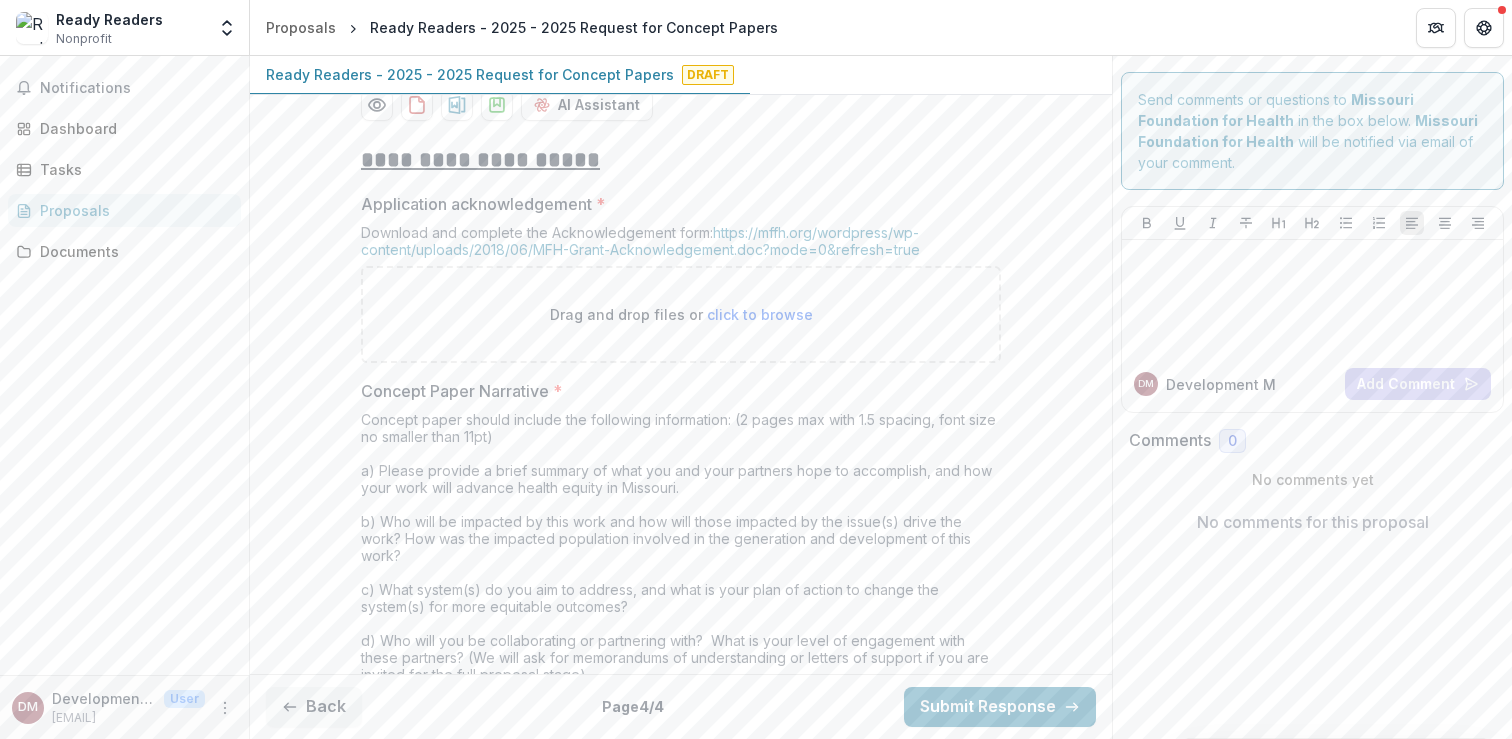 scroll, scrollTop: 450, scrollLeft: 0, axis: vertical 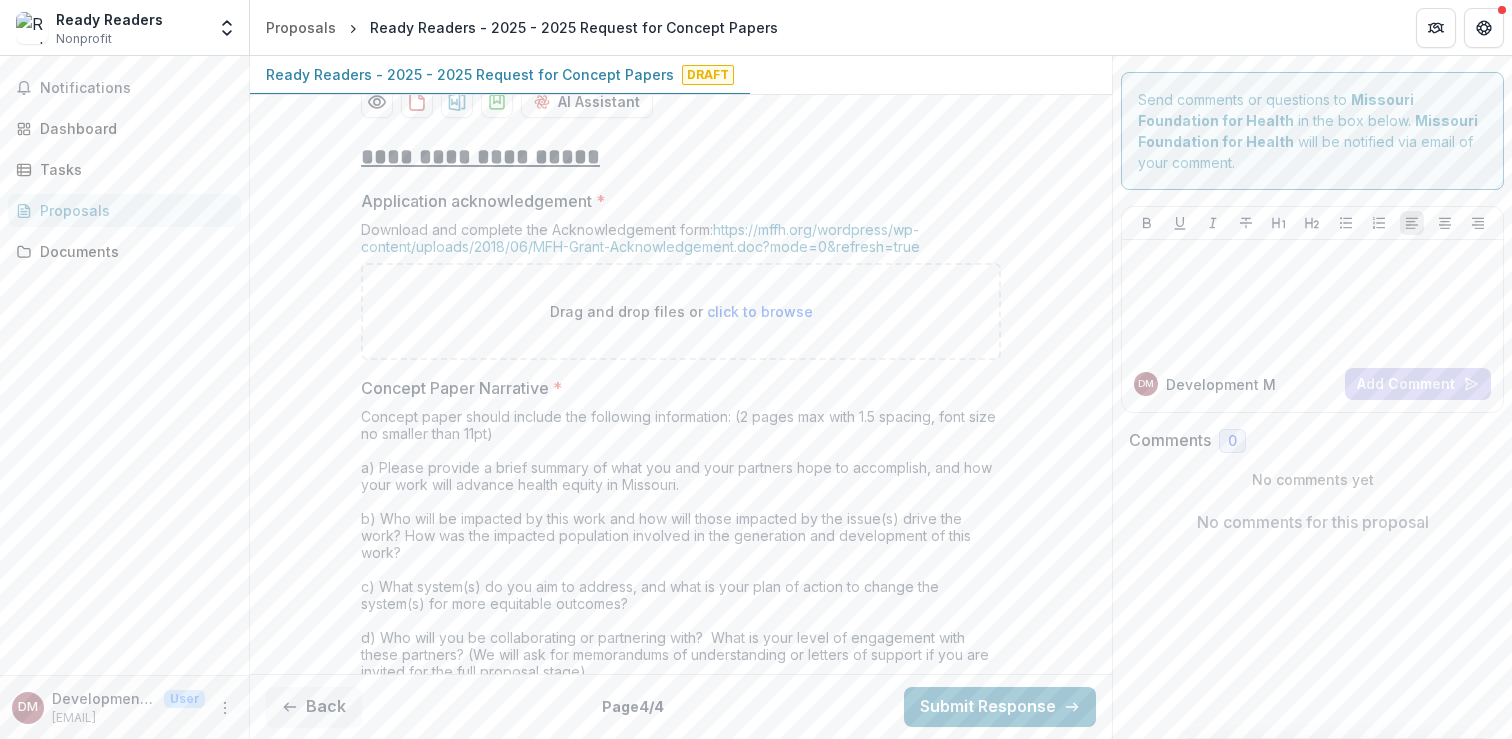 click on "Concept paper should include the following information: (2 pages max with 1.5 spacing, font size no smaller than 11pt)
a) Please provide a brief summary of what you and your partners hope to accomplish, and how your work will advance health equity in Missouri.
b) Who will be impacted by this work and how will those impacted by the issue(s) drive the work? How was the impacted population involved in the generation and development of this work?
c) What system(s) do you aim to address, and what is your plan of action to change the system(s) for more equitable outcomes?
d) Who will you be collaborating or partnering with?  What is your level of engagement with these partners? (We will ask for memorandums of understanding or letters of support if you are invited for the full proposal stage)" at bounding box center [681, 548] 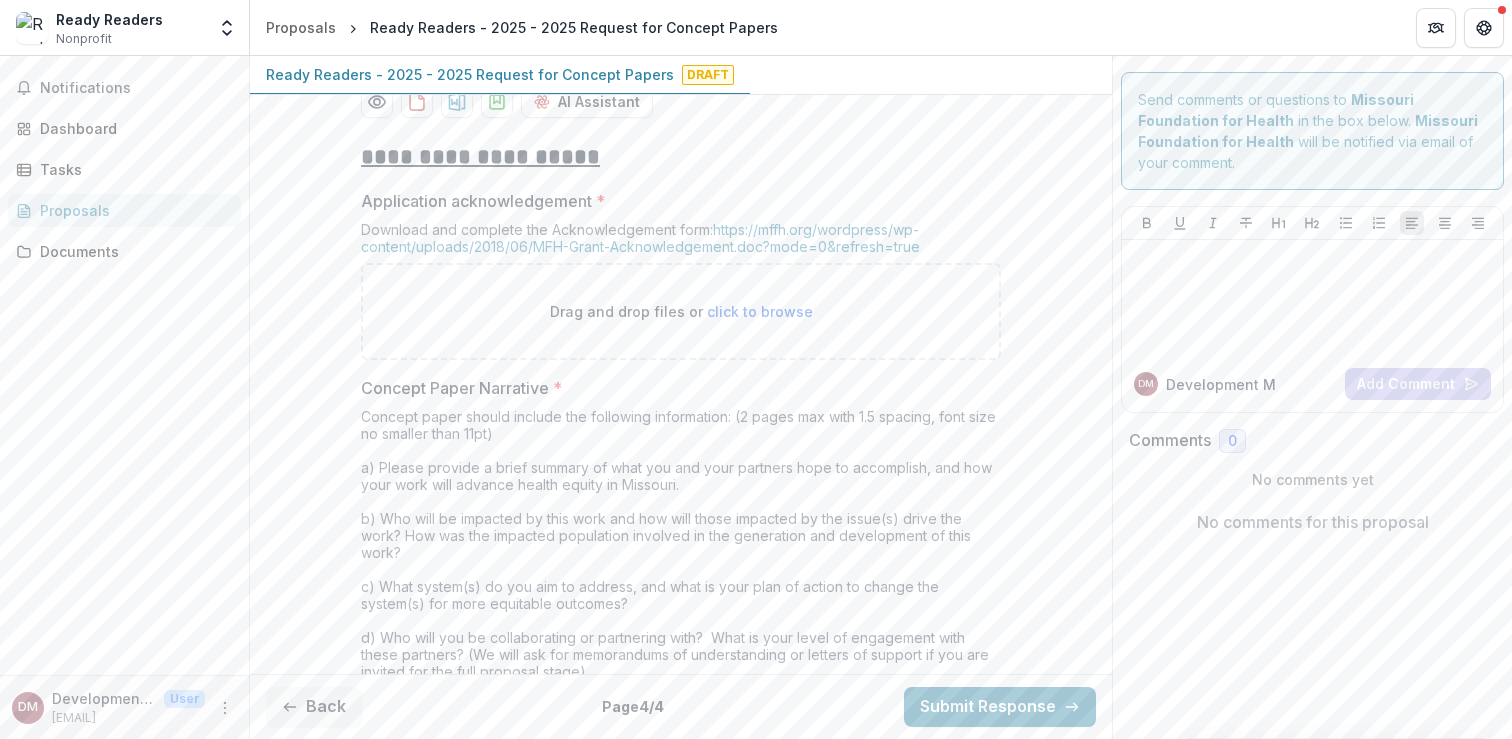 drag, startPoint x: 735, startPoint y: 413, endPoint x: 785, endPoint y: 425, distance: 51.41984 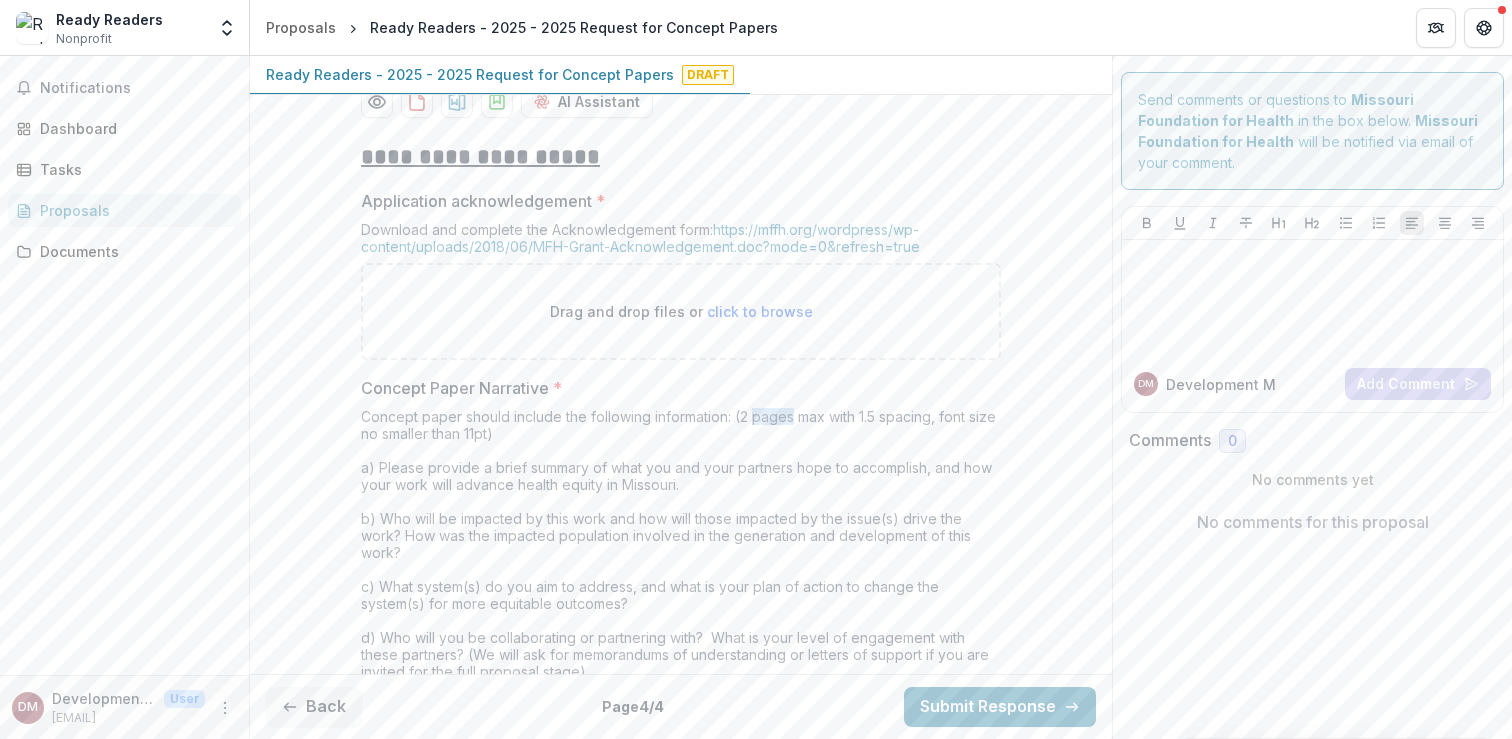 click on "Concept paper should include the following information: (2 pages max with 1.5 spacing, font size no smaller than 11pt)
a) Please provide a brief summary of what you and your partners hope to accomplish, and how your work will advance health equity in Missouri.
b) Who will be impacted by this work and how will those impacted by the issue(s) drive the work? How was the impacted population involved in the generation and development of this work?
c) What system(s) do you aim to address, and what is your plan of action to change the system(s) for more equitable outcomes?
d) Who will you be collaborating or partnering with?  What is your level of engagement with these partners? (We will ask for memorandums of understanding or letters of support if you are invited for the full proposal stage)" at bounding box center [681, 548] 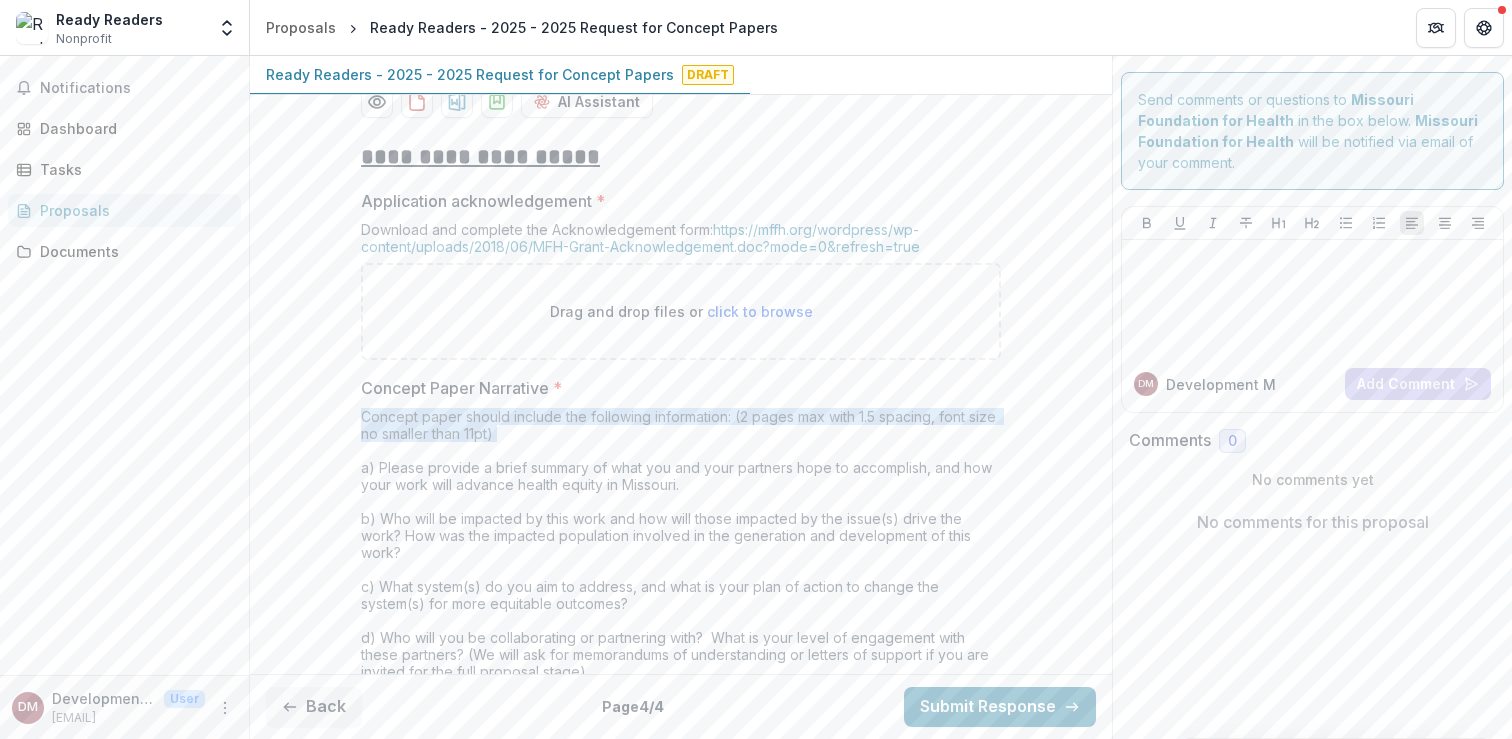 click on "Concept paper should include the following information: (2 pages max with 1.5 spacing, font size no smaller than 11pt)
a) Please provide a brief summary of what you and your partners hope to accomplish, and how your work will advance health equity in Missouri.
b) Who will be impacted by this work and how will those impacted by the issue(s) drive the work? How was the impacted population involved in the generation and development of this work?
c) What system(s) do you aim to address, and what is your plan of action to change the system(s) for more equitable outcomes?
d) Who will you be collaborating or partnering with?  What is your level of engagement with these partners? (We will ask for memorandums of understanding or letters of support if you are invited for the full proposal stage)" at bounding box center (681, 548) 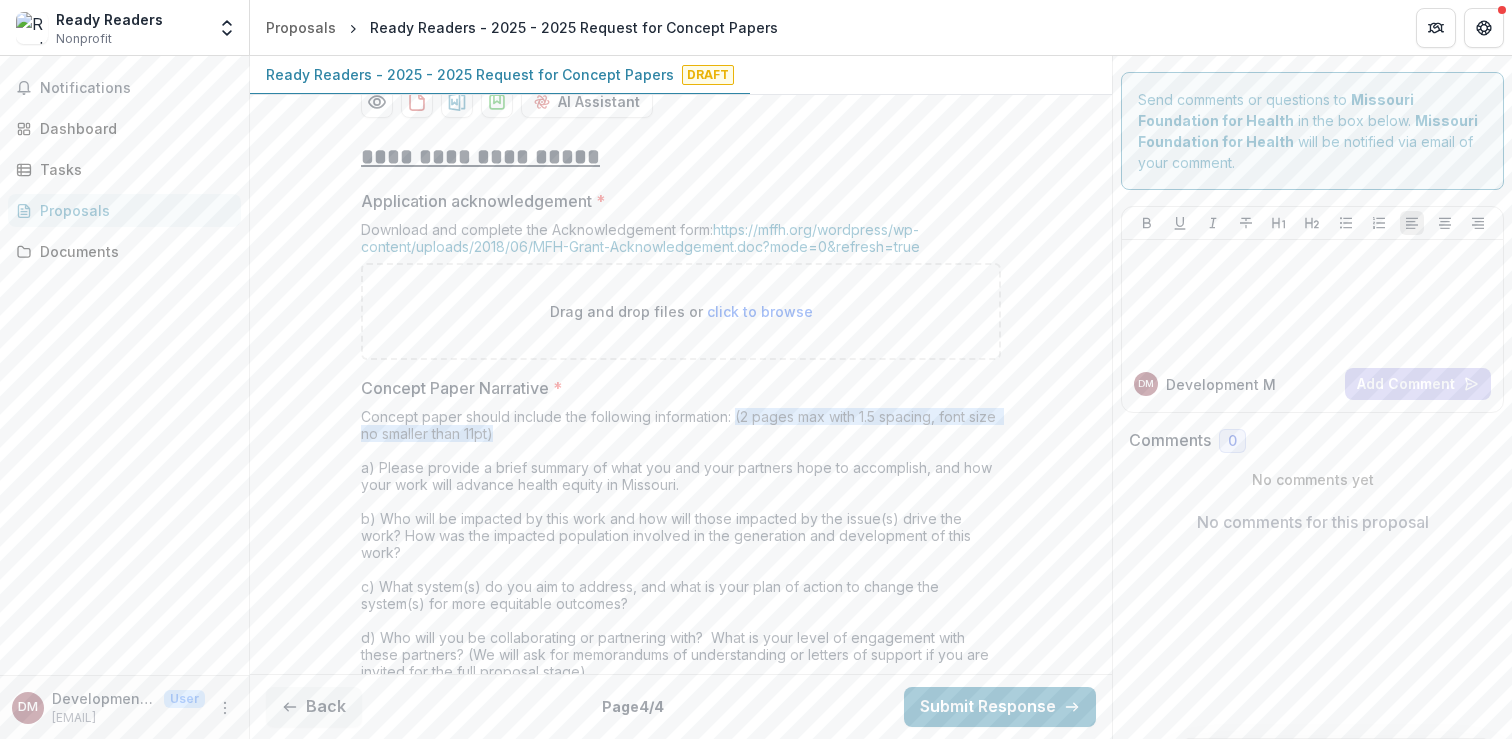 drag, startPoint x: 732, startPoint y: 417, endPoint x: 777, endPoint y: 429, distance: 46.572525 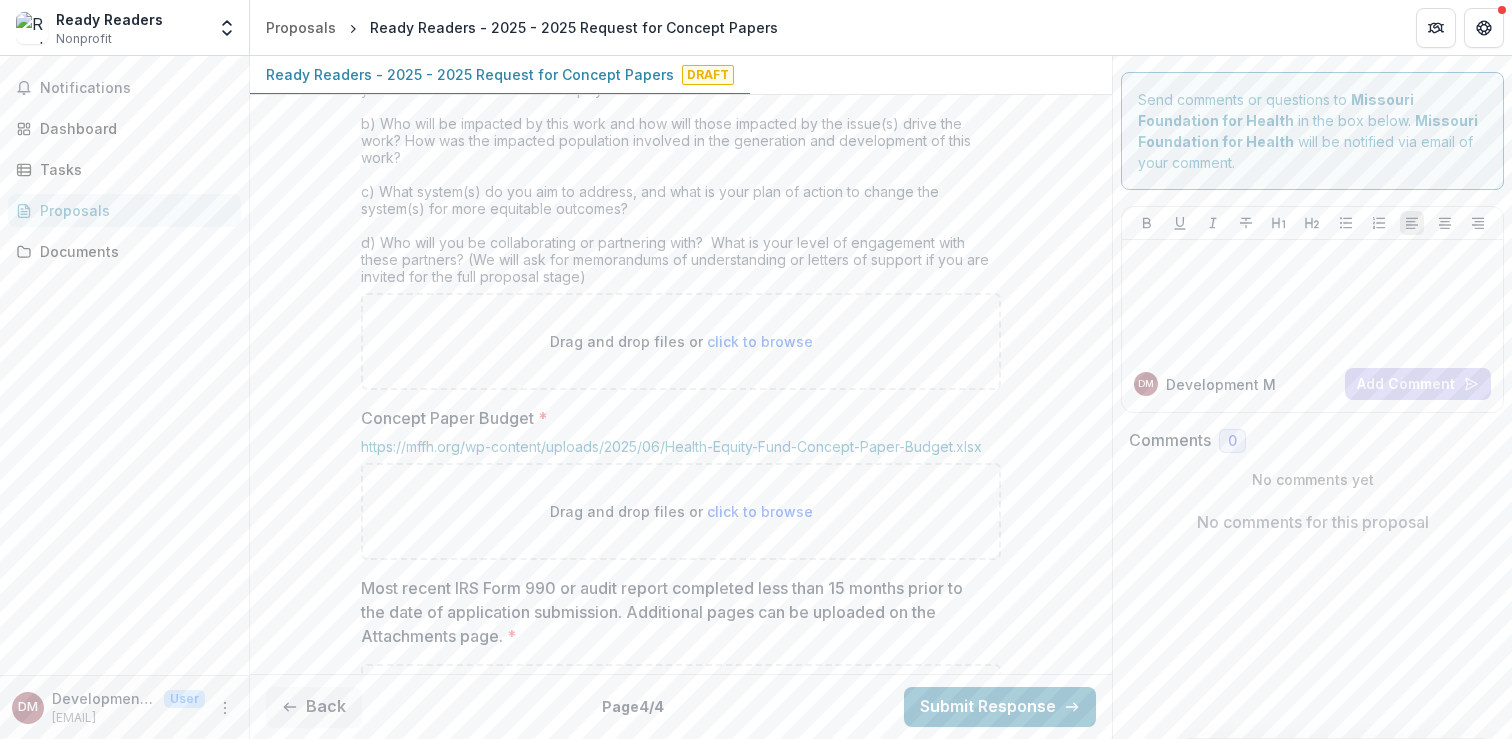 scroll, scrollTop: 847, scrollLeft: 0, axis: vertical 